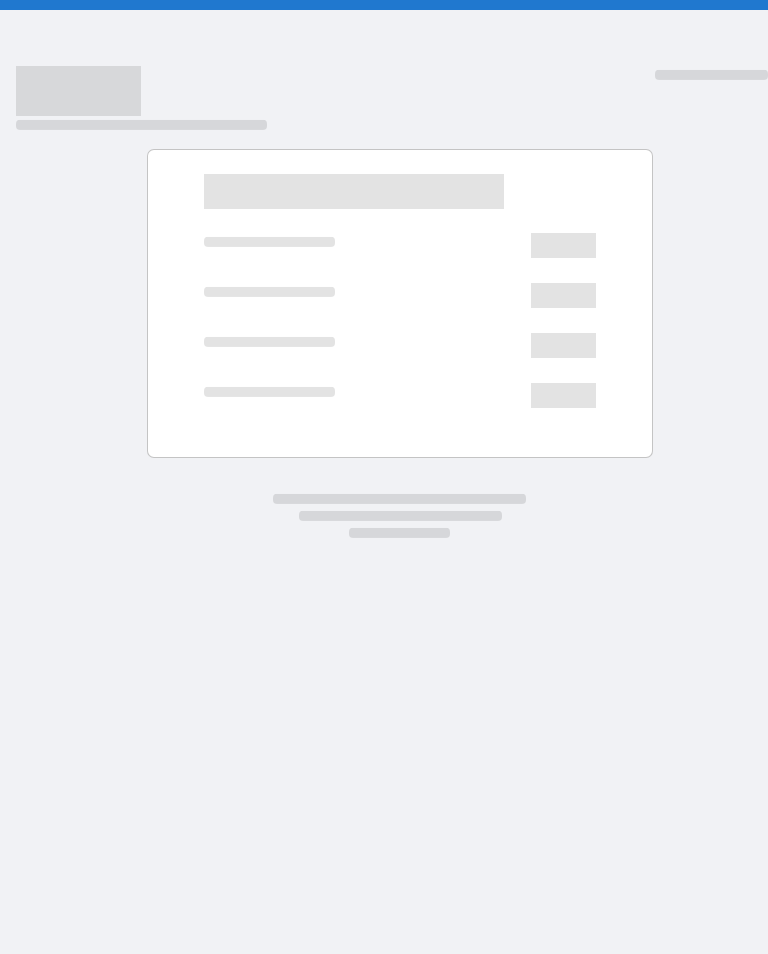 scroll, scrollTop: 0, scrollLeft: 0, axis: both 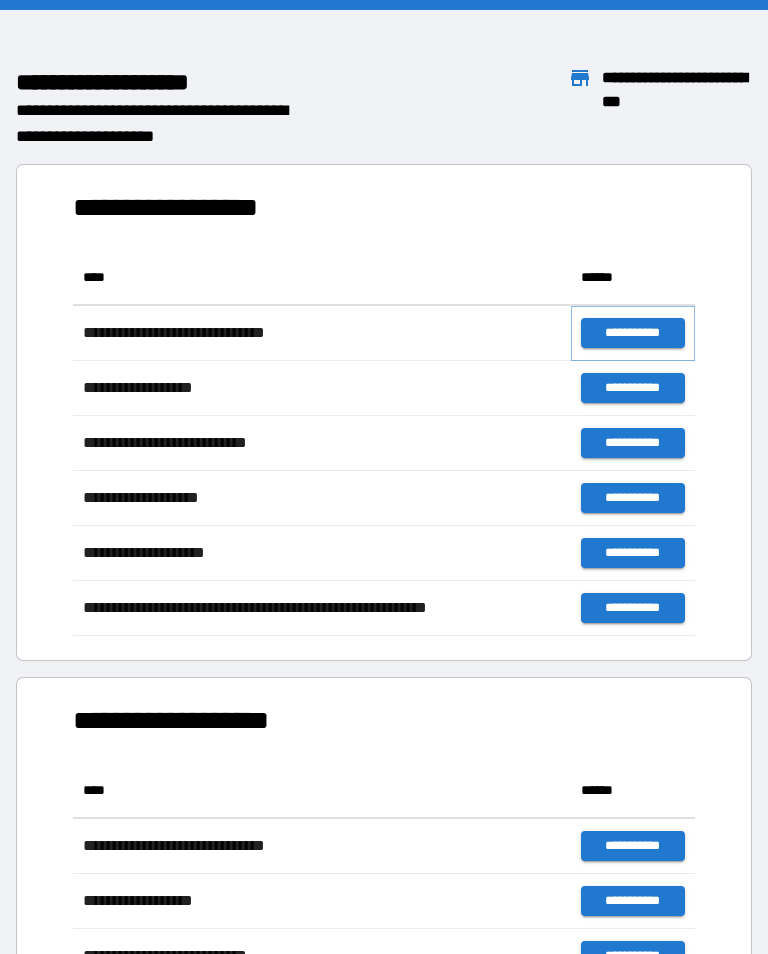 click on "**********" at bounding box center (633, 333) 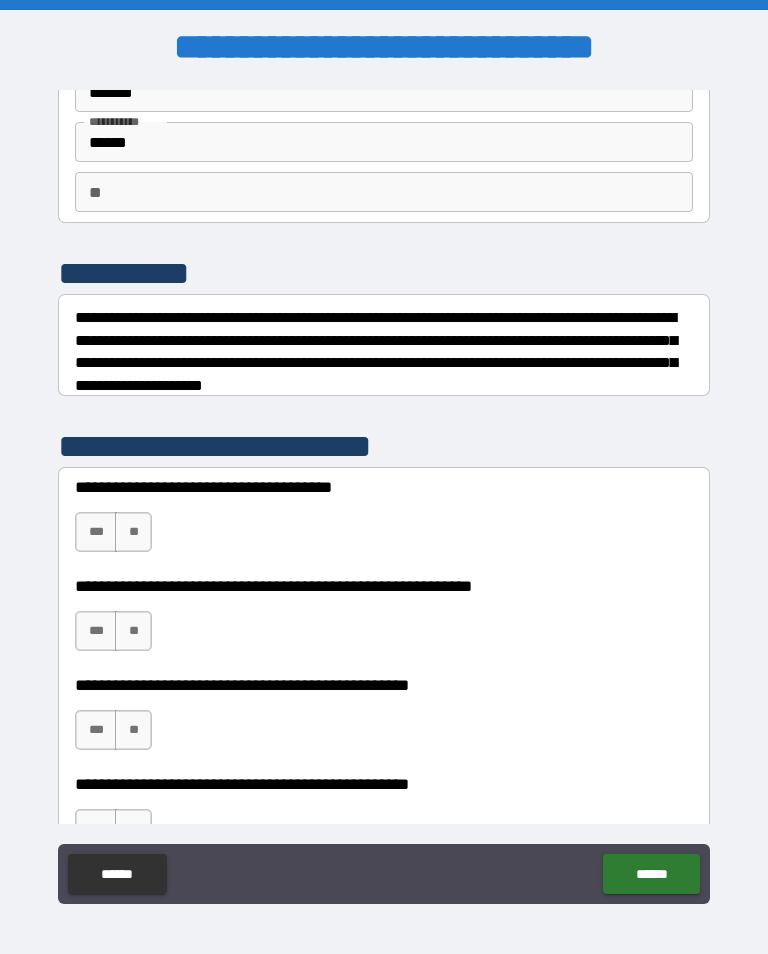 scroll, scrollTop: 113, scrollLeft: 0, axis: vertical 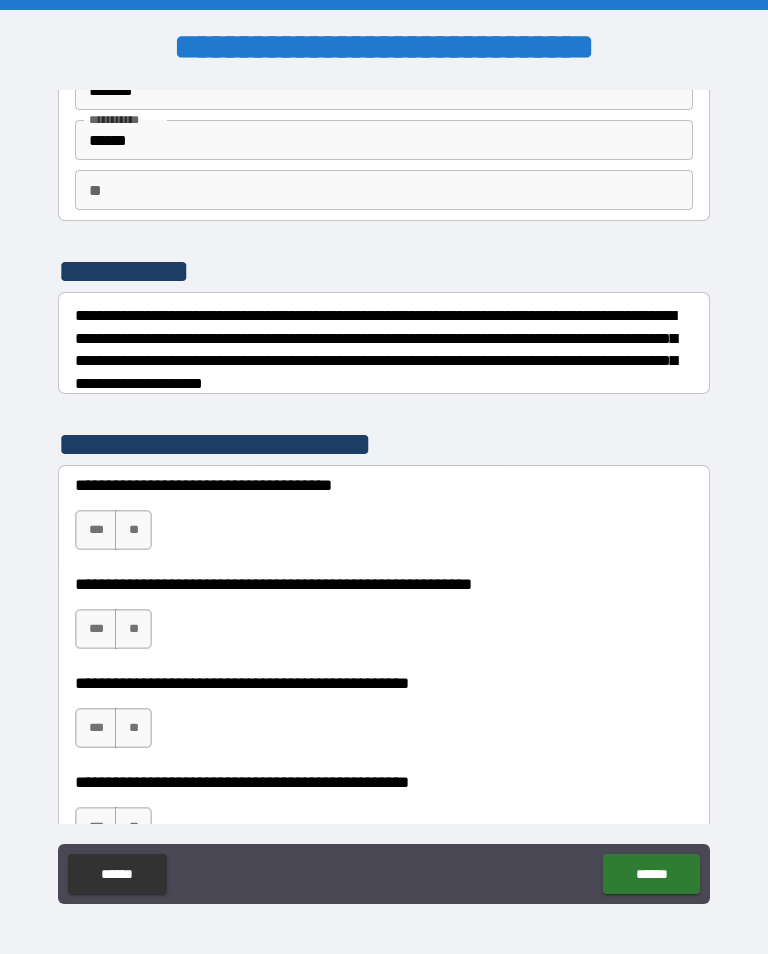 click on "**" at bounding box center [133, 530] 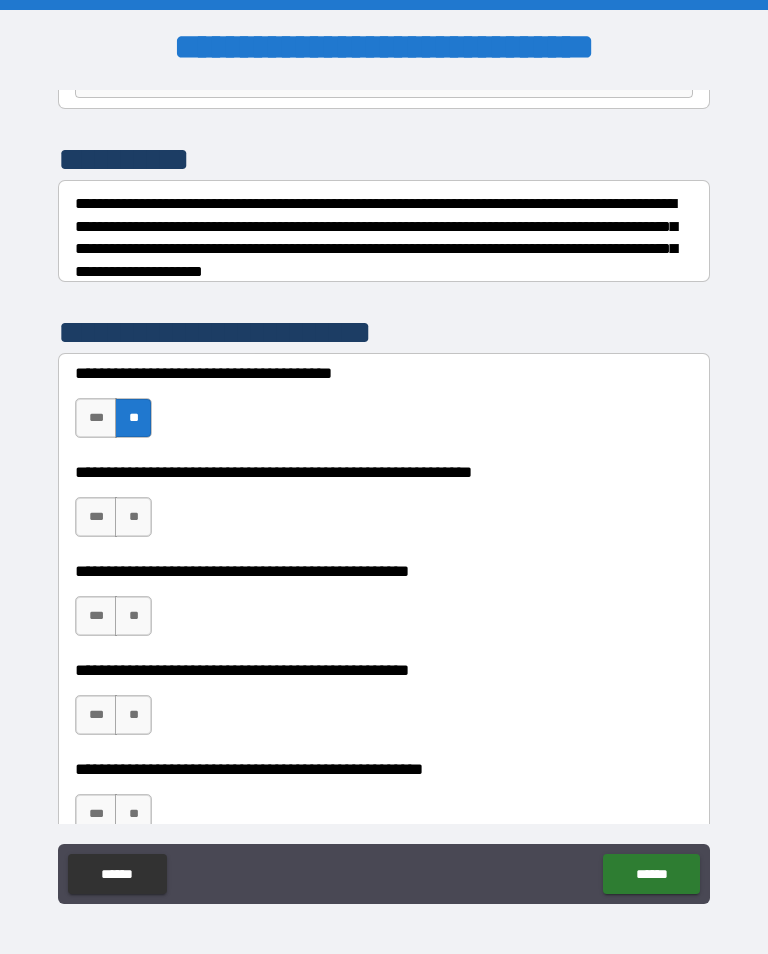 scroll, scrollTop: 227, scrollLeft: 0, axis: vertical 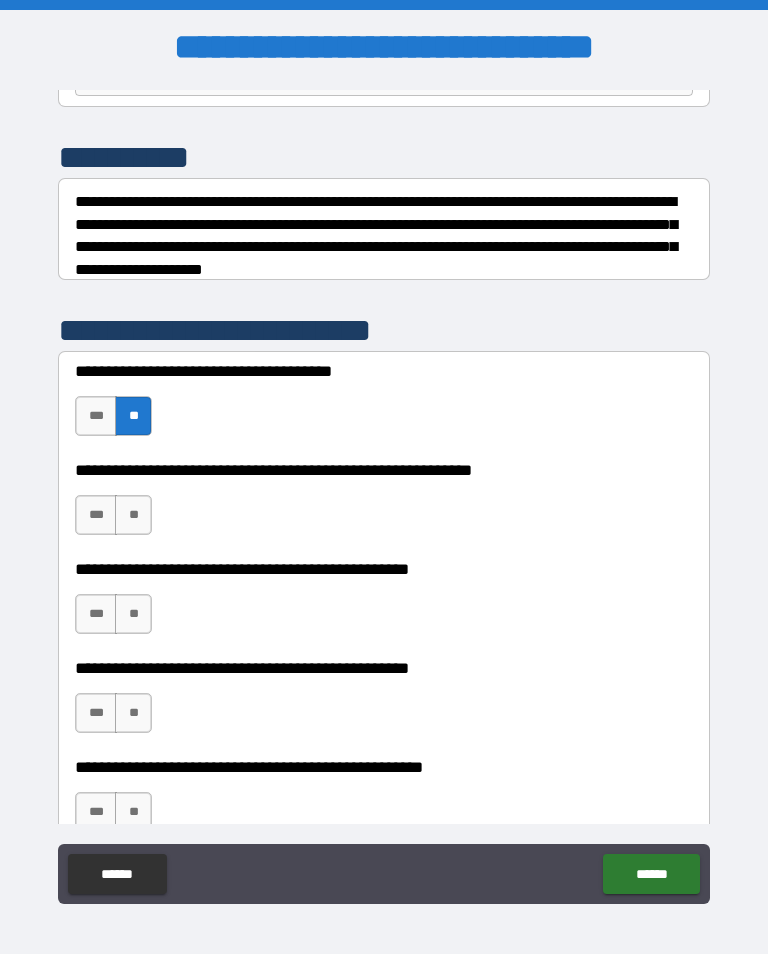 click on "**" at bounding box center (133, 515) 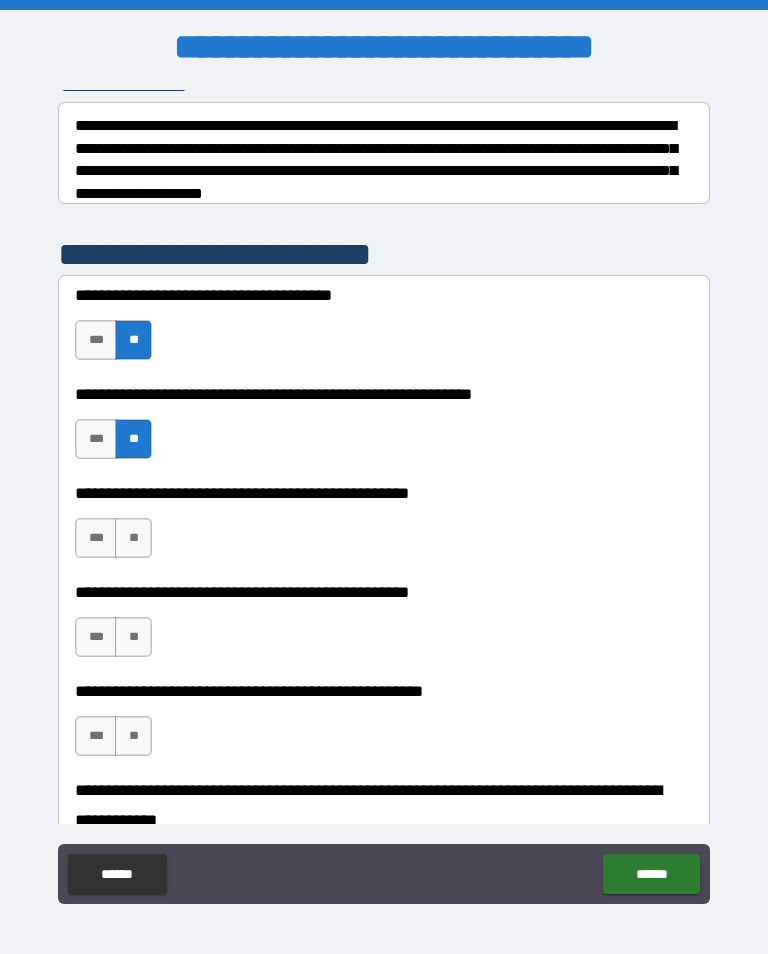 scroll, scrollTop: 331, scrollLeft: 0, axis: vertical 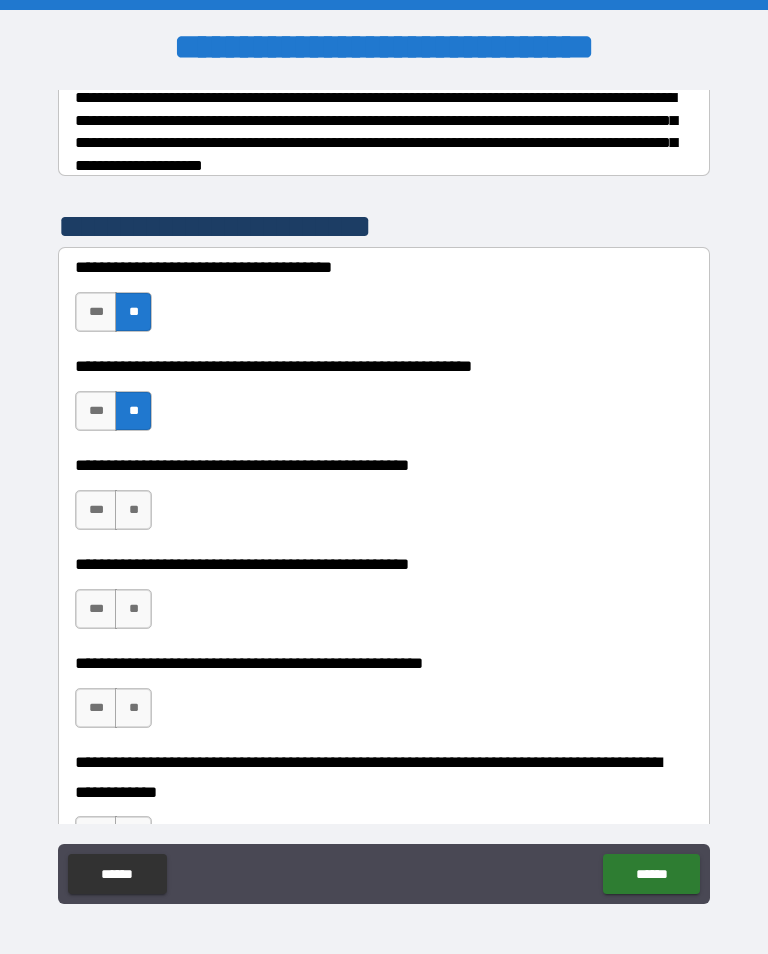 click on "**" at bounding box center [133, 510] 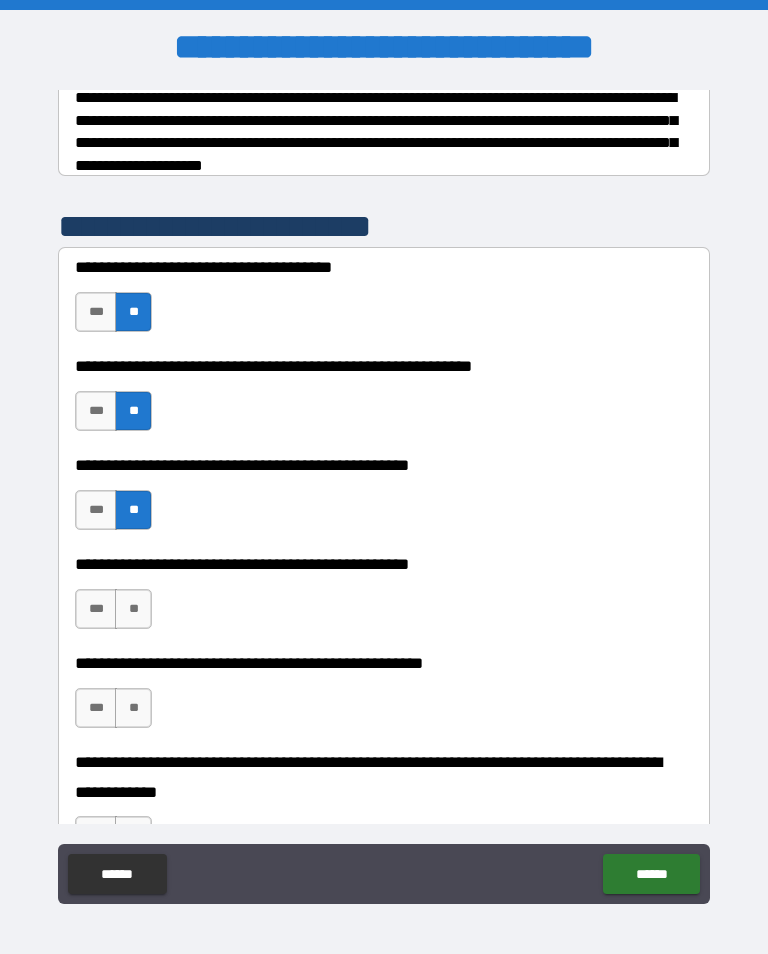 click on "**" at bounding box center [133, 609] 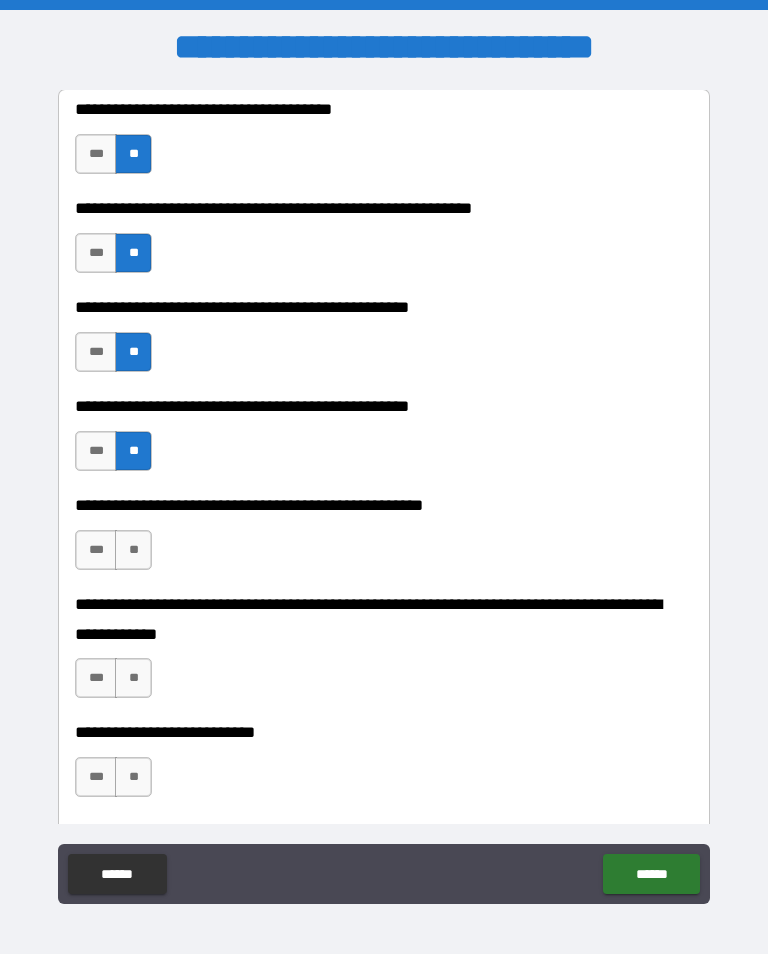 scroll, scrollTop: 498, scrollLeft: 0, axis: vertical 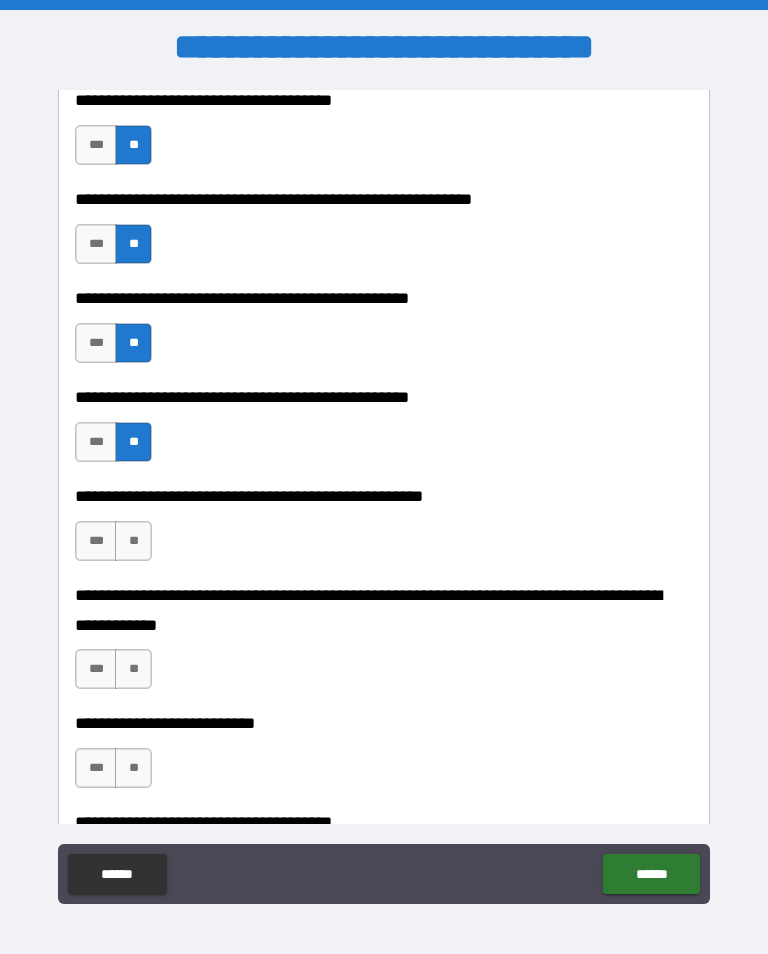 click on "***" at bounding box center [96, 442] 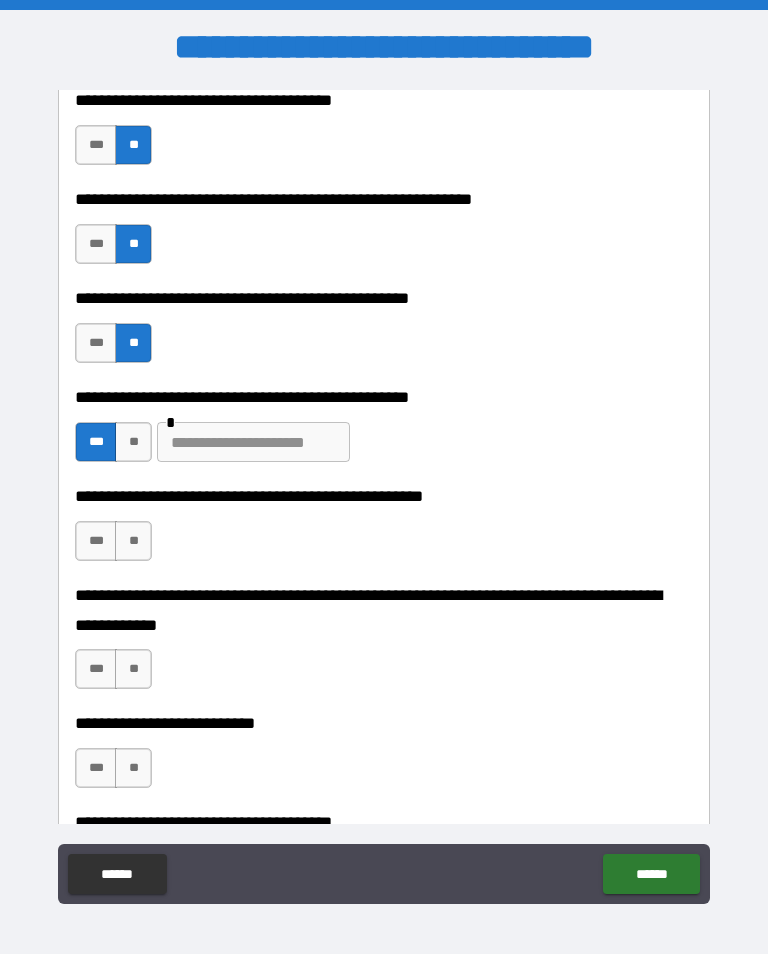 click at bounding box center (253, 442) 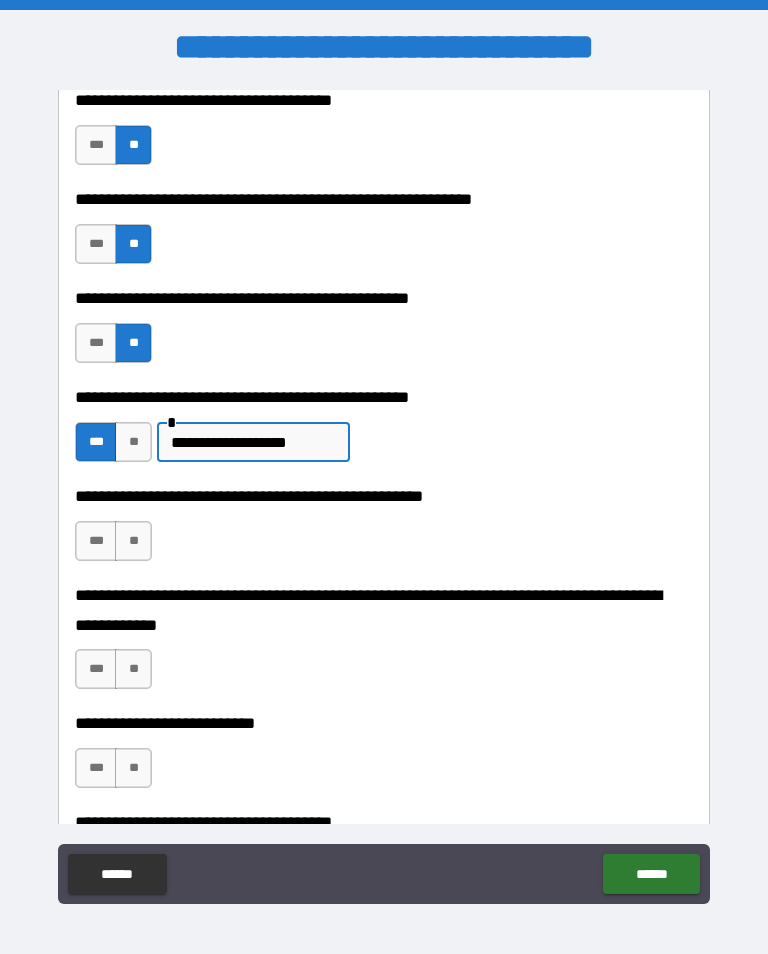type on "**********" 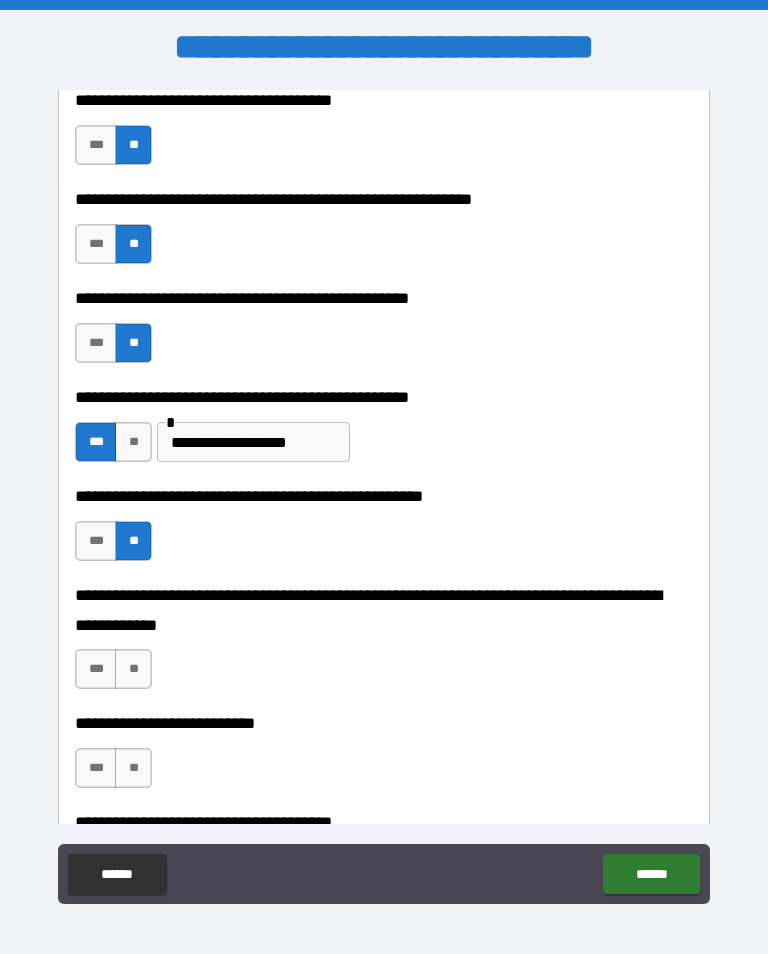 click on "**" at bounding box center [133, 669] 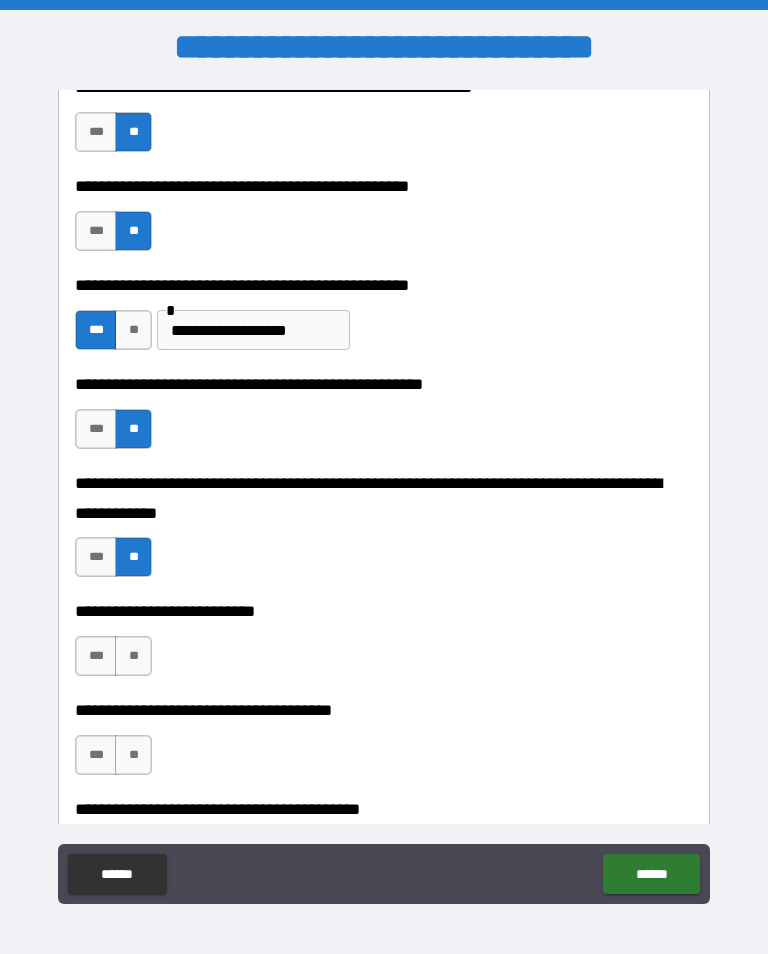 scroll, scrollTop: 616, scrollLeft: 0, axis: vertical 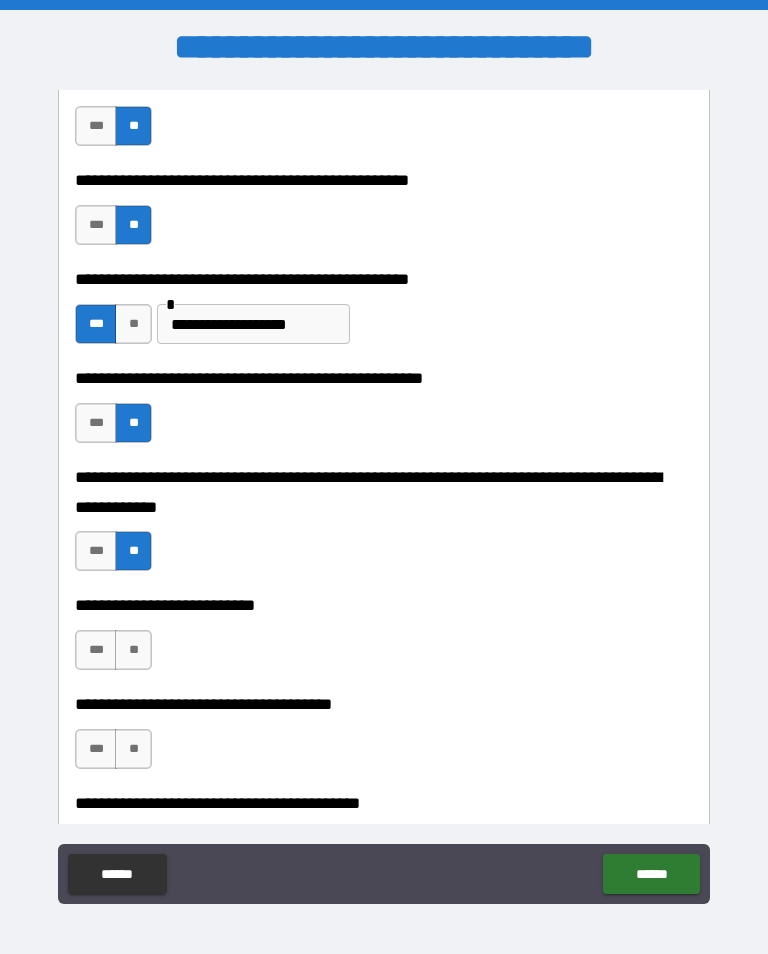 click on "**" at bounding box center [133, 650] 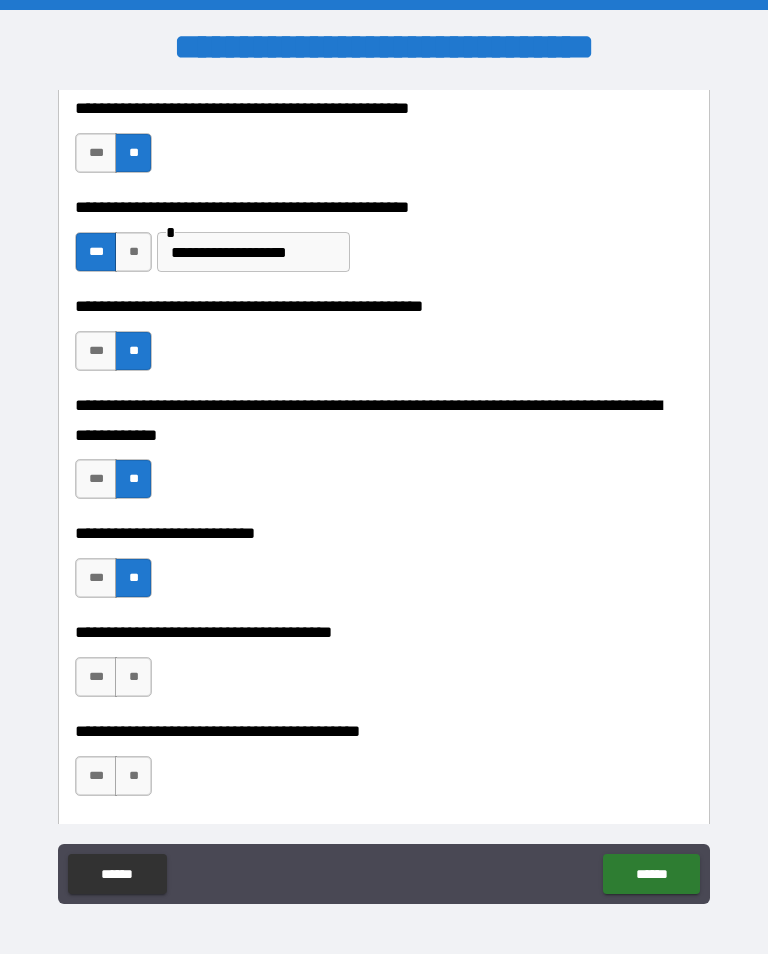 scroll, scrollTop: 747, scrollLeft: 0, axis: vertical 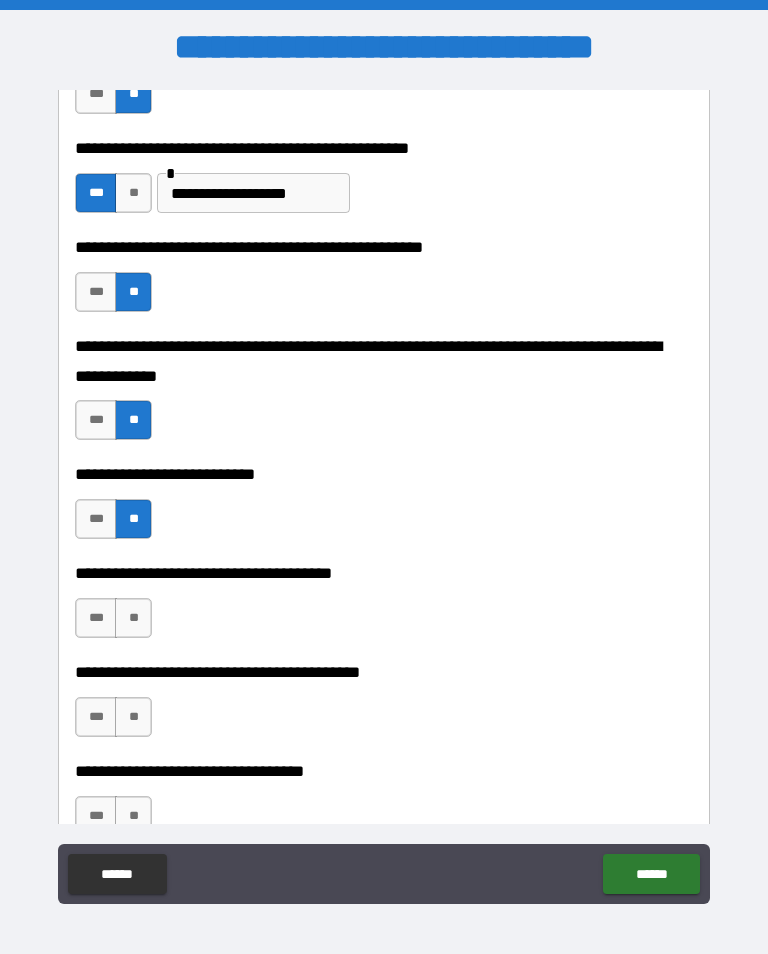 click on "**" at bounding box center [133, 618] 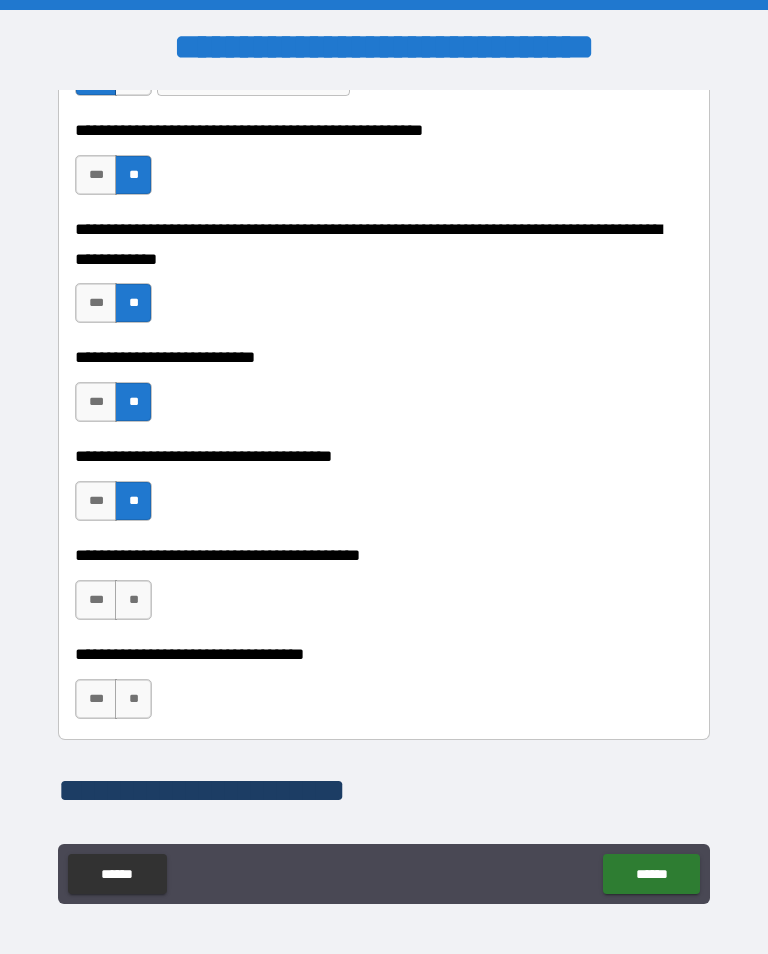 scroll, scrollTop: 871, scrollLeft: 0, axis: vertical 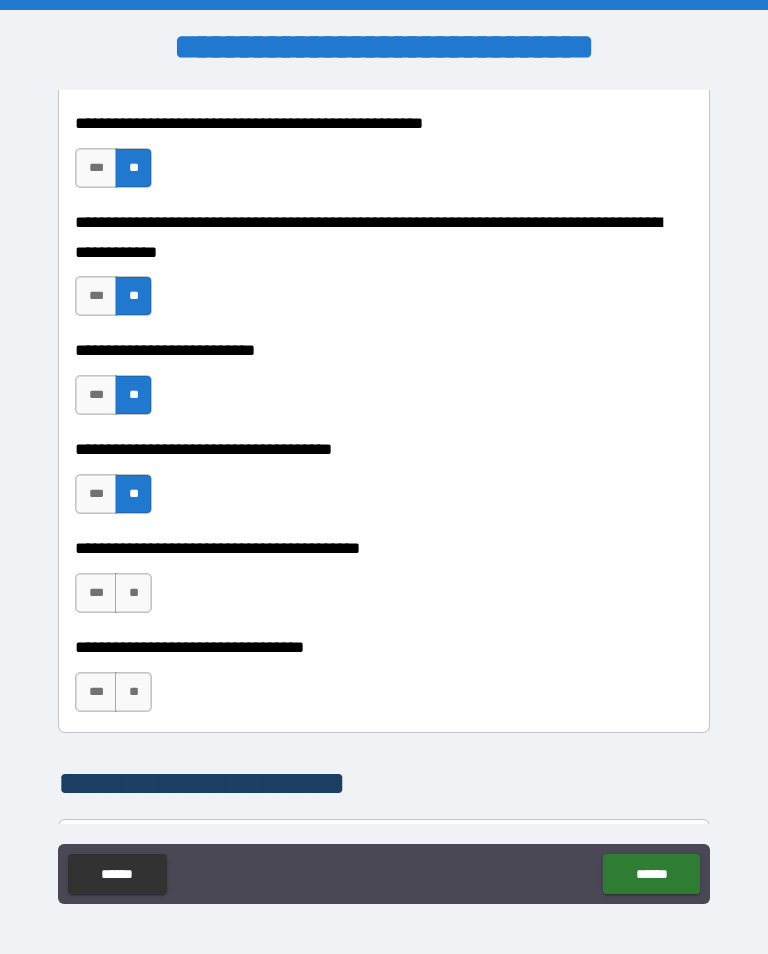 click on "**" at bounding box center [133, 593] 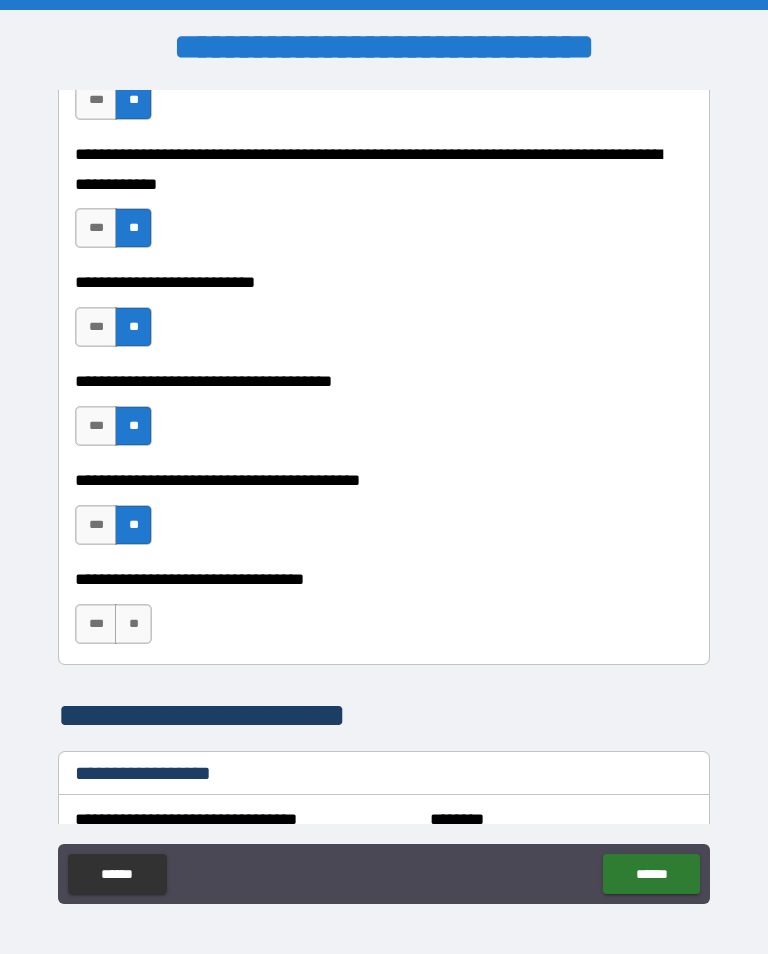 scroll, scrollTop: 971, scrollLeft: 0, axis: vertical 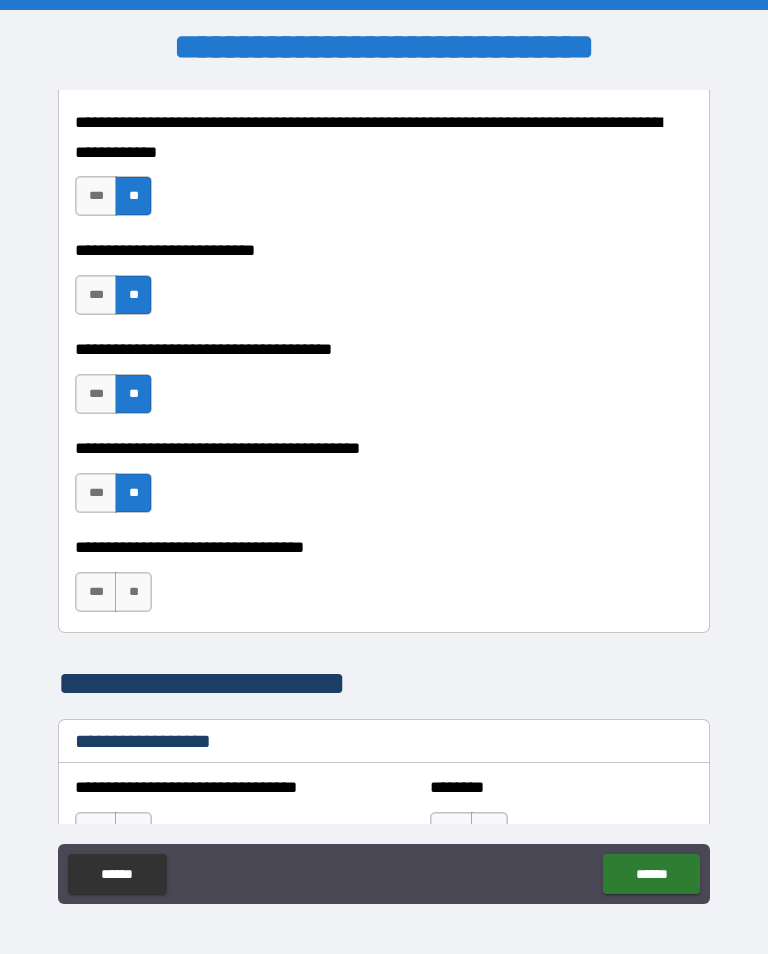 click on "**" at bounding box center (133, 592) 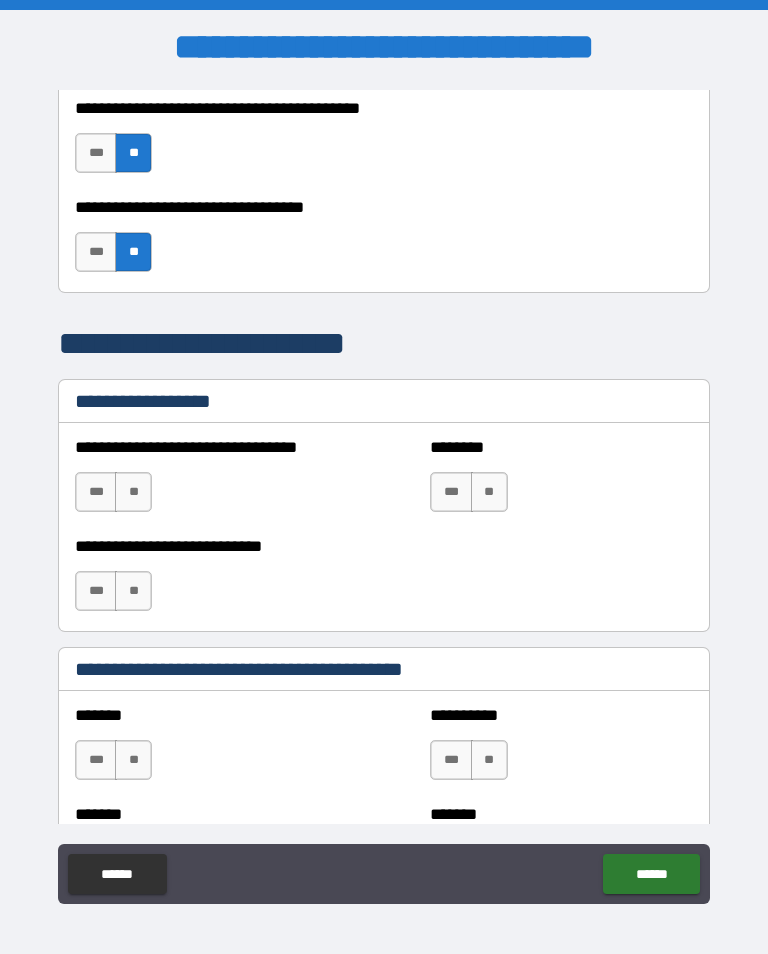 scroll, scrollTop: 1323, scrollLeft: 0, axis: vertical 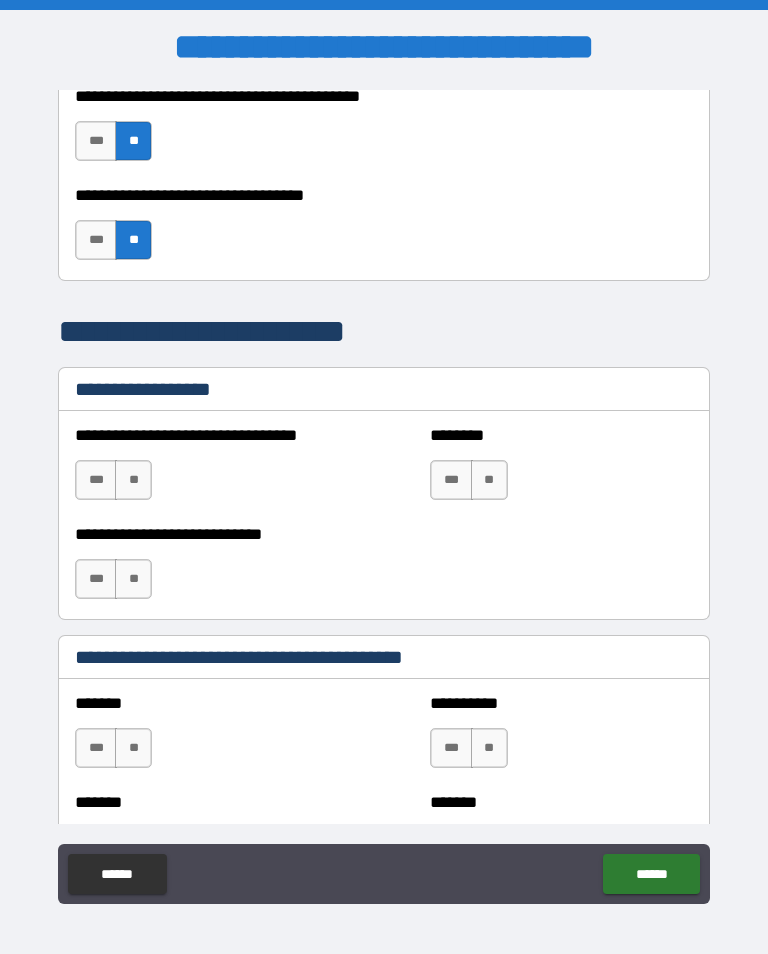 click on "**" at bounding box center (133, 480) 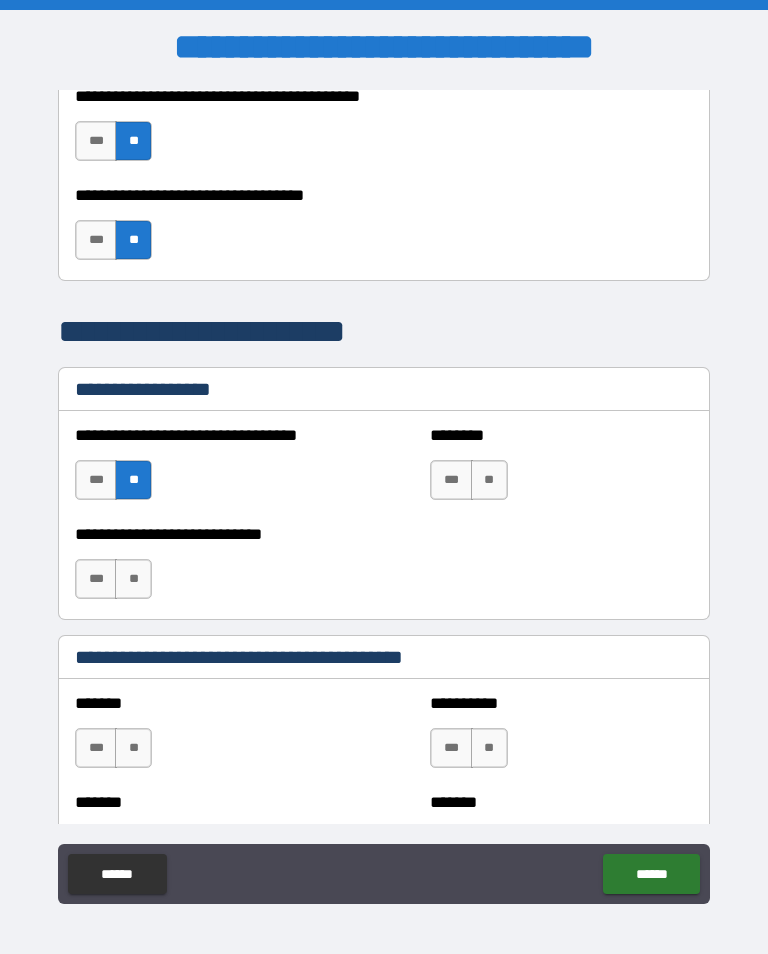 click on "**" at bounding box center [489, 480] 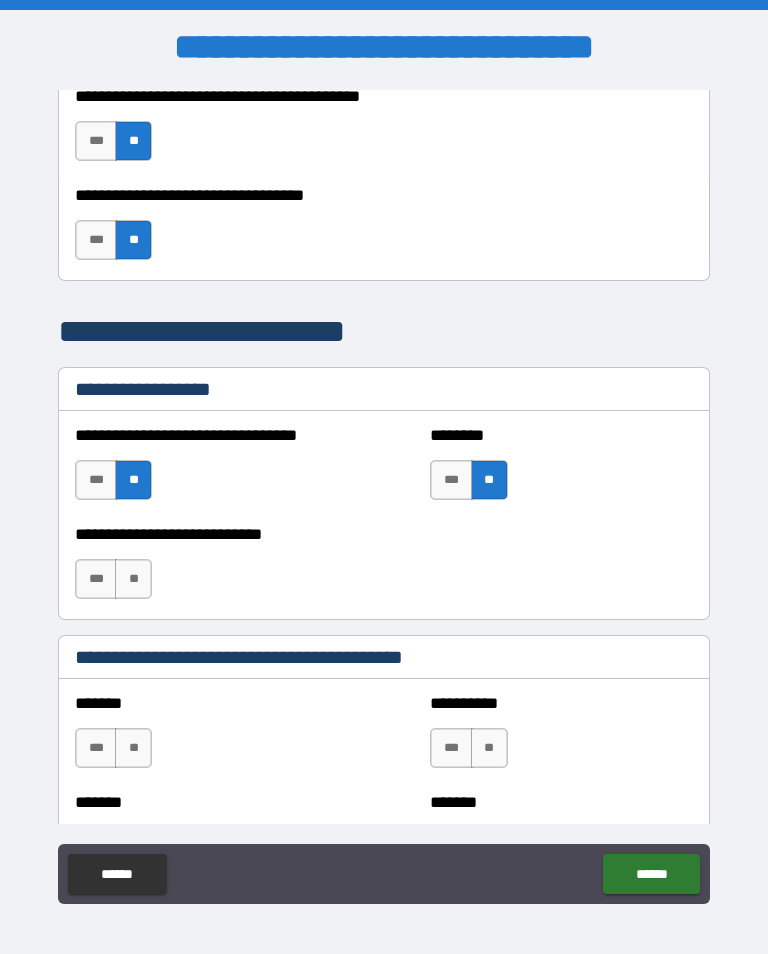 click on "**" at bounding box center (133, 579) 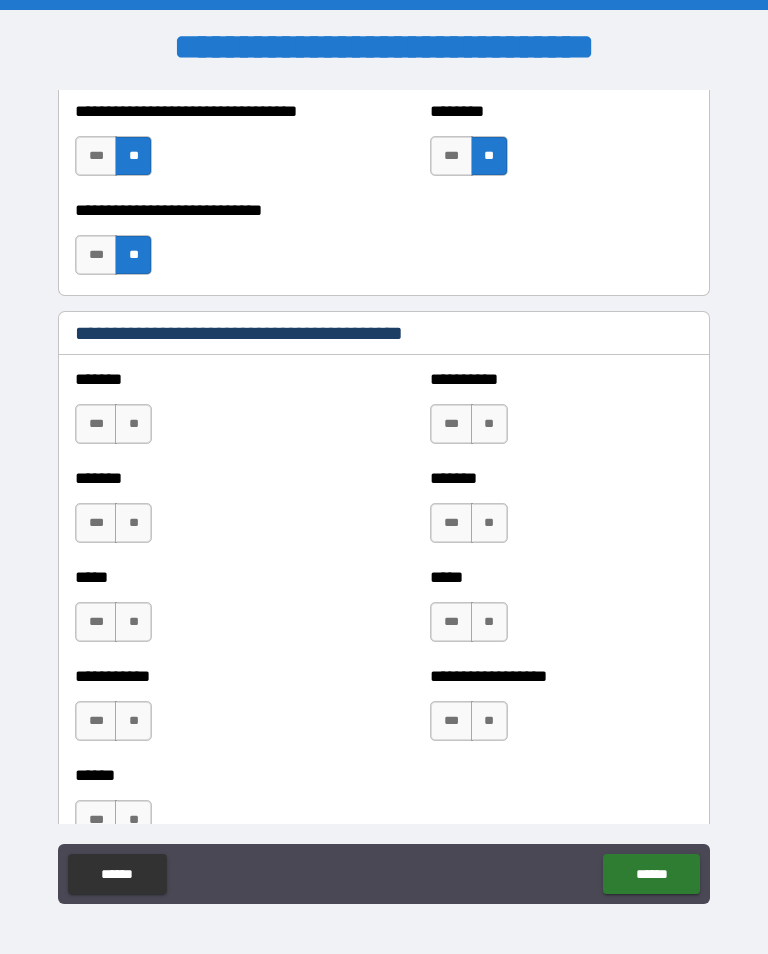 scroll, scrollTop: 1650, scrollLeft: 0, axis: vertical 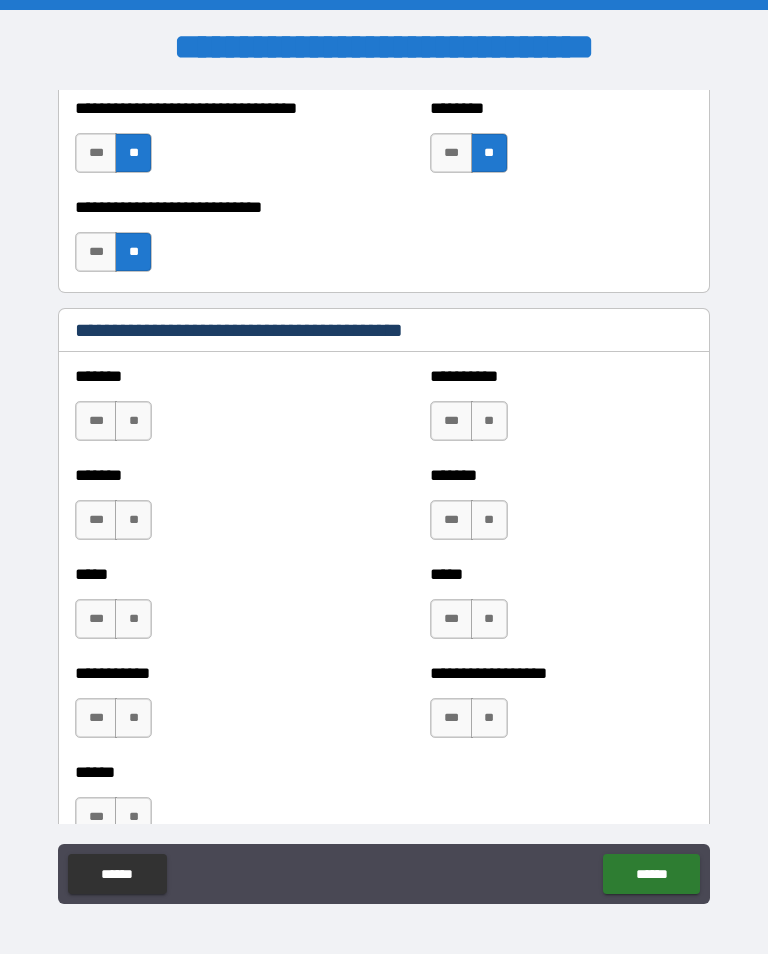 click on "**" at bounding box center (133, 421) 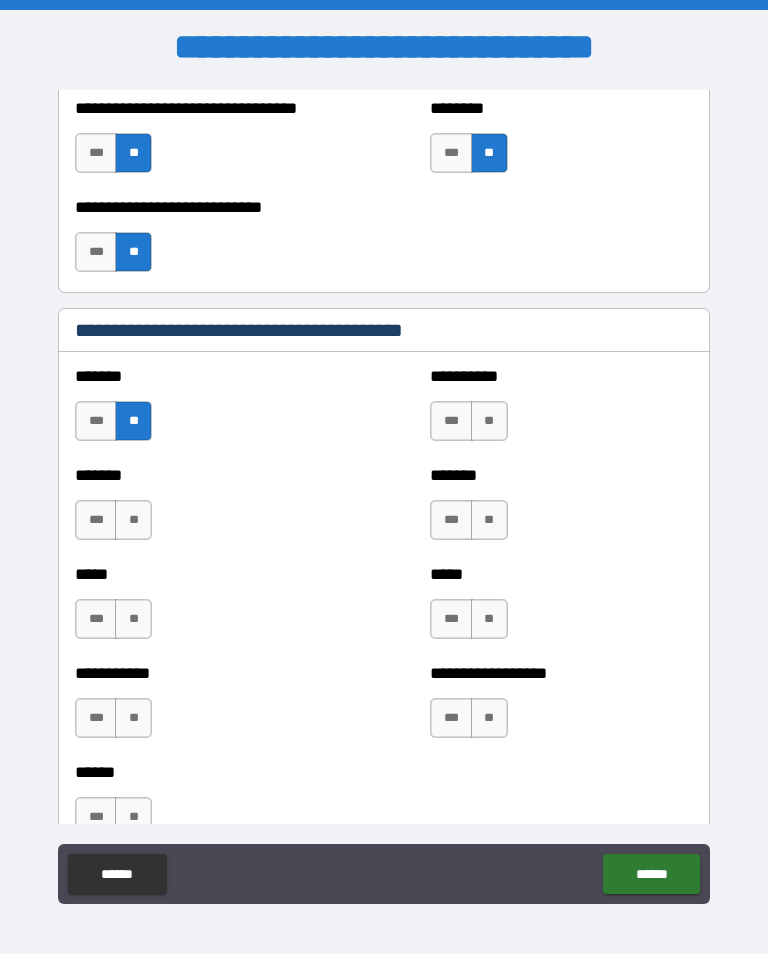 click on "**" at bounding box center (489, 421) 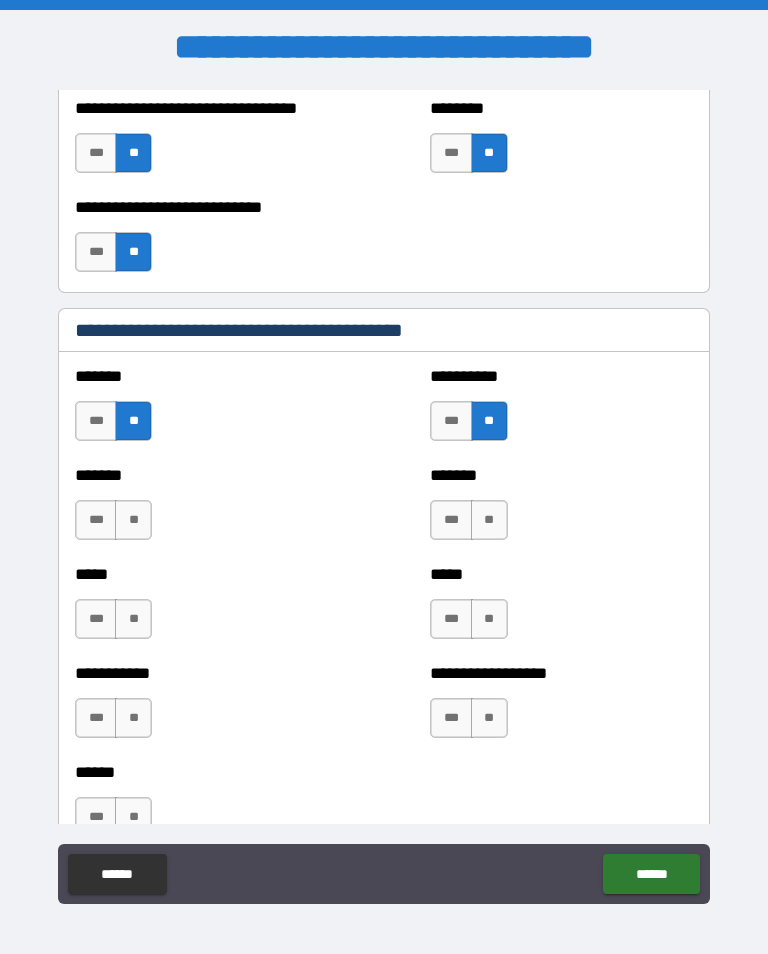 click on "**" at bounding box center (133, 520) 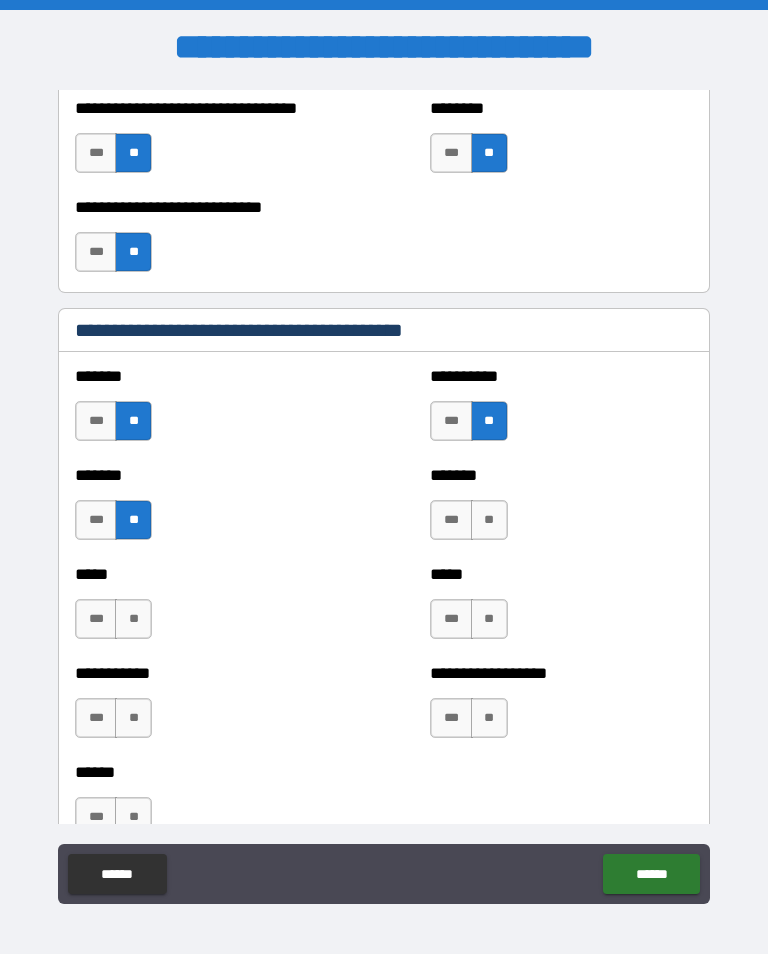 click on "**" at bounding box center [489, 520] 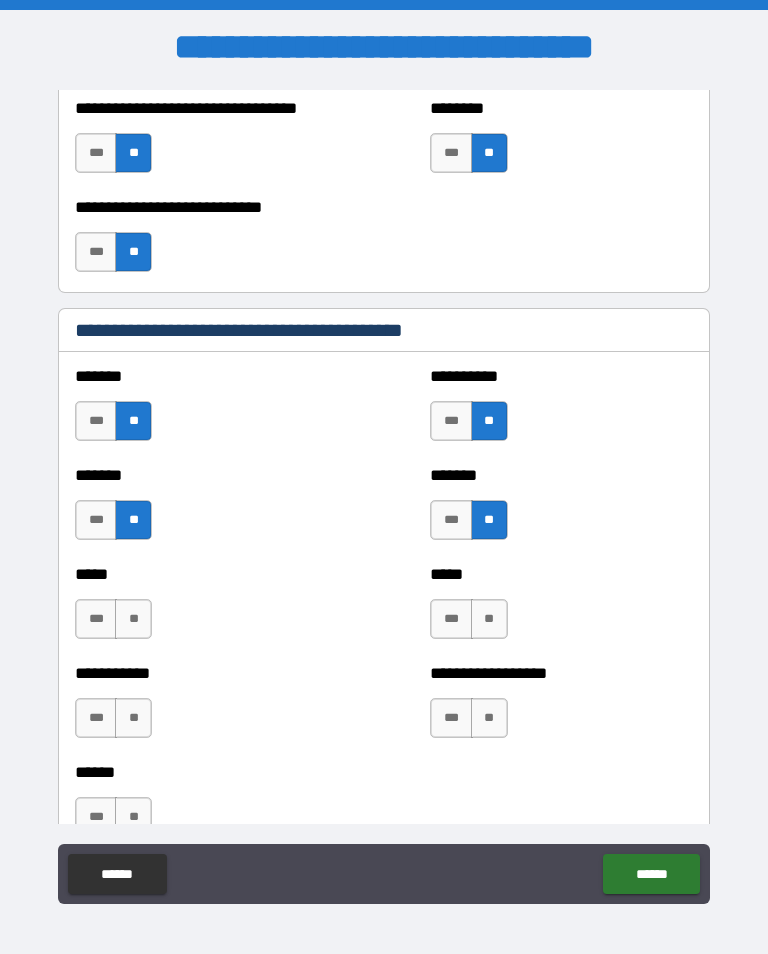 click on "**" at bounding box center (133, 619) 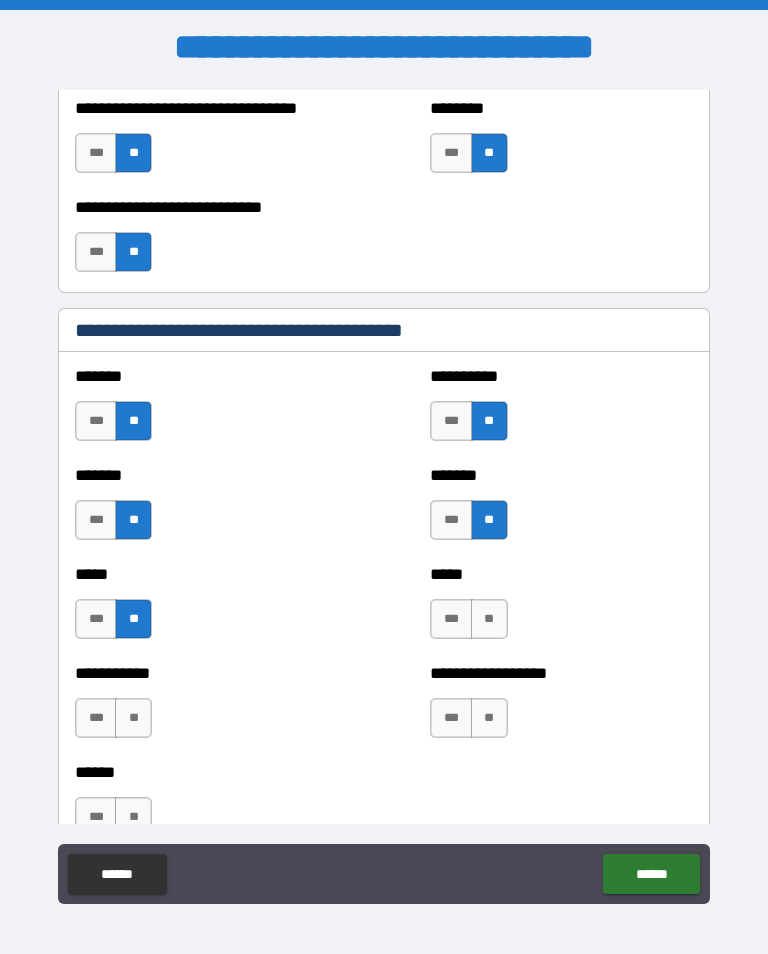click on "**" at bounding box center (489, 619) 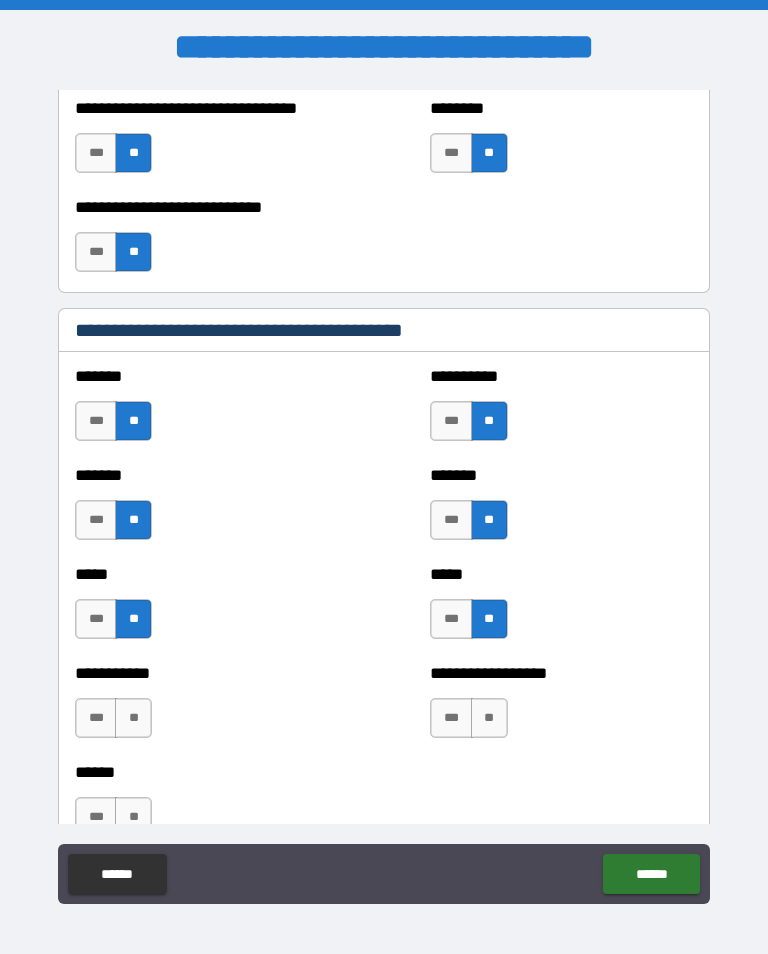 click on "**" at bounding box center (133, 718) 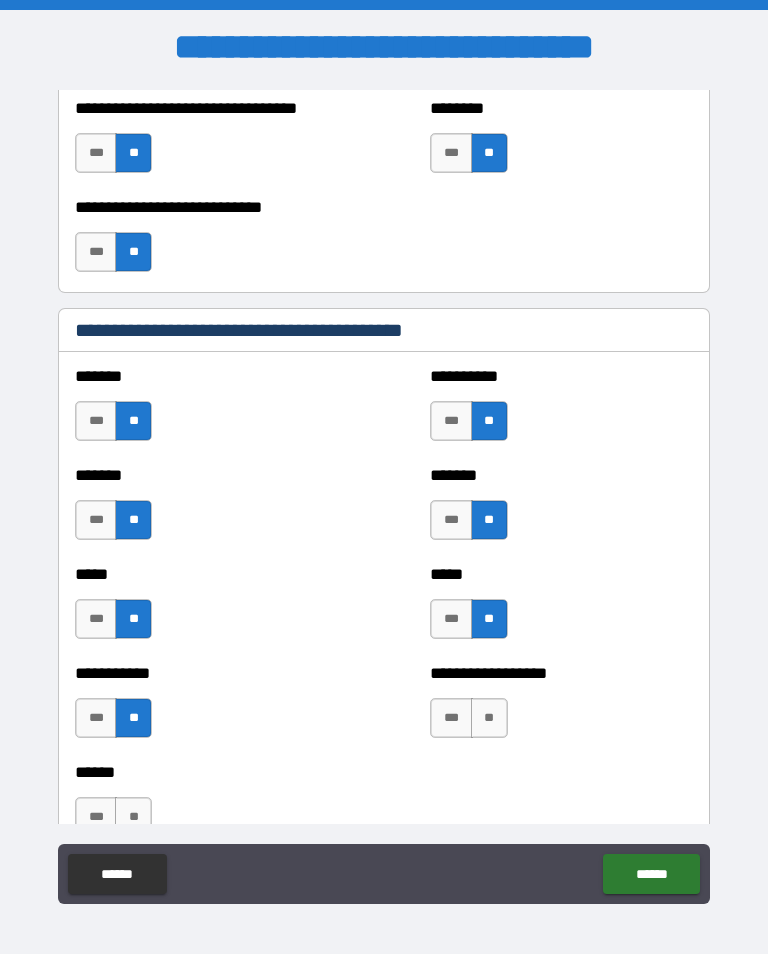 click on "**" at bounding box center [489, 718] 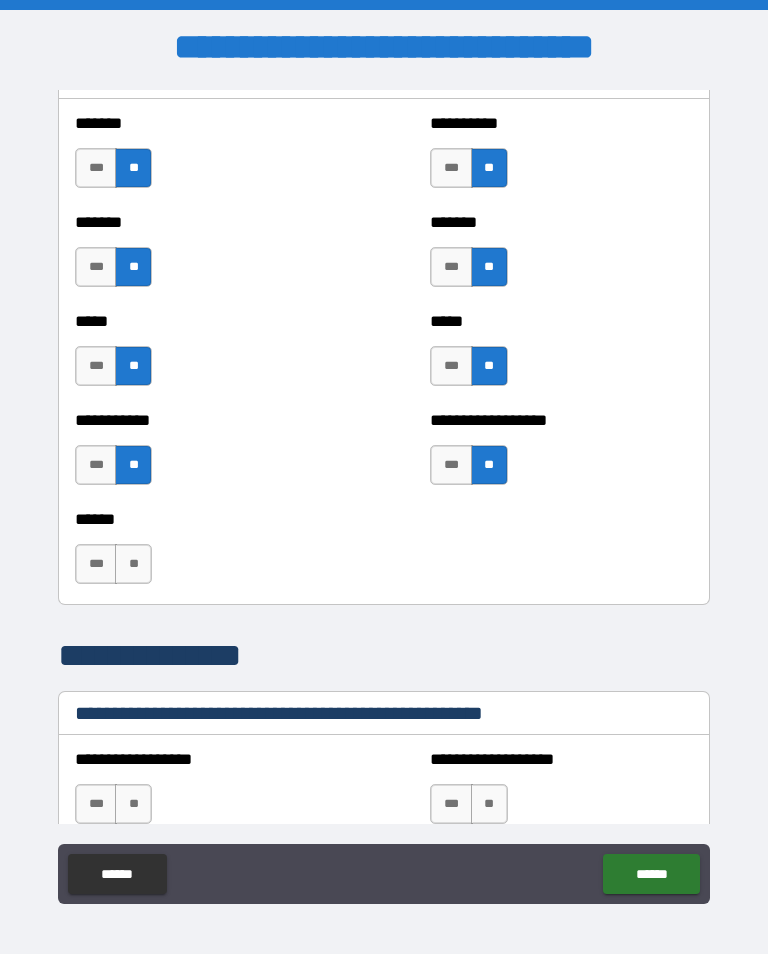 scroll, scrollTop: 1906, scrollLeft: 0, axis: vertical 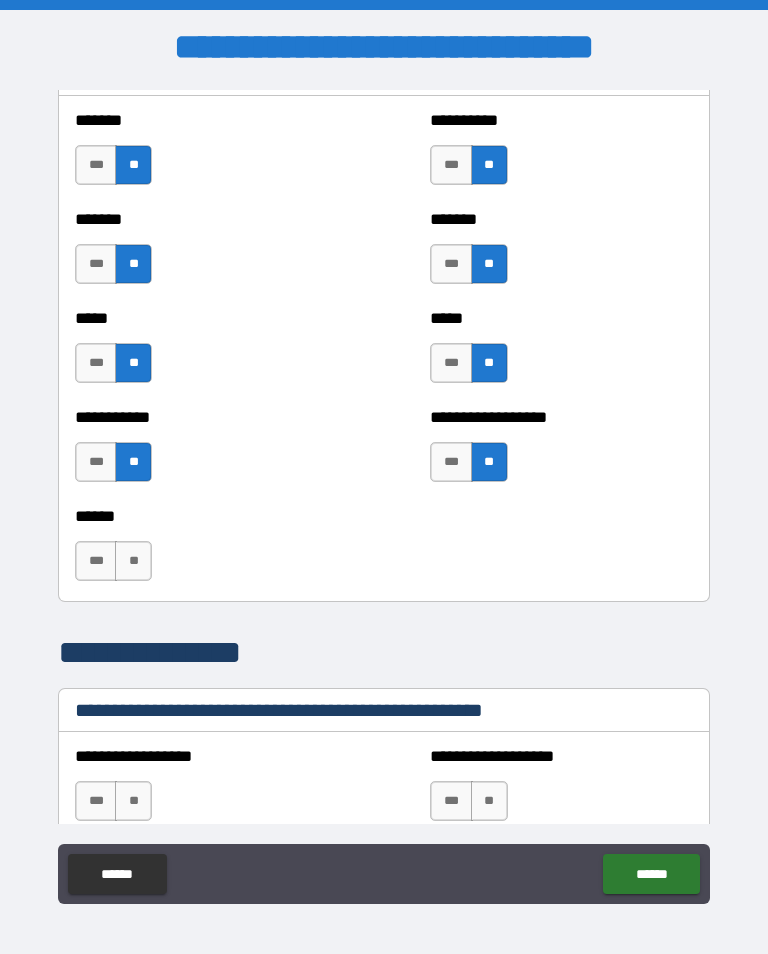 click on "**" at bounding box center [133, 561] 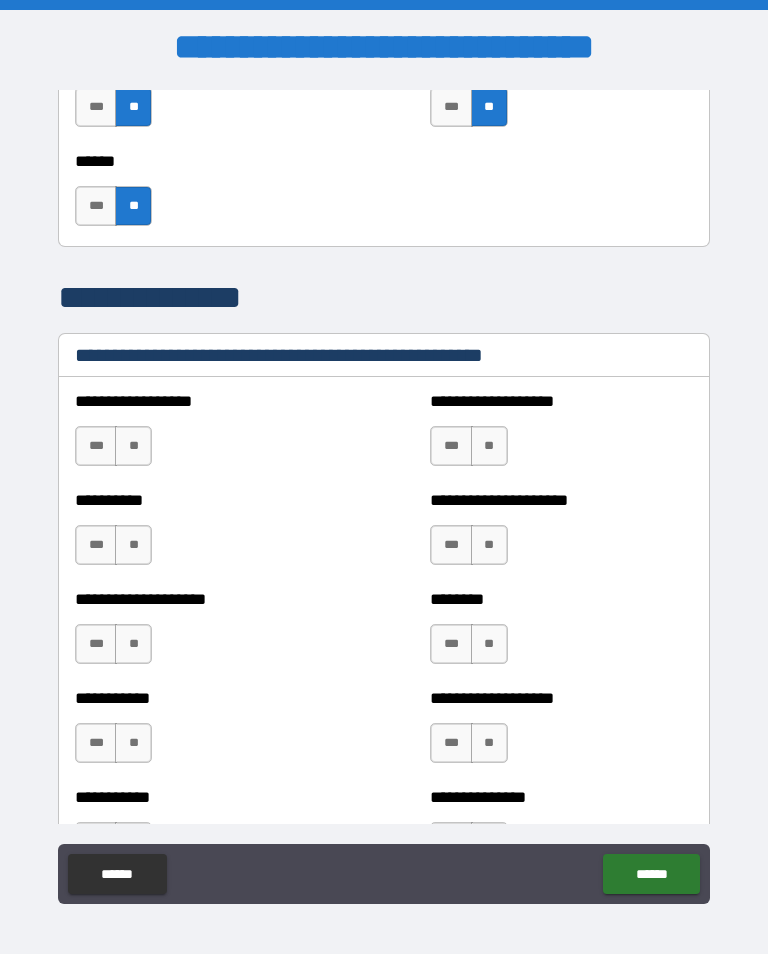 scroll, scrollTop: 2262, scrollLeft: 0, axis: vertical 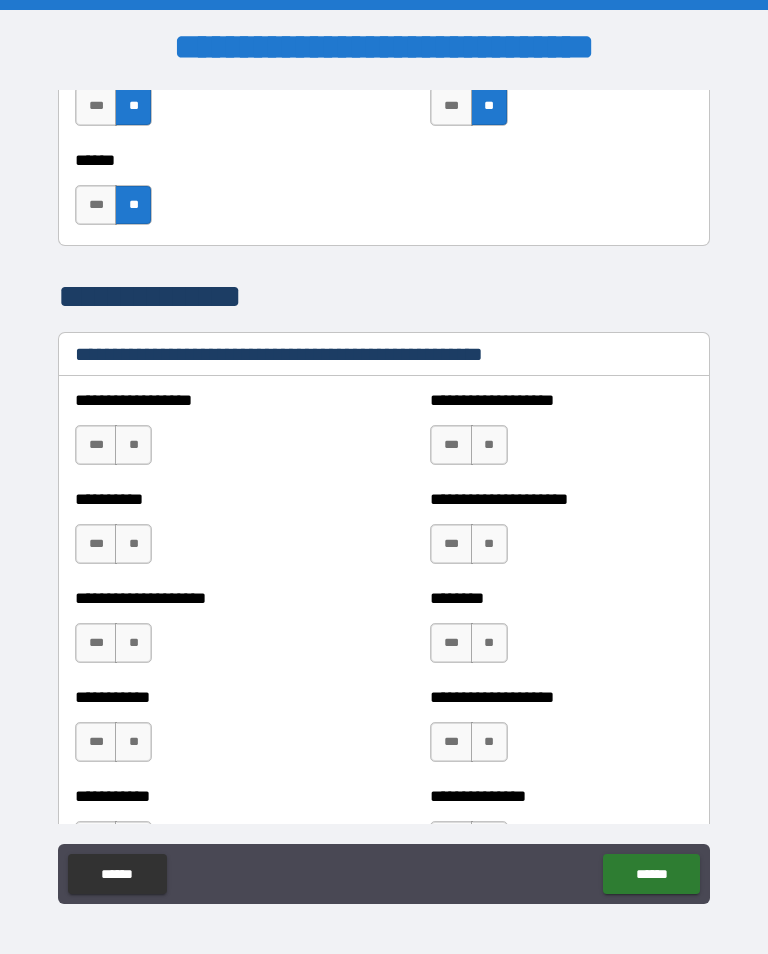 click on "**" at bounding box center (133, 445) 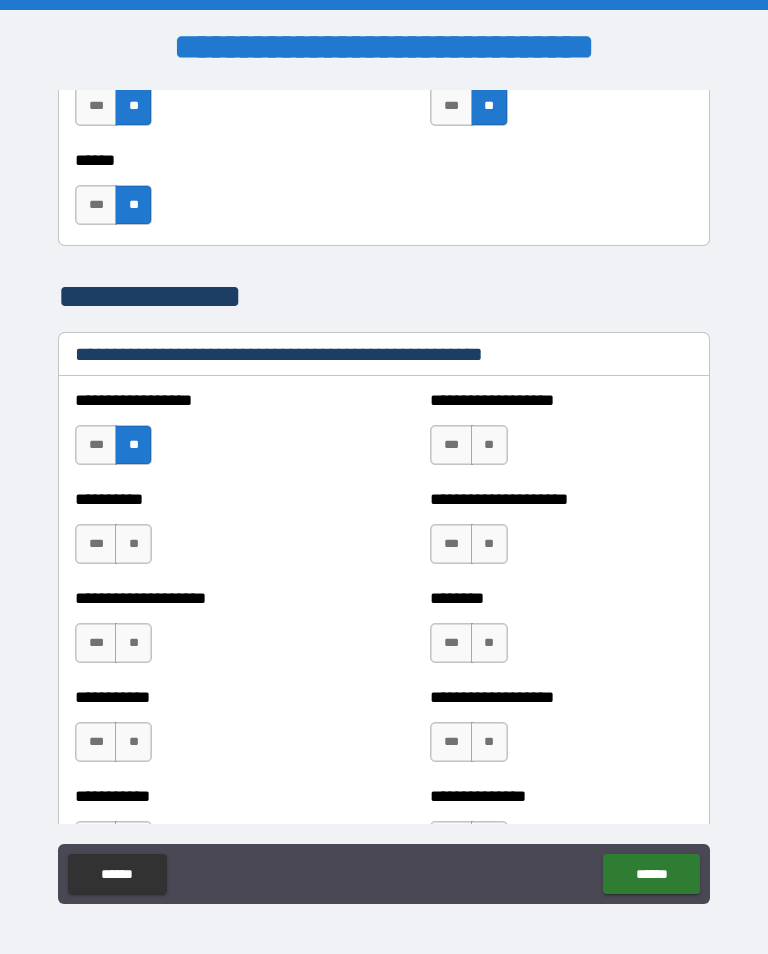 click on "**" at bounding box center (489, 445) 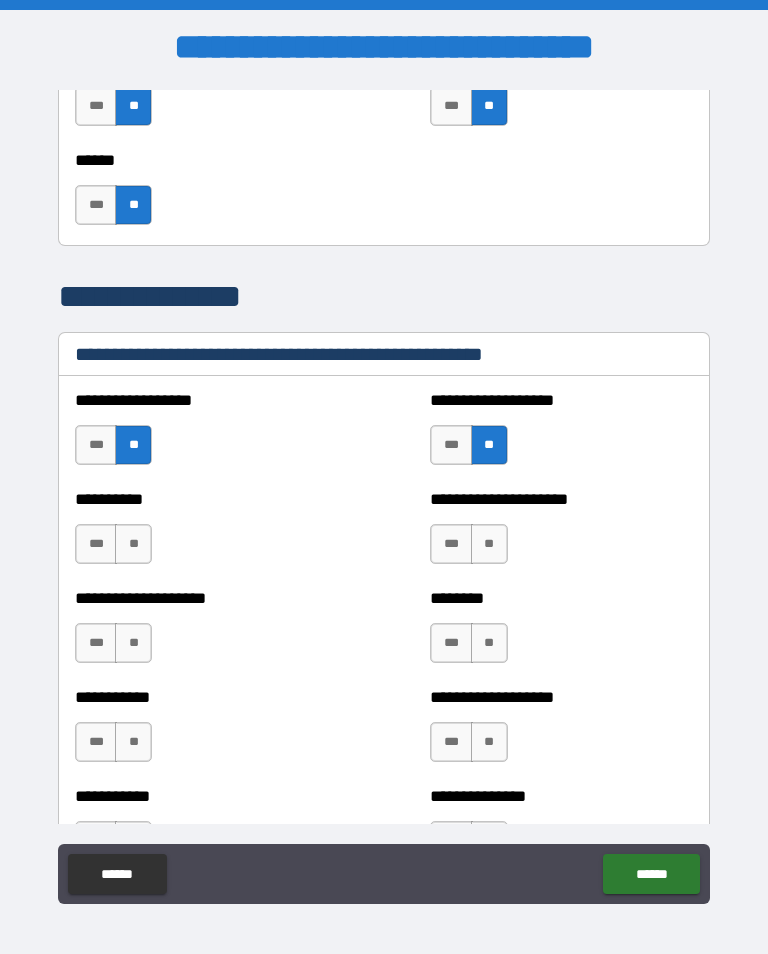 click on "**" at bounding box center (133, 544) 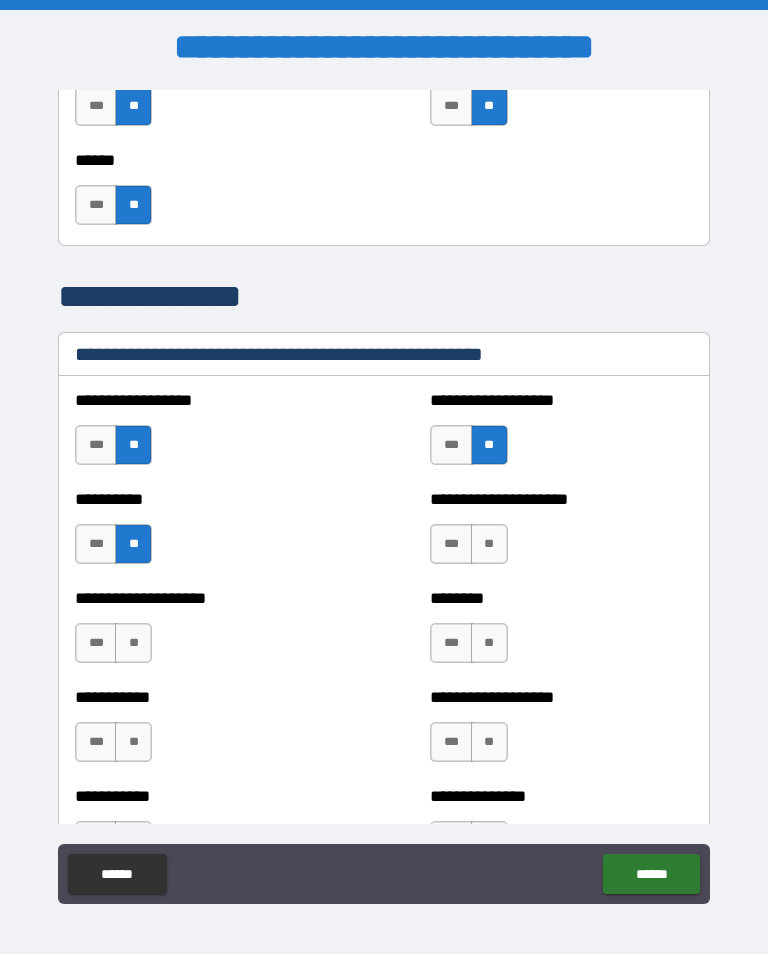 click on "**" at bounding box center [489, 544] 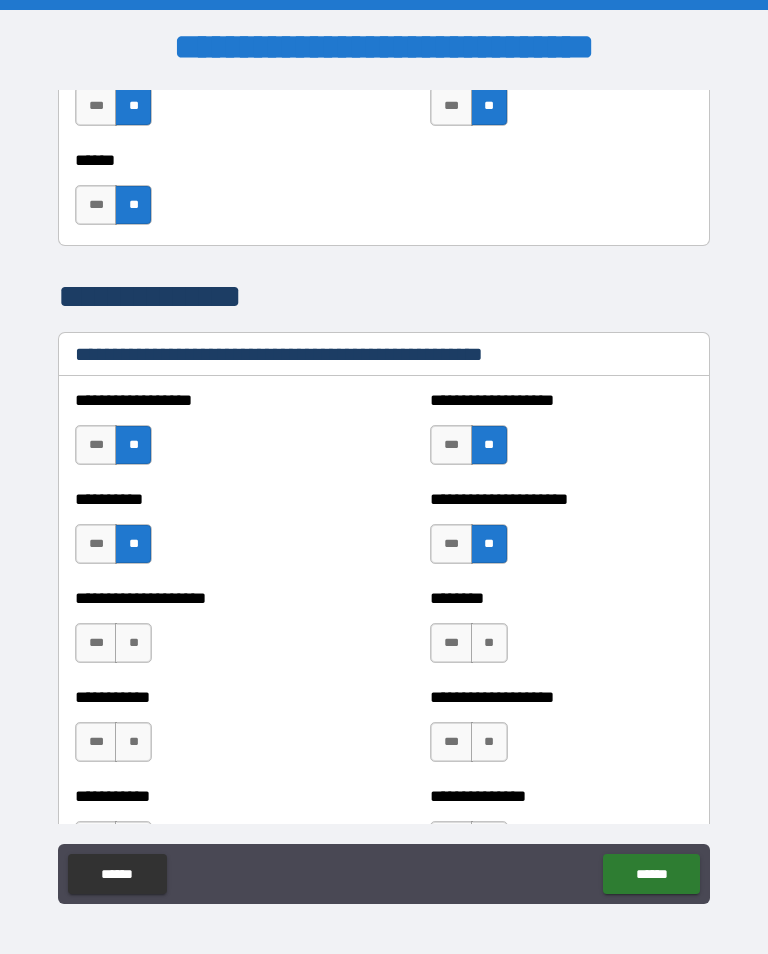 click on "**" at bounding box center [133, 643] 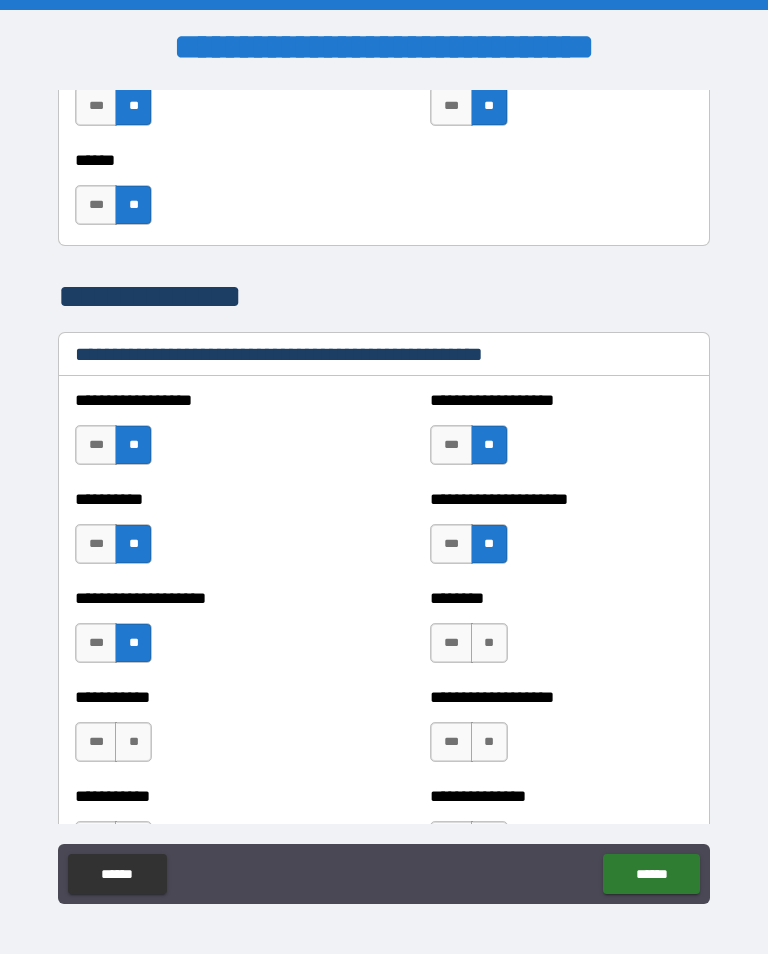 click on "**" at bounding box center [489, 643] 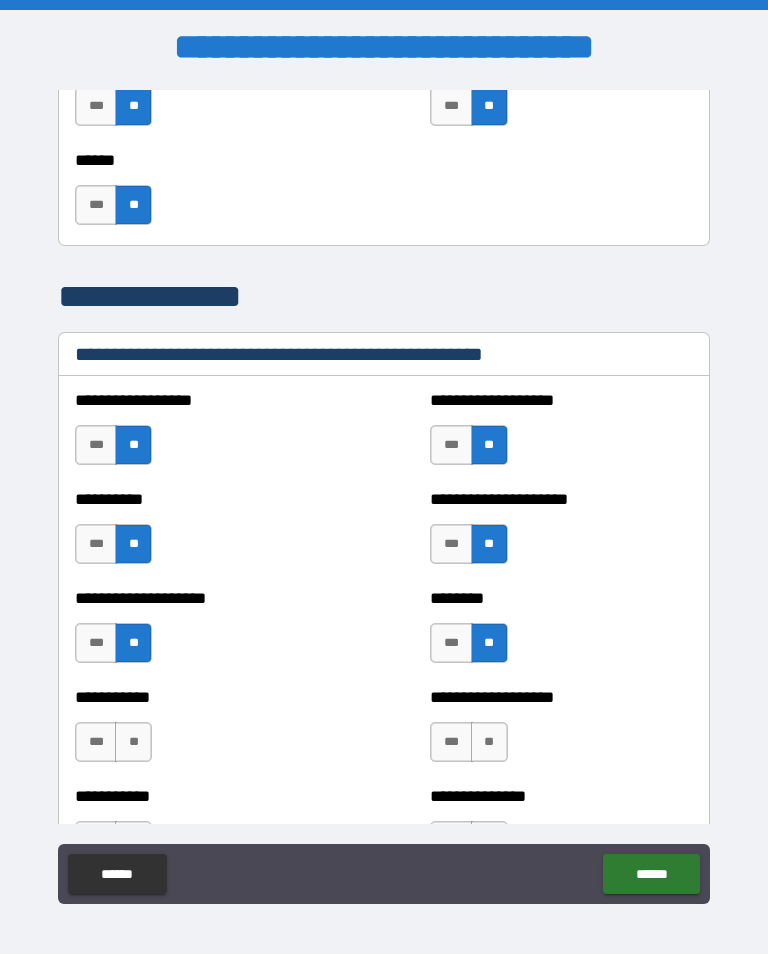 click on "**" at bounding box center [133, 742] 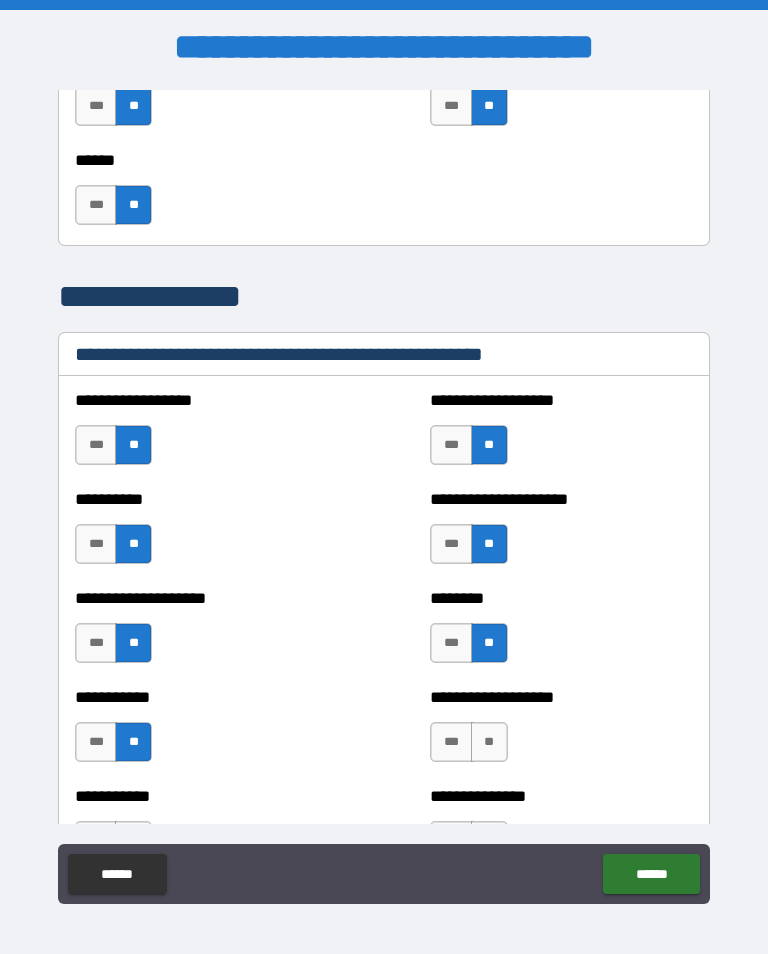 click on "**" at bounding box center [489, 742] 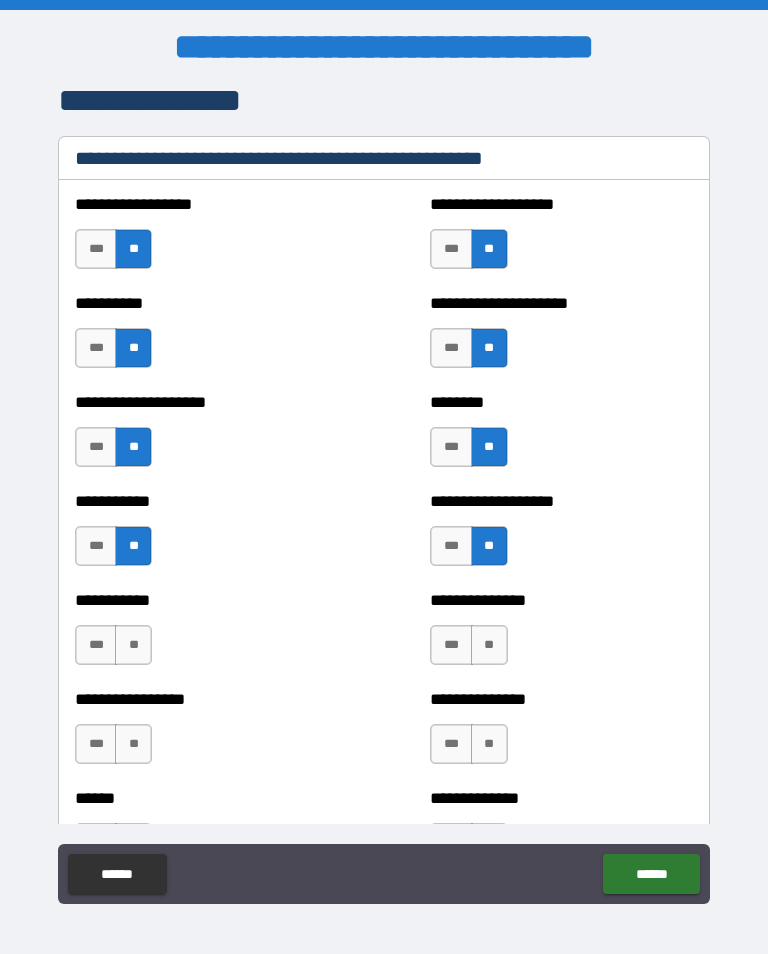 scroll, scrollTop: 2481, scrollLeft: 0, axis: vertical 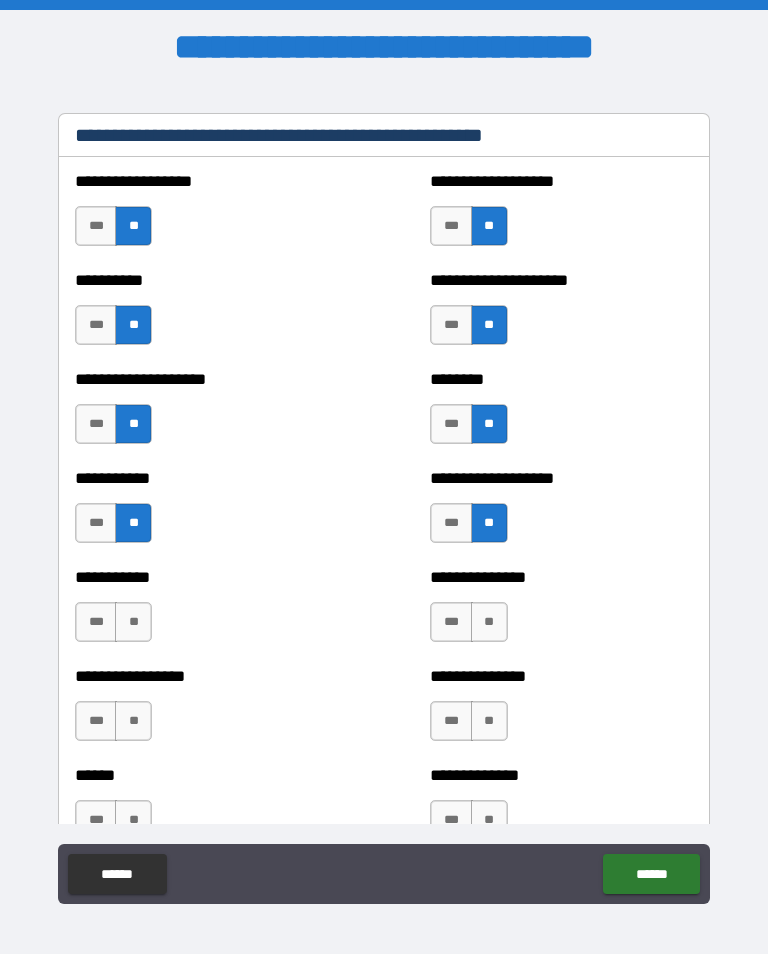 click on "**" at bounding box center [133, 622] 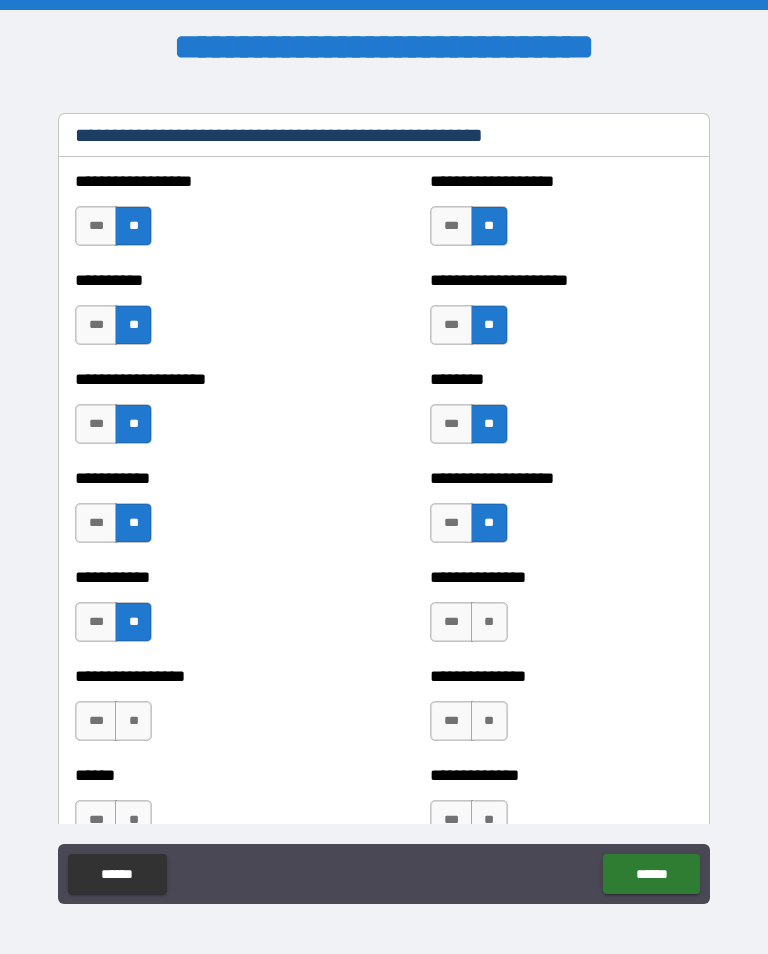 click on "**" at bounding box center [489, 622] 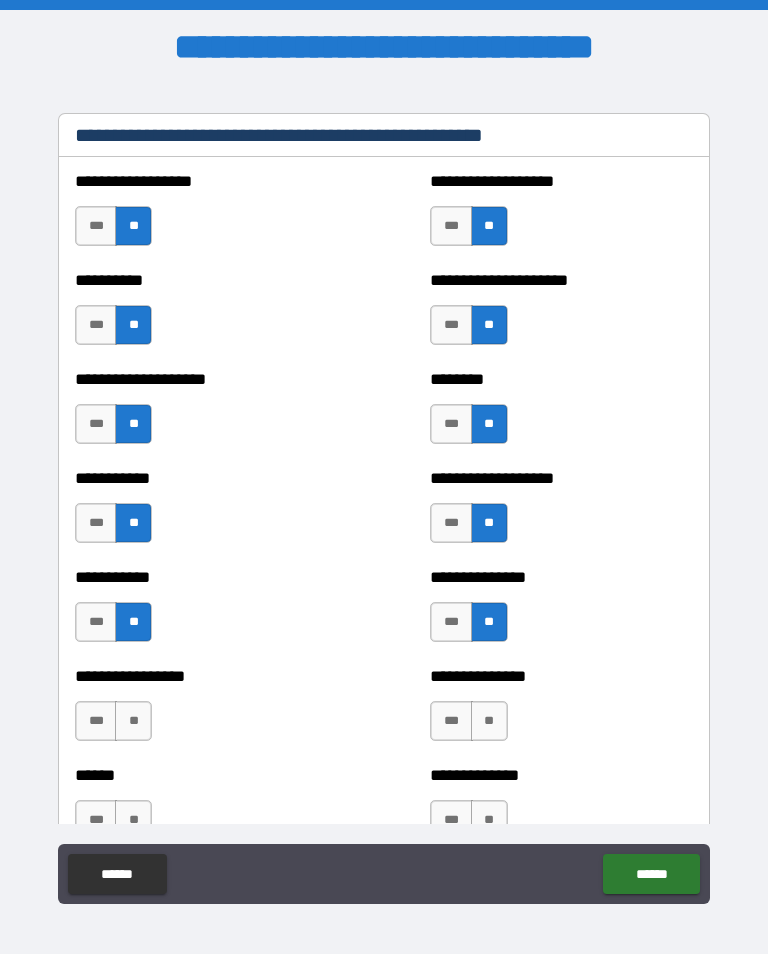click on "**" at bounding box center (133, 721) 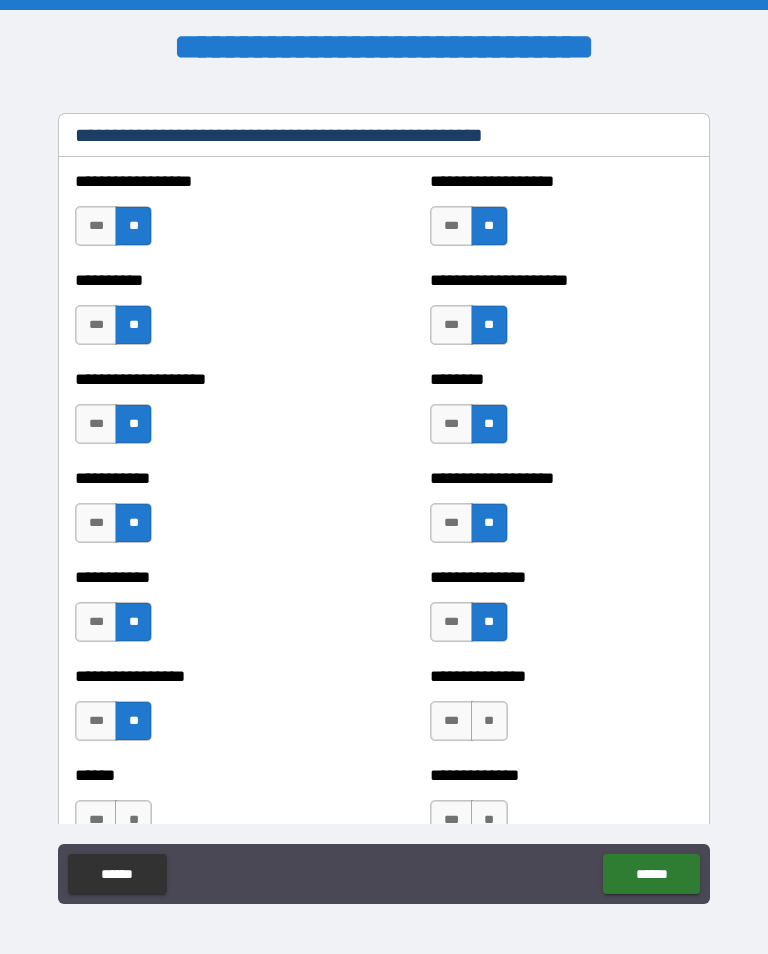 click on "**" at bounding box center [489, 721] 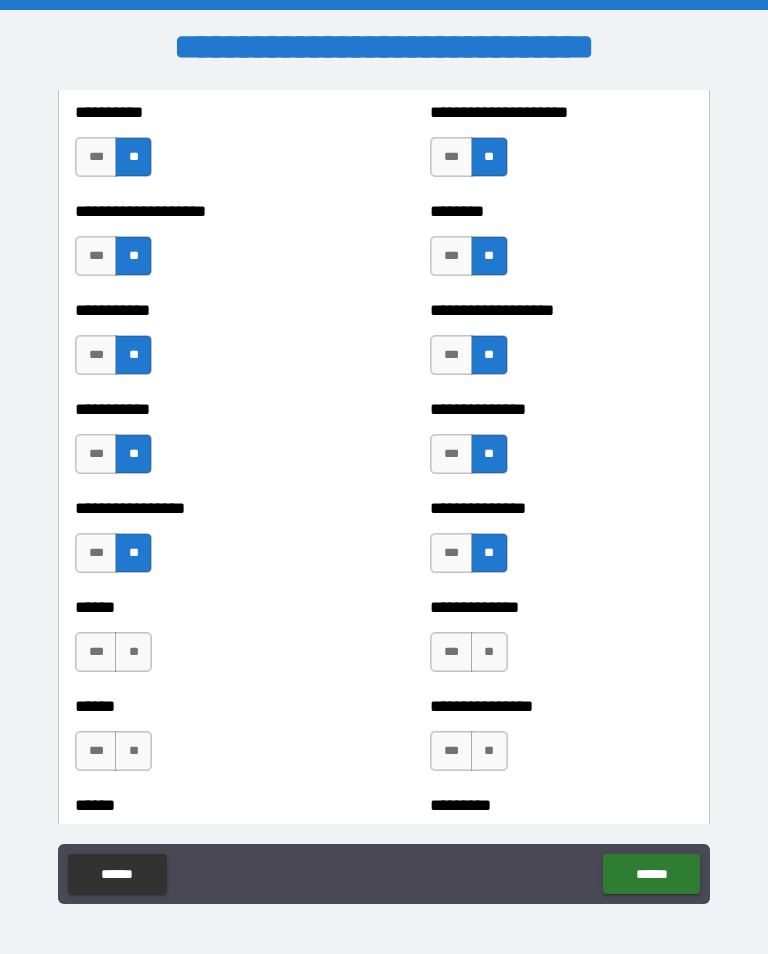 scroll, scrollTop: 2652, scrollLeft: 0, axis: vertical 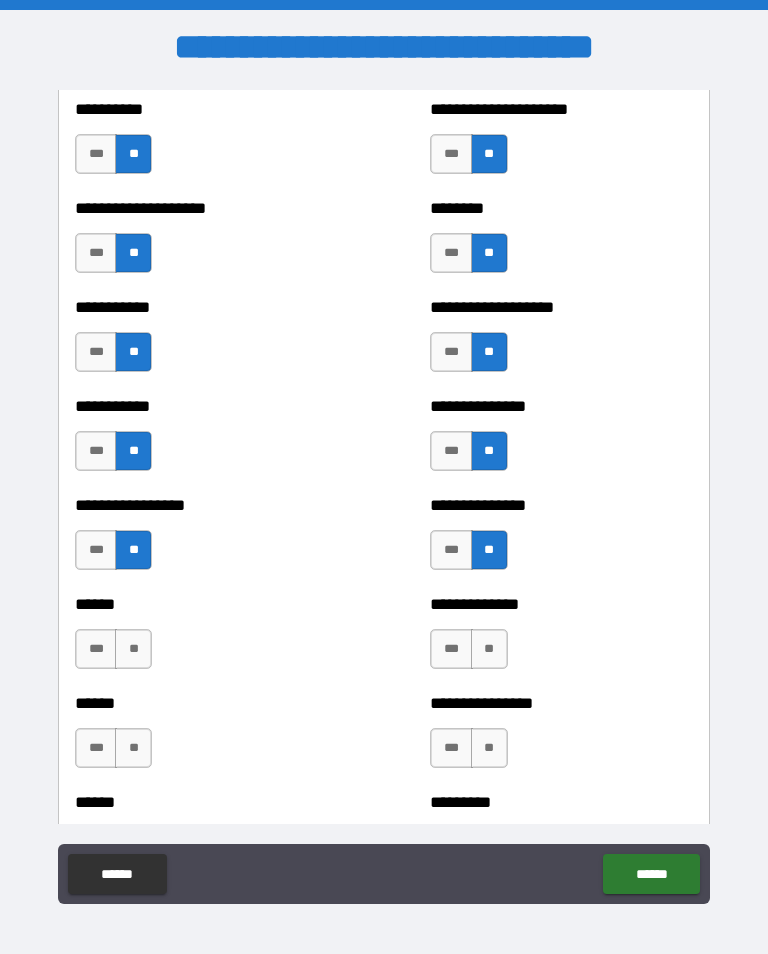 click on "**" at bounding box center (133, 649) 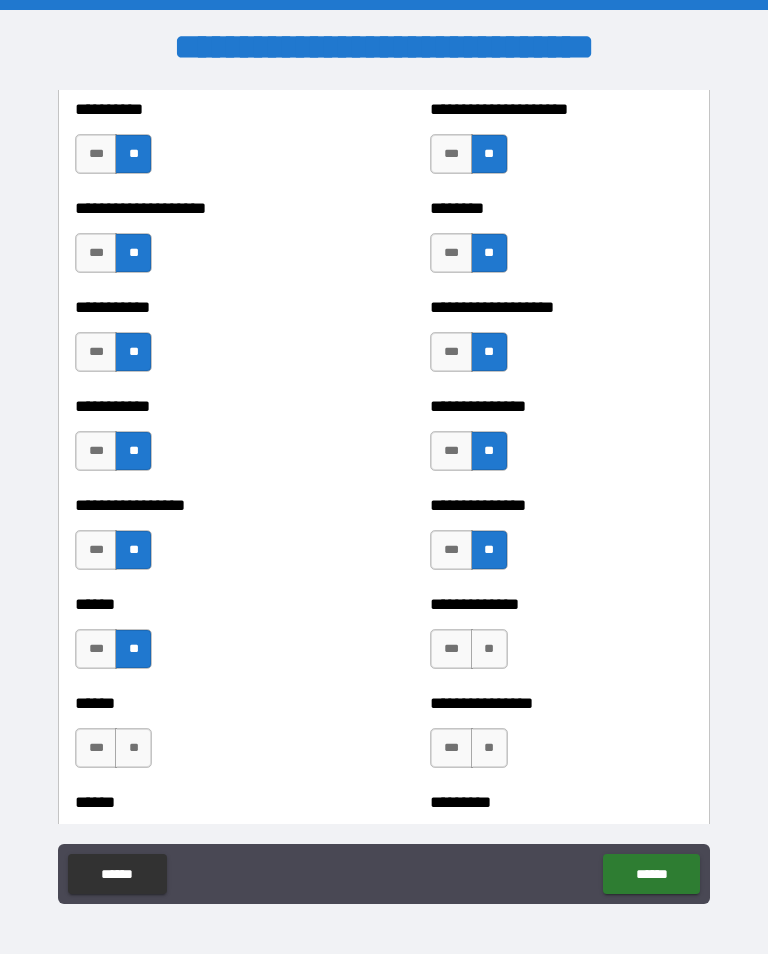 click on "**" at bounding box center (489, 649) 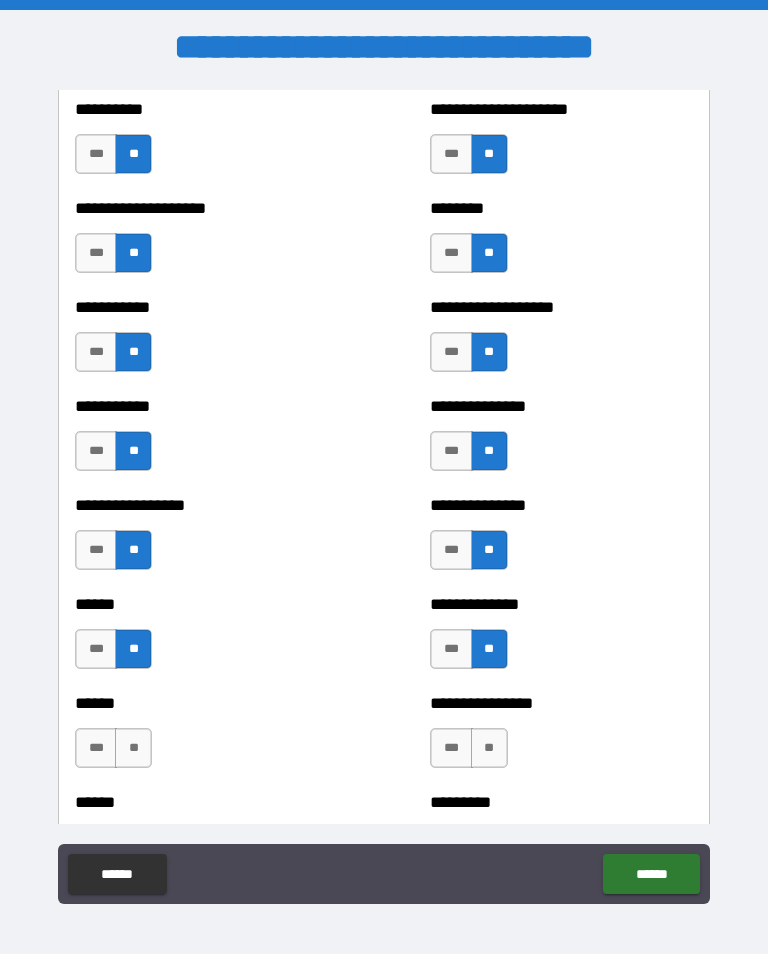 click on "**" at bounding box center (133, 748) 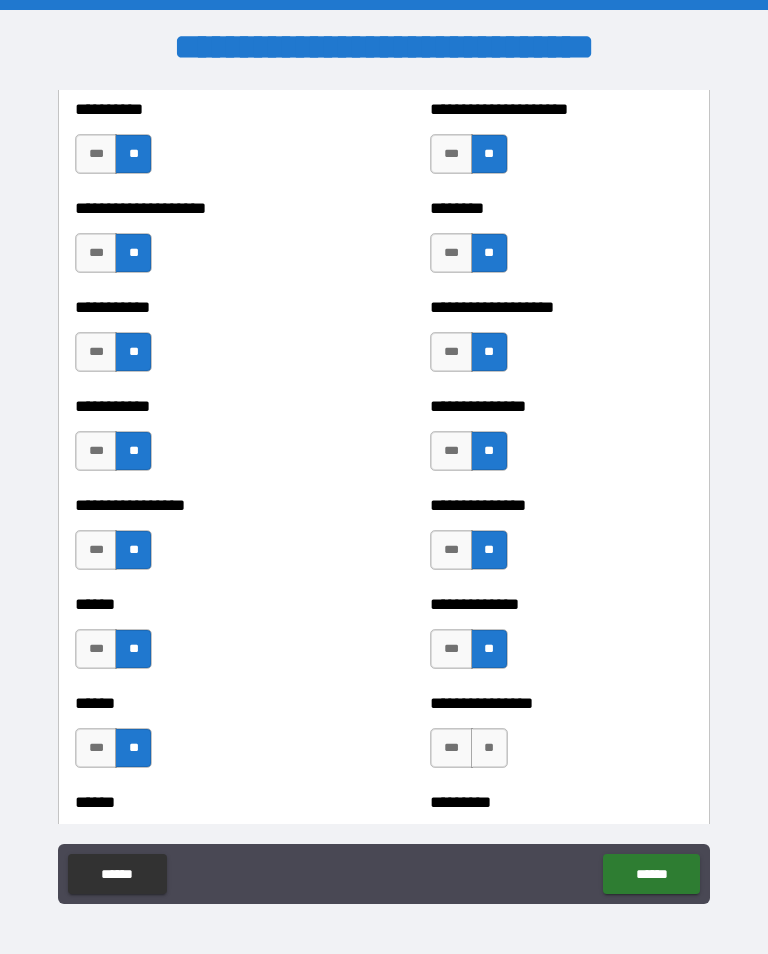 click on "**" at bounding box center (489, 748) 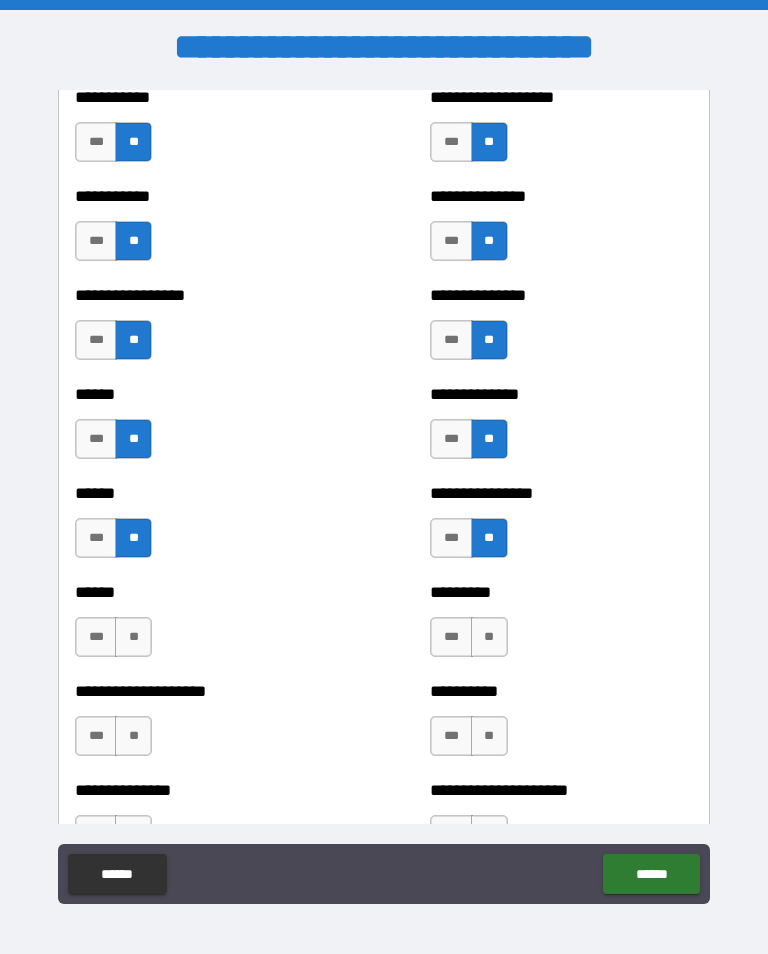 scroll, scrollTop: 2862, scrollLeft: 0, axis: vertical 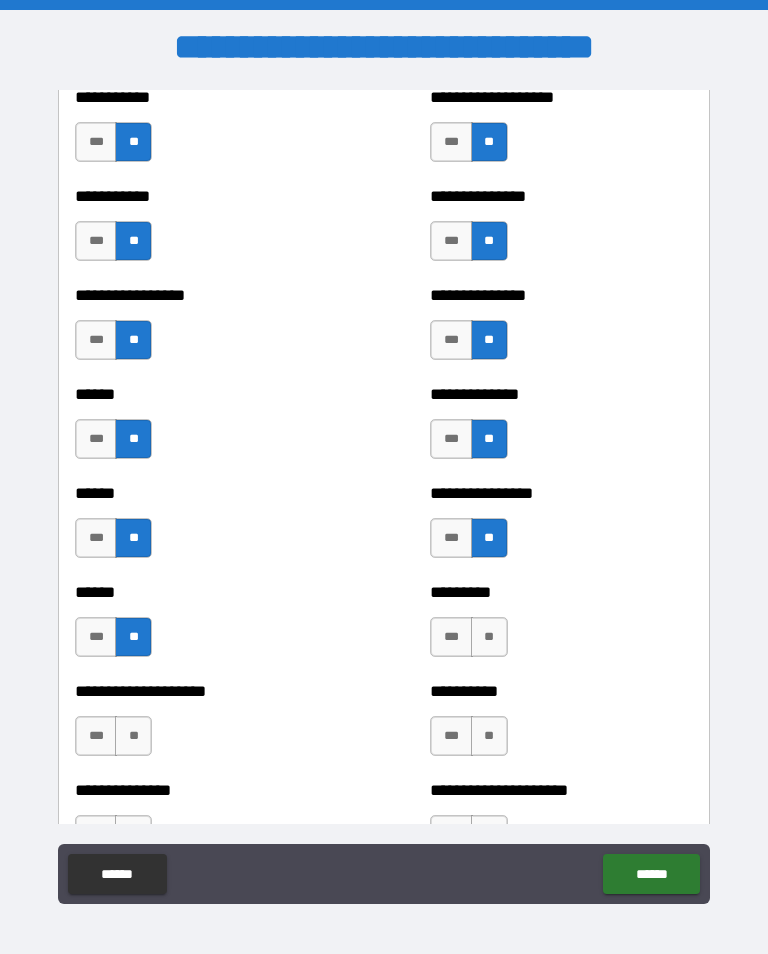 click on "**" at bounding box center (489, 637) 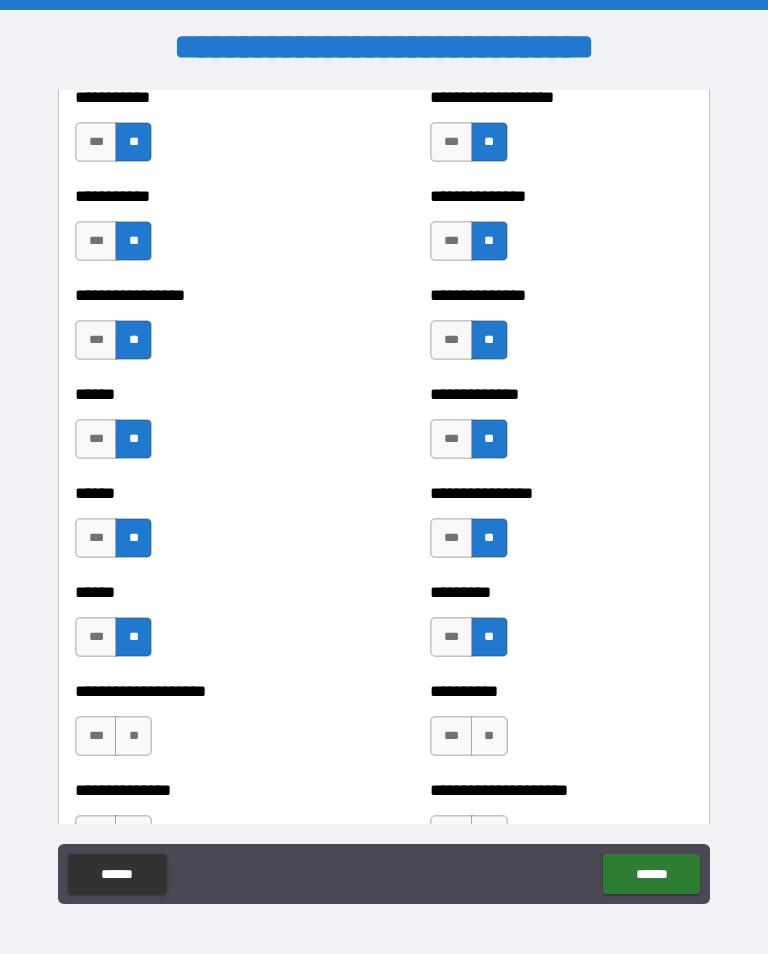 click on "**" at bounding box center [133, 736] 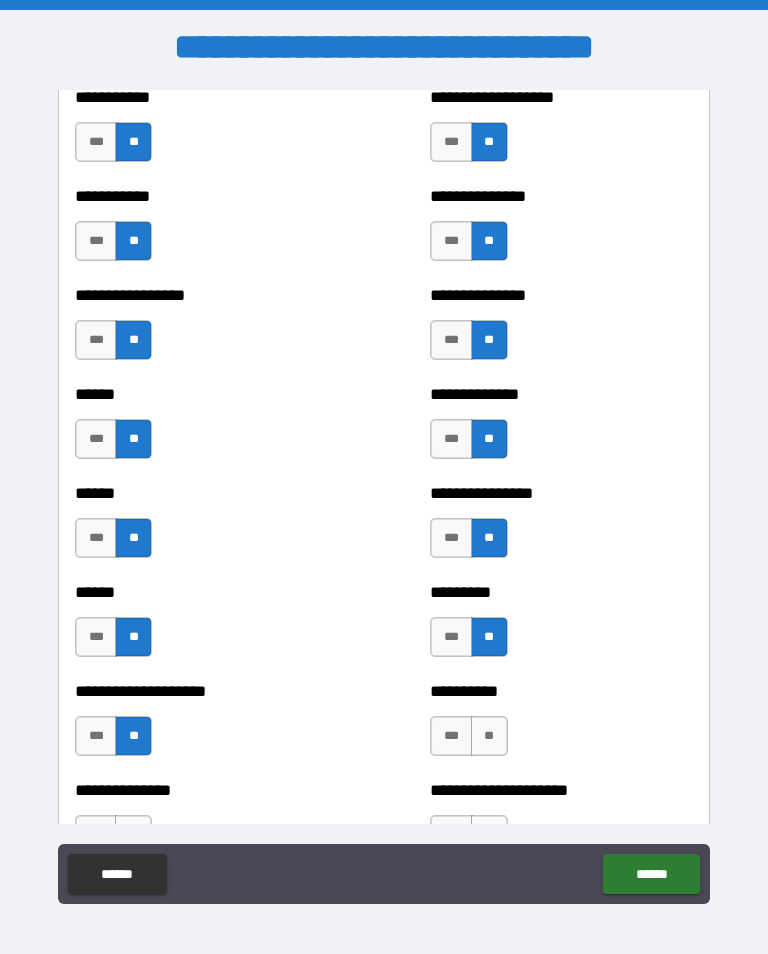 click on "**" at bounding box center (489, 736) 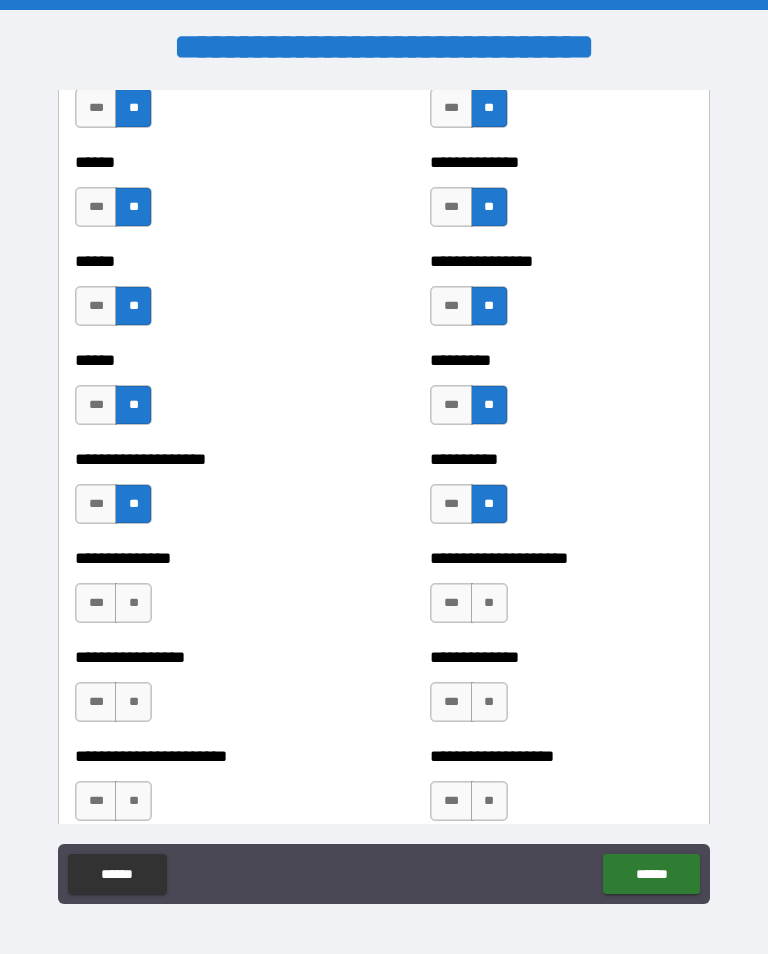 scroll, scrollTop: 3102, scrollLeft: 0, axis: vertical 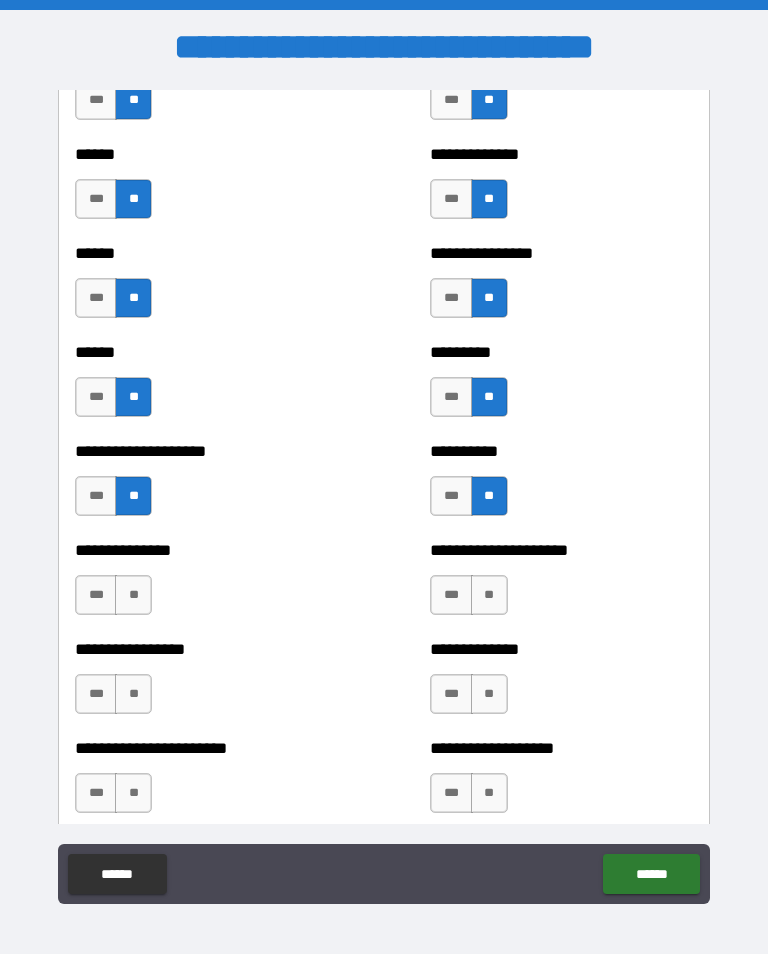 click on "**" at bounding box center (133, 595) 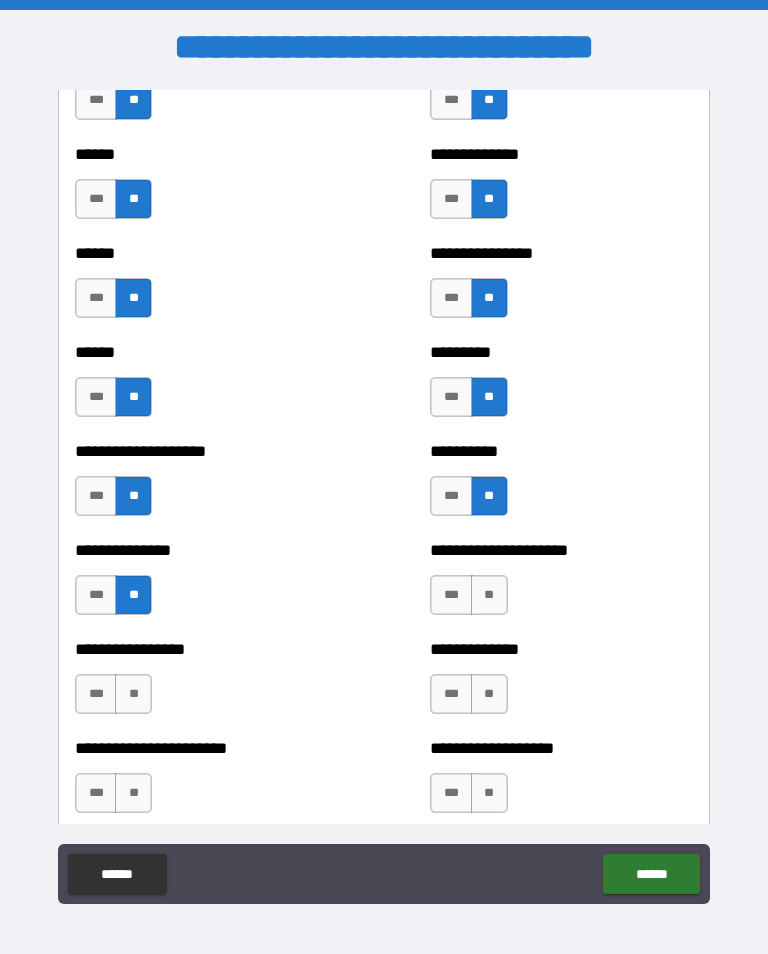 click on "**" at bounding box center (489, 595) 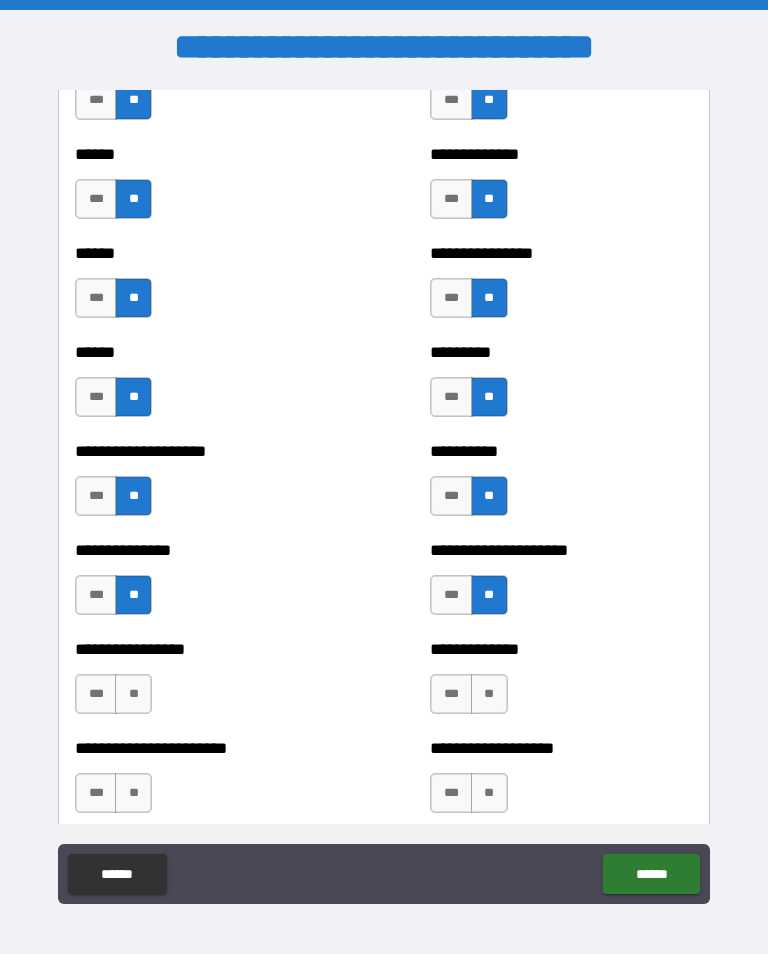click on "**" at bounding box center [133, 694] 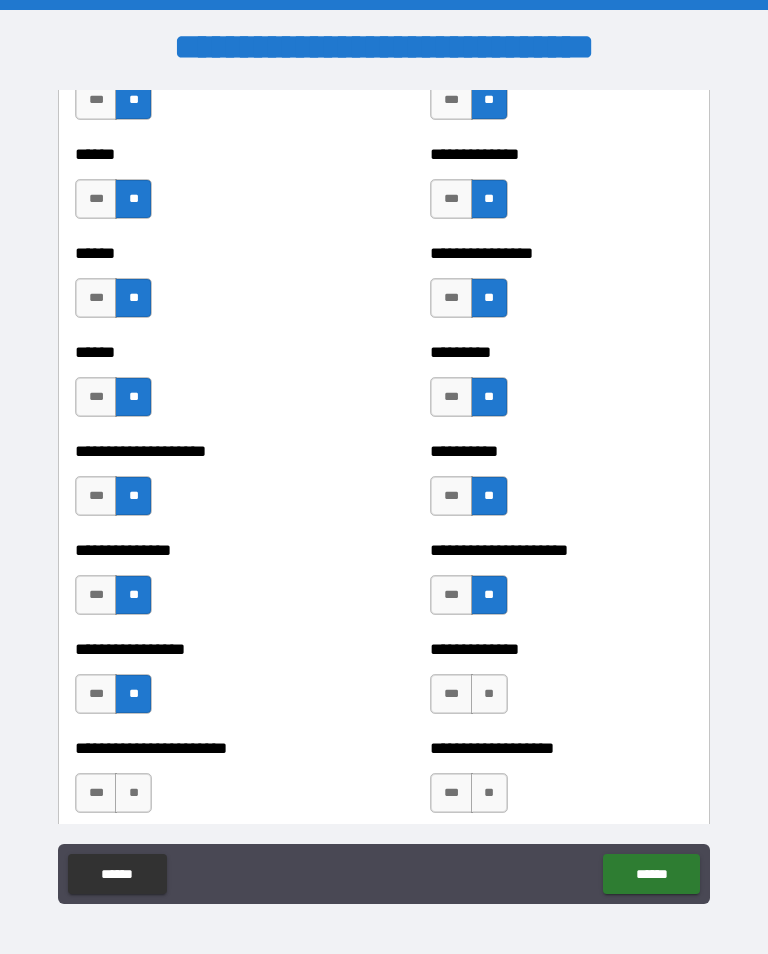 click on "**" at bounding box center [489, 694] 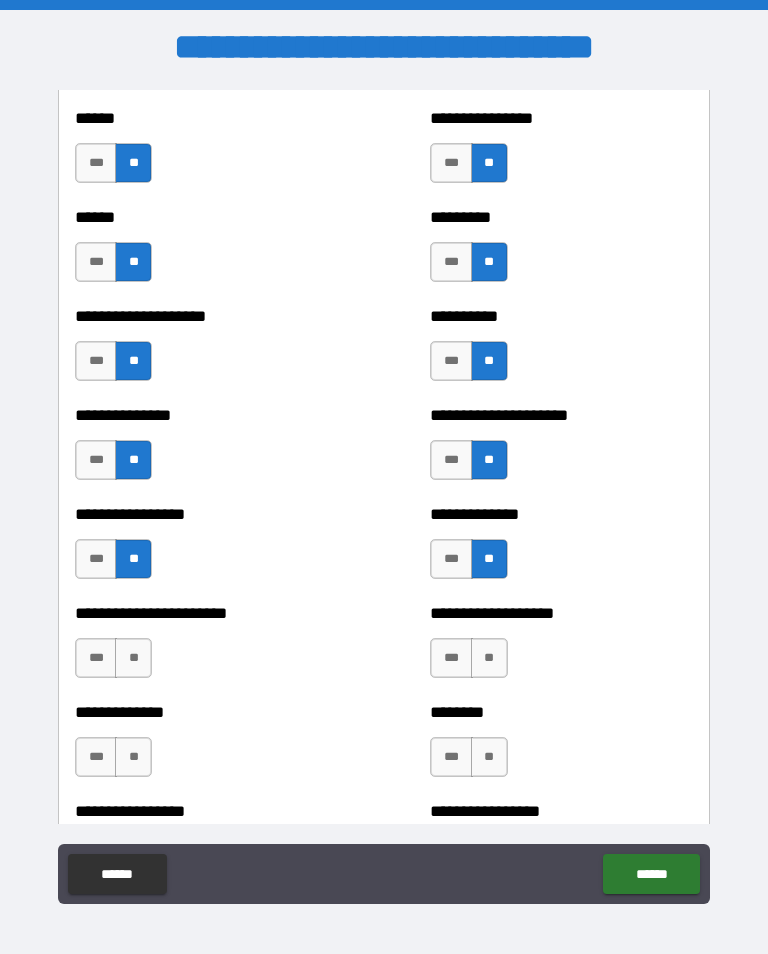 scroll, scrollTop: 3243, scrollLeft: 0, axis: vertical 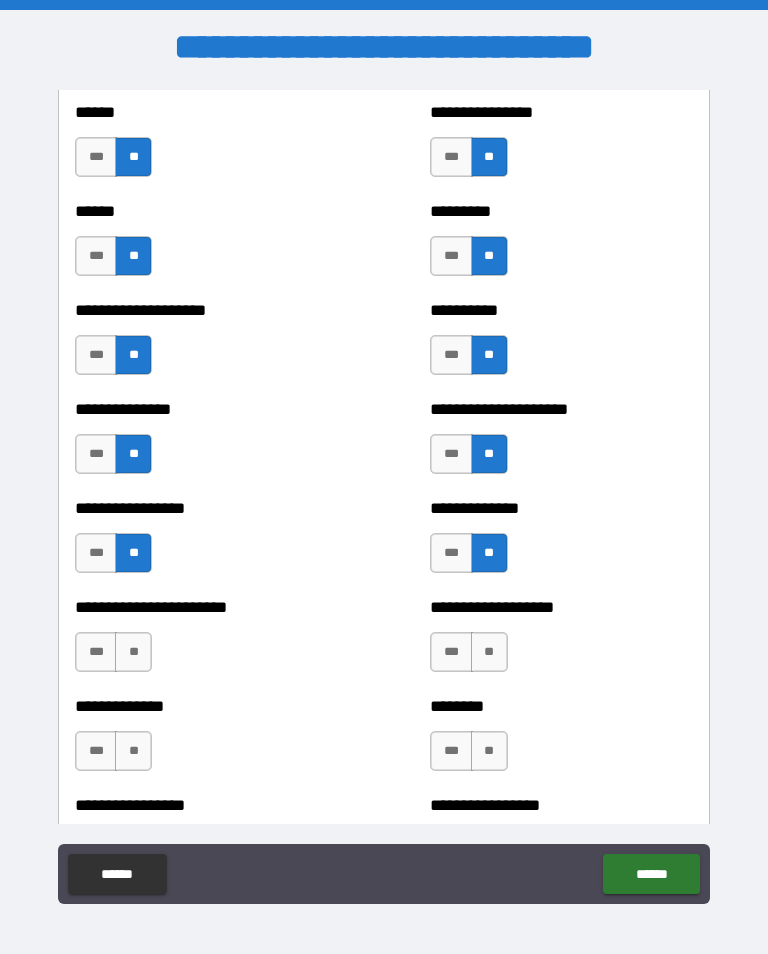 click on "**" at bounding box center [133, 652] 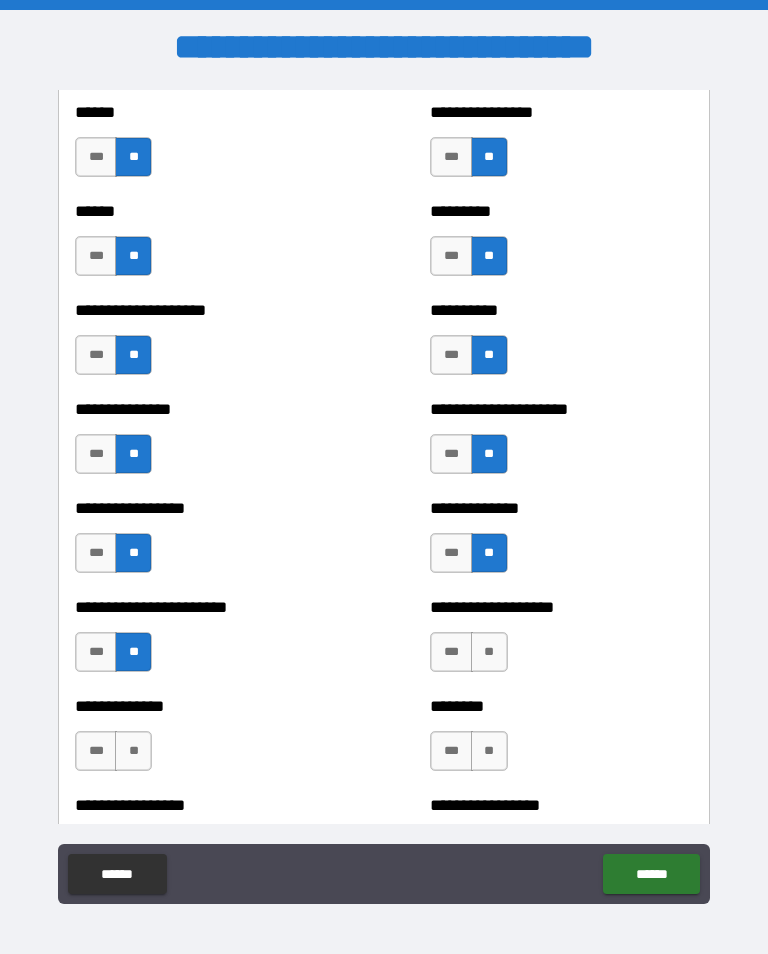 click on "**" at bounding box center (489, 652) 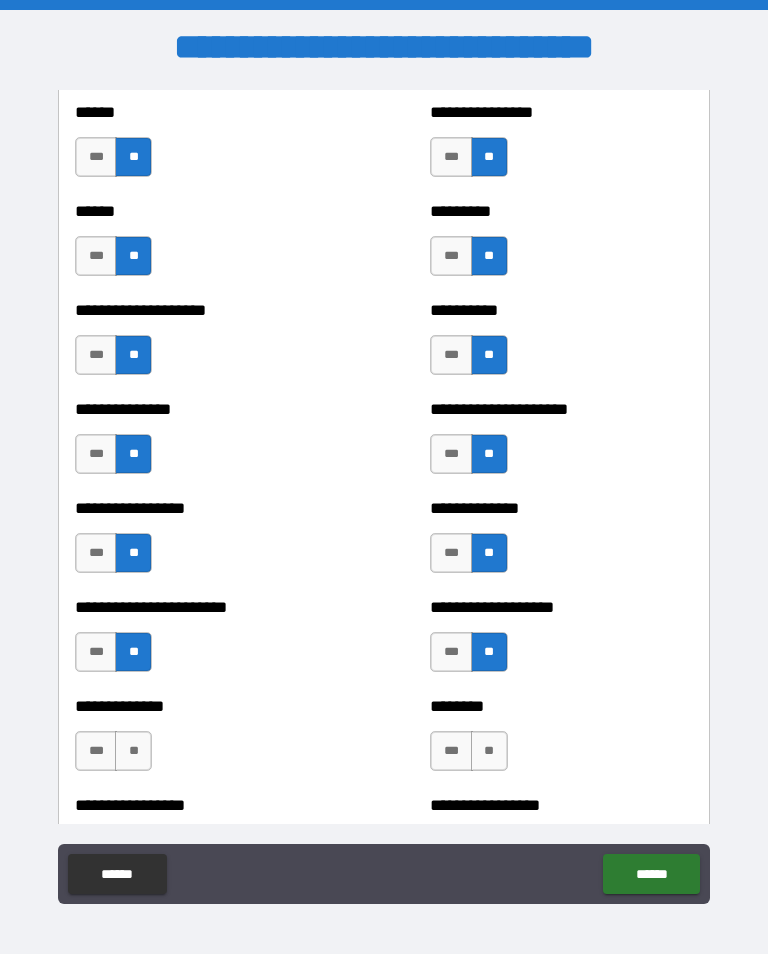click on "**" at bounding box center [133, 751] 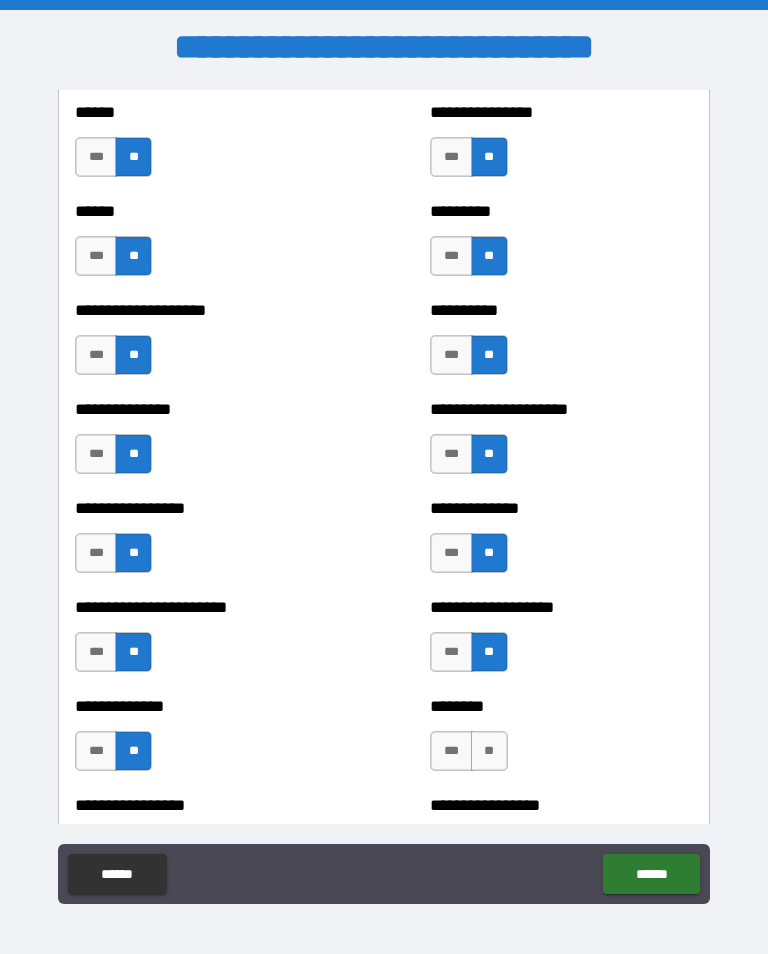 click on "**" at bounding box center [489, 751] 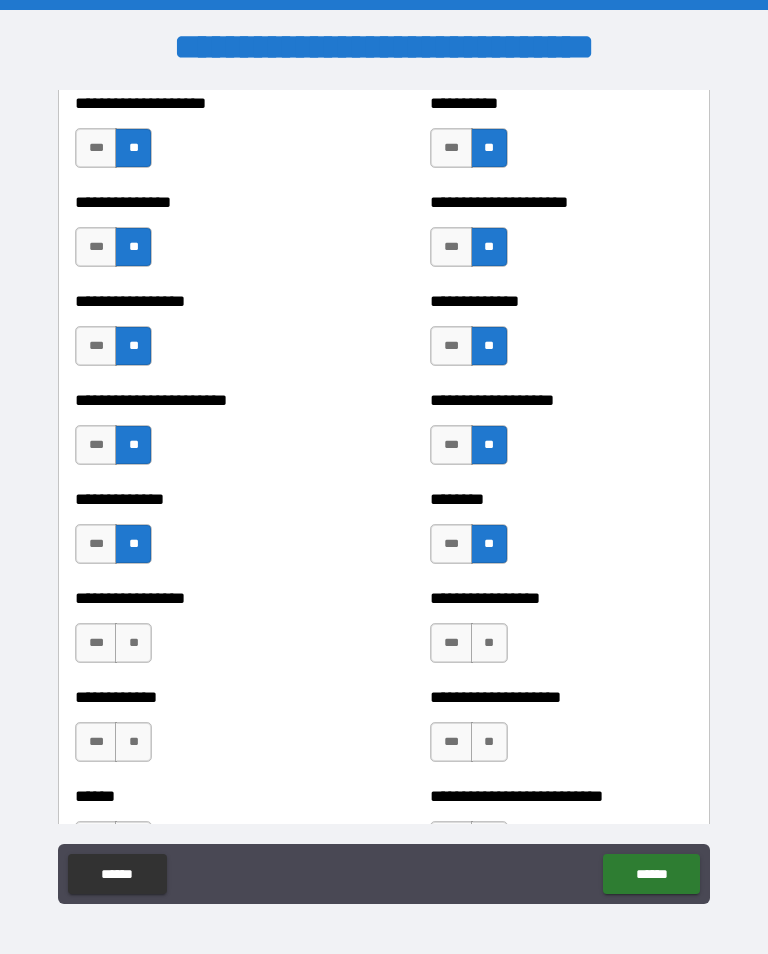 scroll, scrollTop: 3464, scrollLeft: 0, axis: vertical 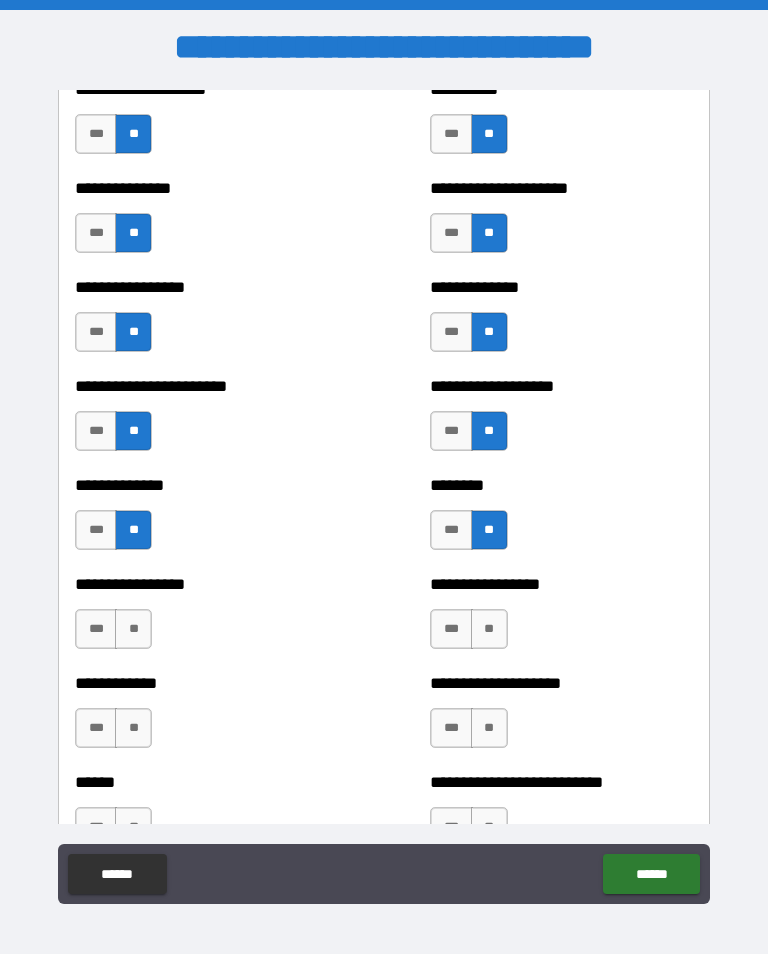 click on "**" at bounding box center (133, 629) 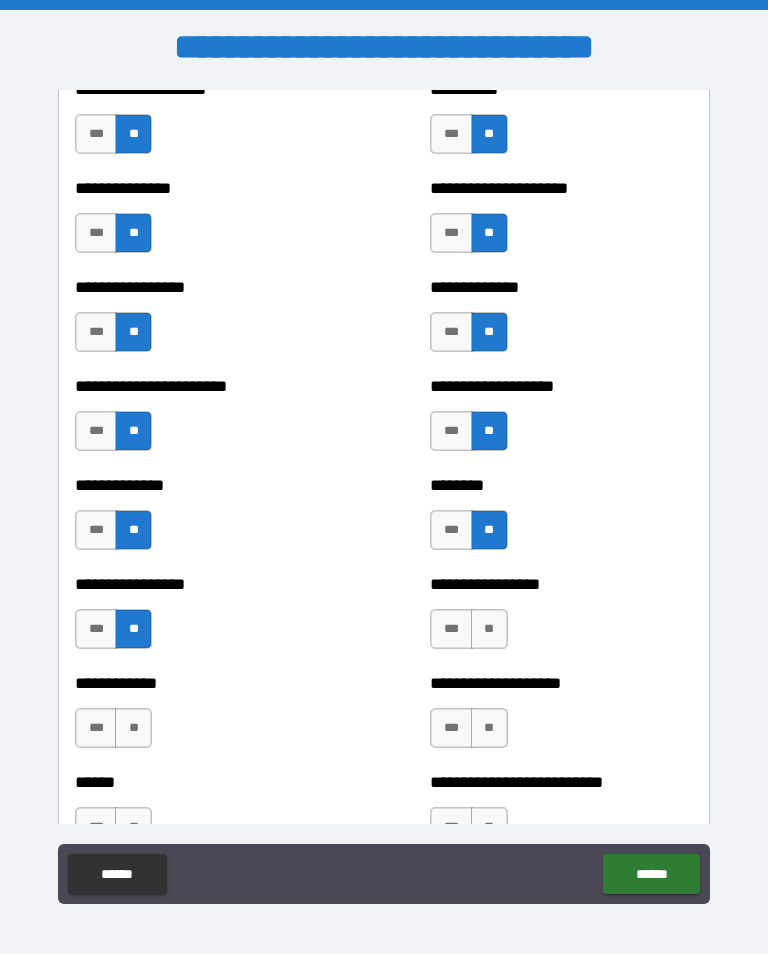 click on "**" at bounding box center (489, 629) 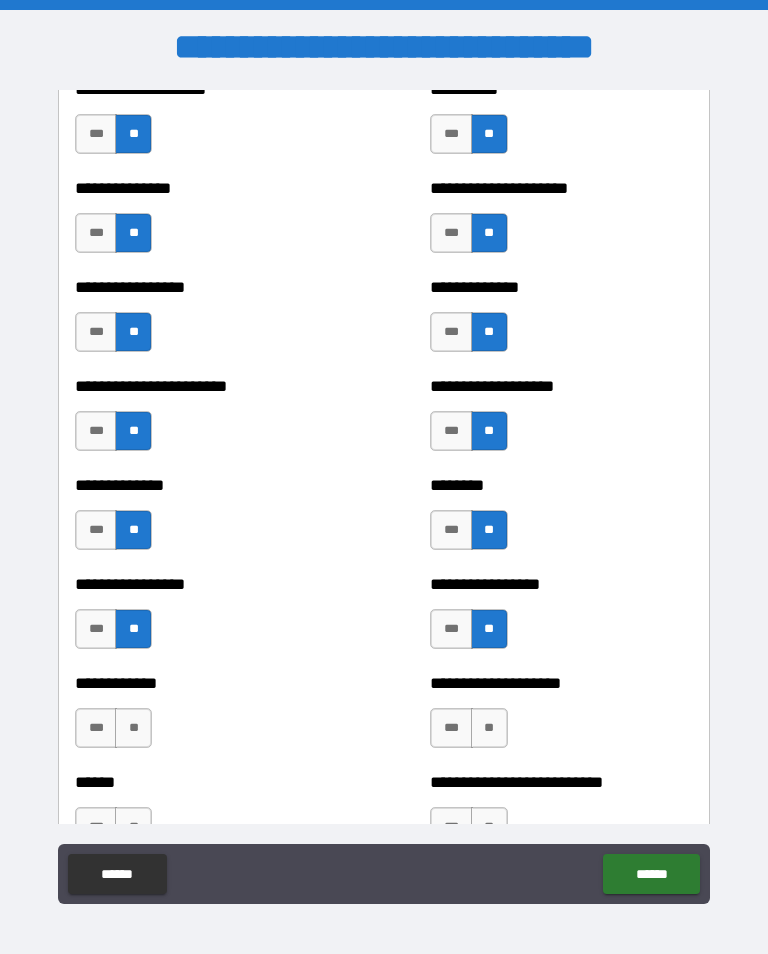 click on "**" at bounding box center (133, 728) 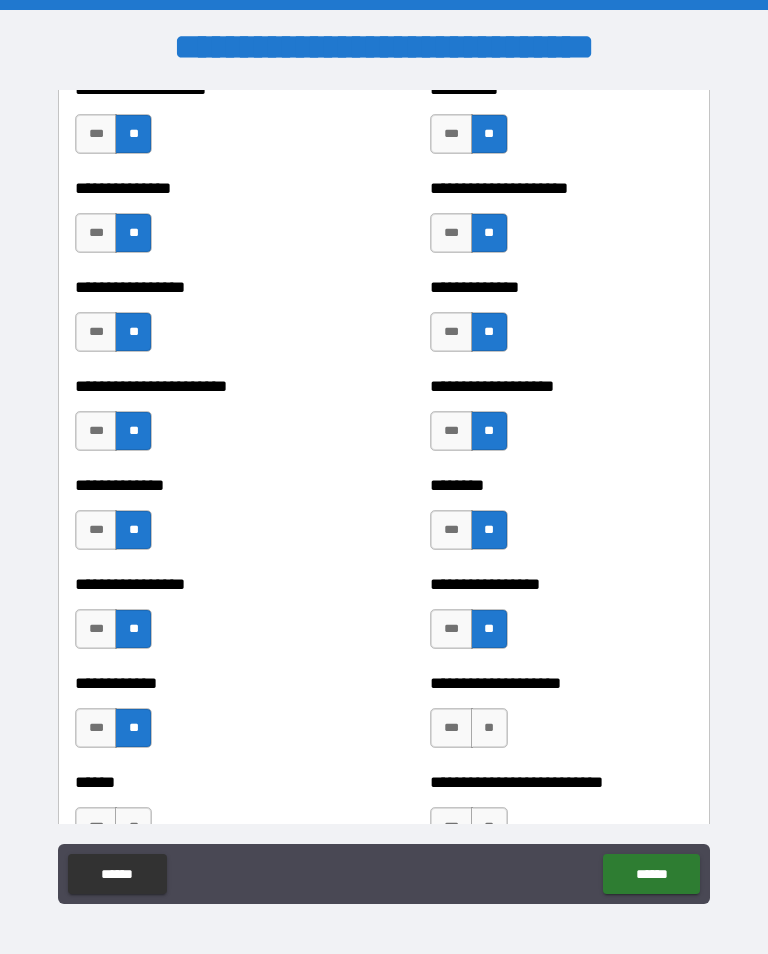 click on "**" at bounding box center [489, 728] 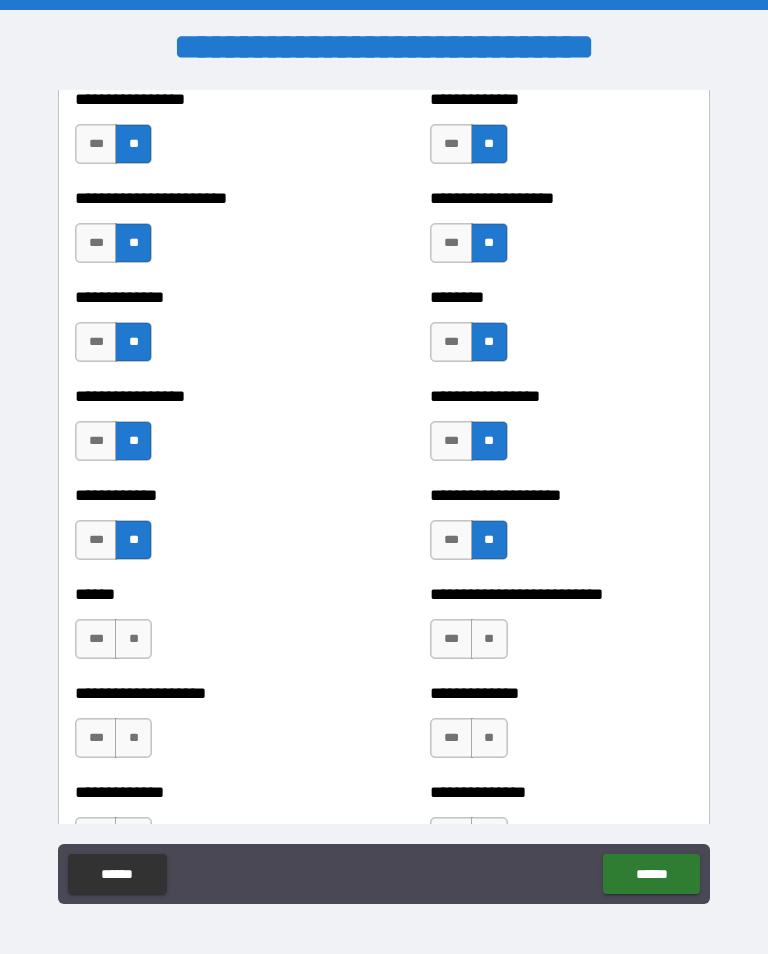 scroll, scrollTop: 3658, scrollLeft: 0, axis: vertical 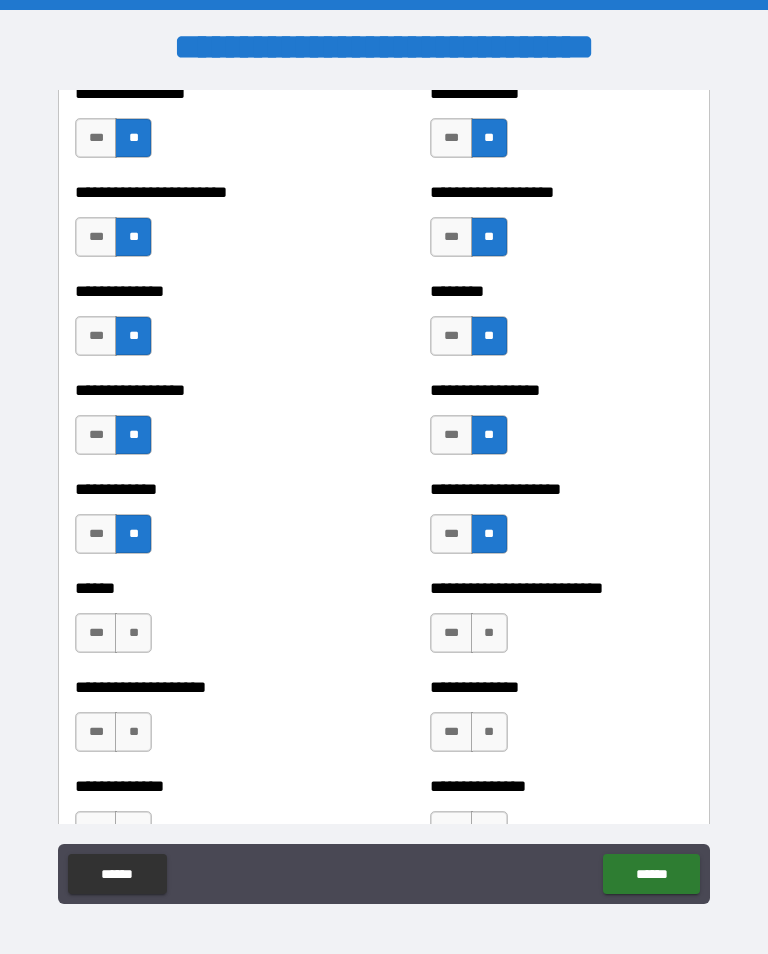 click on "**" at bounding box center [133, 633] 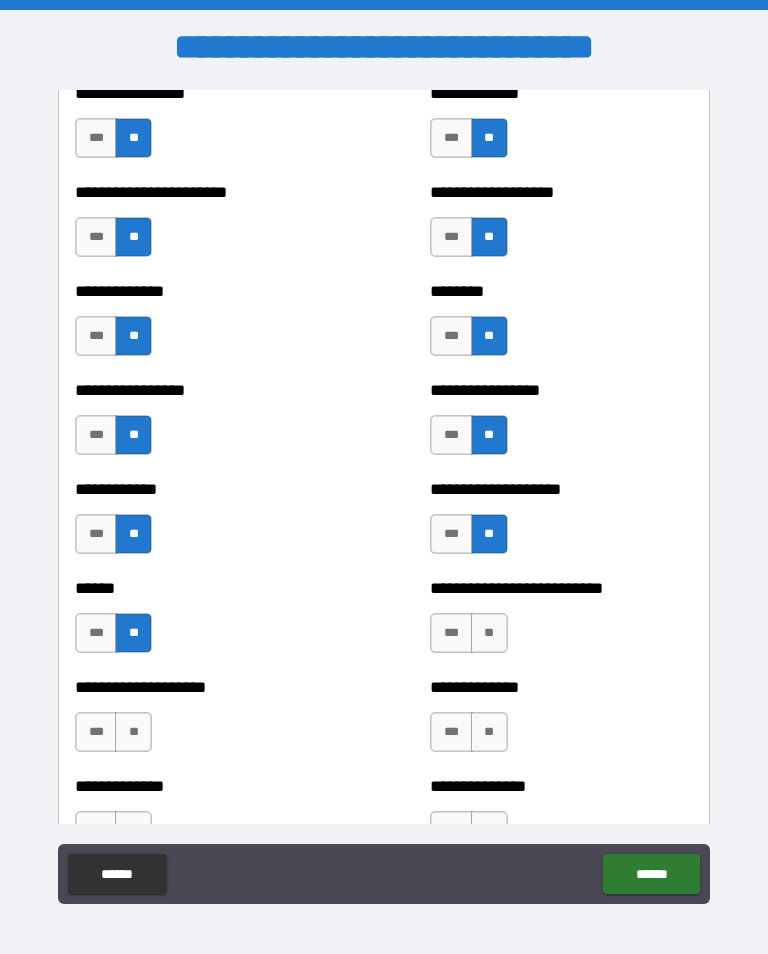 click on "**" at bounding box center (489, 633) 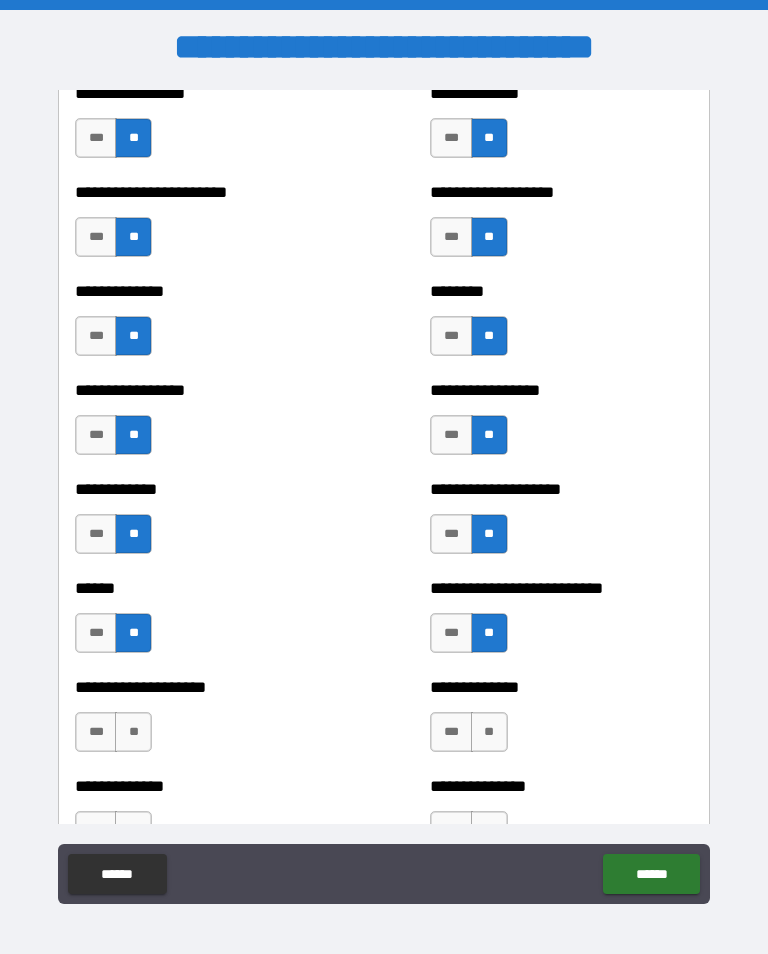 click on "**" at bounding box center (133, 732) 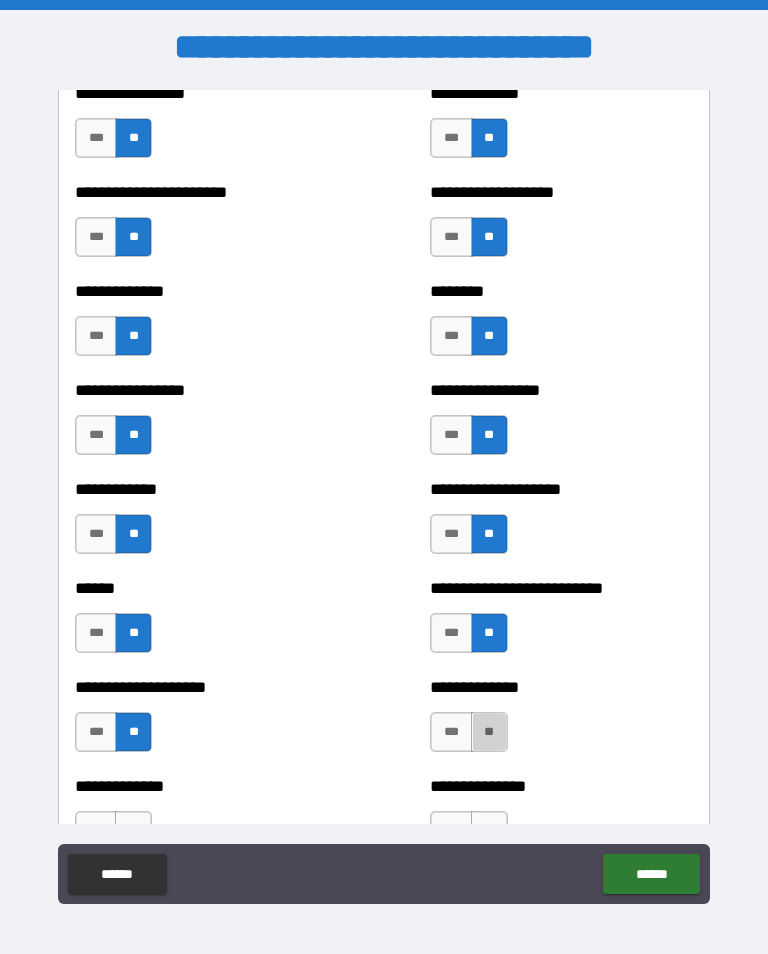 click on "**" at bounding box center [489, 732] 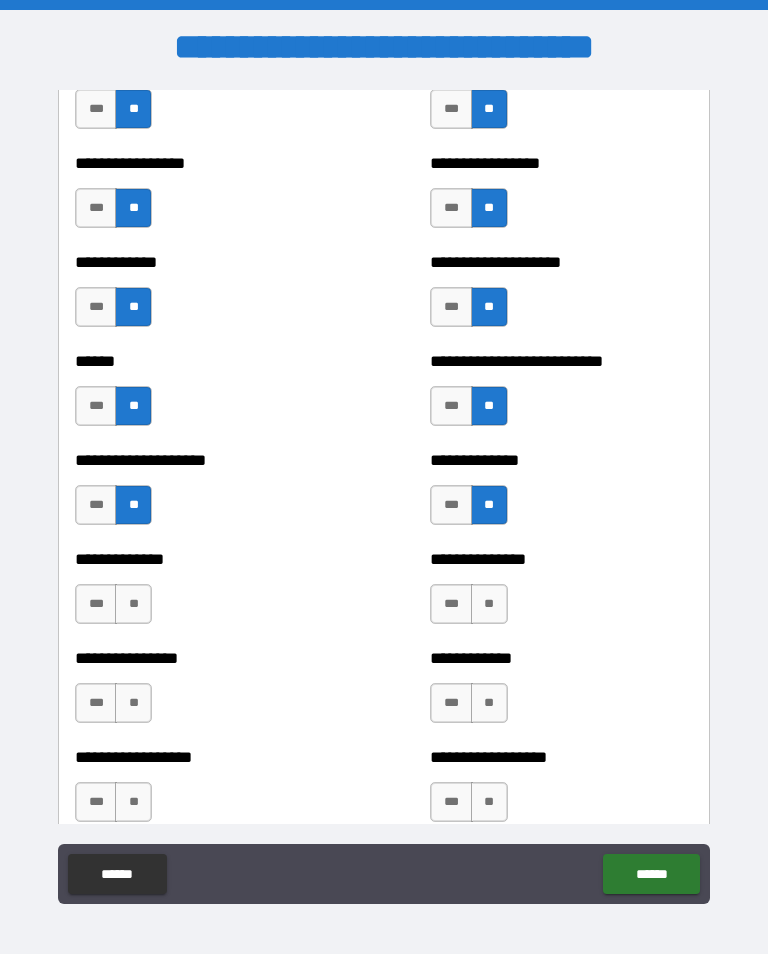 scroll, scrollTop: 3900, scrollLeft: 0, axis: vertical 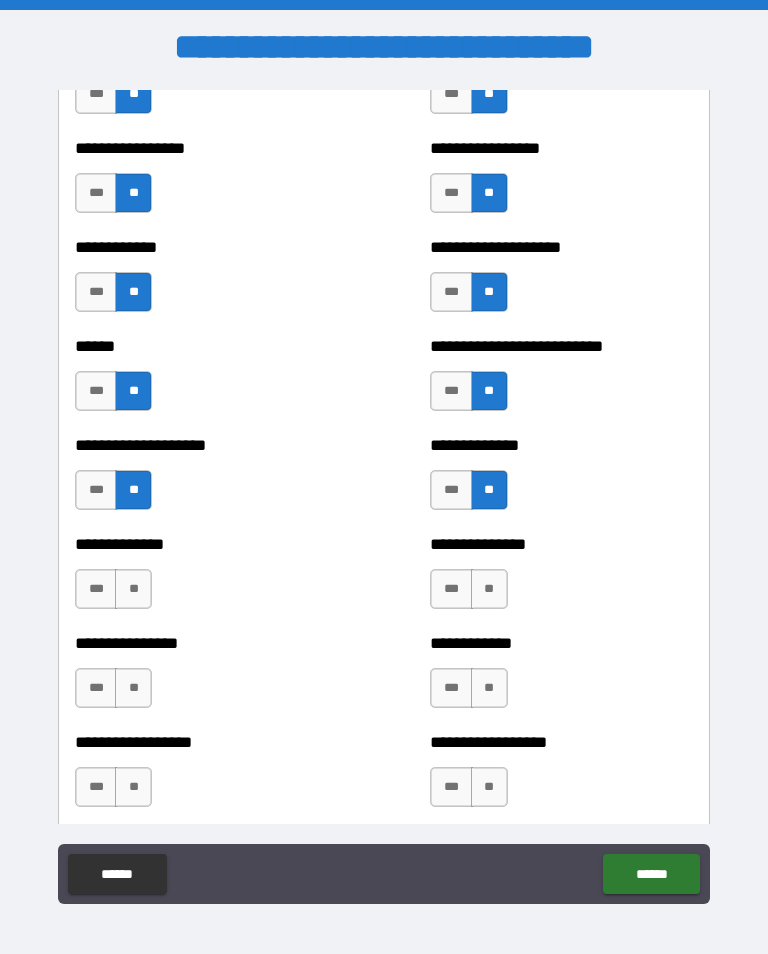 click on "**" at bounding box center (133, 589) 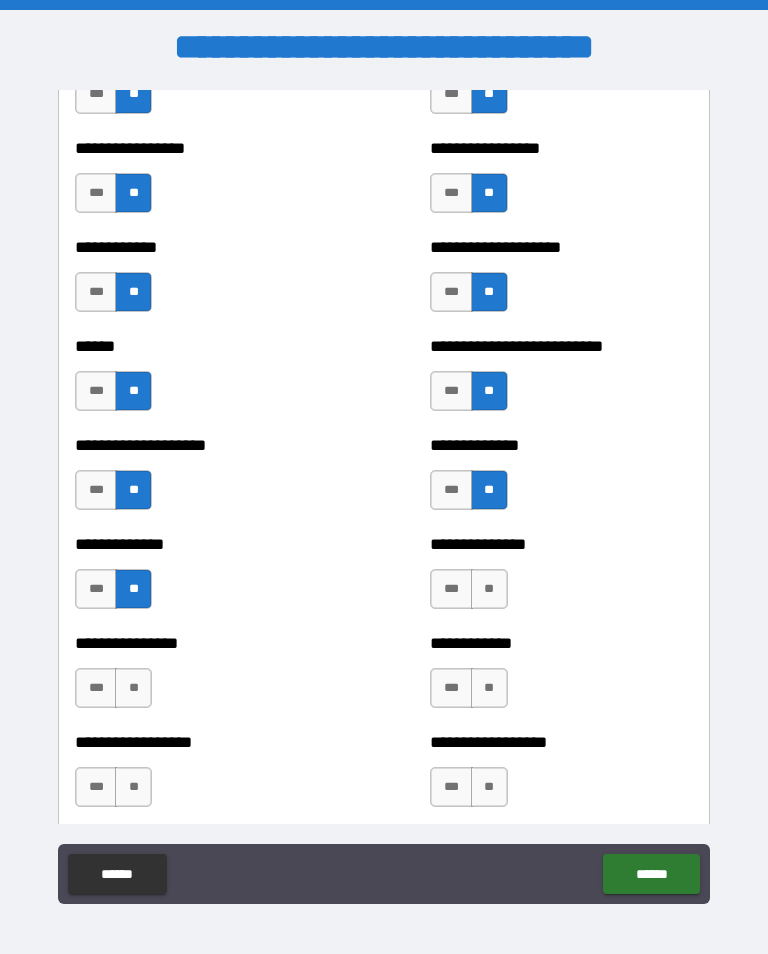 click on "**" at bounding box center [489, 589] 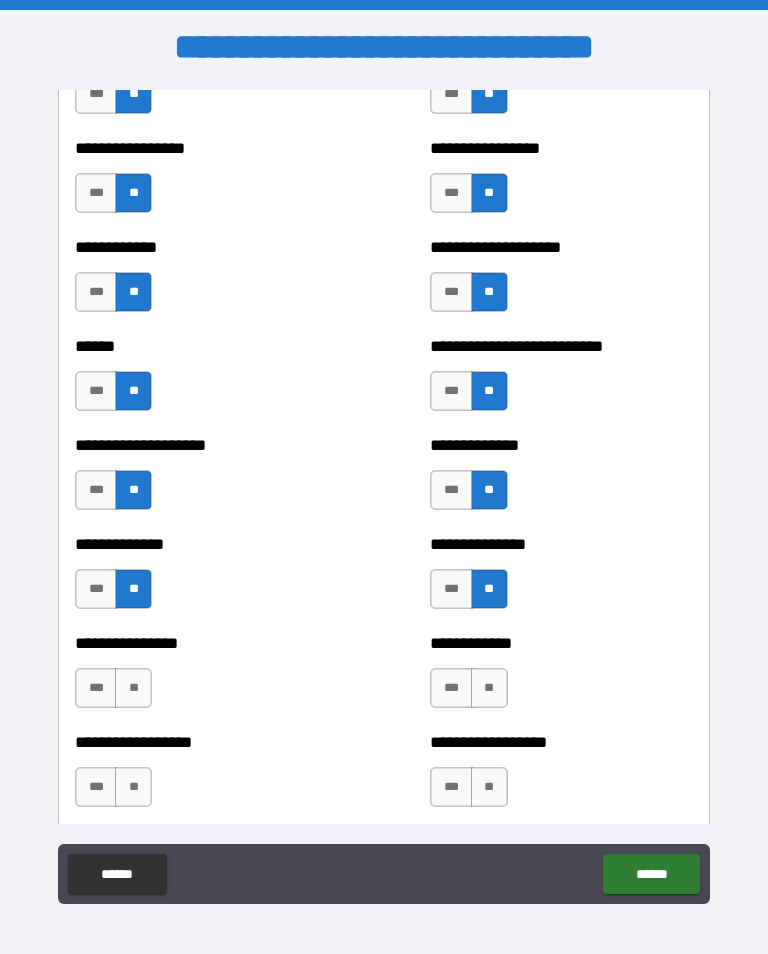 click on "**" at bounding box center (133, 688) 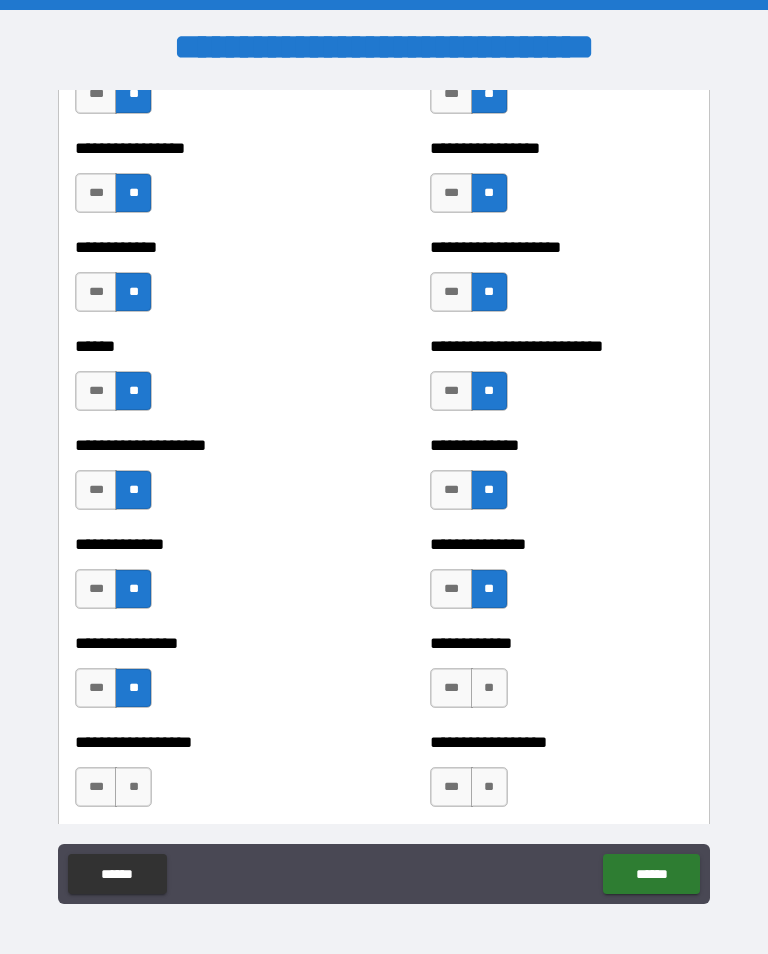 click on "**" at bounding box center [489, 688] 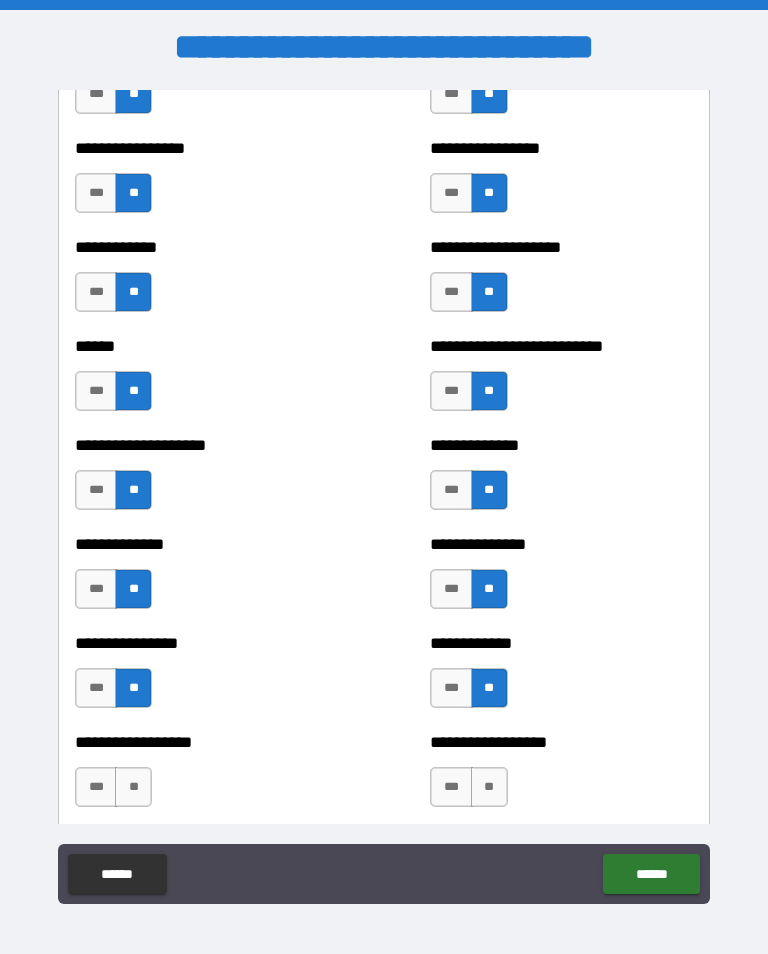click on "**" at bounding box center [133, 787] 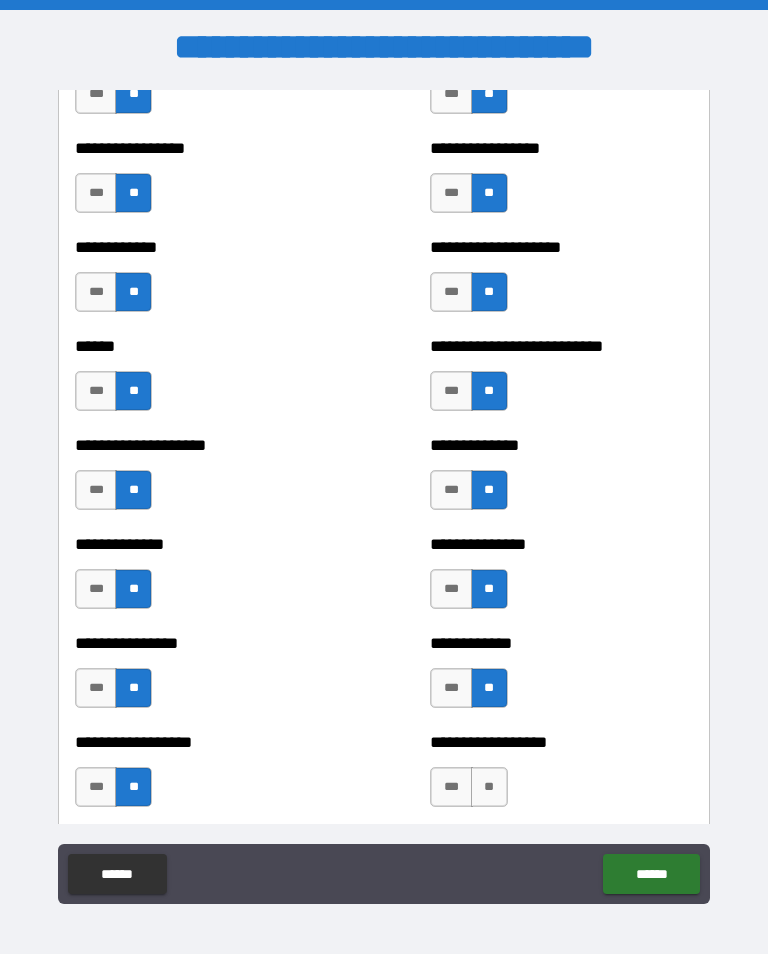 click on "**" at bounding box center (489, 787) 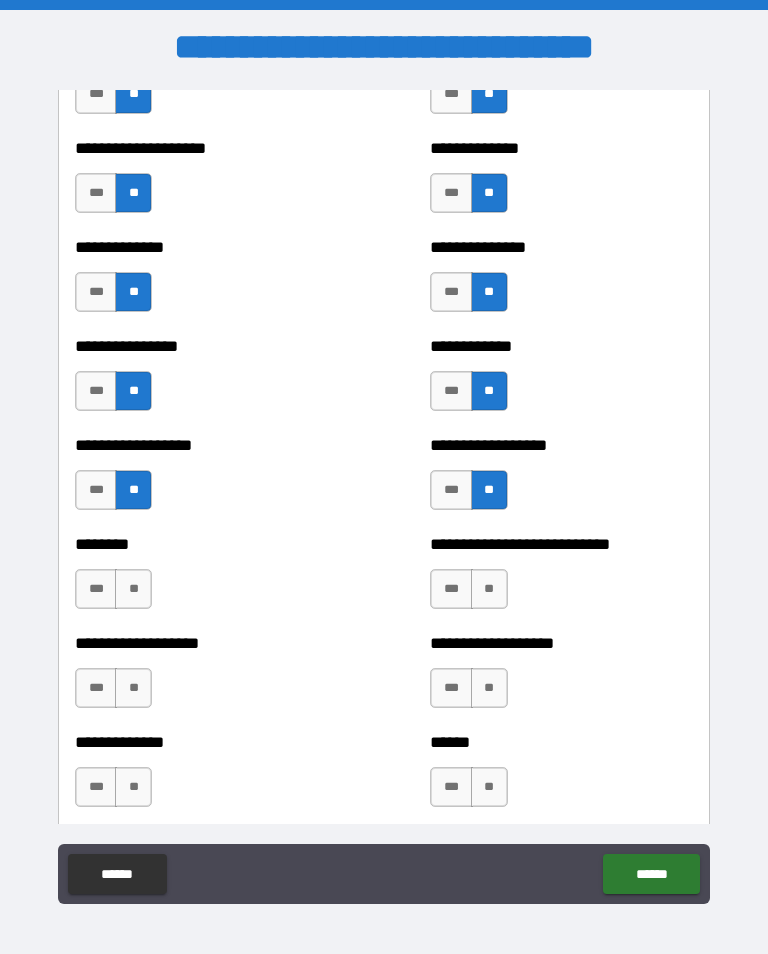 scroll, scrollTop: 4203, scrollLeft: 0, axis: vertical 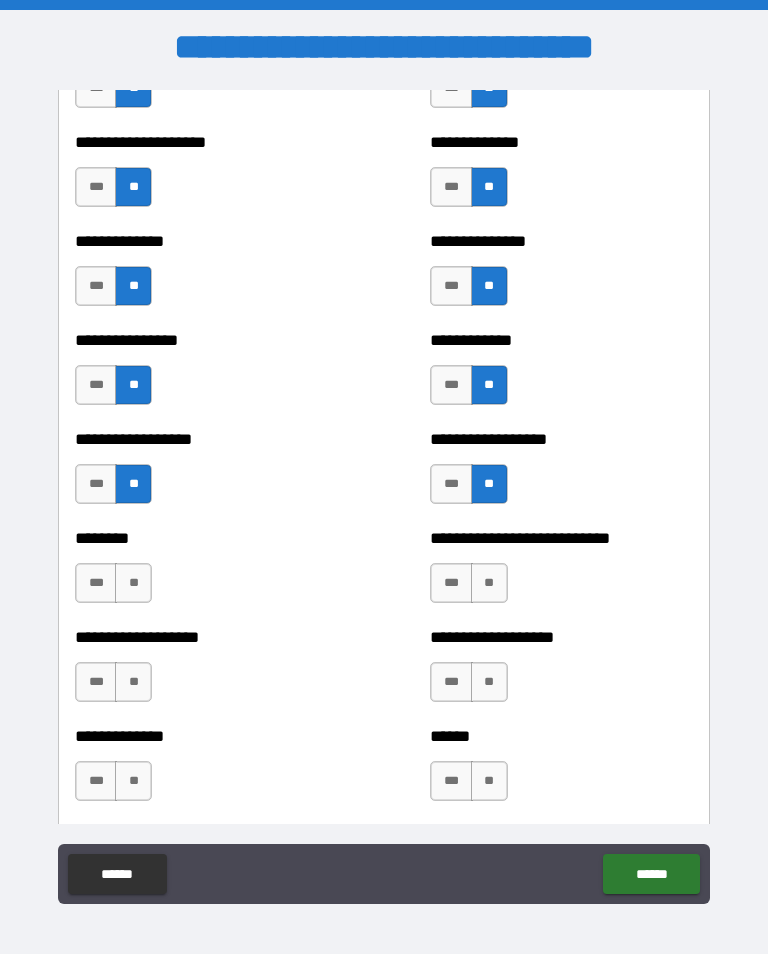 click on "**" at bounding box center [133, 583] 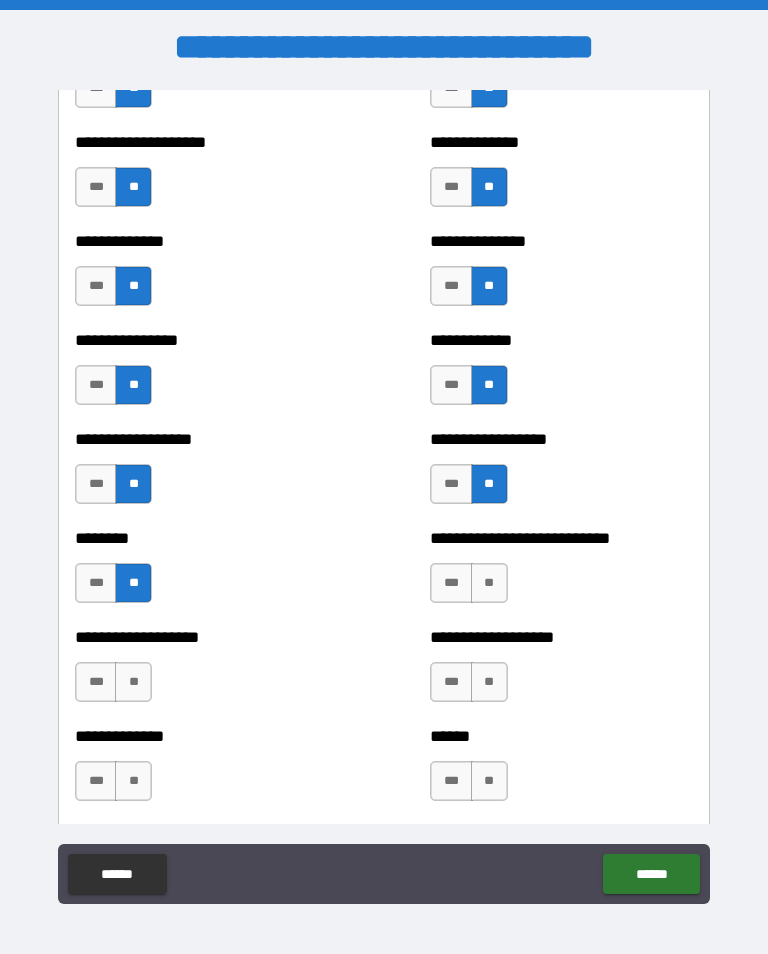 click on "**" at bounding box center [489, 583] 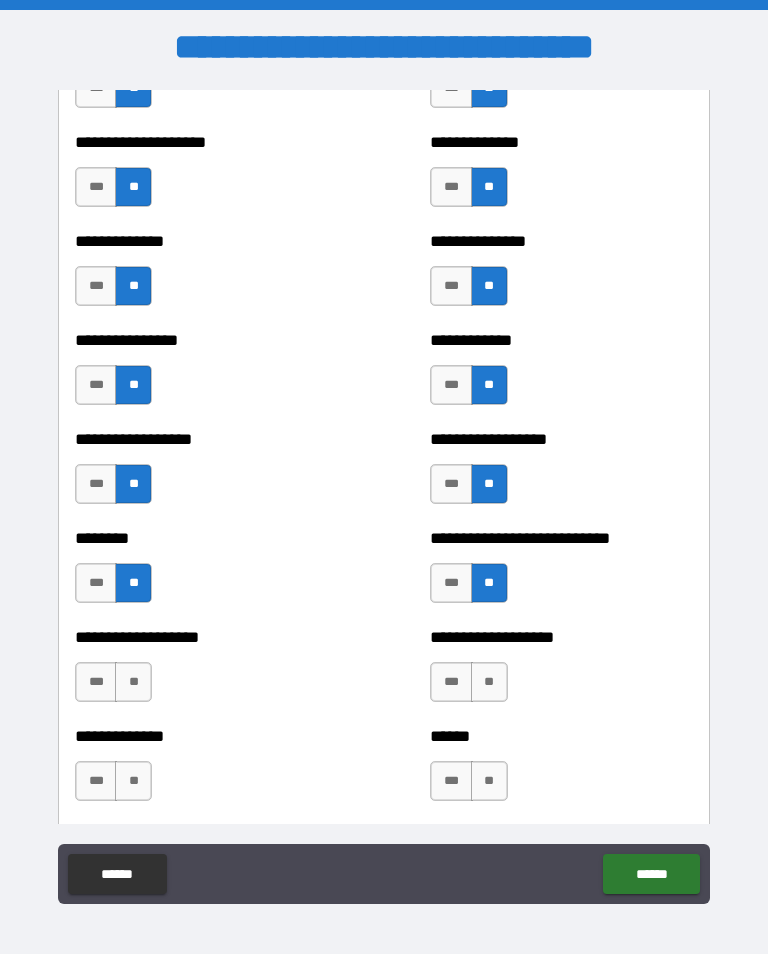 click on "**" at bounding box center (133, 682) 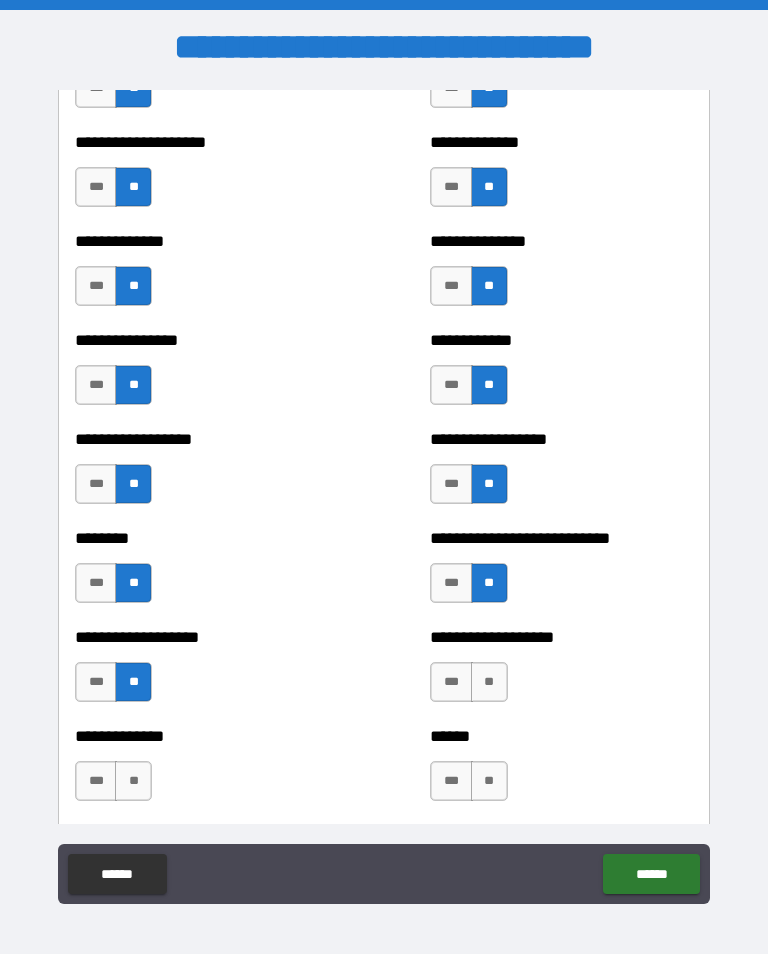 click on "**" at bounding box center (489, 682) 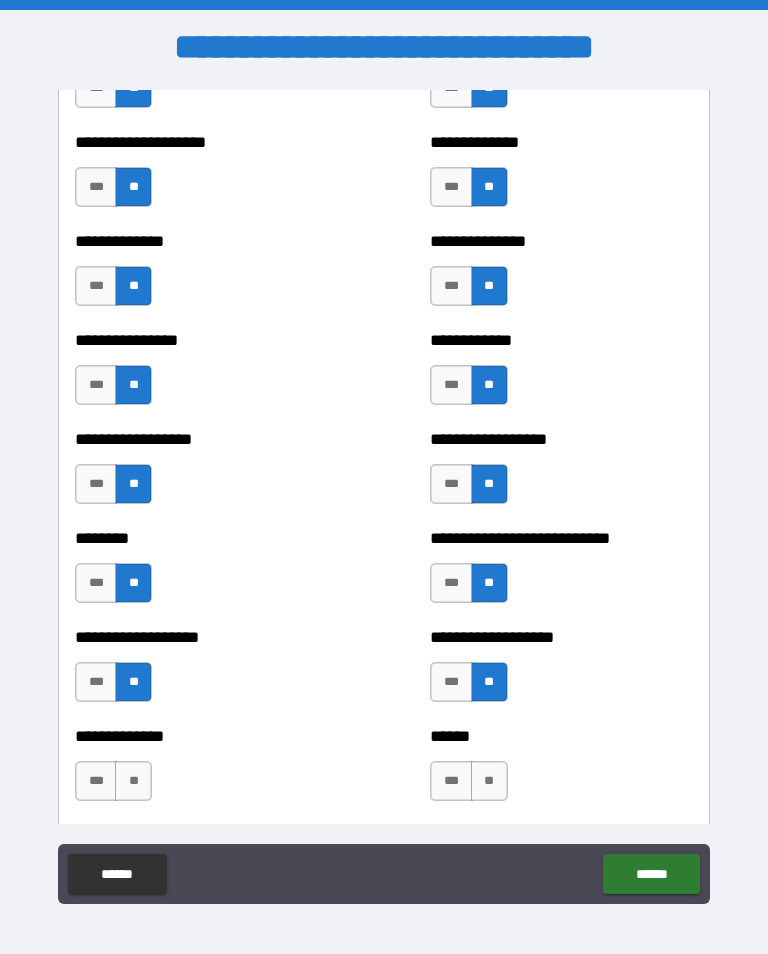 click on "**" at bounding box center (133, 781) 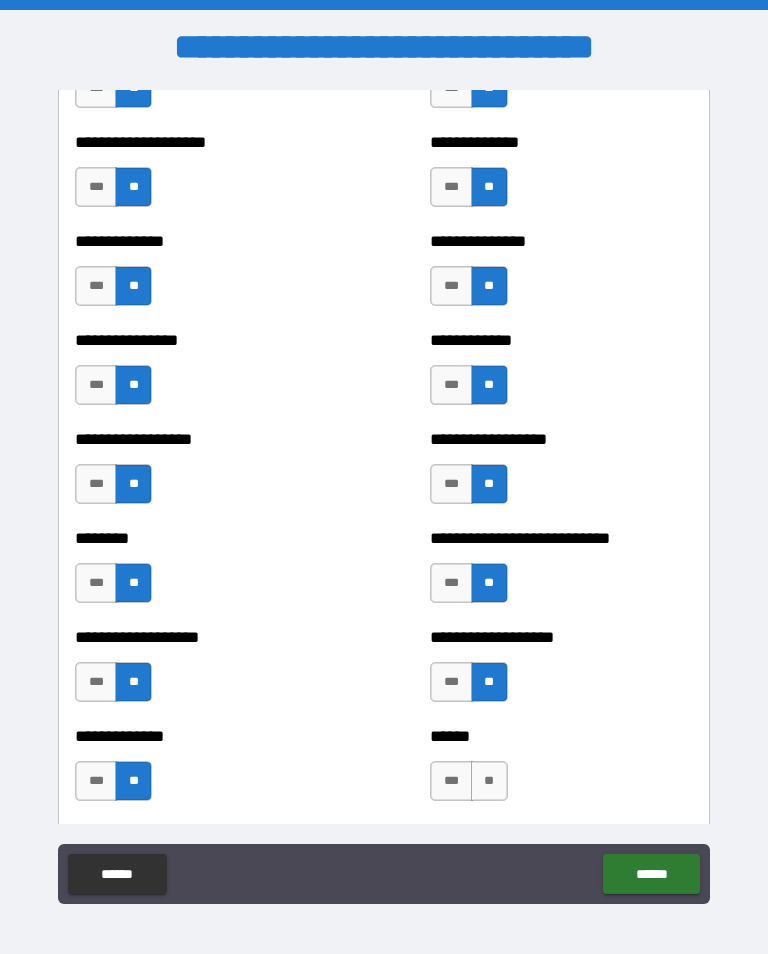 click on "**" at bounding box center (489, 781) 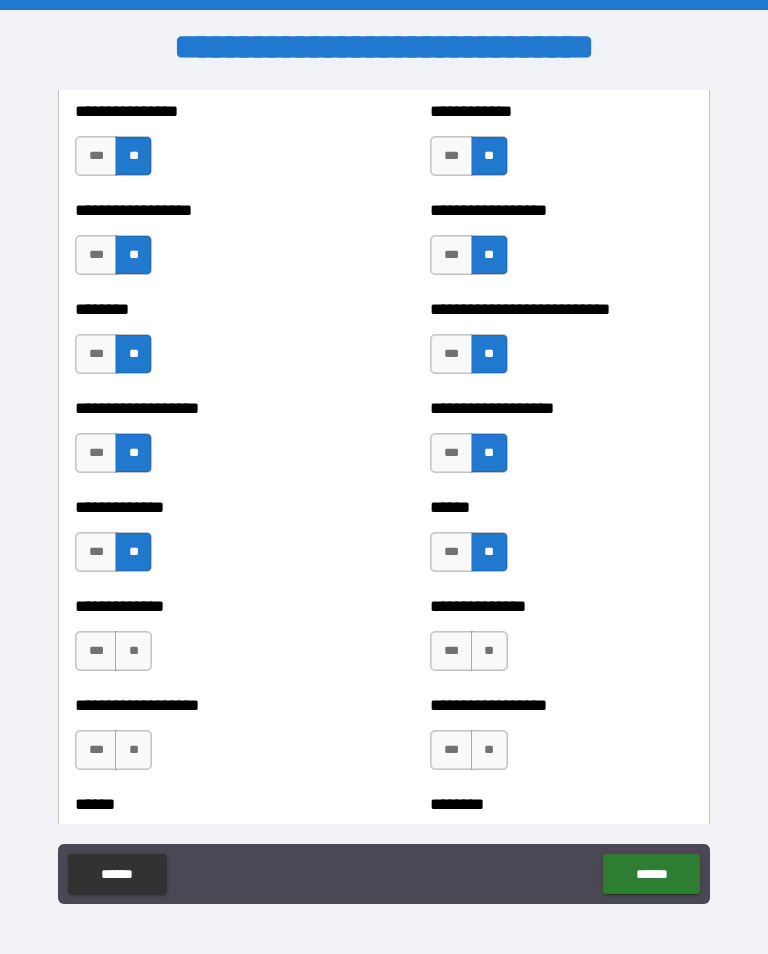 scroll, scrollTop: 4433, scrollLeft: 0, axis: vertical 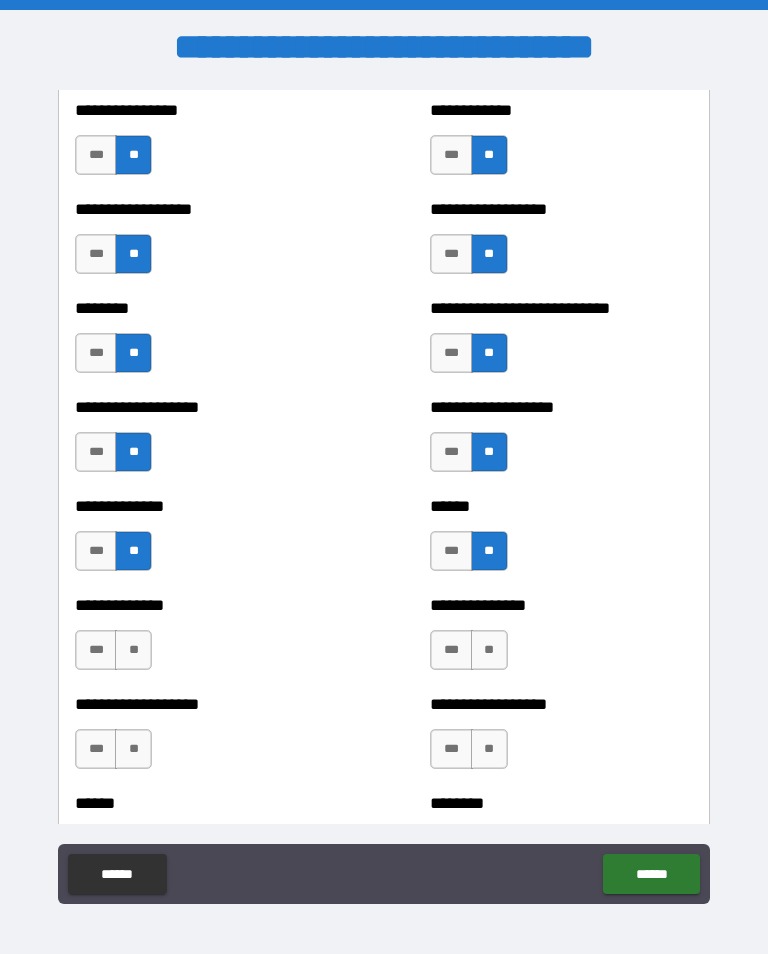 click on "**" at bounding box center [133, 650] 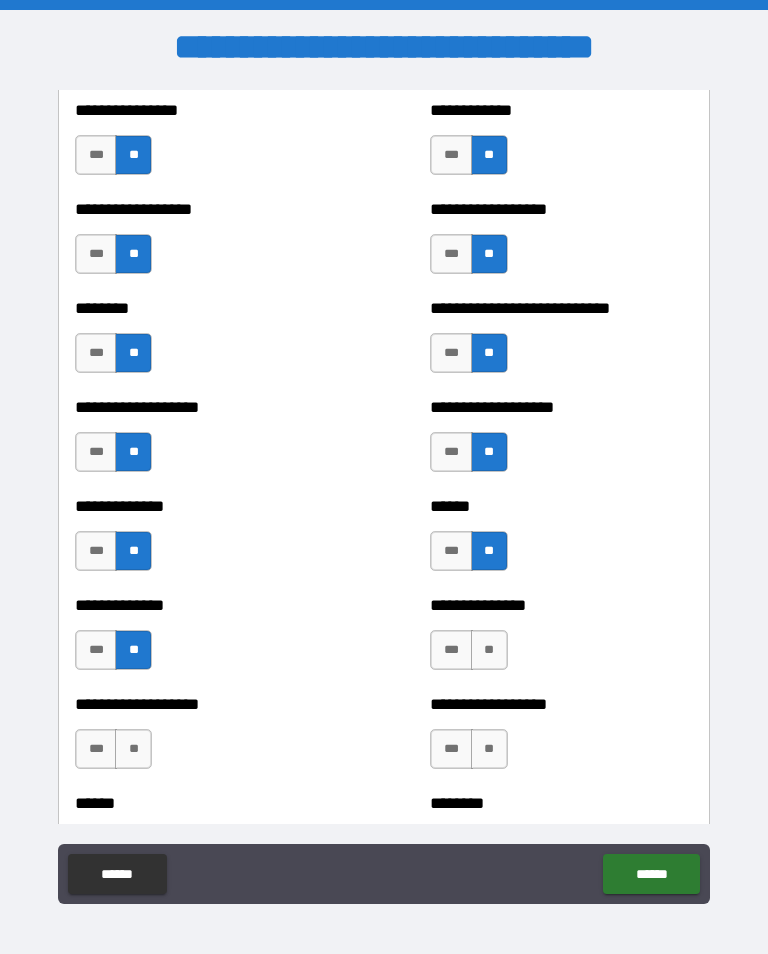 click on "**" at bounding box center (489, 650) 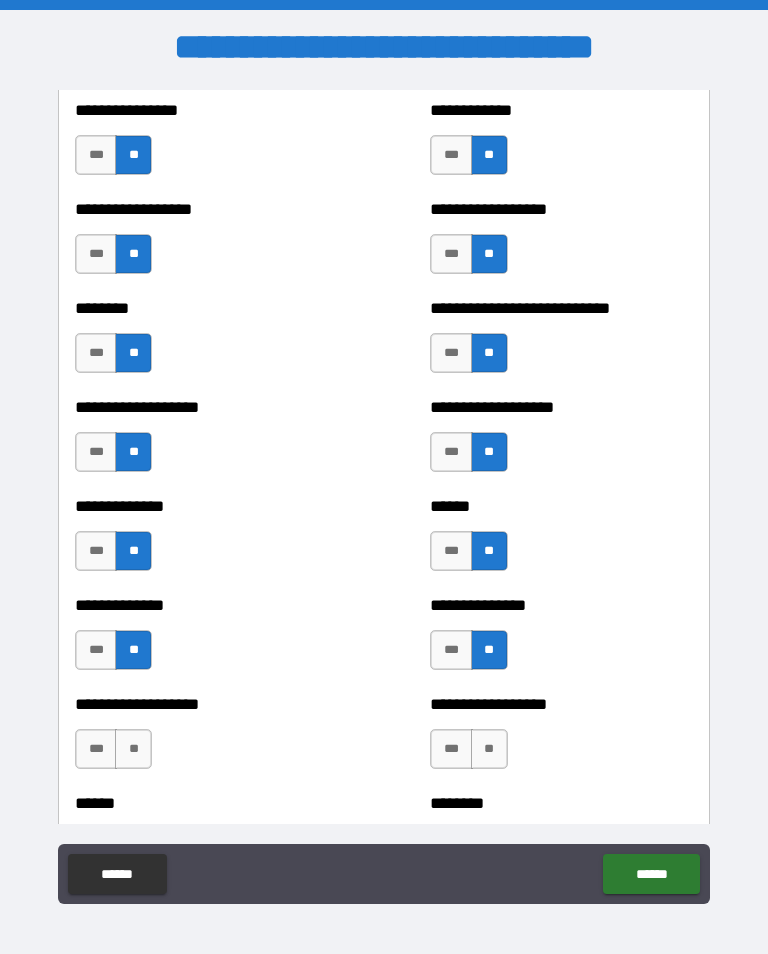 click on "**" at bounding box center [133, 749] 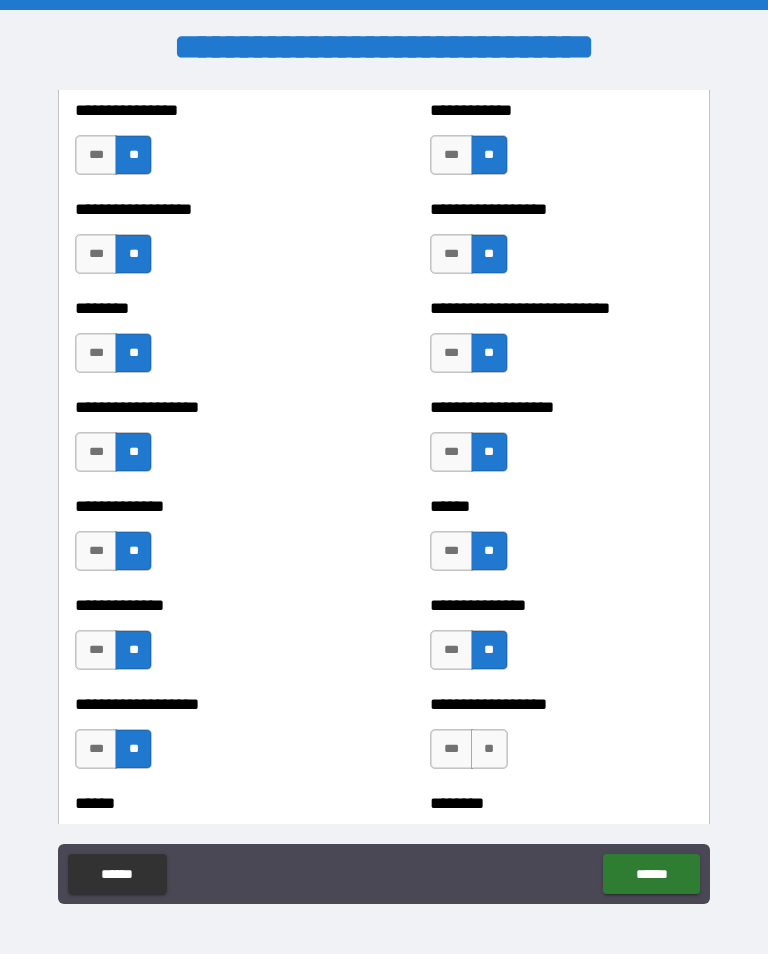 click on "**" at bounding box center (489, 749) 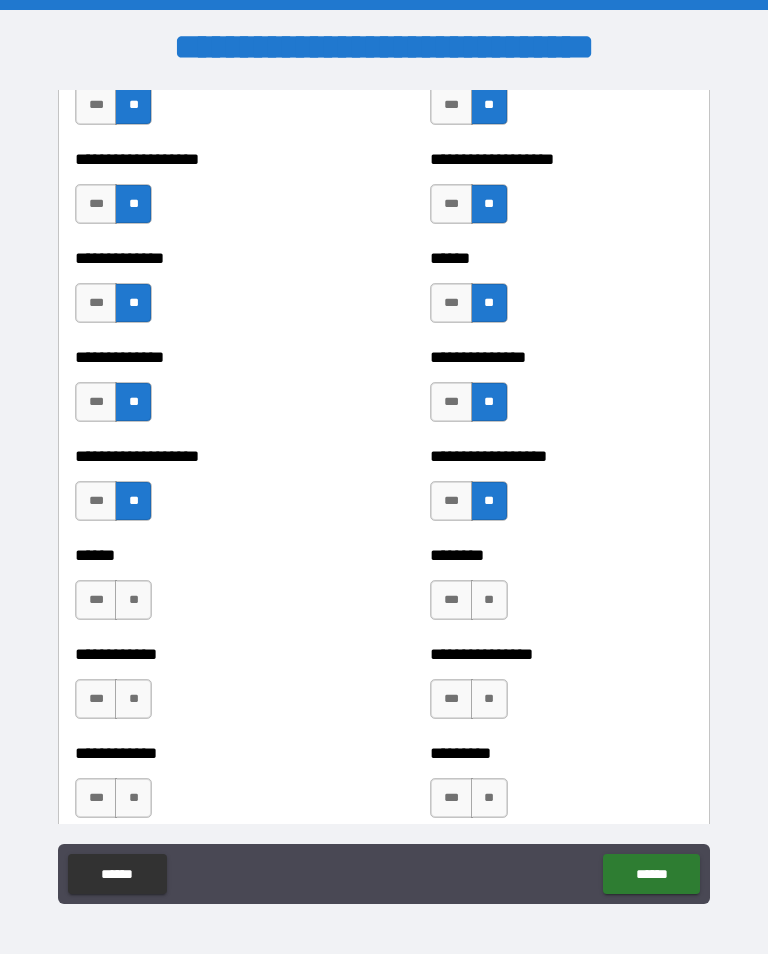 scroll, scrollTop: 4691, scrollLeft: 0, axis: vertical 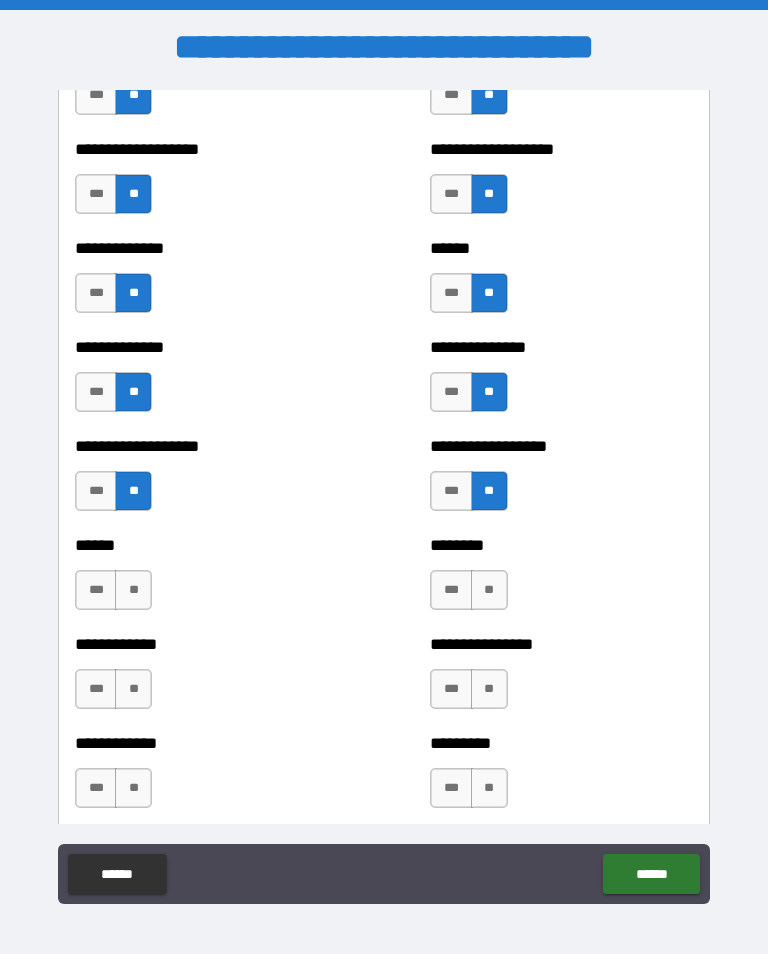 click on "**" at bounding box center (133, 590) 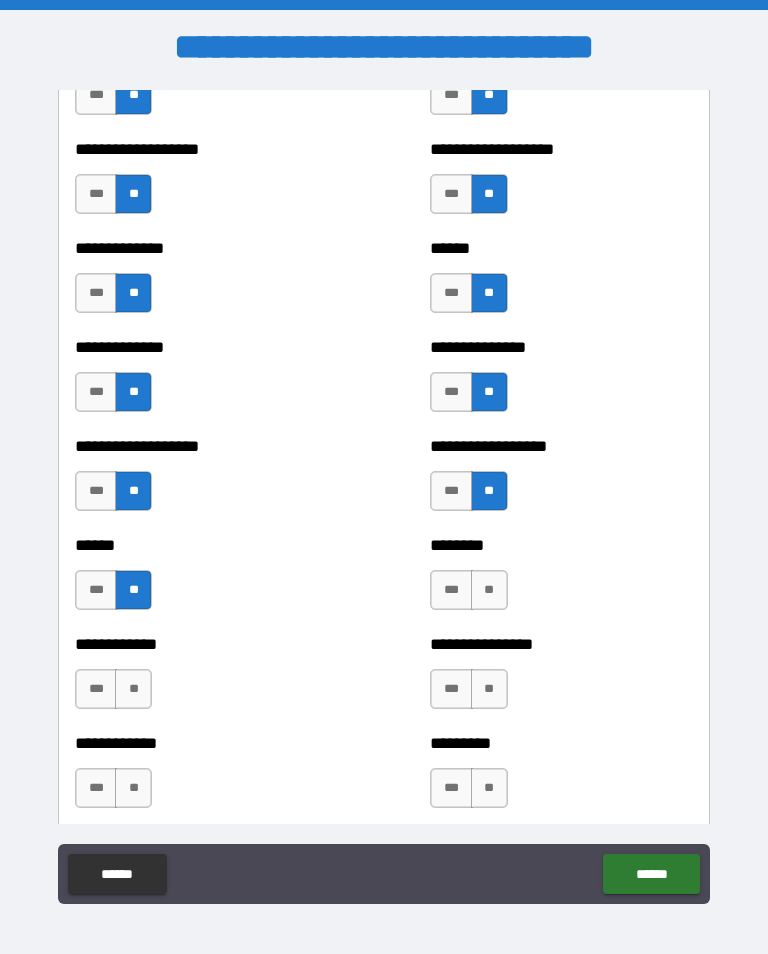 click on "**" at bounding box center [489, 590] 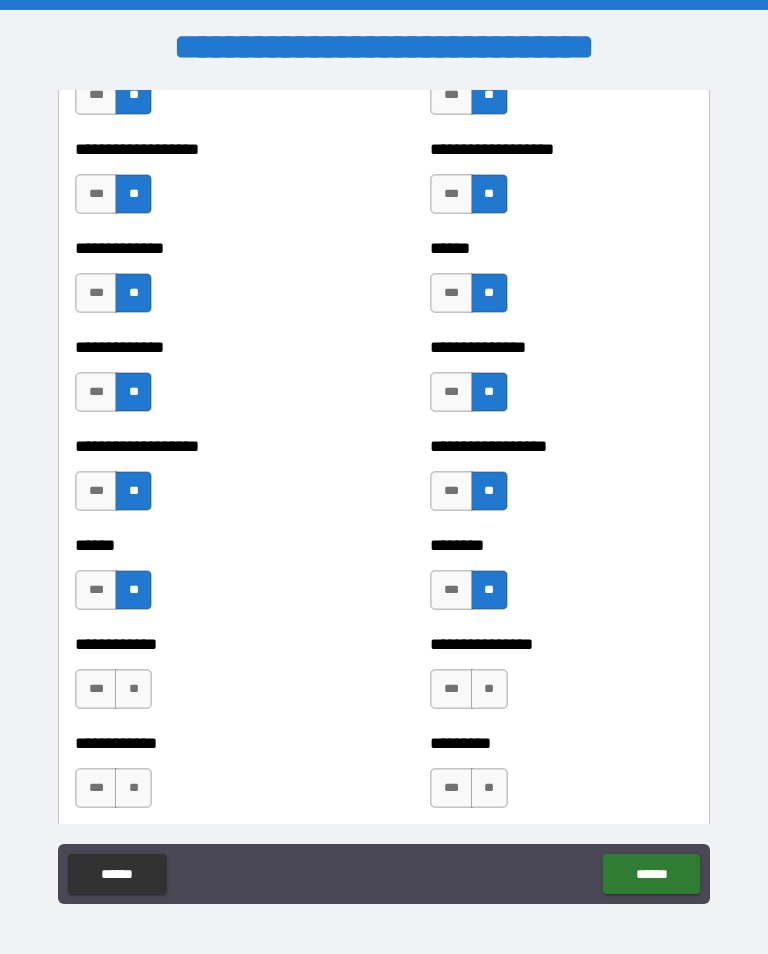 click on "**" at bounding box center [133, 689] 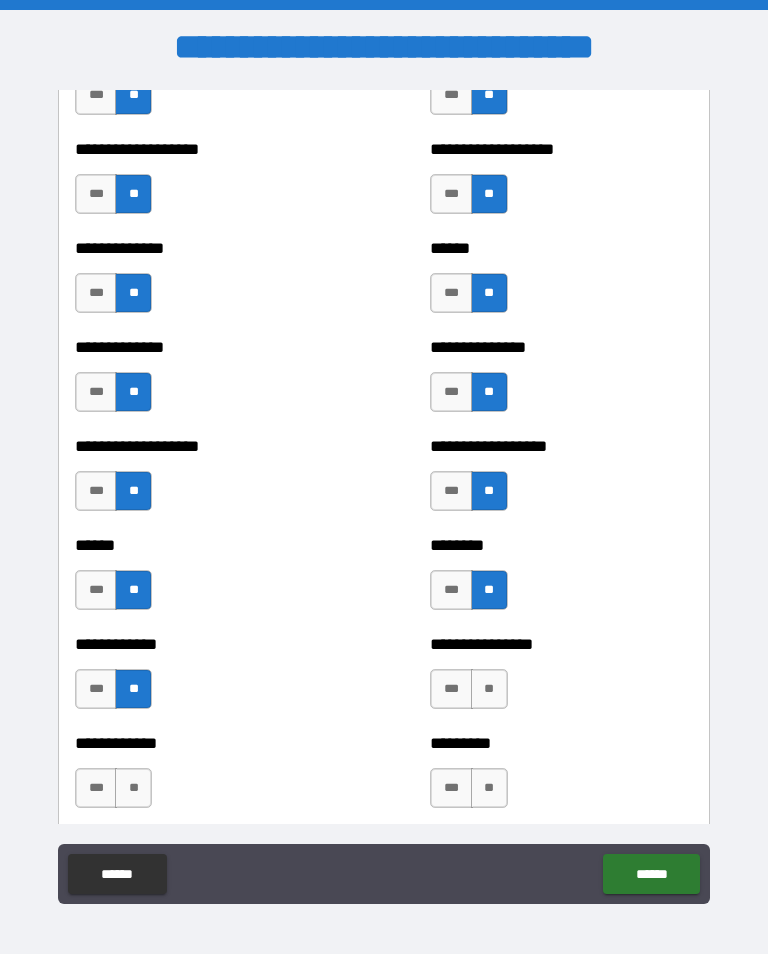click on "**" at bounding box center (489, 689) 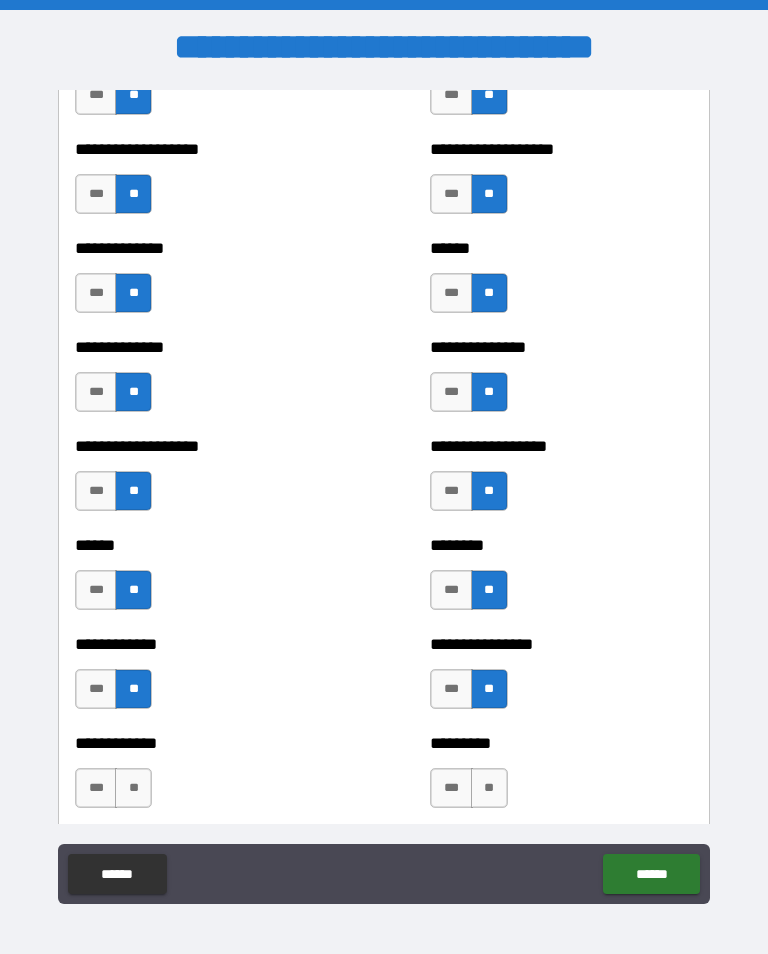 click on "**" at bounding box center [133, 788] 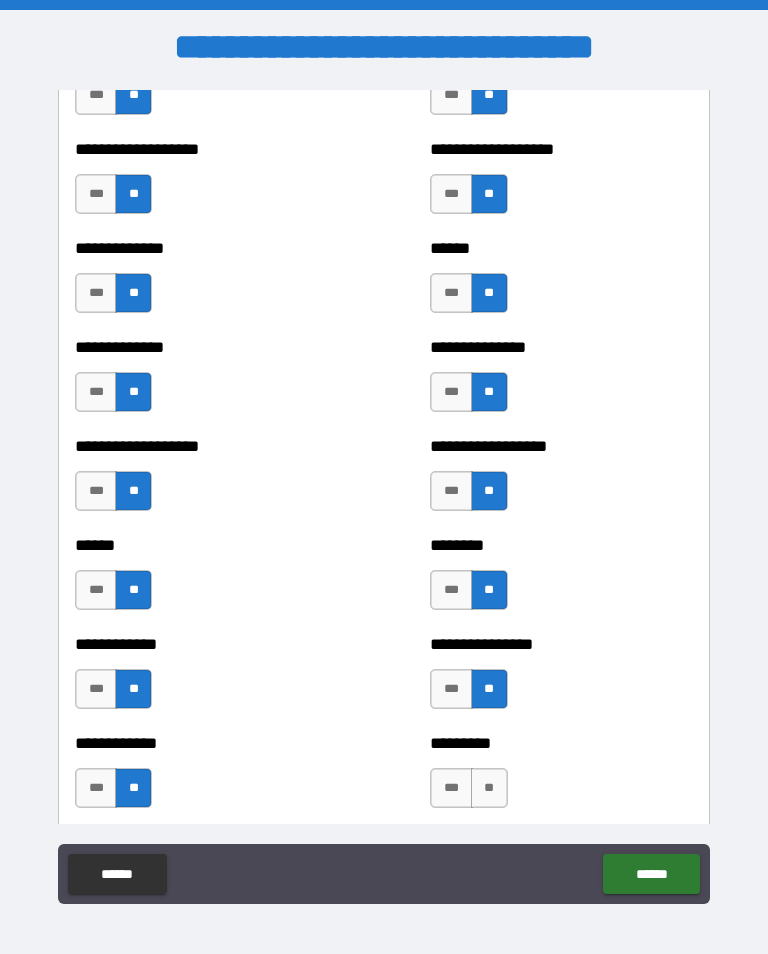 click on "**" at bounding box center [489, 788] 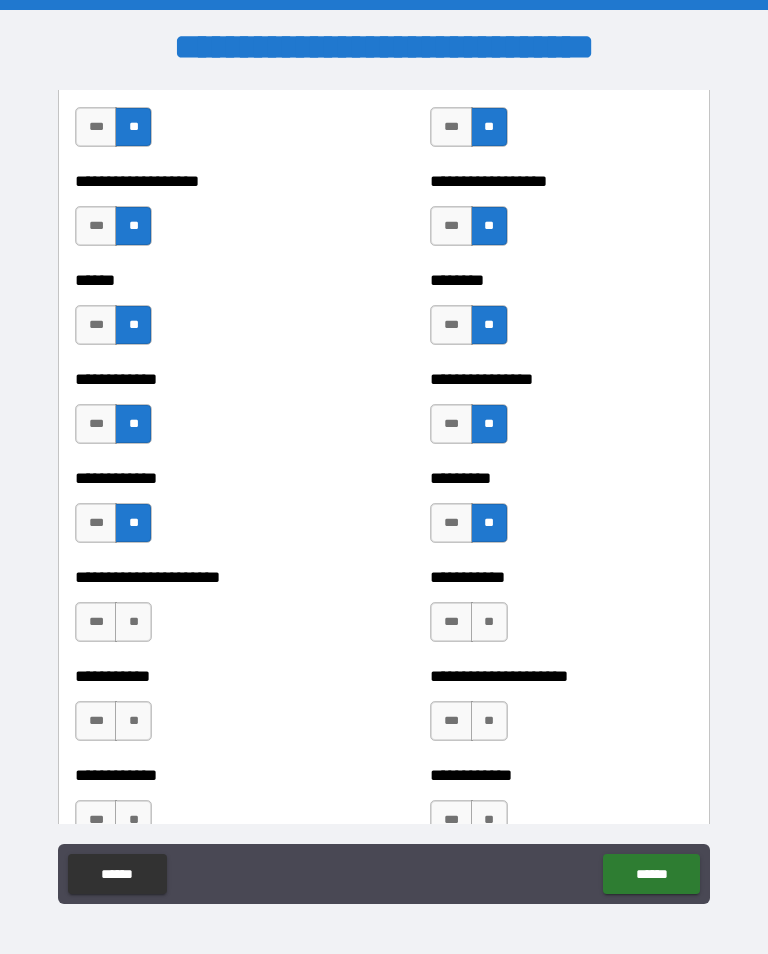 scroll, scrollTop: 4957, scrollLeft: 0, axis: vertical 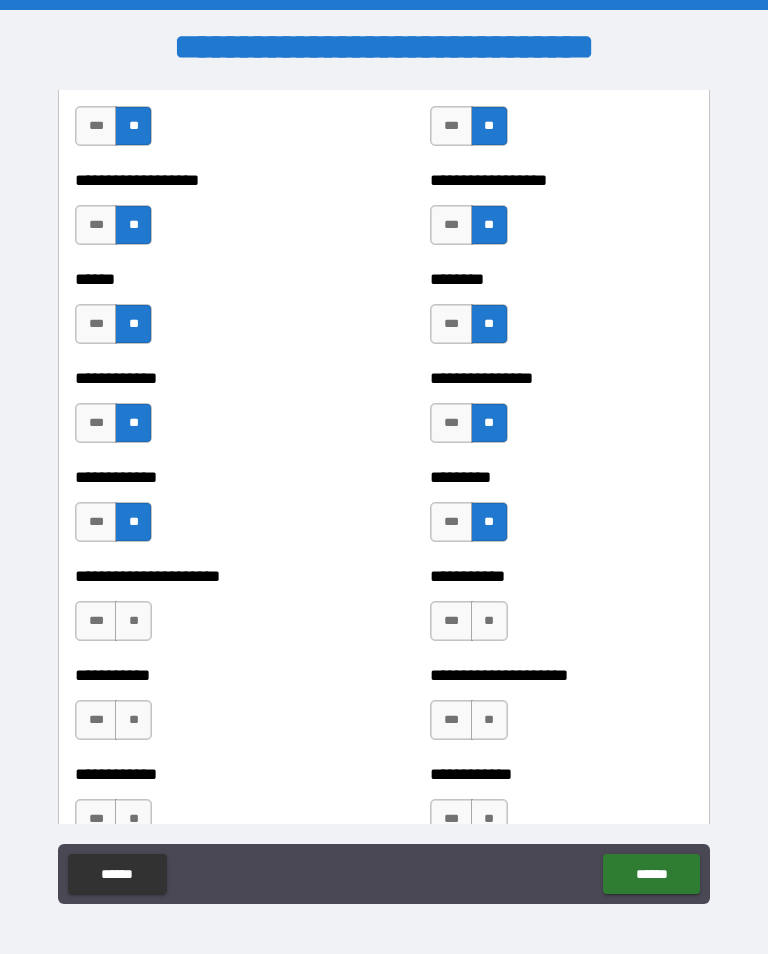 click on "**" at bounding box center (133, 621) 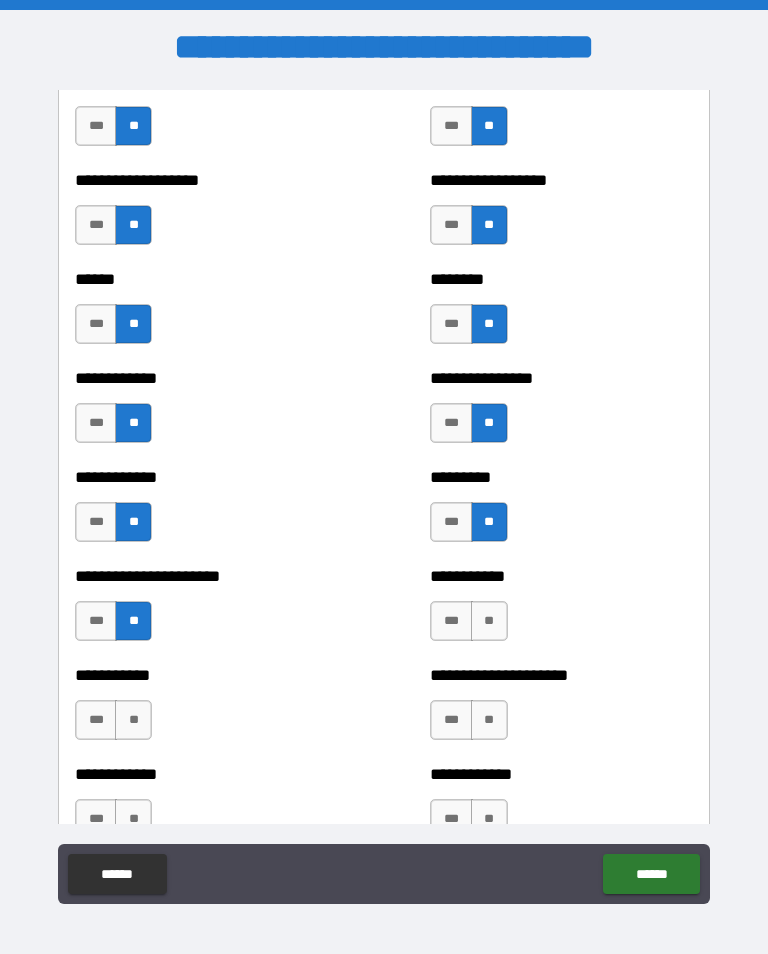 click on "**" at bounding box center (489, 621) 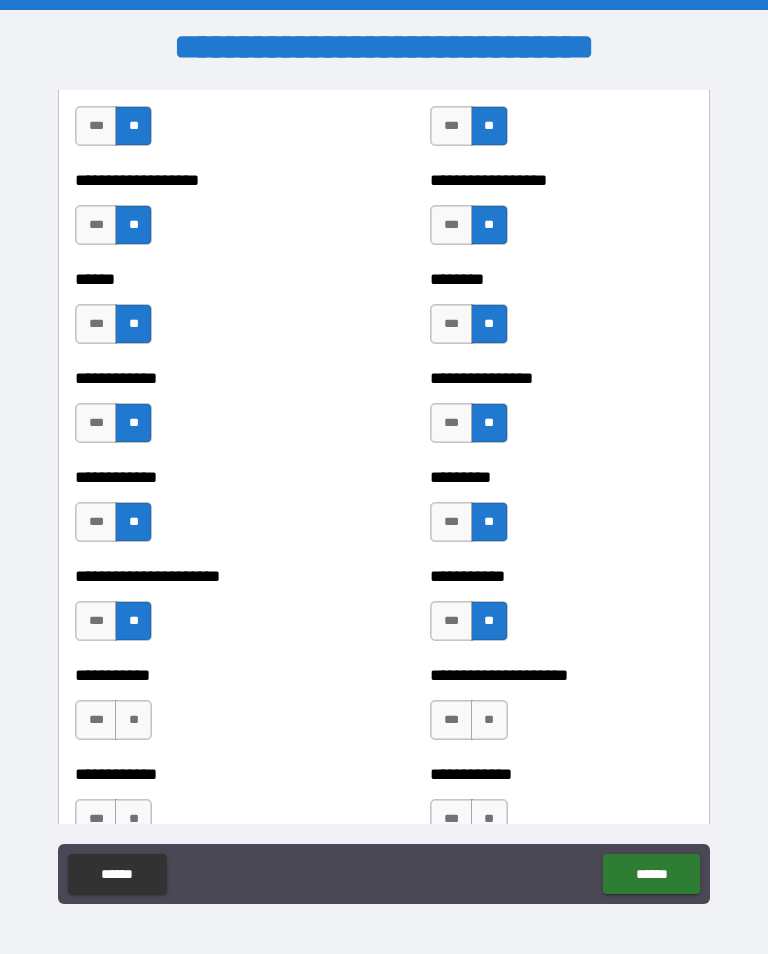 click on "**" at bounding box center (133, 720) 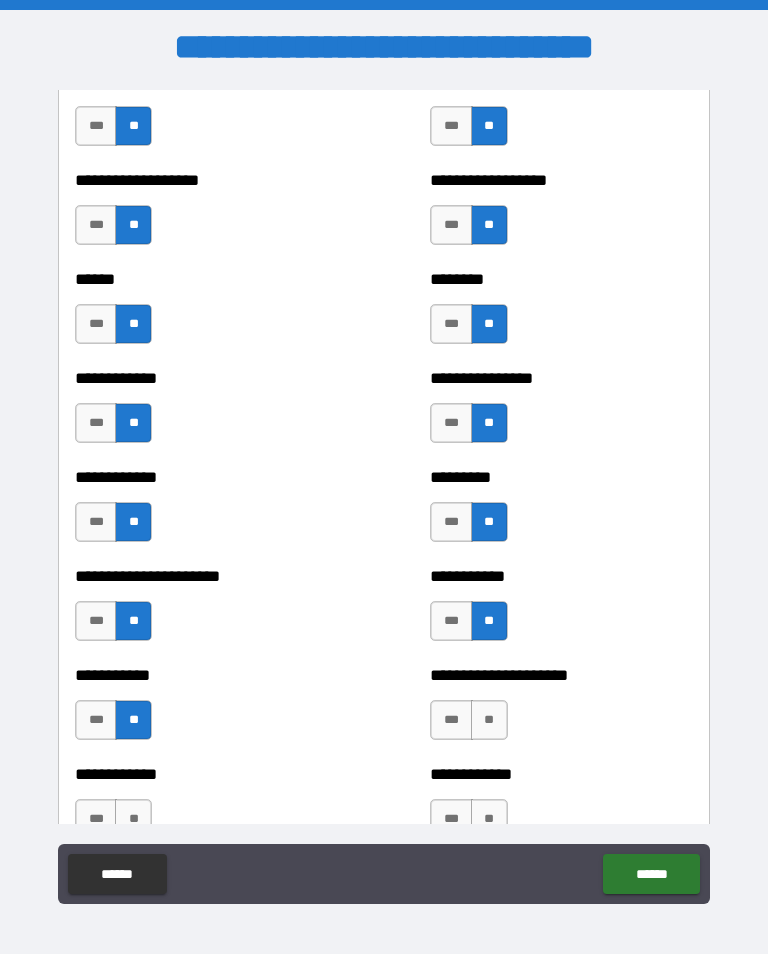 click on "**" at bounding box center (489, 720) 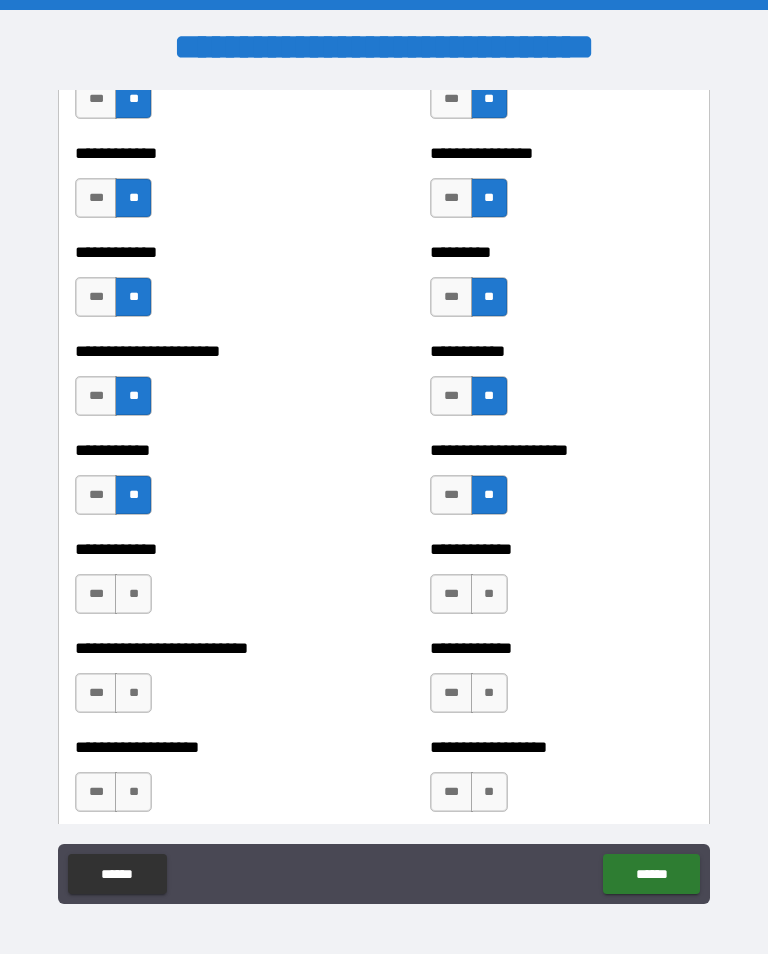 scroll, scrollTop: 5185, scrollLeft: 0, axis: vertical 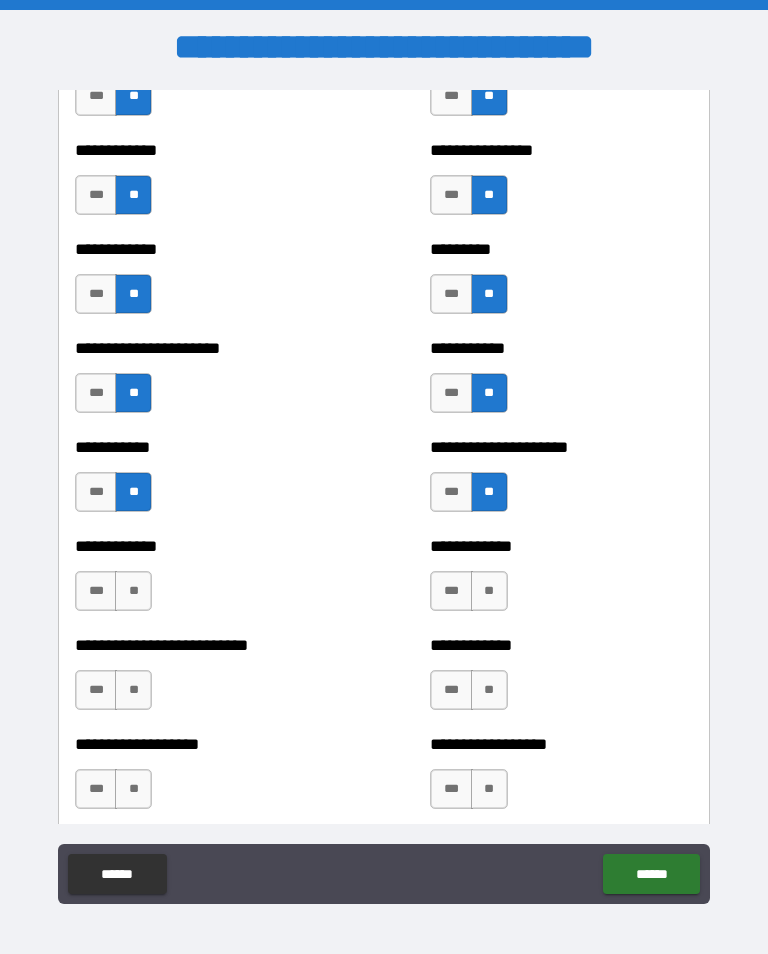click on "**" at bounding box center [133, 591] 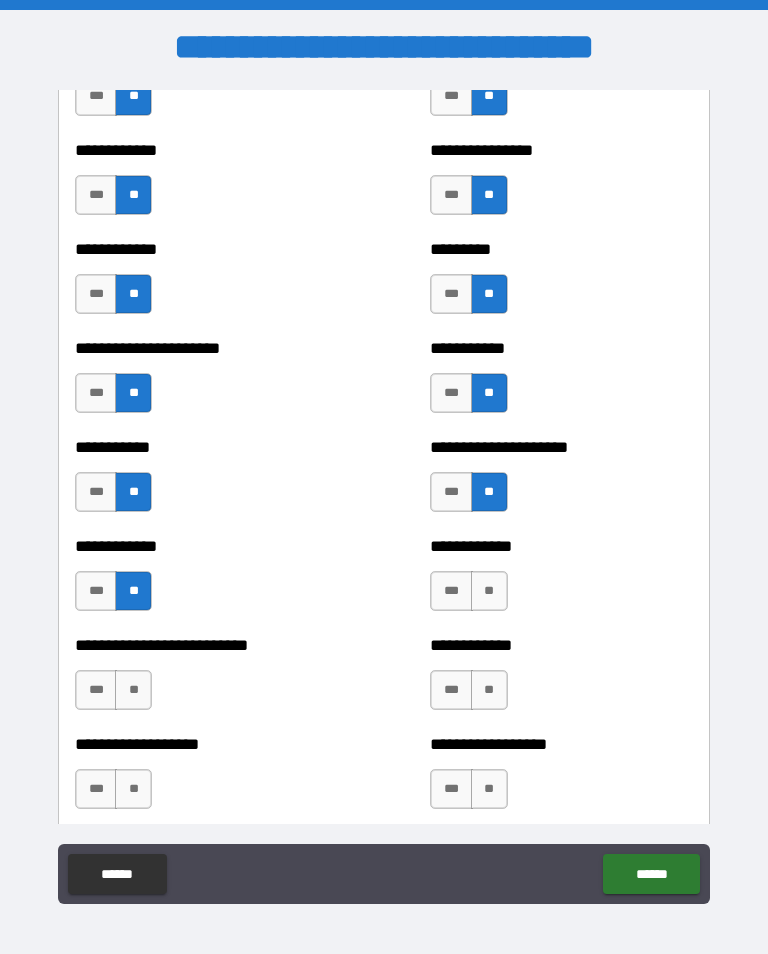 click on "**" at bounding box center [489, 591] 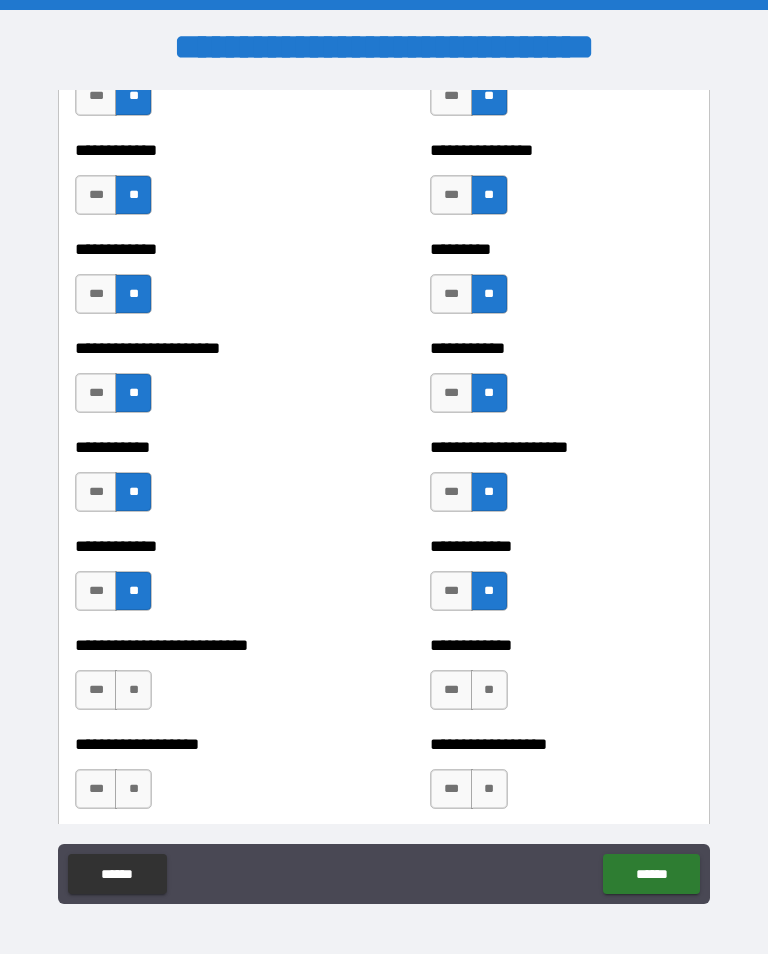 click on "**" at bounding box center [133, 690] 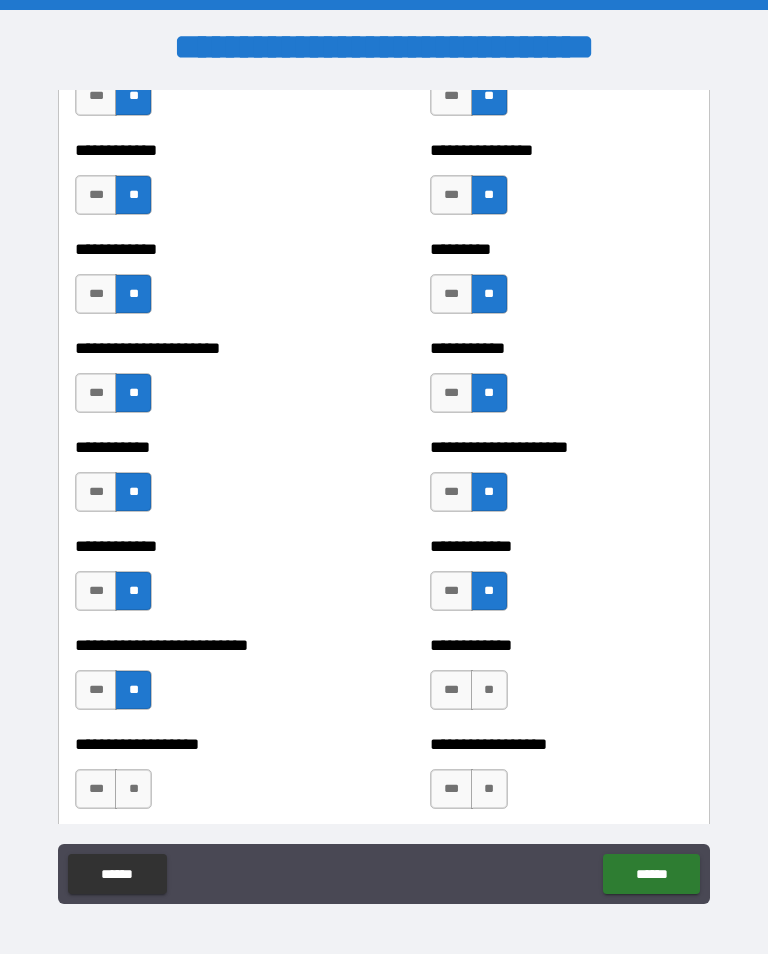 click on "*** **" at bounding box center (471, 695) 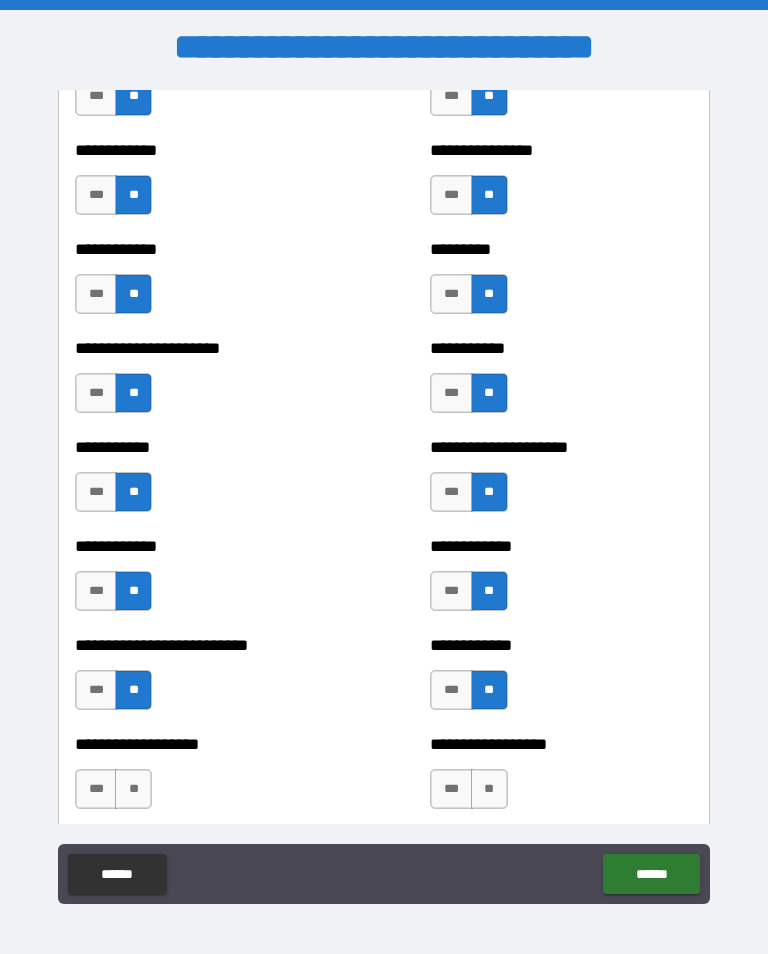 click on "**********" at bounding box center (206, 779) 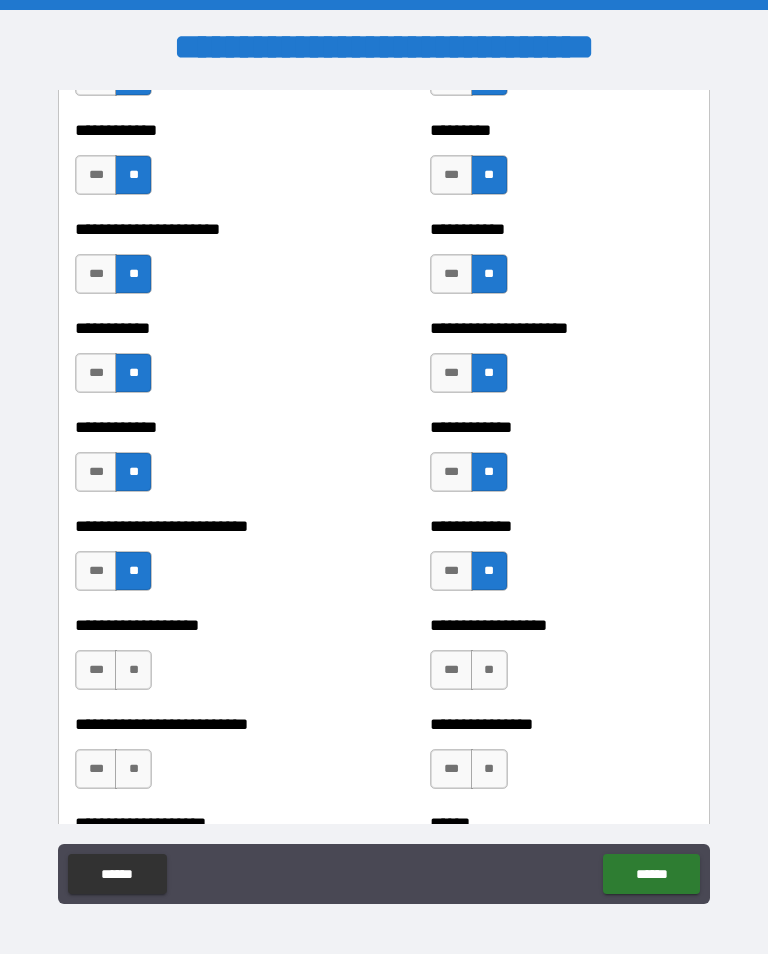 scroll, scrollTop: 5312, scrollLeft: 0, axis: vertical 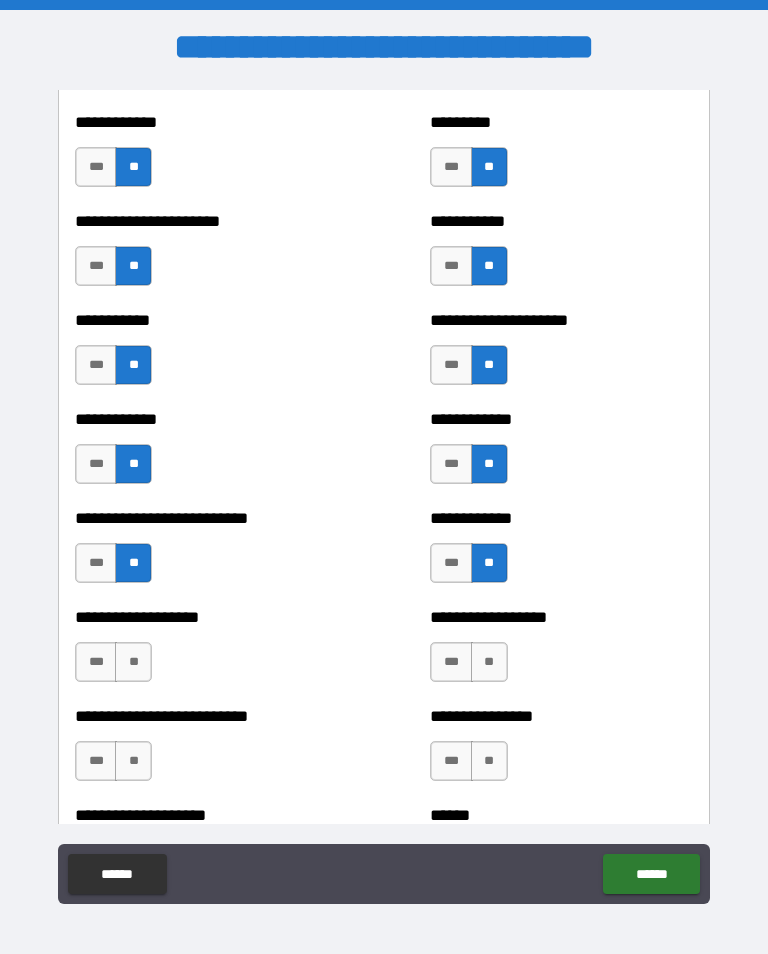 click on "**" at bounding box center [133, 662] 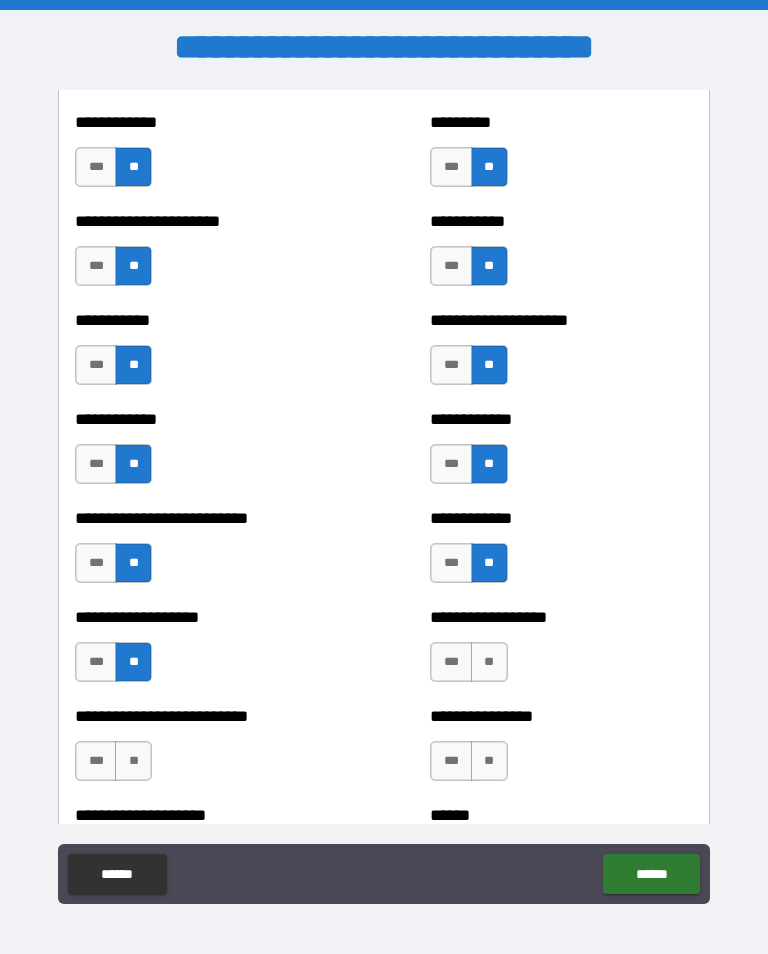 click on "**" at bounding box center (489, 662) 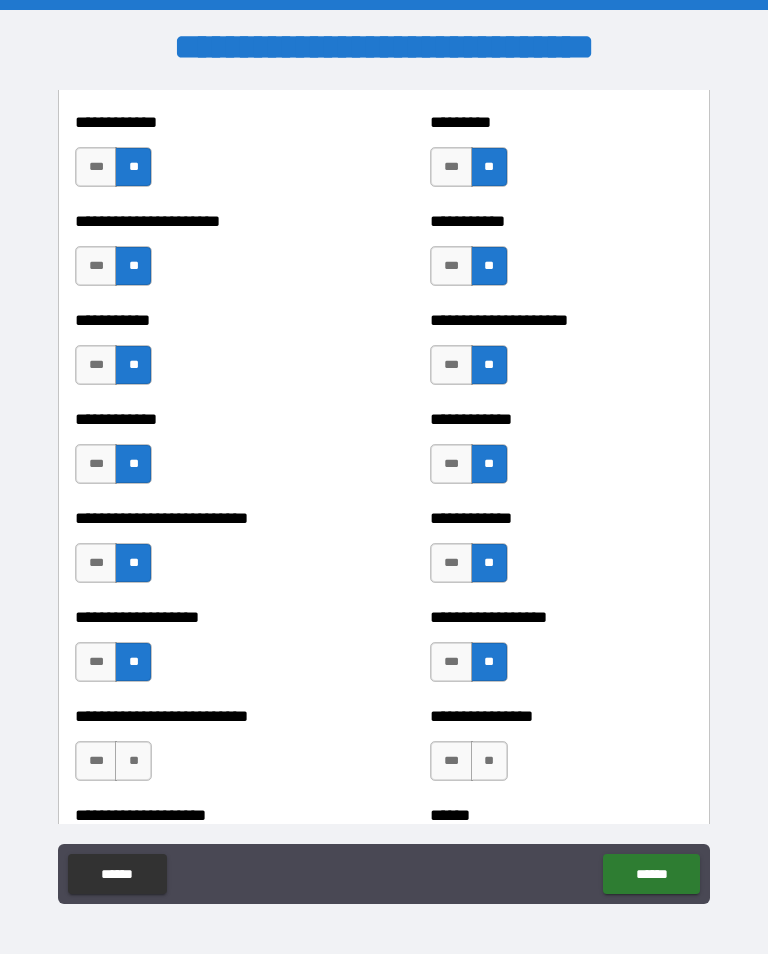 click on "**" at bounding box center [133, 761] 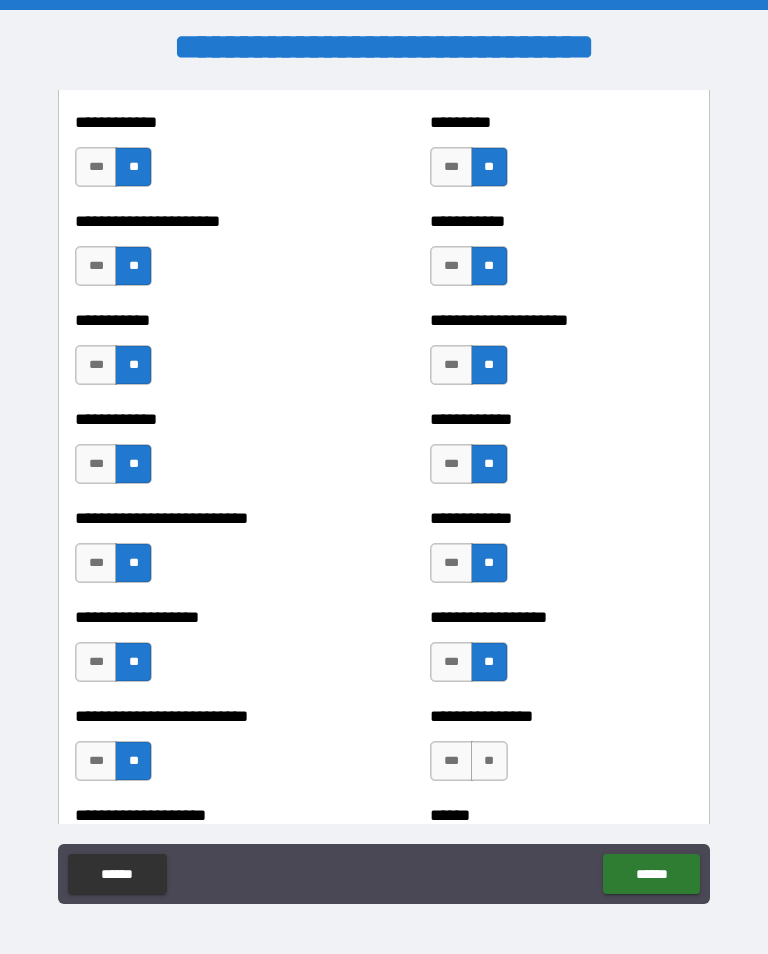 click on "**" at bounding box center (489, 761) 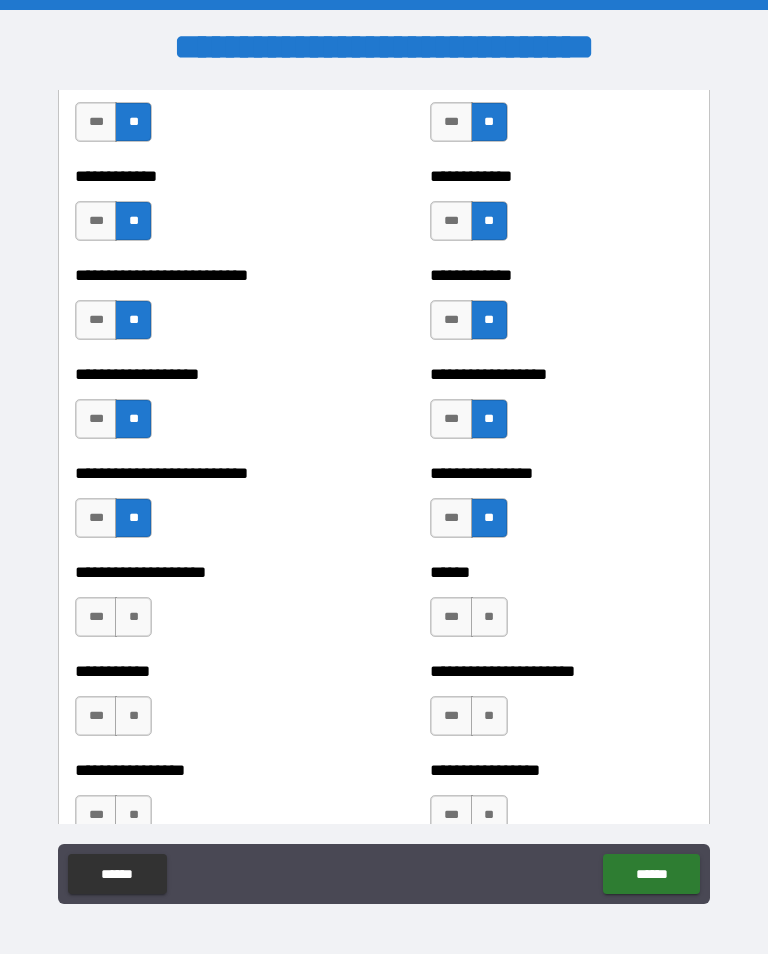 scroll, scrollTop: 5612, scrollLeft: 0, axis: vertical 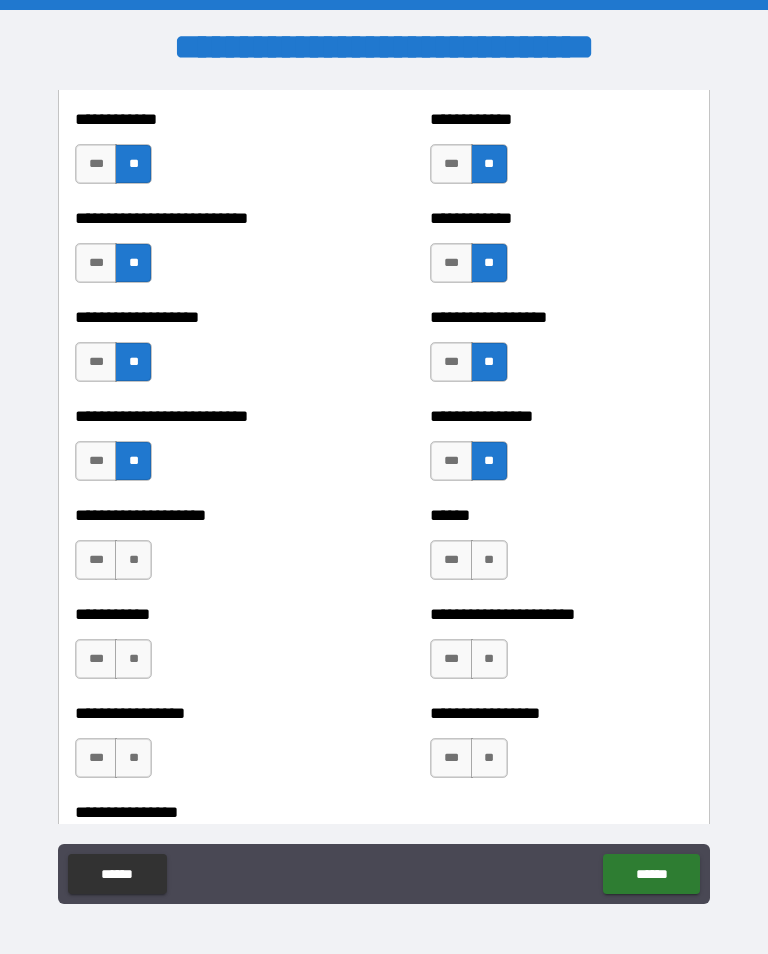 click on "**" at bounding box center [133, 560] 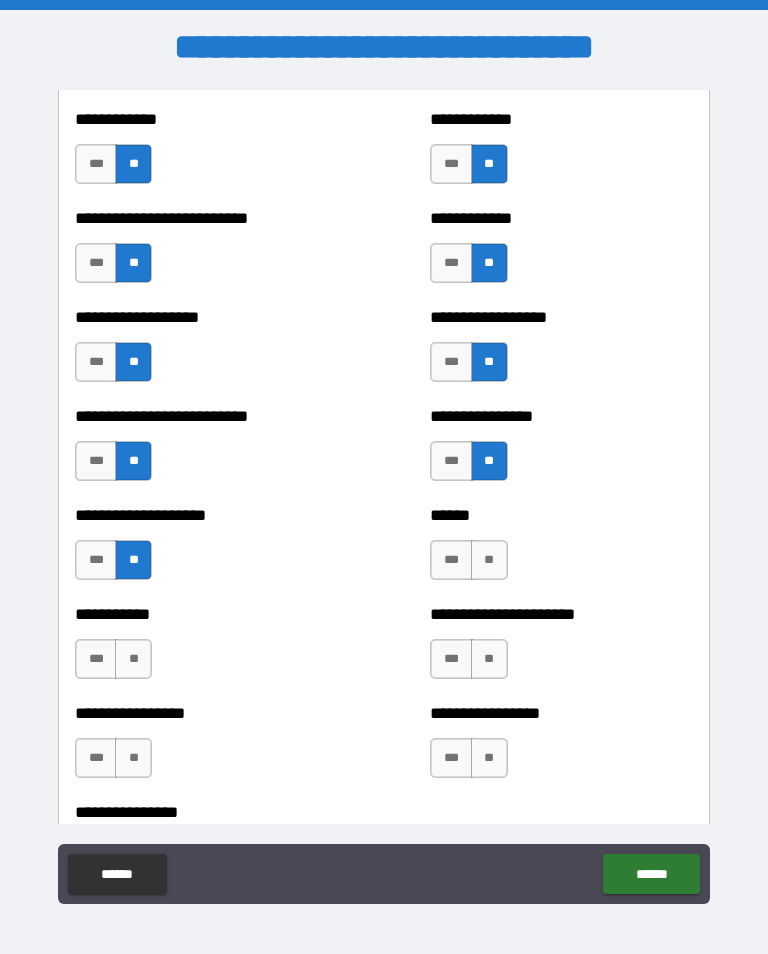 click on "**" at bounding box center [489, 560] 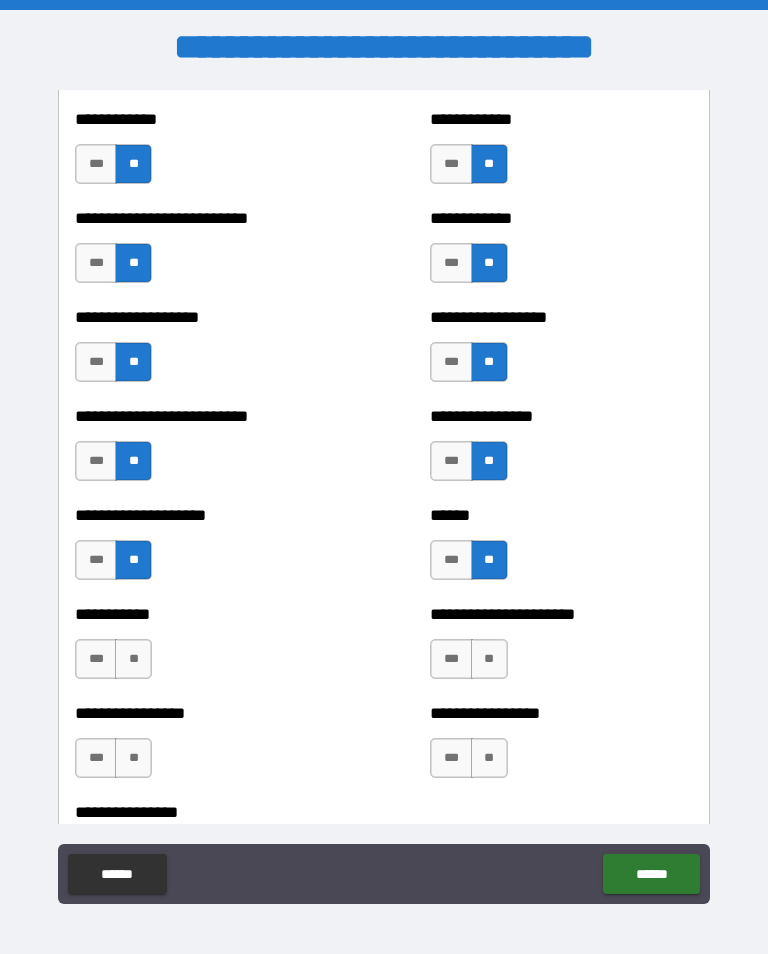 click on "**" at bounding box center [133, 659] 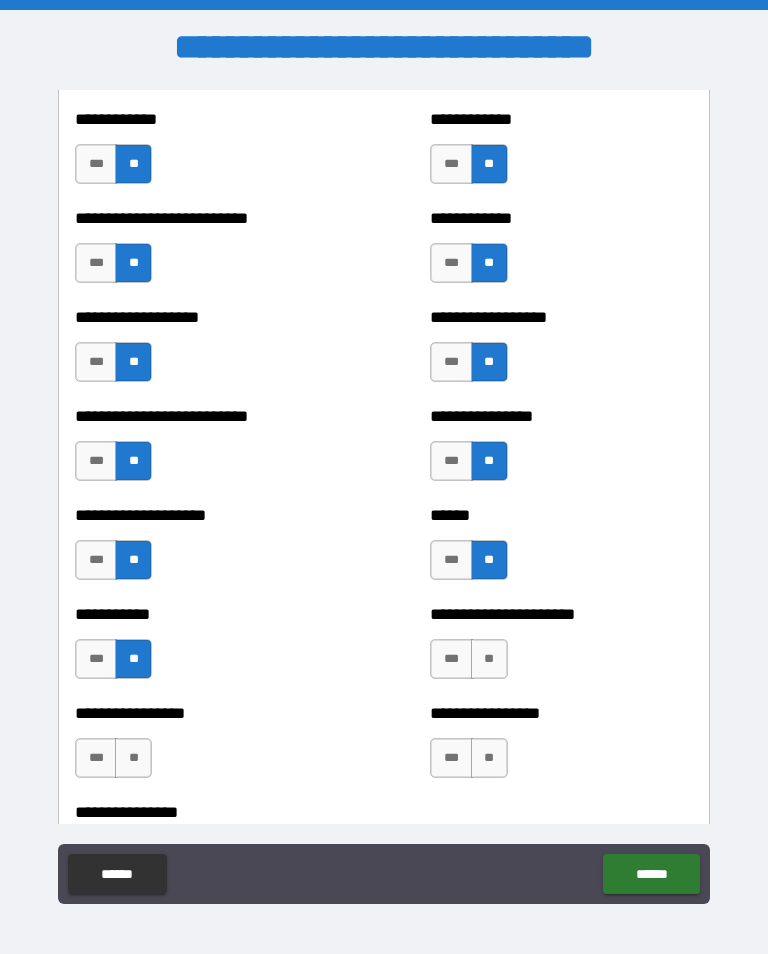 click on "**" at bounding box center (489, 659) 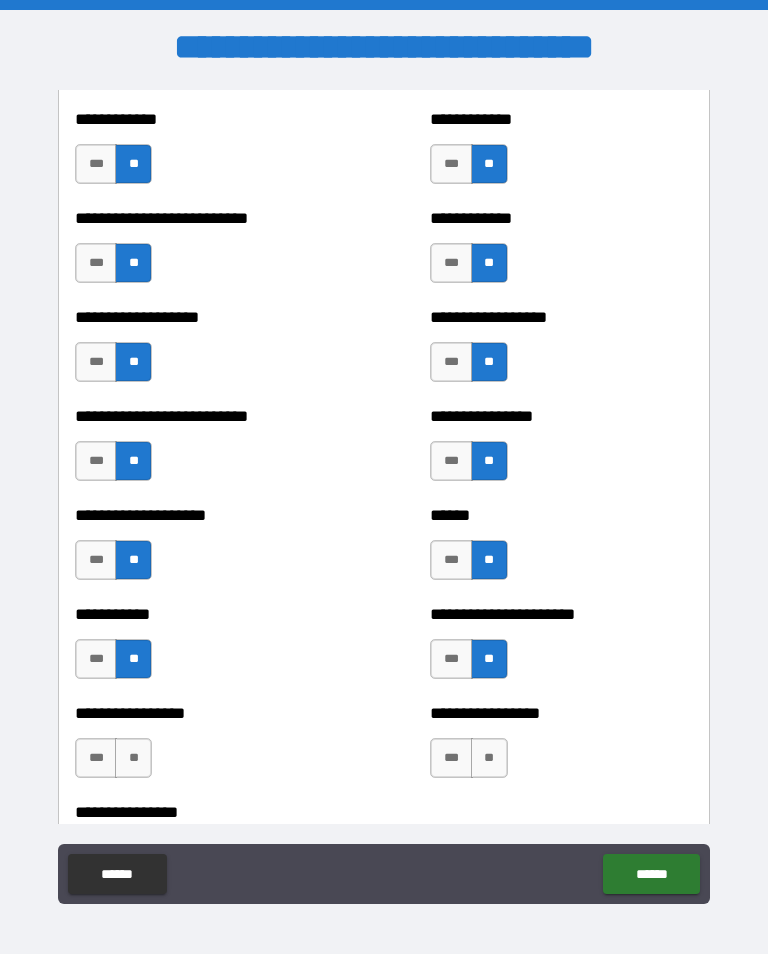 click on "**" at bounding box center [133, 758] 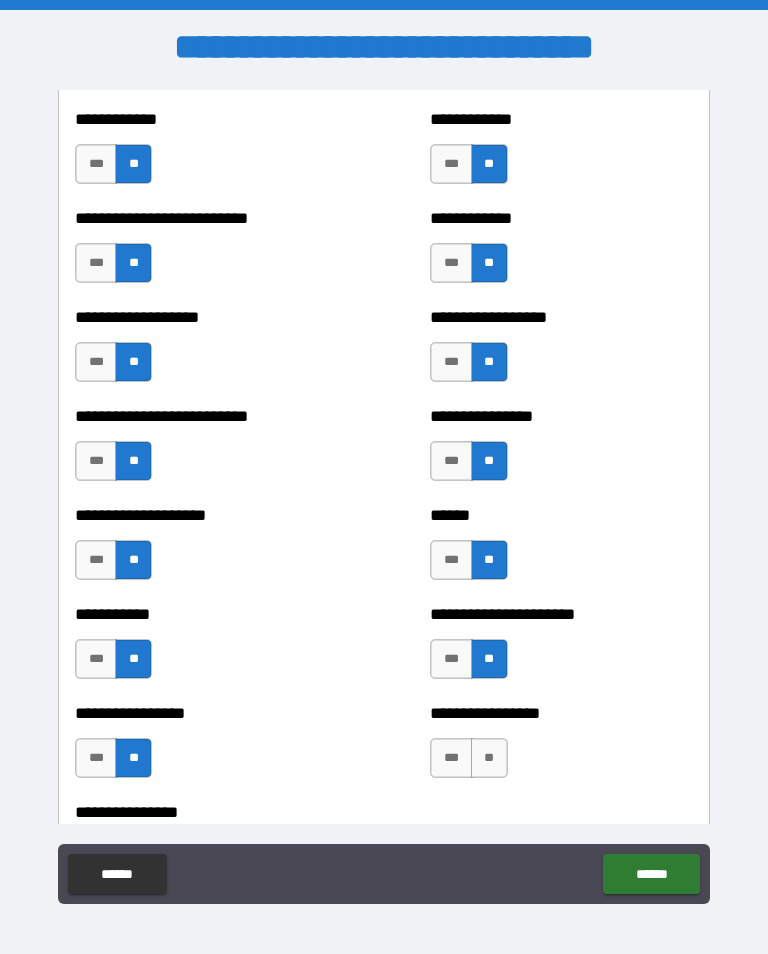 click on "**" at bounding box center [489, 758] 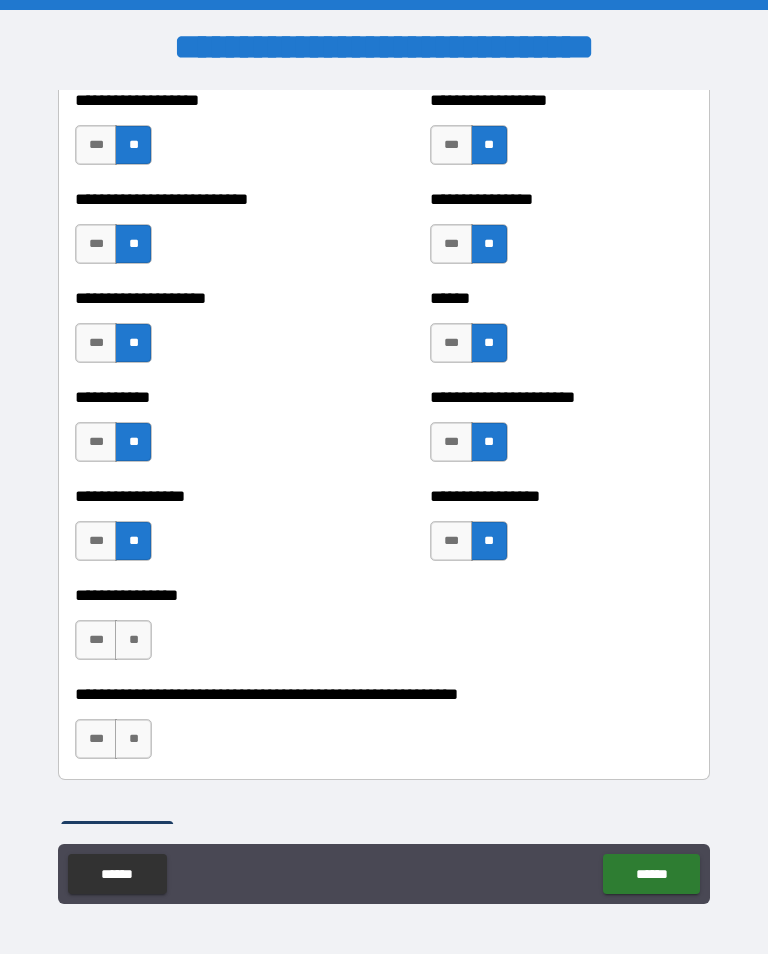 scroll, scrollTop: 5846, scrollLeft: 0, axis: vertical 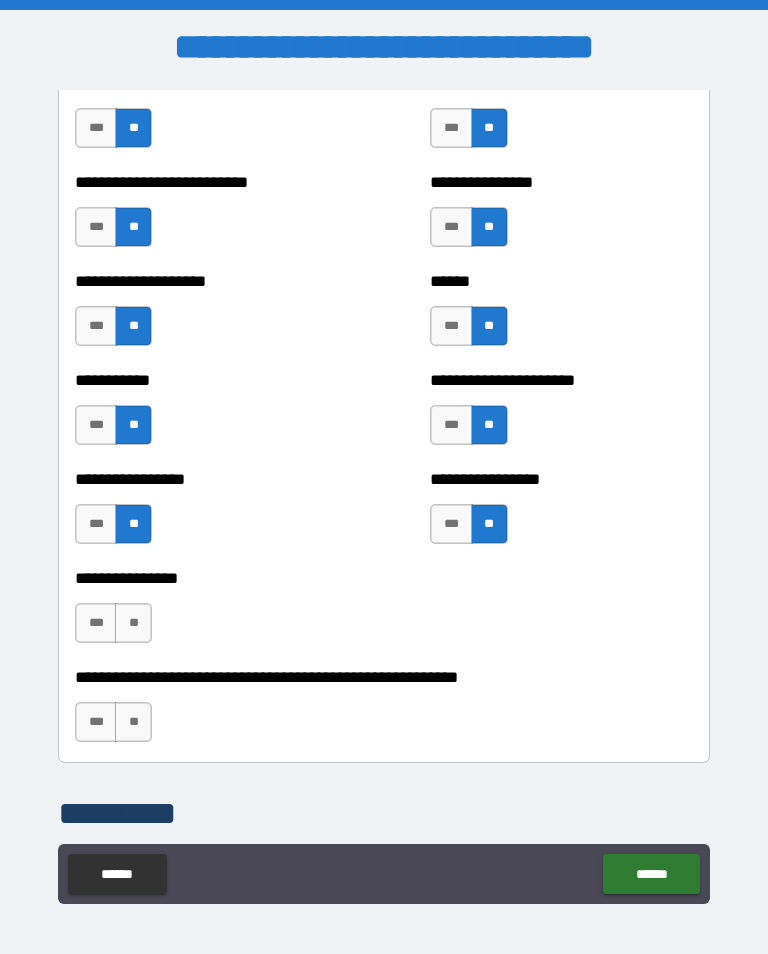click on "**" at bounding box center [133, 623] 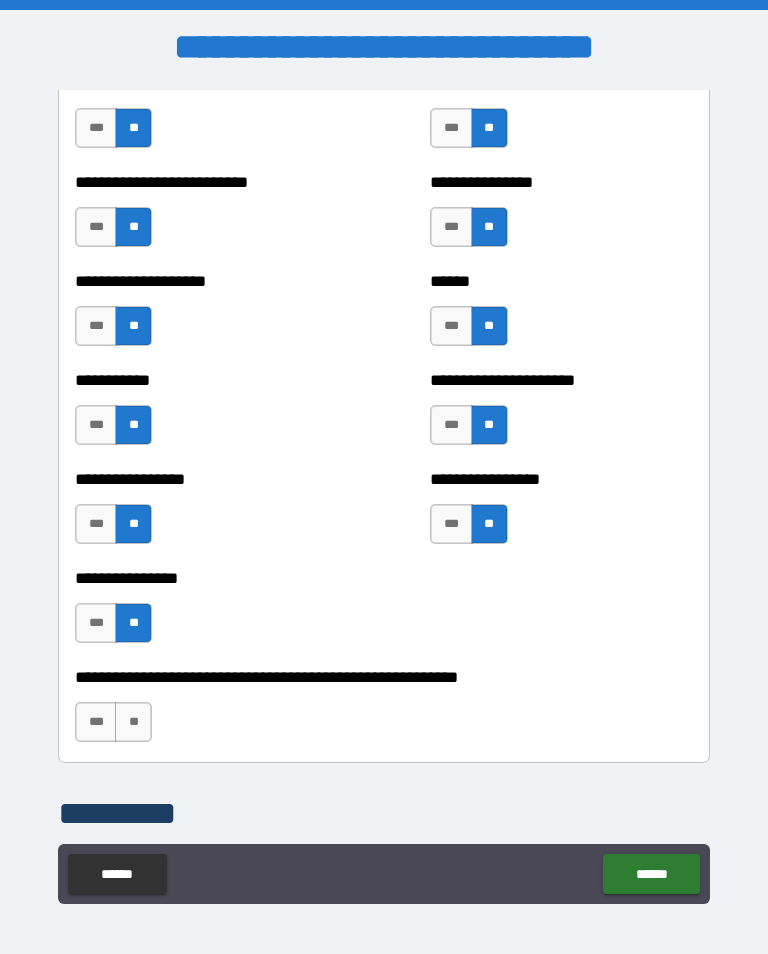 click on "**" at bounding box center (133, 722) 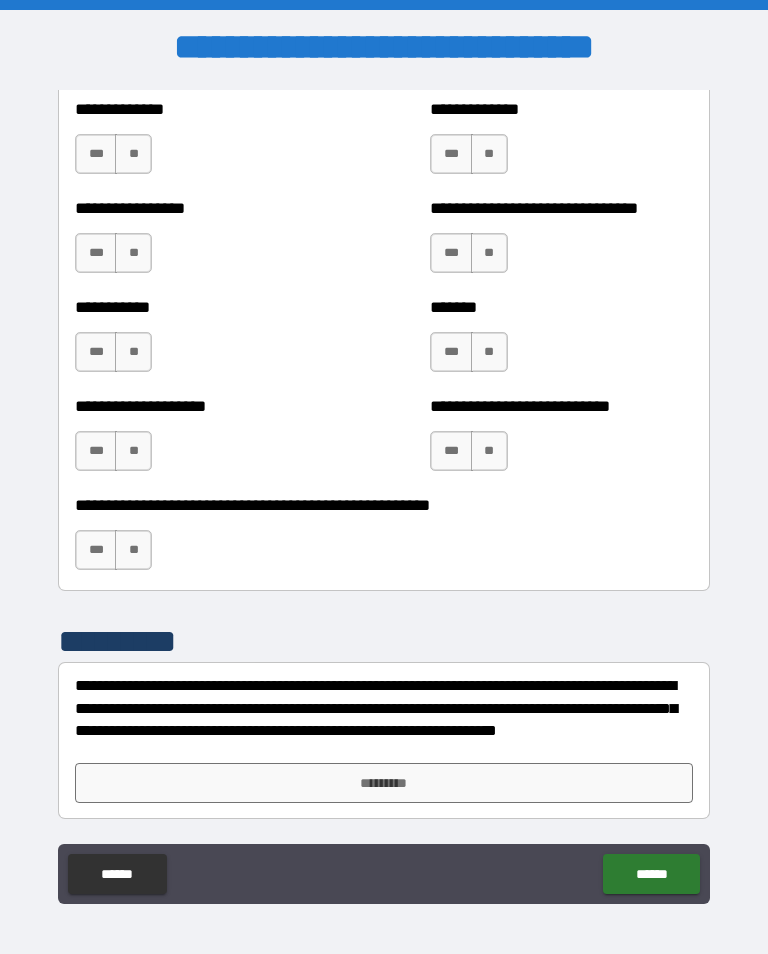 scroll, scrollTop: 7921, scrollLeft: 0, axis: vertical 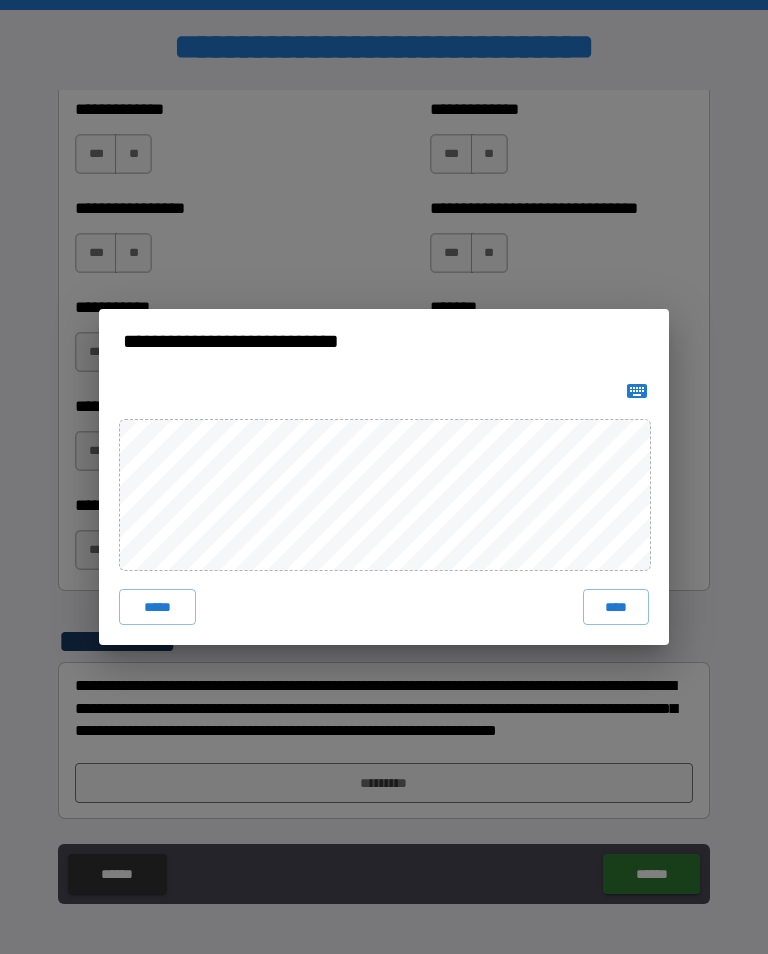 click on "****" at bounding box center (616, 607) 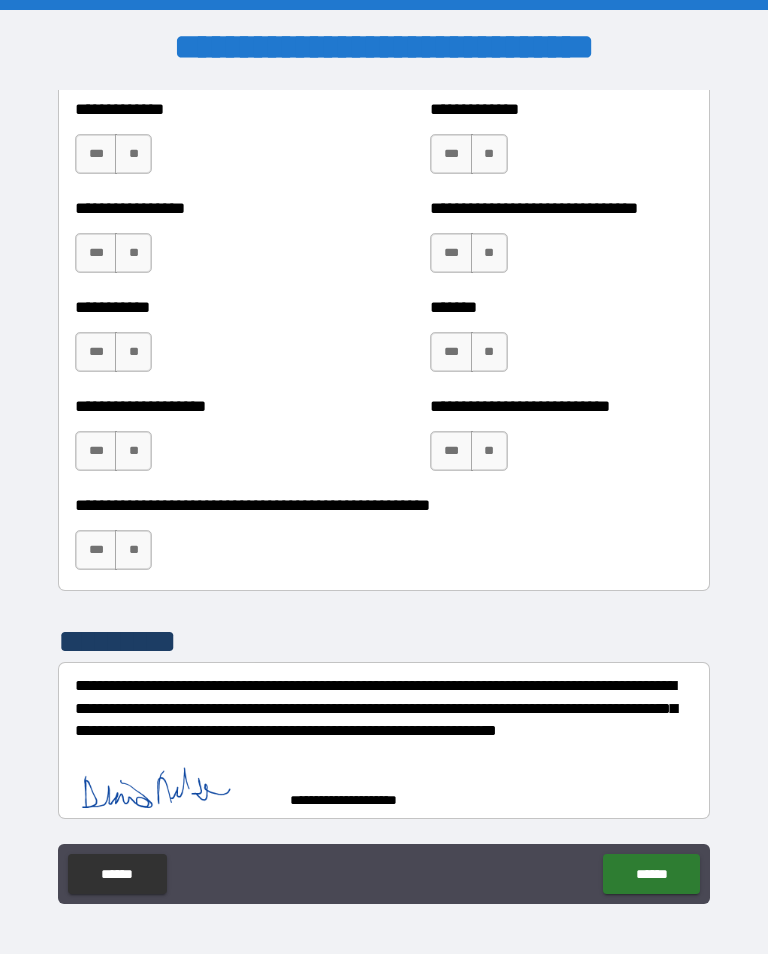 scroll, scrollTop: 7911, scrollLeft: 0, axis: vertical 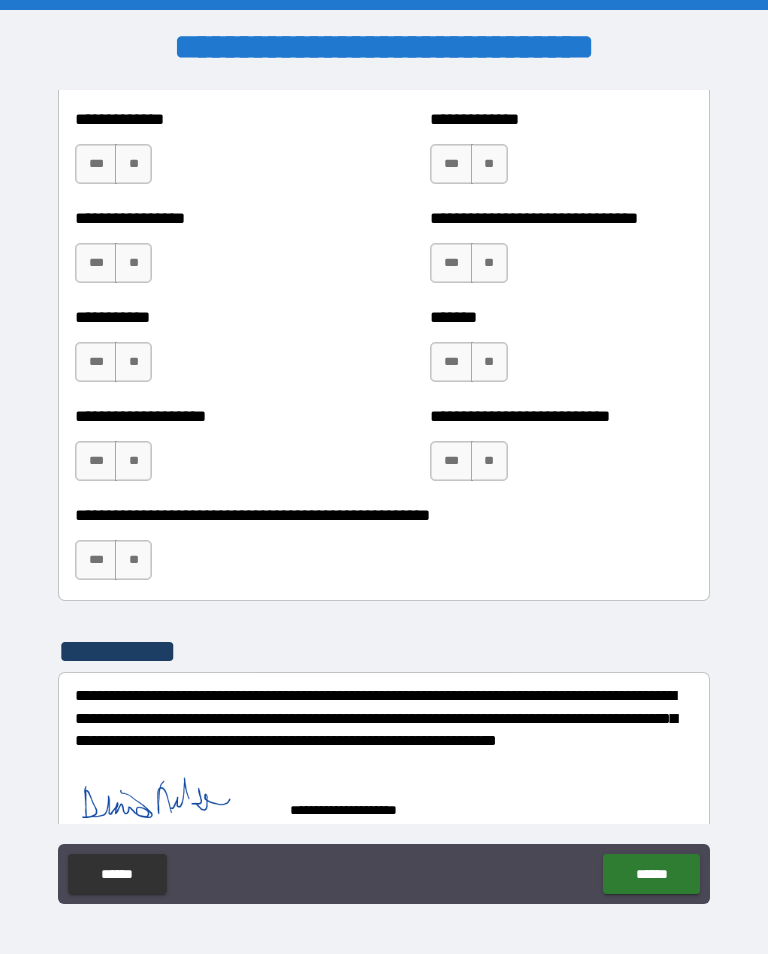 click on "******" at bounding box center (651, 874) 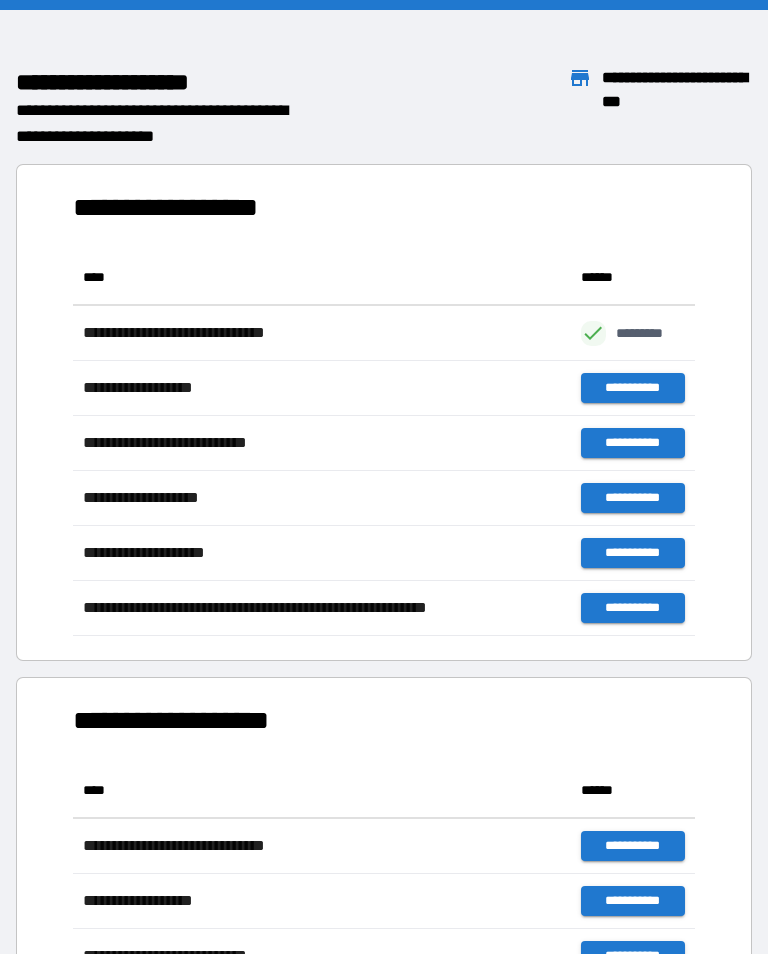scroll, scrollTop: 1, scrollLeft: 1, axis: both 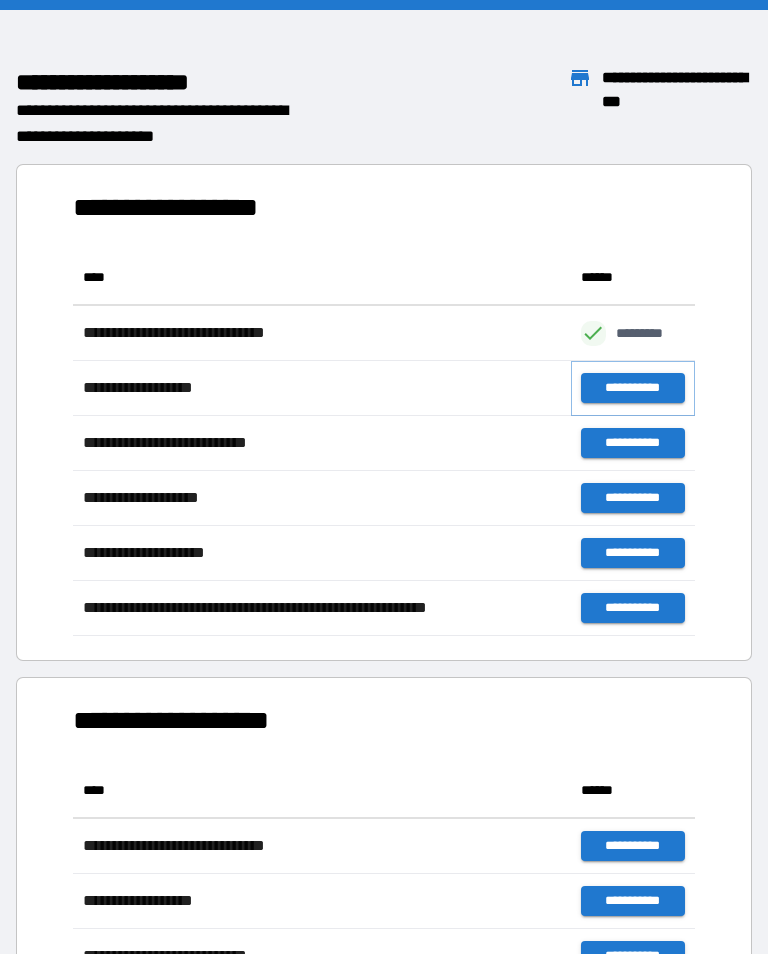 click on "**********" at bounding box center [633, 388] 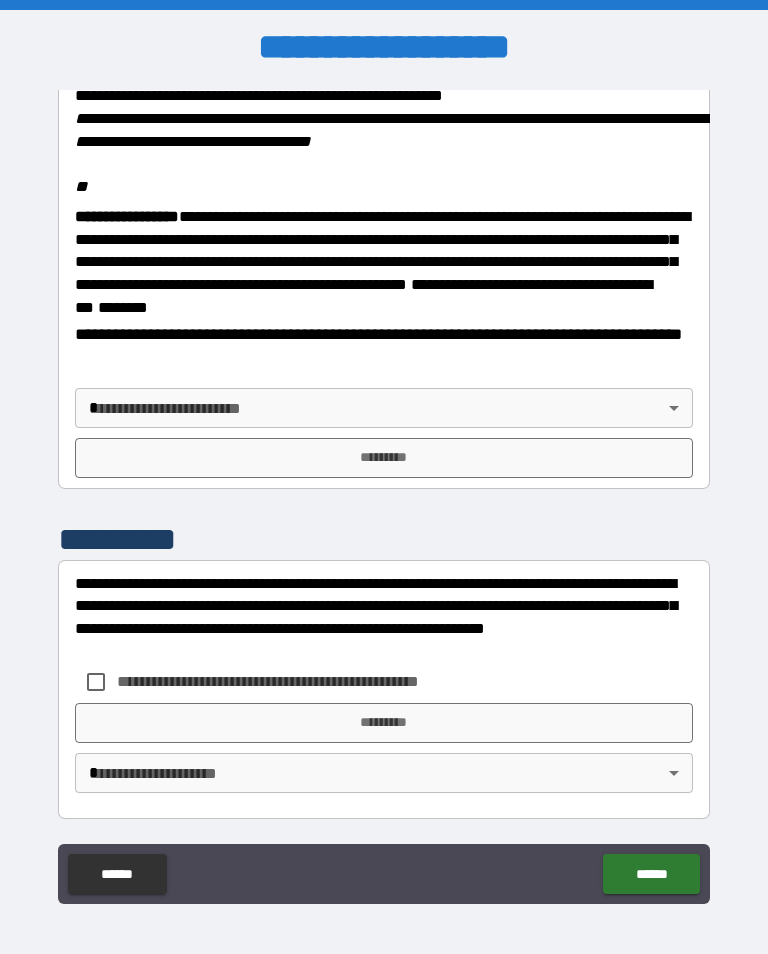 scroll, scrollTop: 2446, scrollLeft: 0, axis: vertical 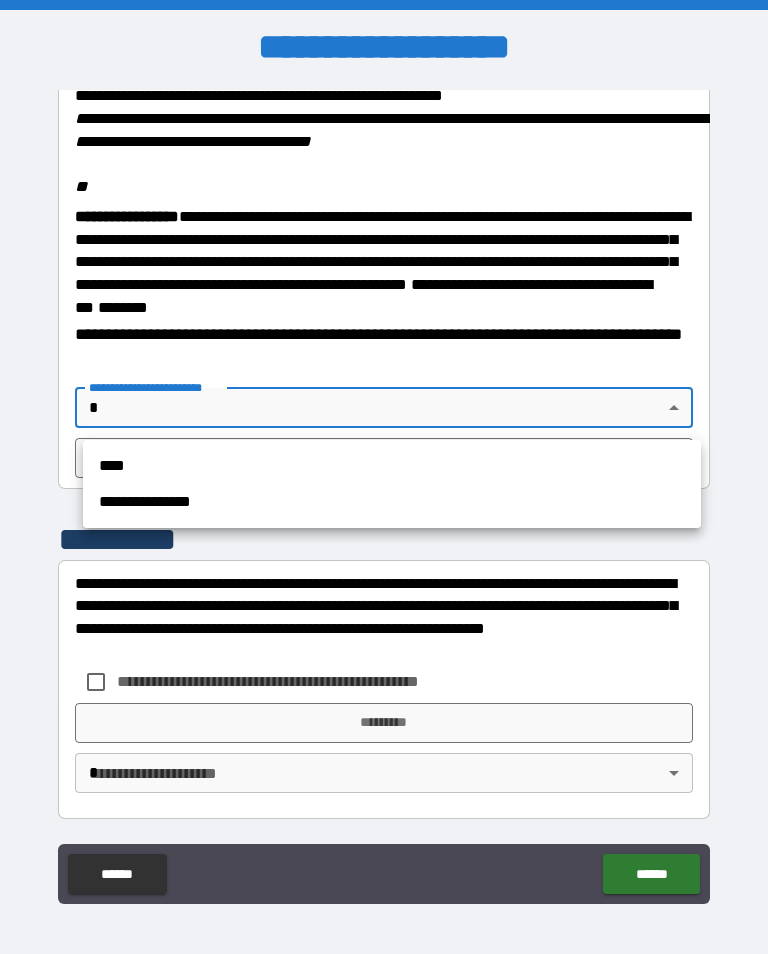 click on "**********" at bounding box center (392, 502) 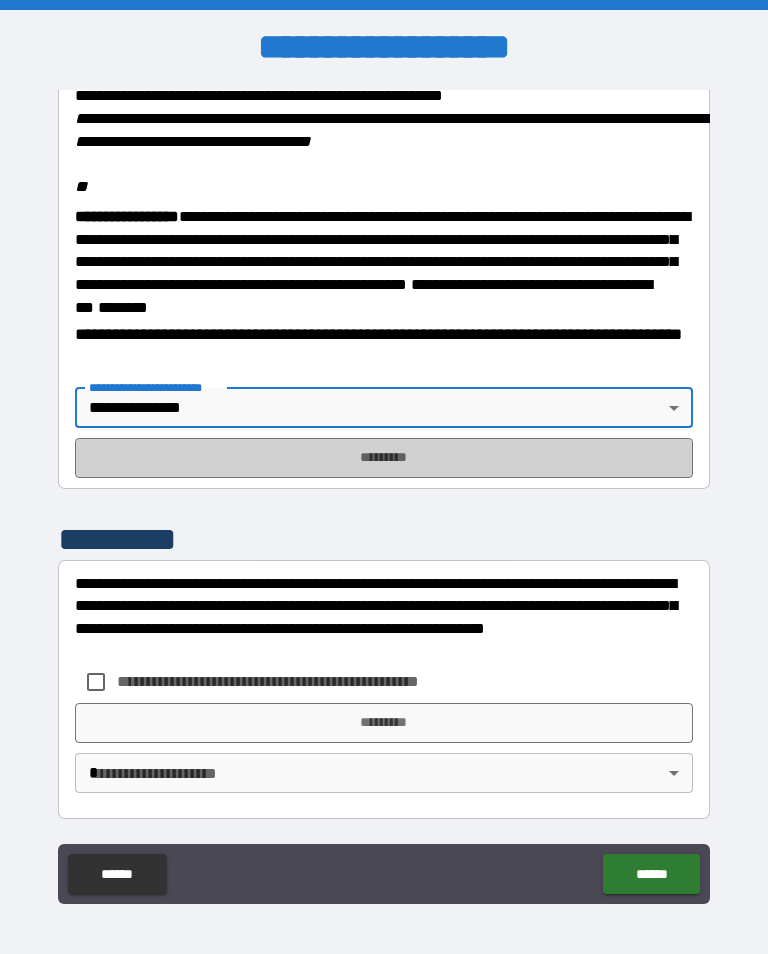 click on "*********" at bounding box center [384, 458] 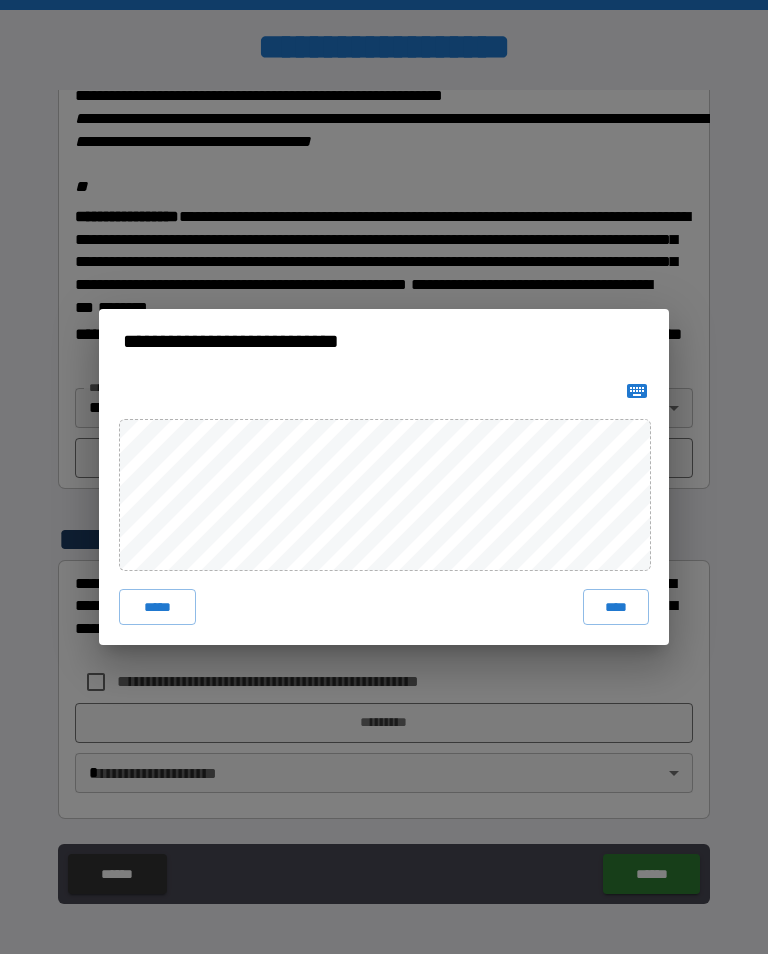 click on "****" at bounding box center (616, 607) 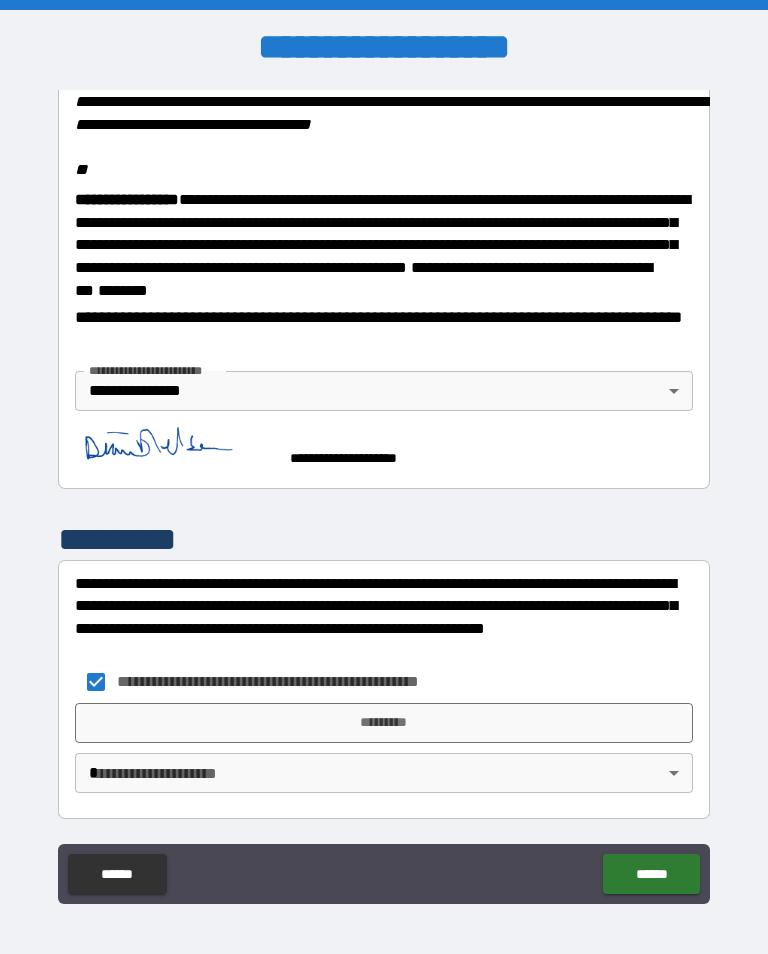scroll, scrollTop: 2465, scrollLeft: 0, axis: vertical 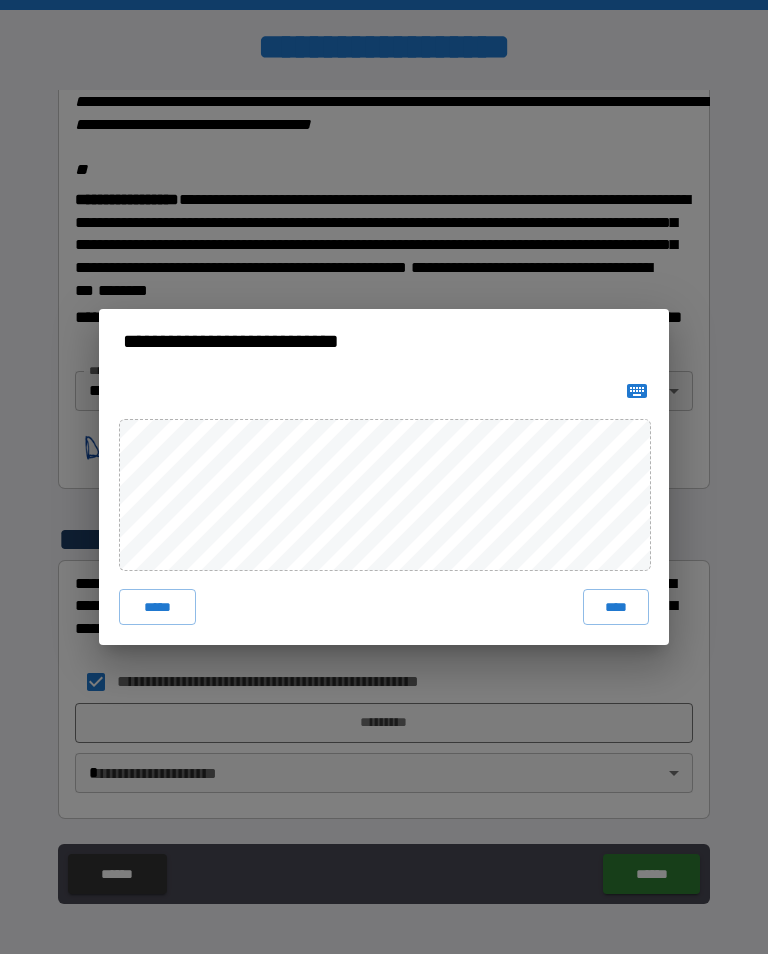 click on "****" at bounding box center (616, 607) 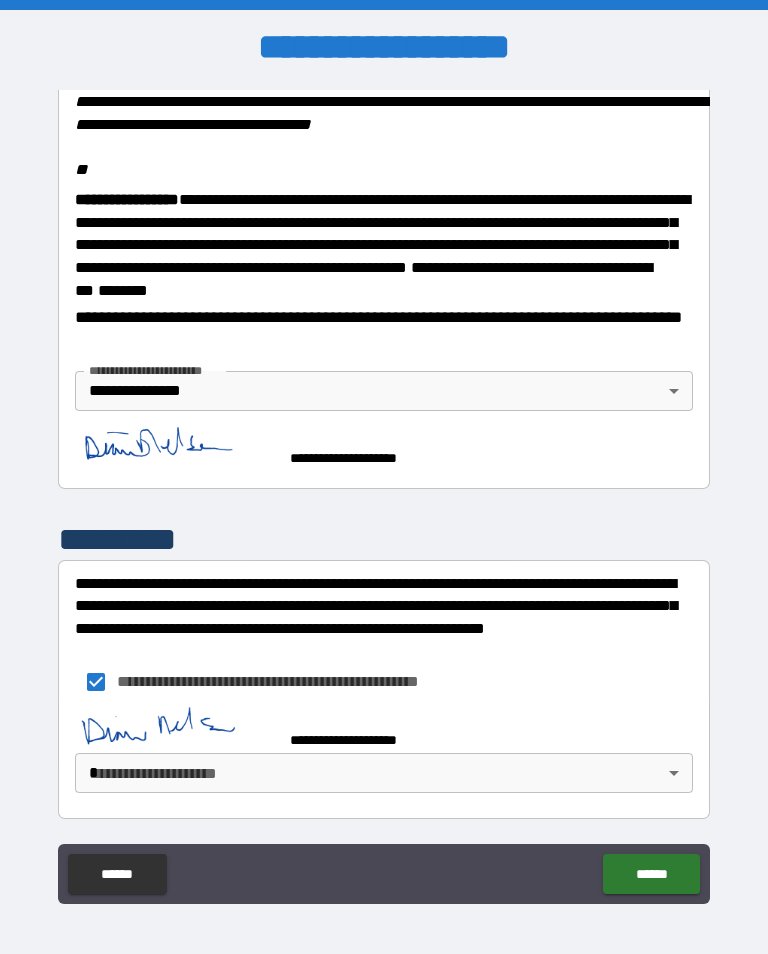 scroll, scrollTop: 2455, scrollLeft: 0, axis: vertical 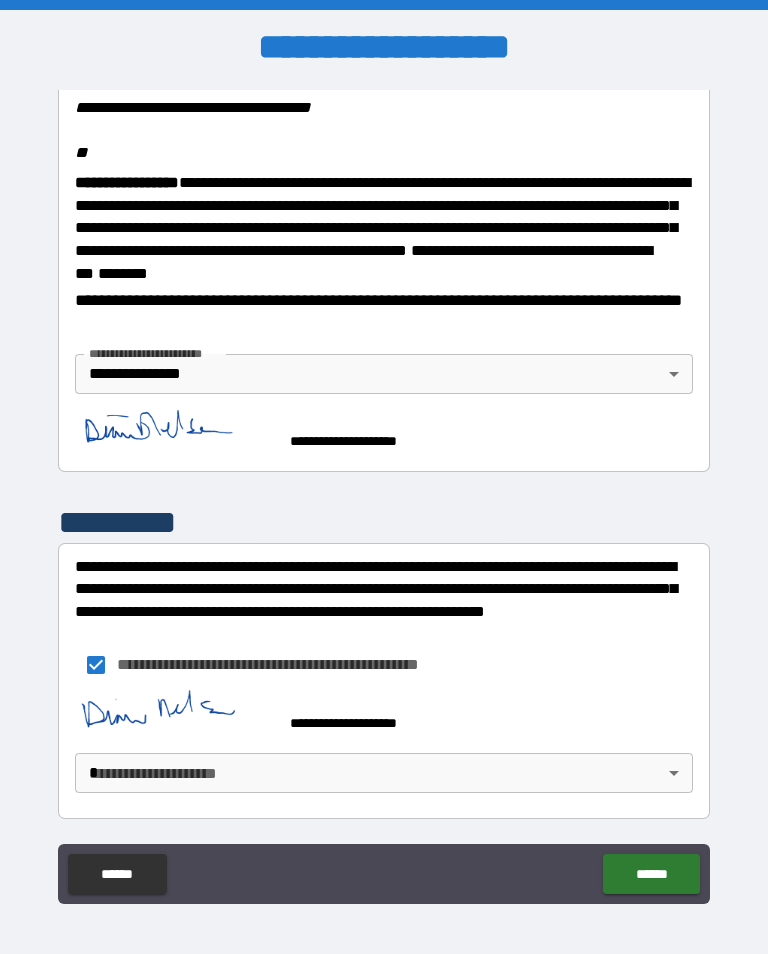 click on "**********" at bounding box center (384, 492) 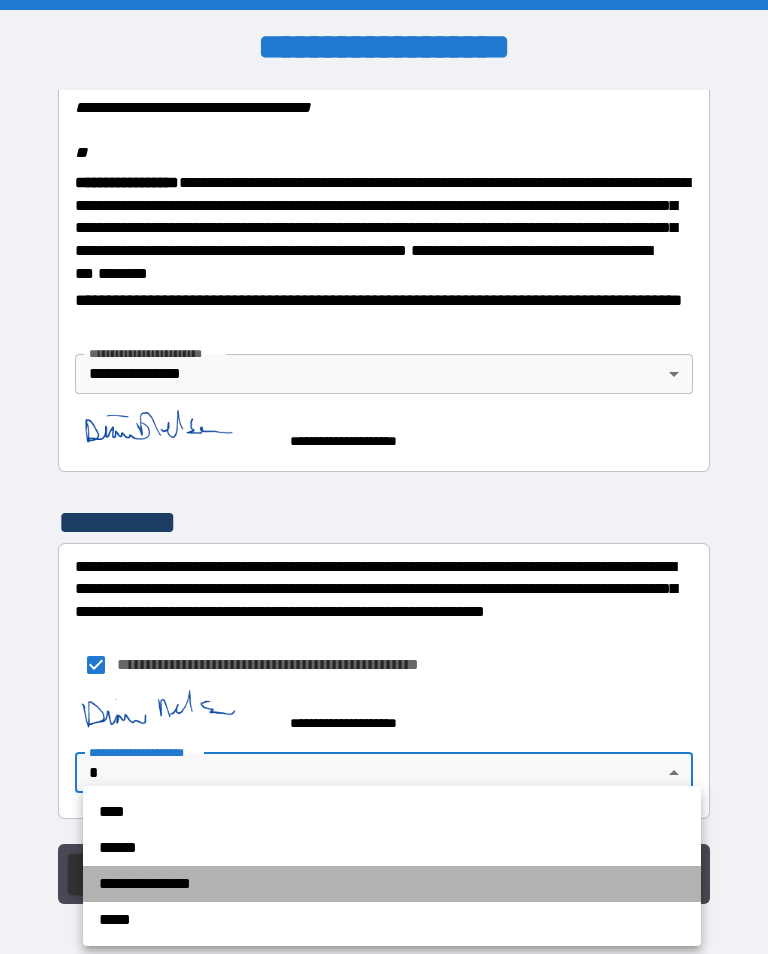 click on "**********" at bounding box center [392, 884] 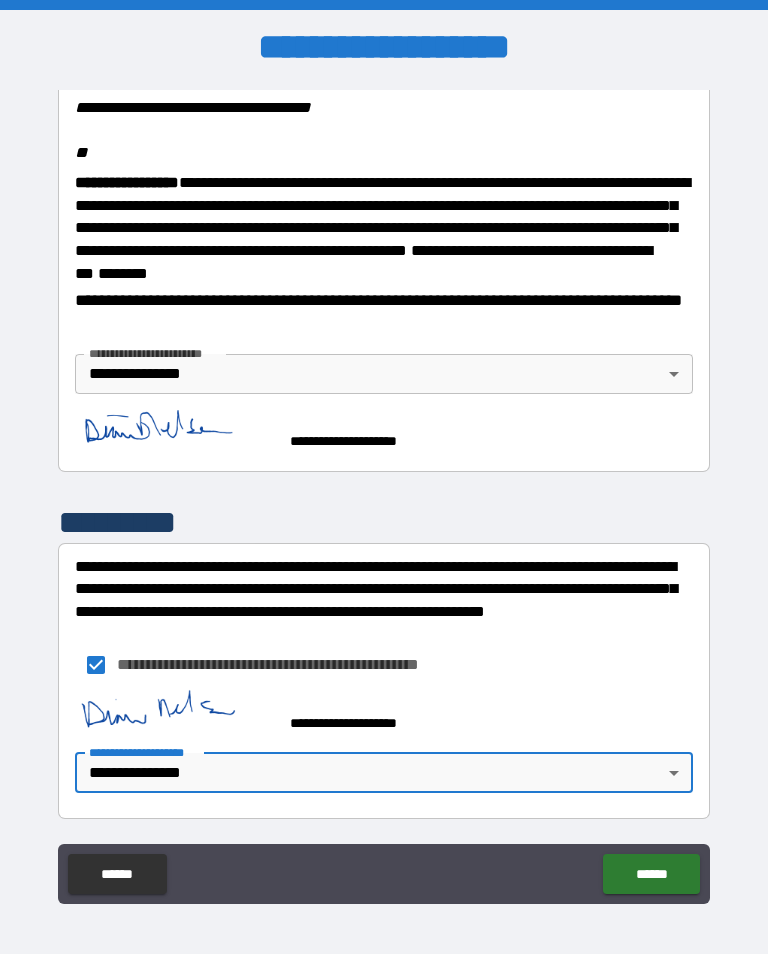 scroll, scrollTop: 2482, scrollLeft: 0, axis: vertical 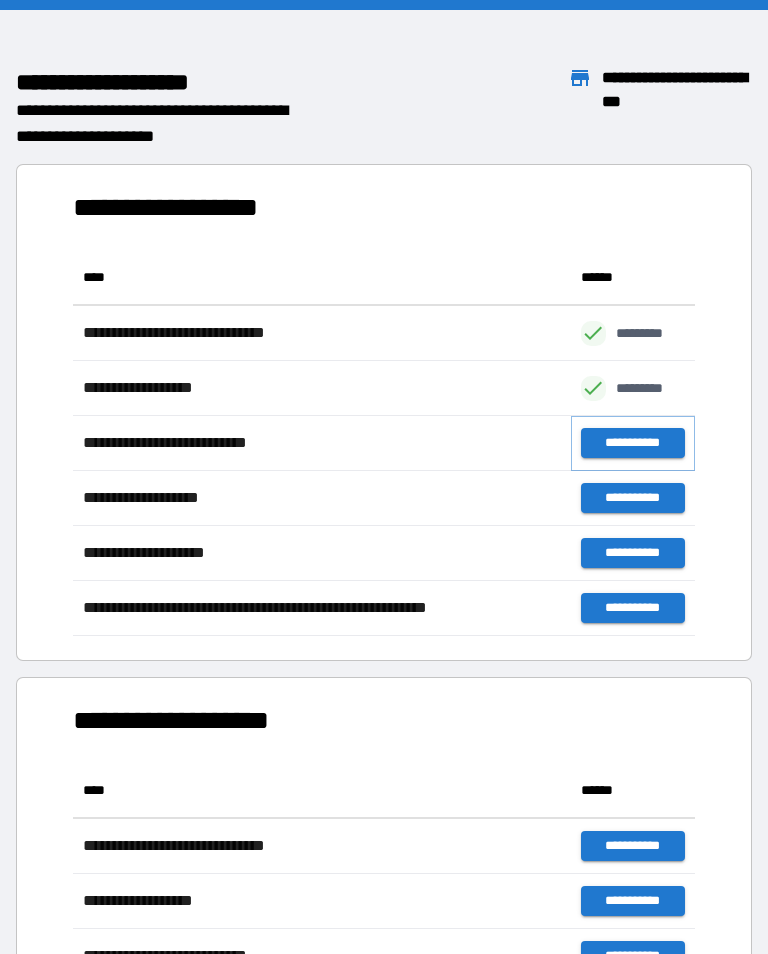 click on "**********" at bounding box center [633, 443] 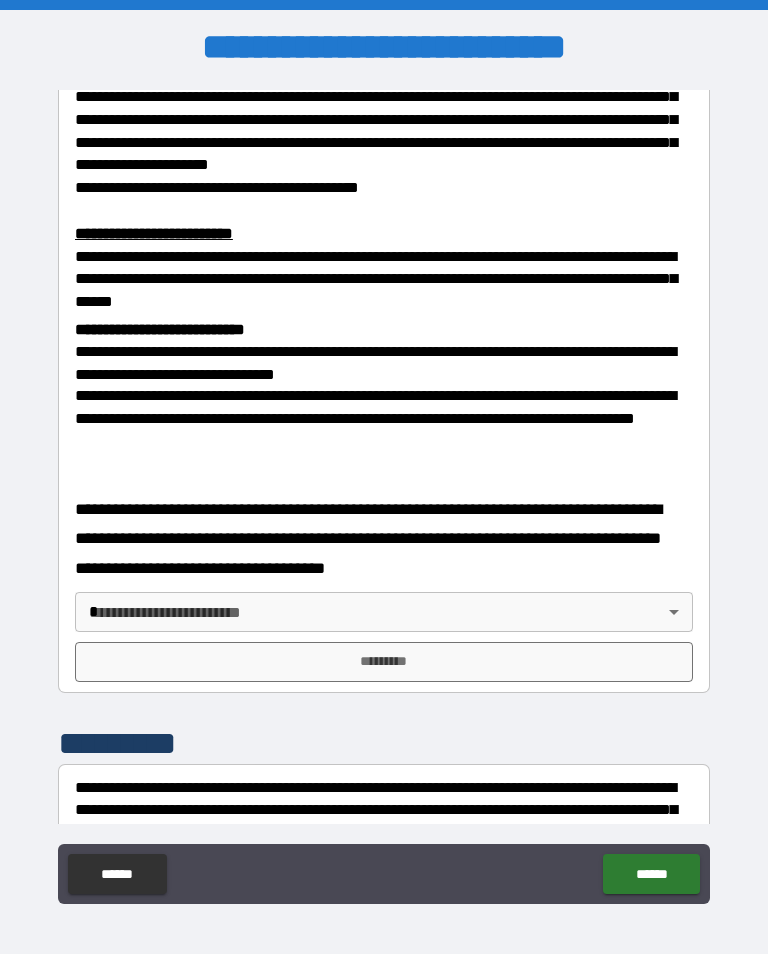 scroll, scrollTop: 616, scrollLeft: 0, axis: vertical 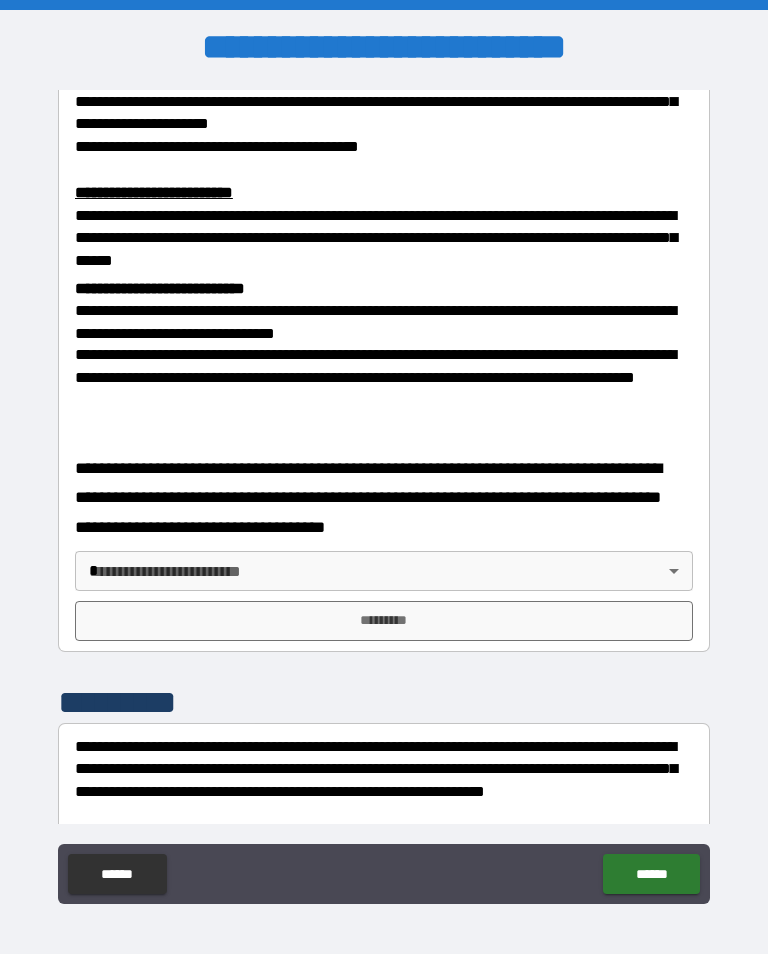 click on "**********" at bounding box center (384, 492) 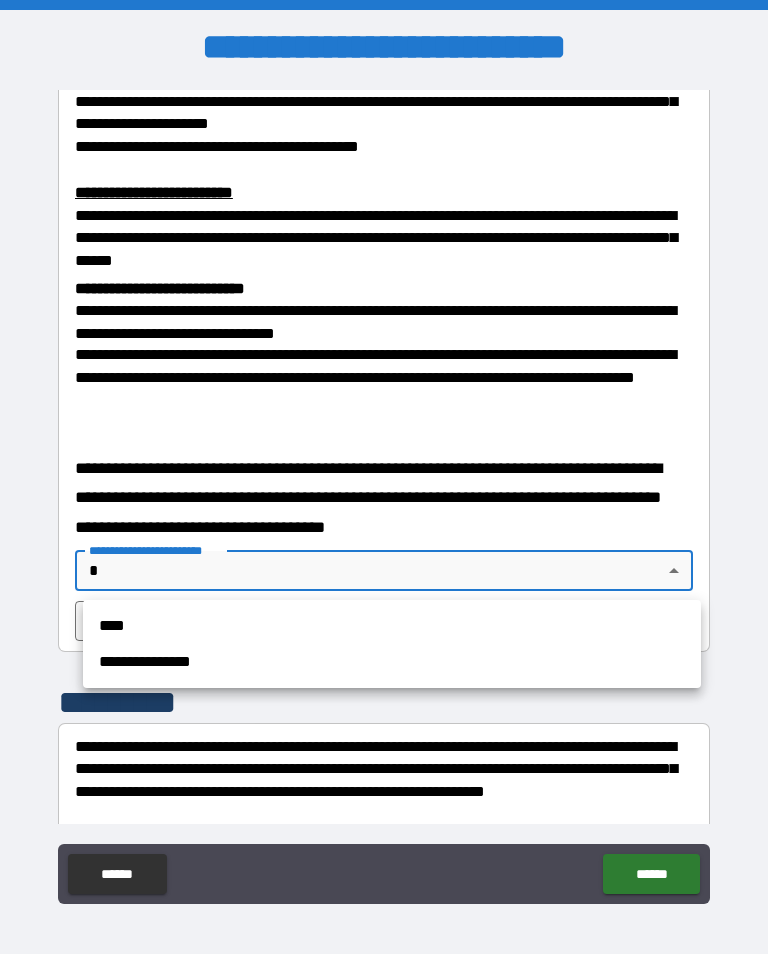click on "**********" at bounding box center [392, 662] 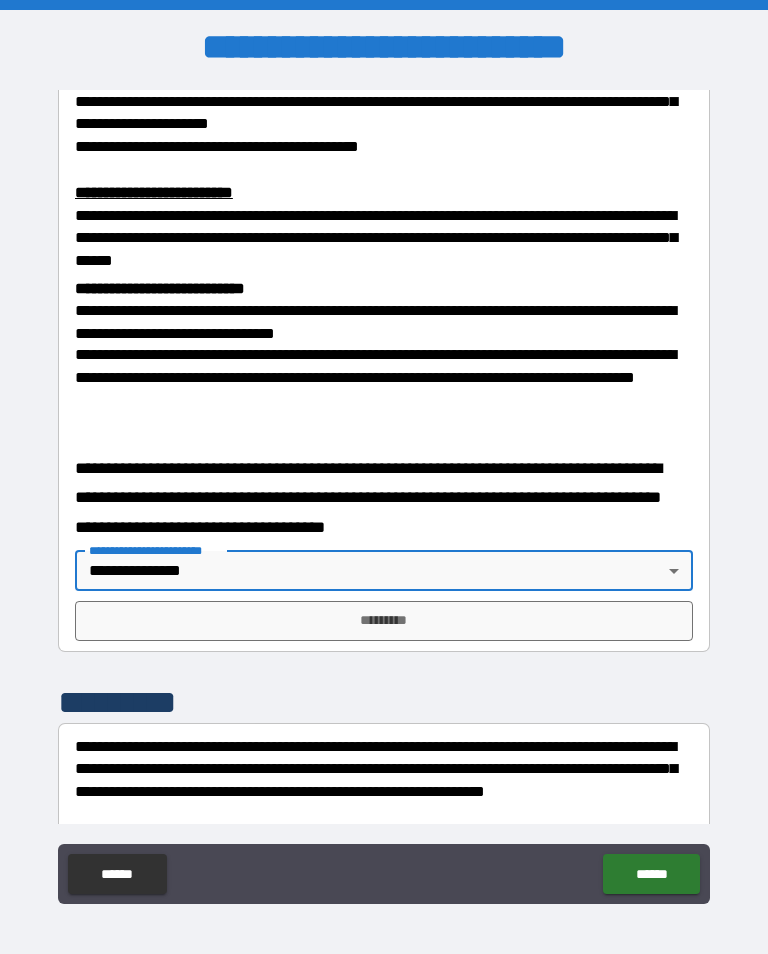 click on "*********" at bounding box center [384, 621] 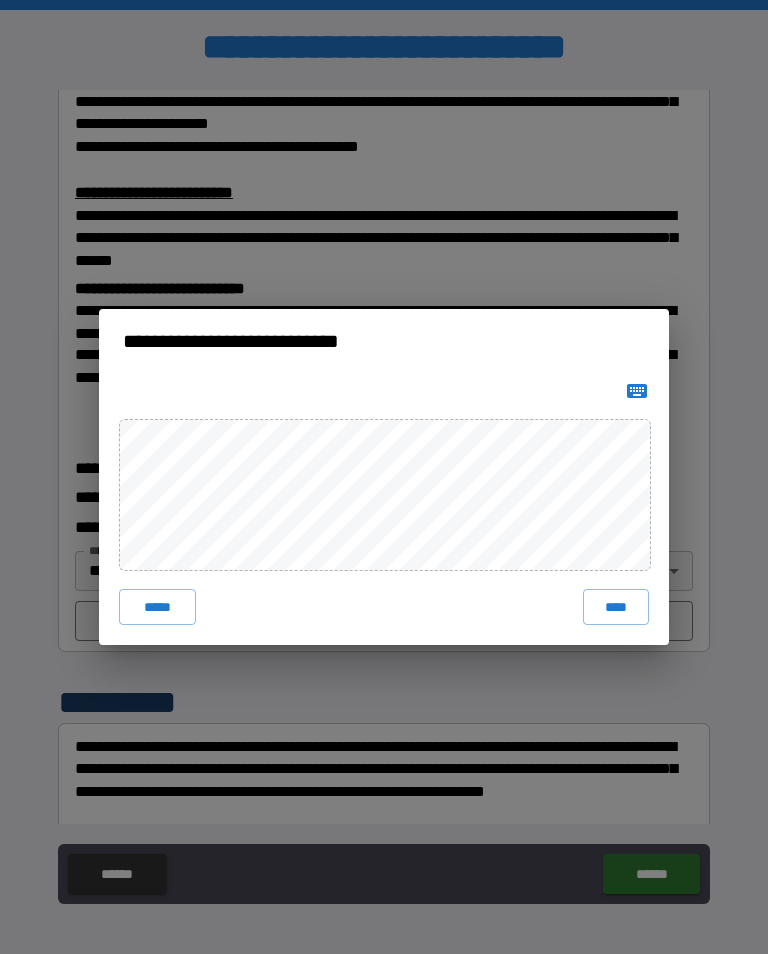 click on "****" at bounding box center (616, 607) 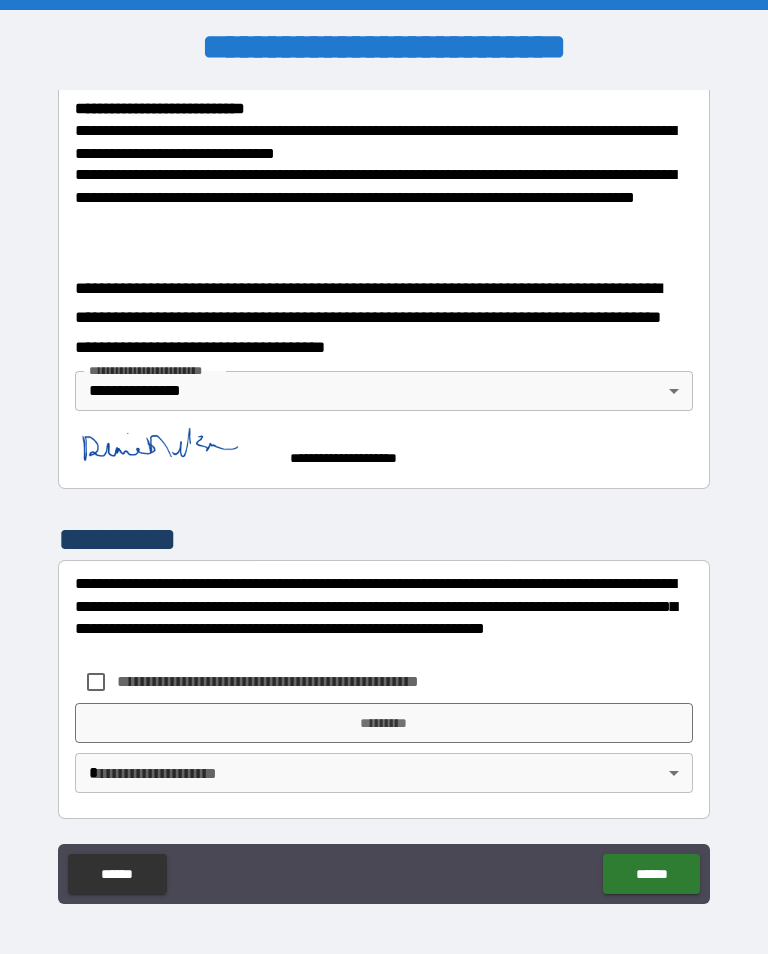 scroll, scrollTop: 795, scrollLeft: 0, axis: vertical 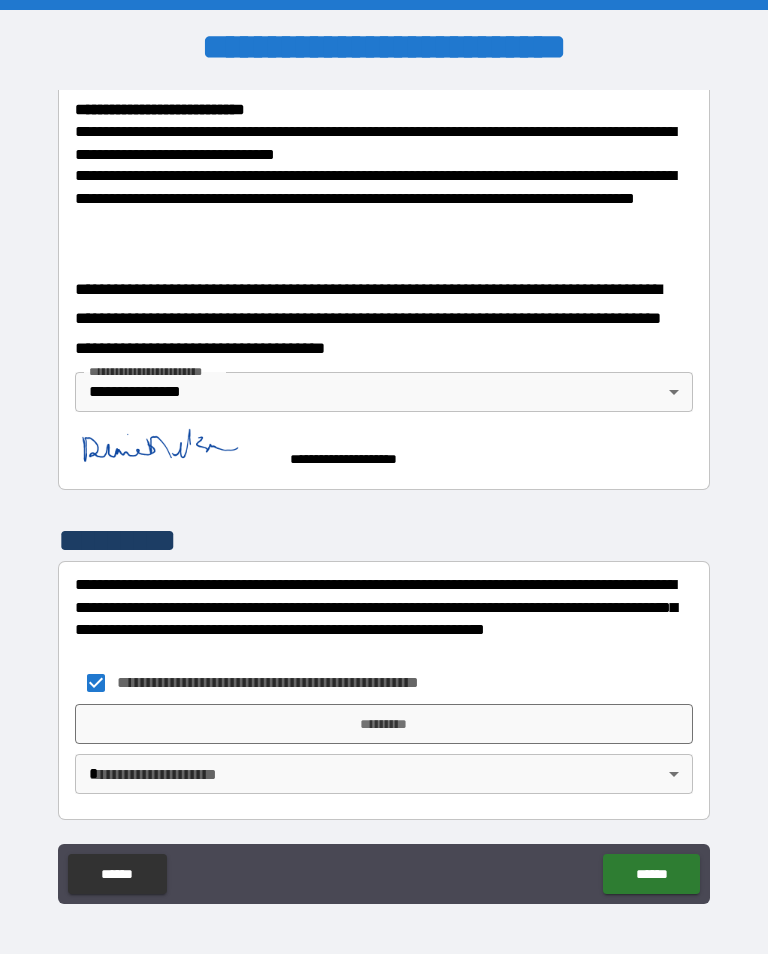 click on "*********" at bounding box center (384, 724) 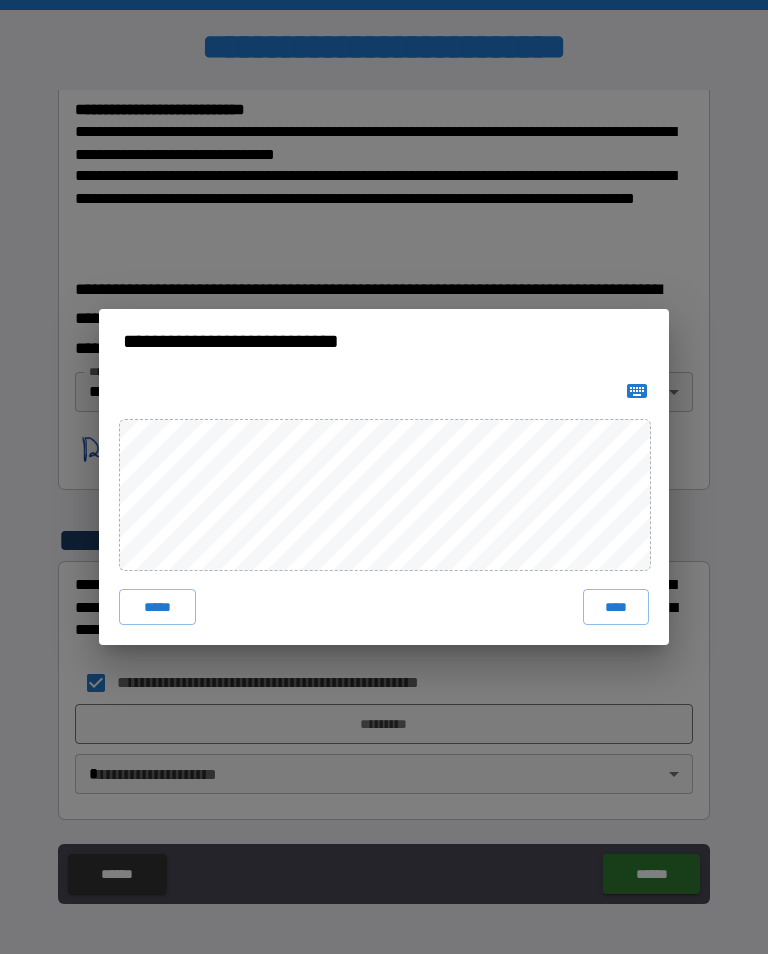 click on "****" at bounding box center (616, 607) 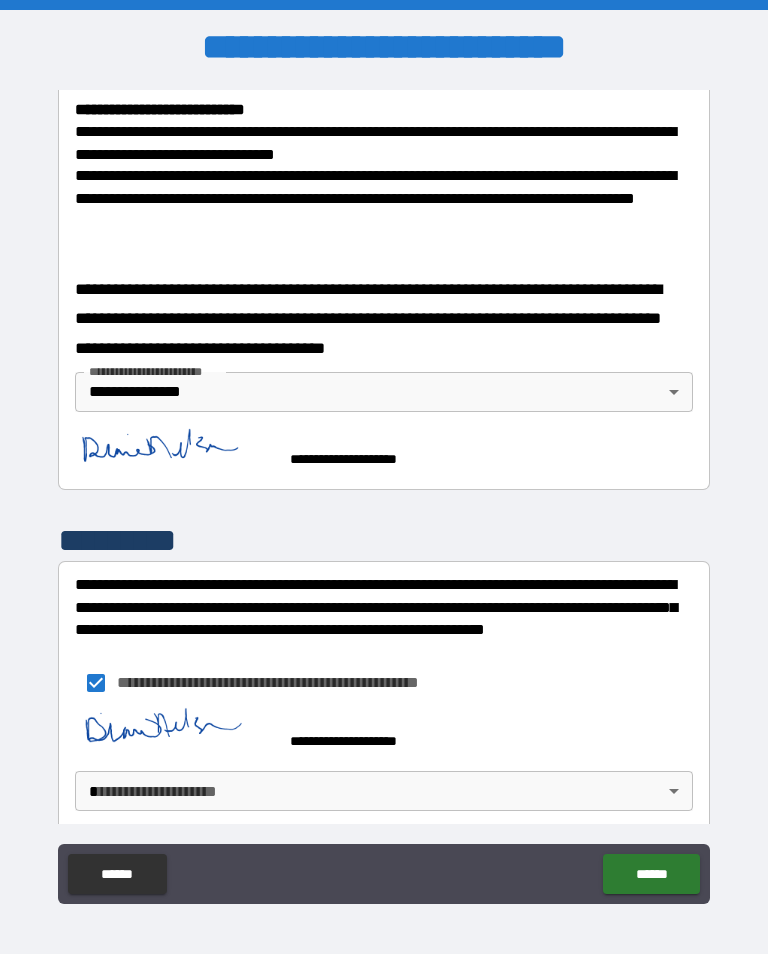 scroll, scrollTop: 785, scrollLeft: 0, axis: vertical 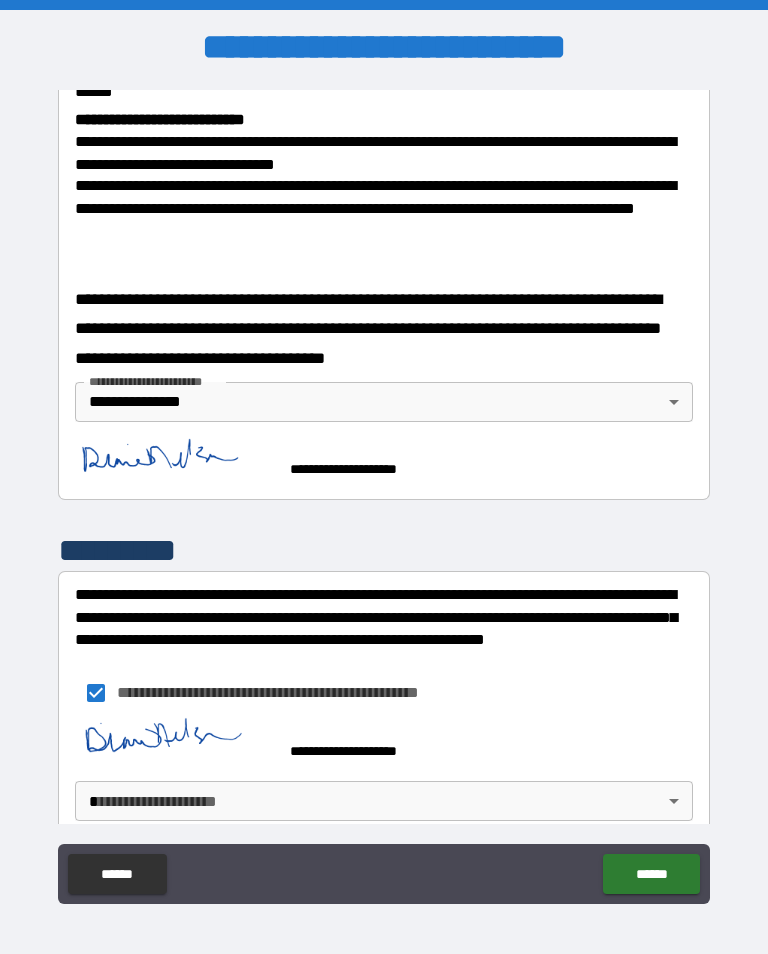 click on "**********" at bounding box center [384, 492] 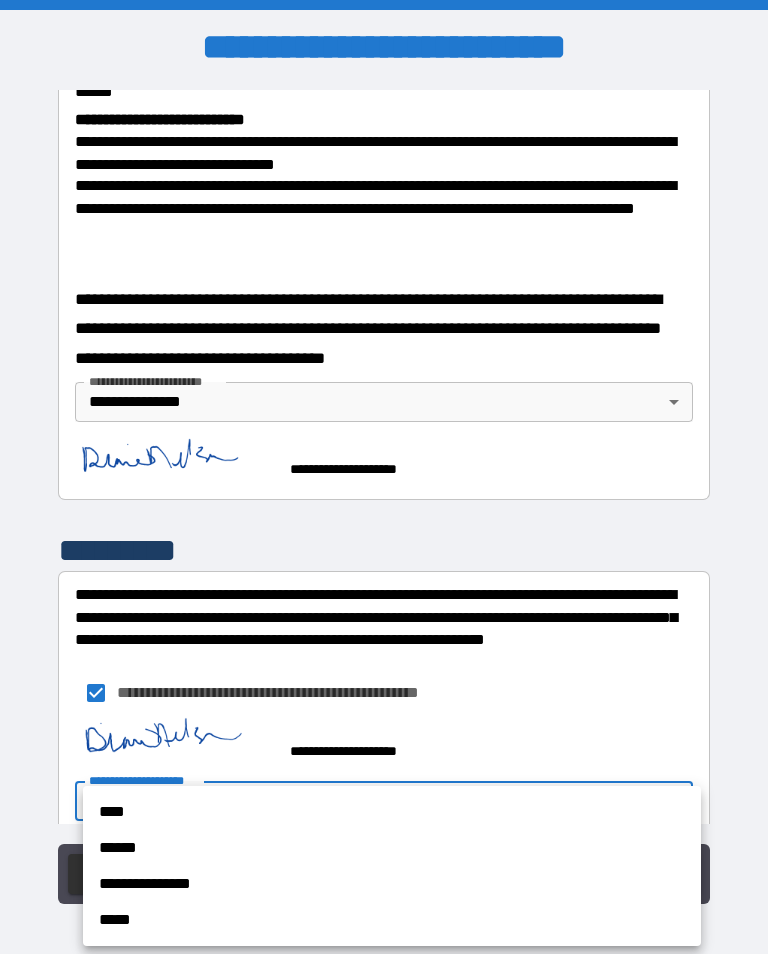 click on "**********" at bounding box center (392, 884) 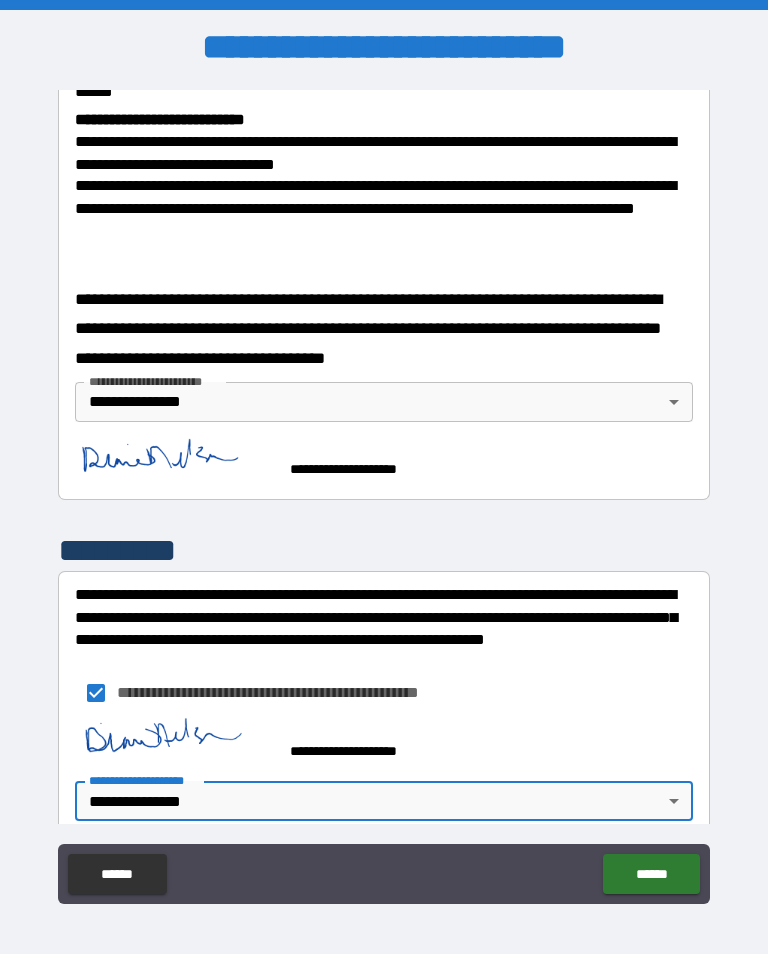type on "**********" 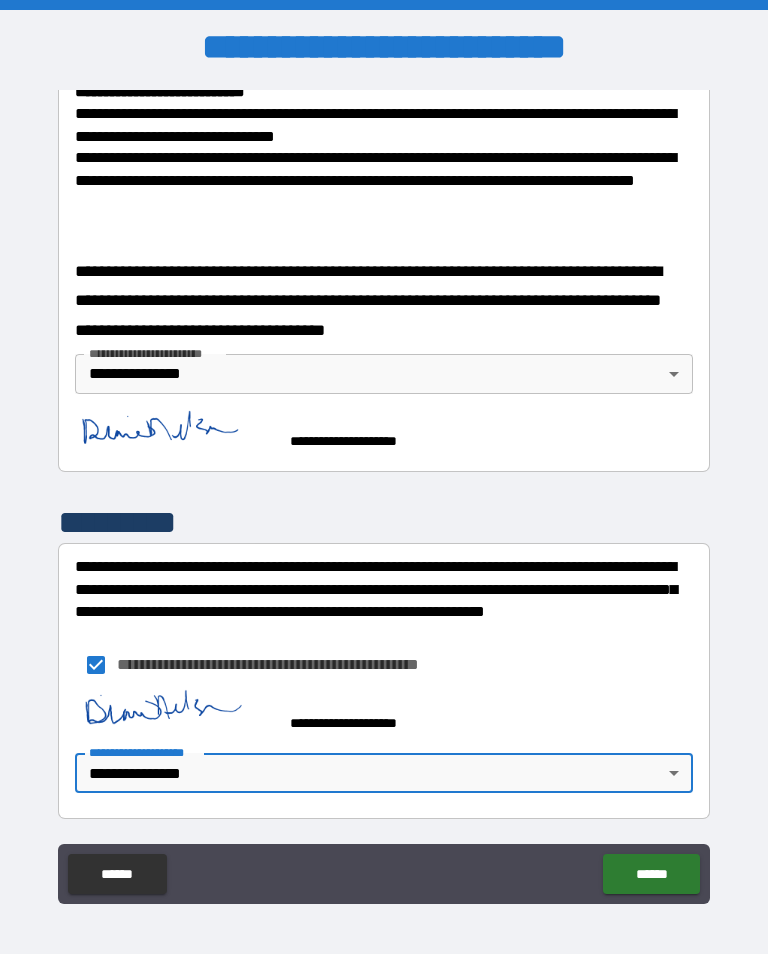 scroll, scrollTop: 812, scrollLeft: 0, axis: vertical 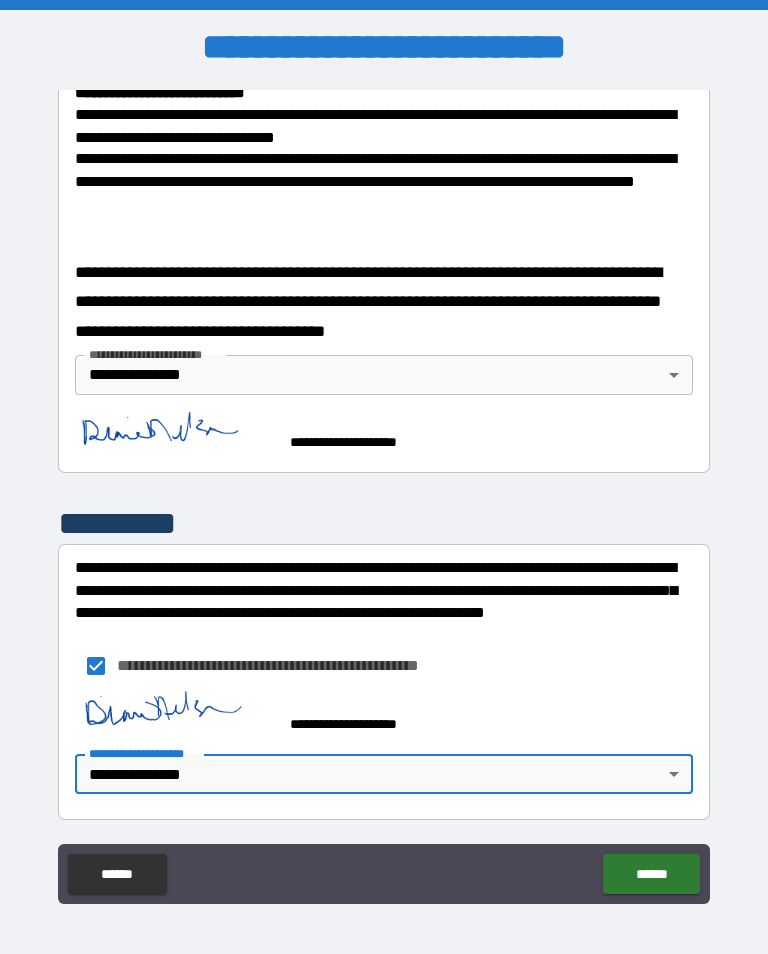 click on "******" at bounding box center (651, 874) 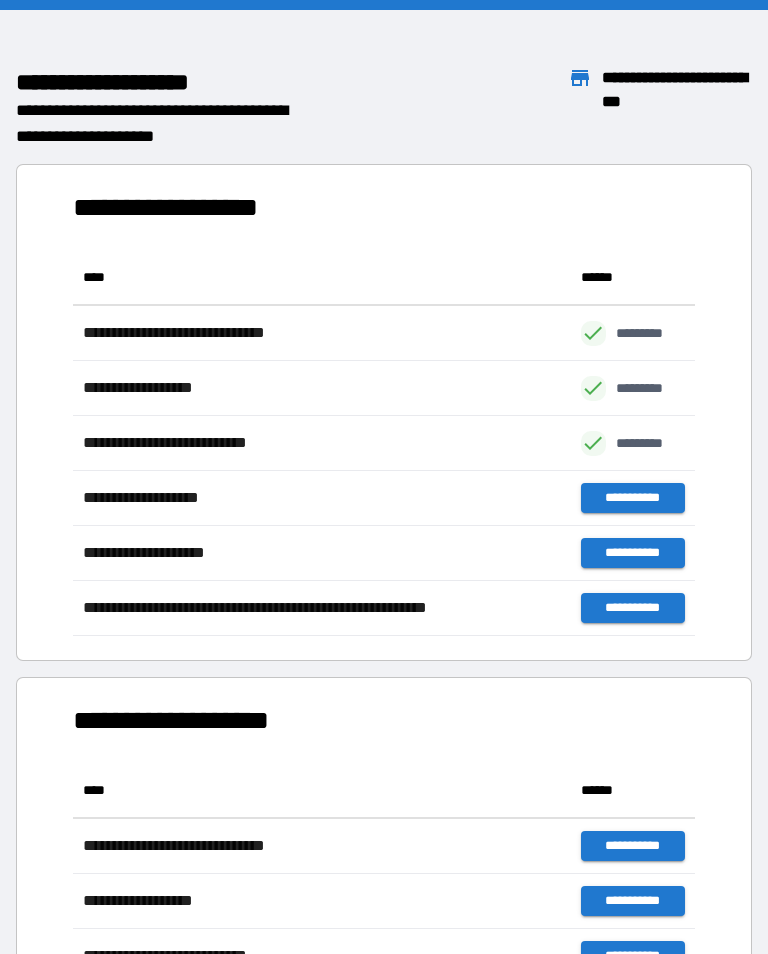 scroll, scrollTop: 386, scrollLeft: 622, axis: both 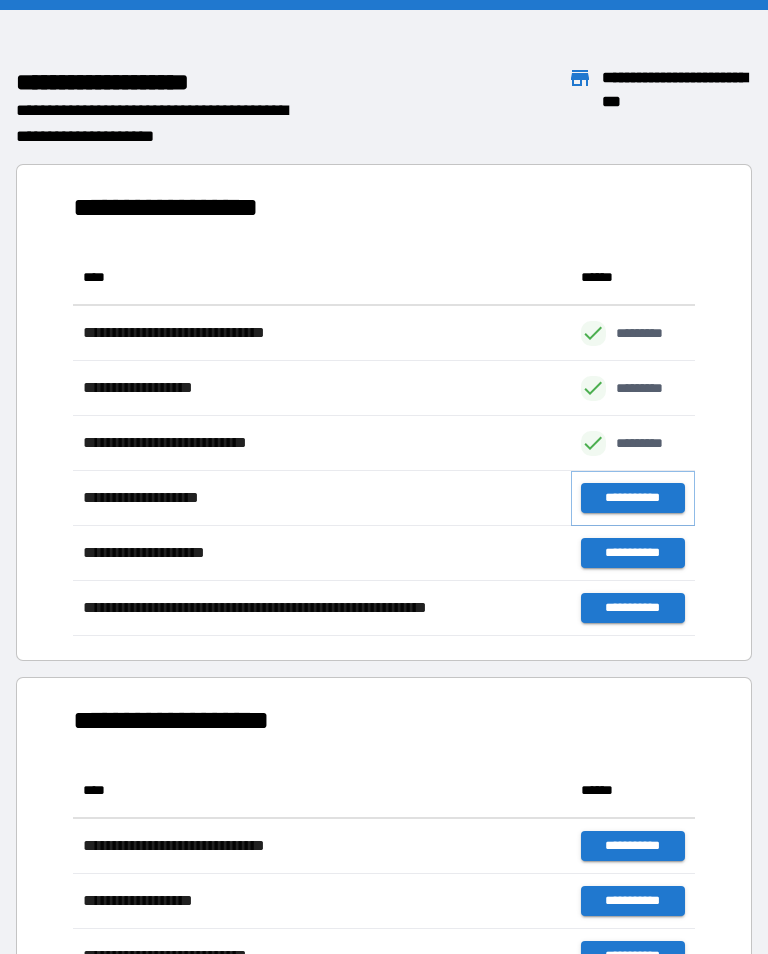 click on "**********" at bounding box center (633, 498) 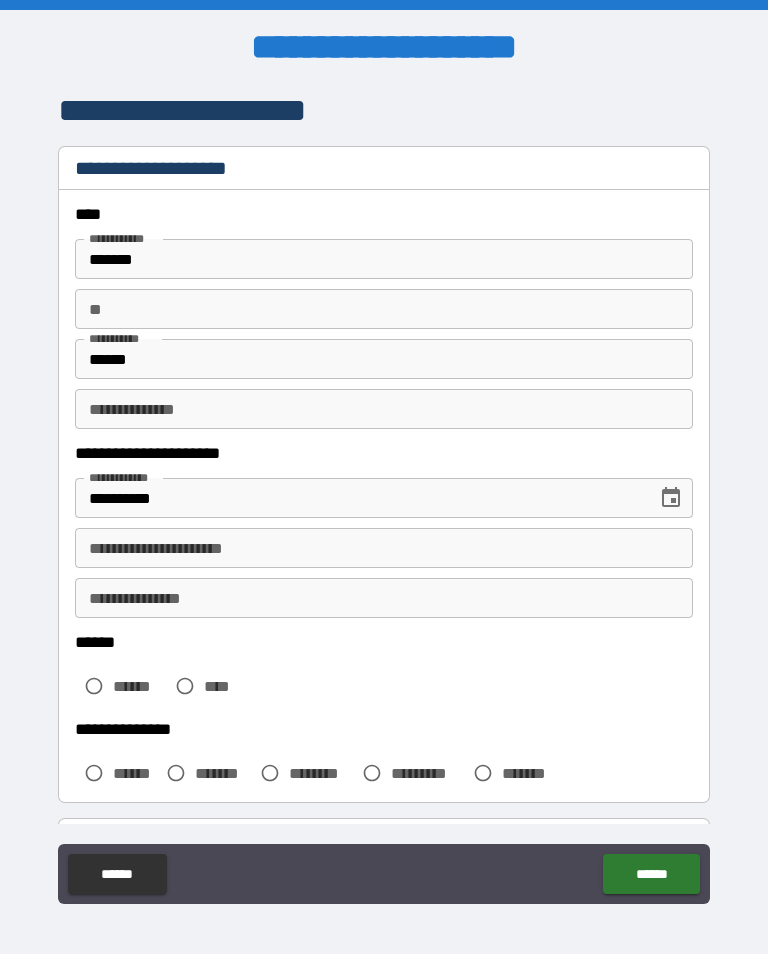 click on "**********" at bounding box center [384, 495] 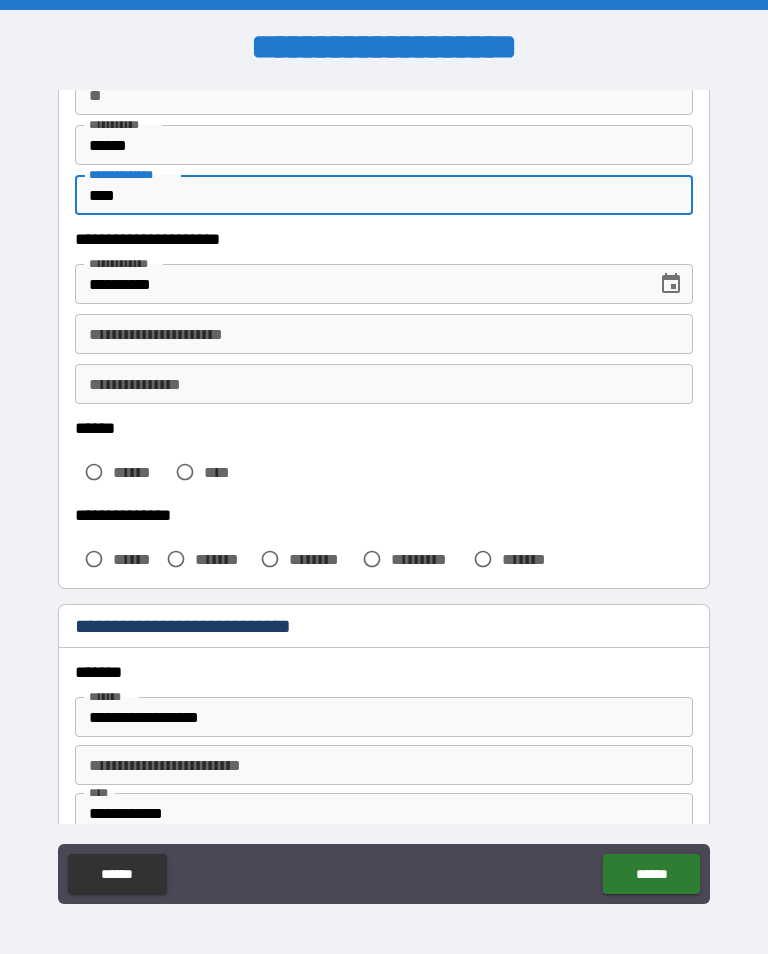 scroll, scrollTop: 215, scrollLeft: 0, axis: vertical 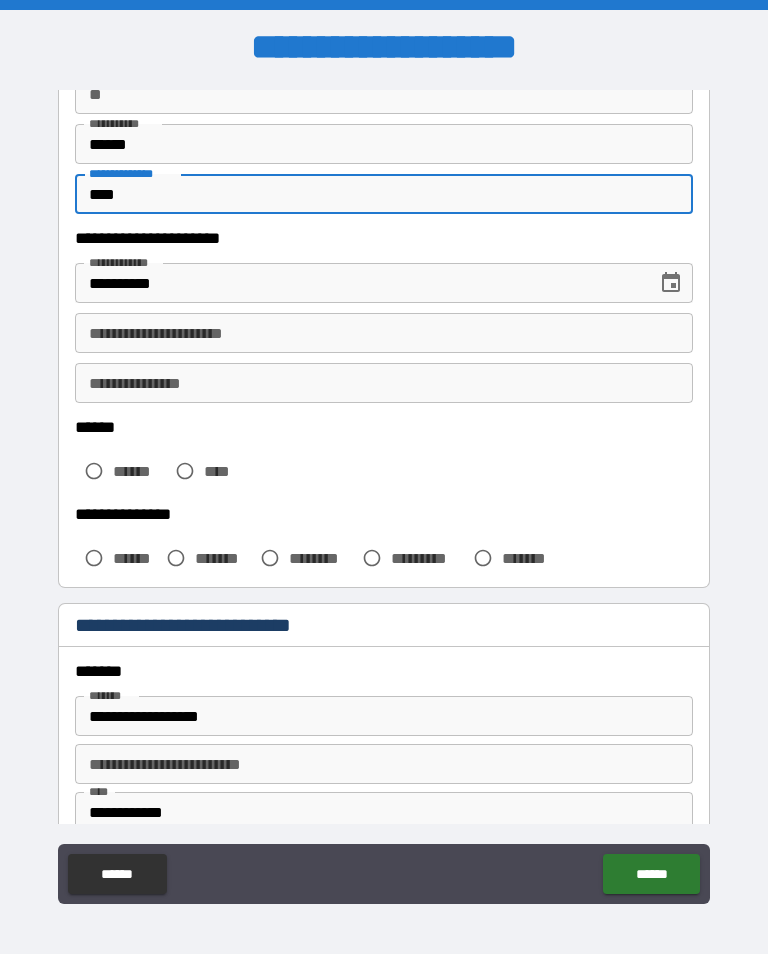 type on "****" 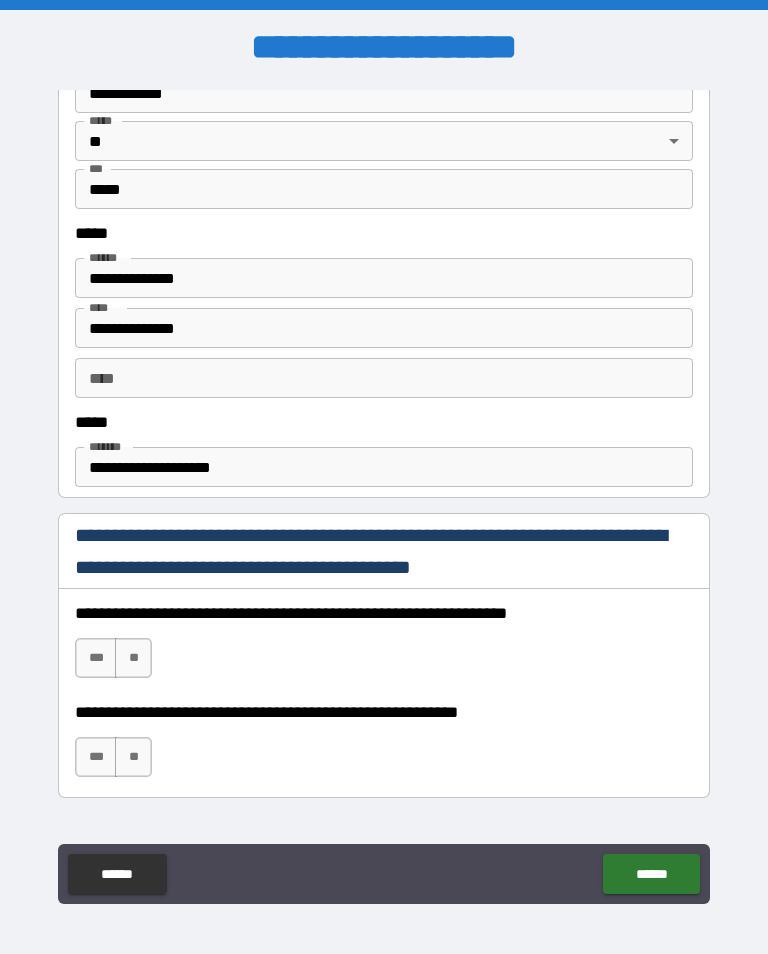 scroll, scrollTop: 972, scrollLeft: 0, axis: vertical 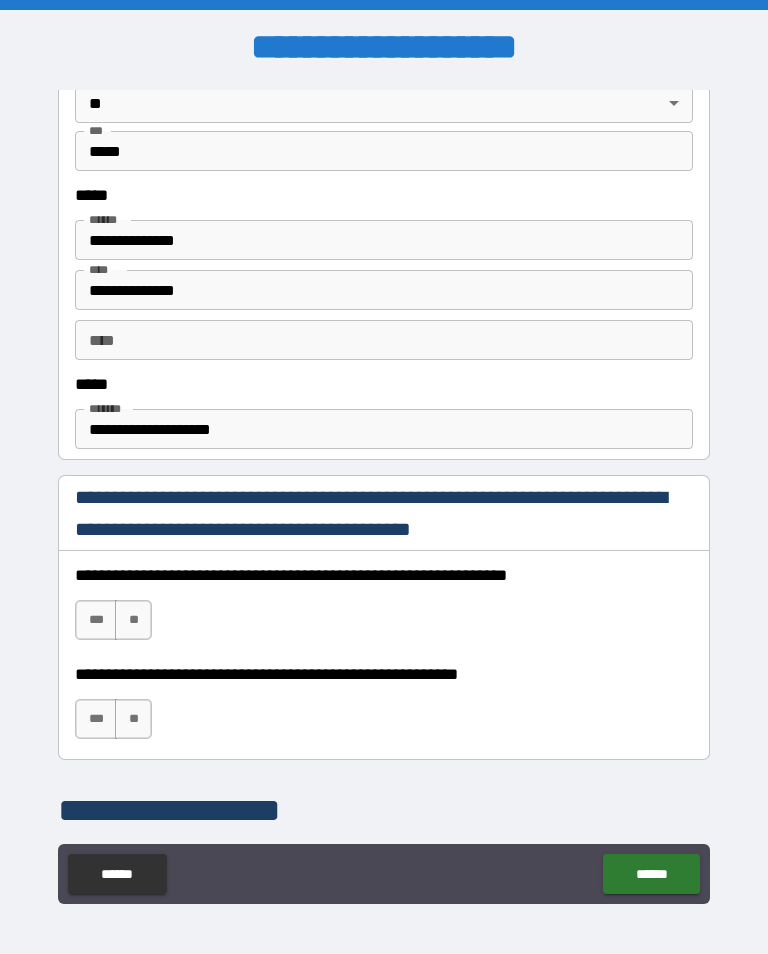 click on "***" at bounding box center (96, 620) 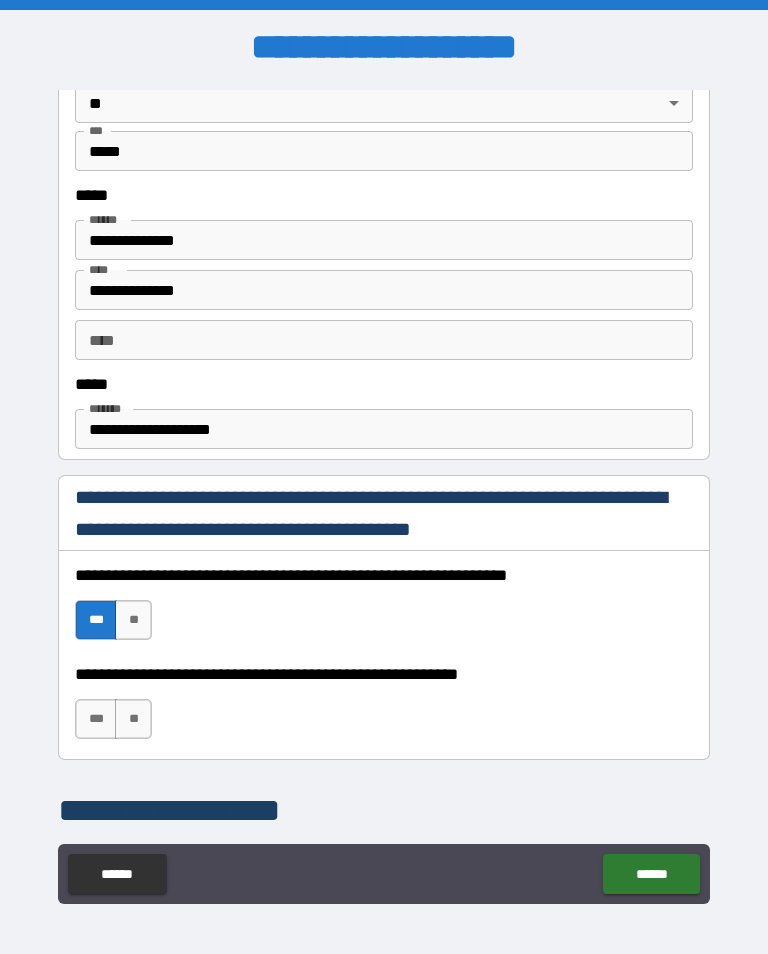 click on "***" at bounding box center (96, 719) 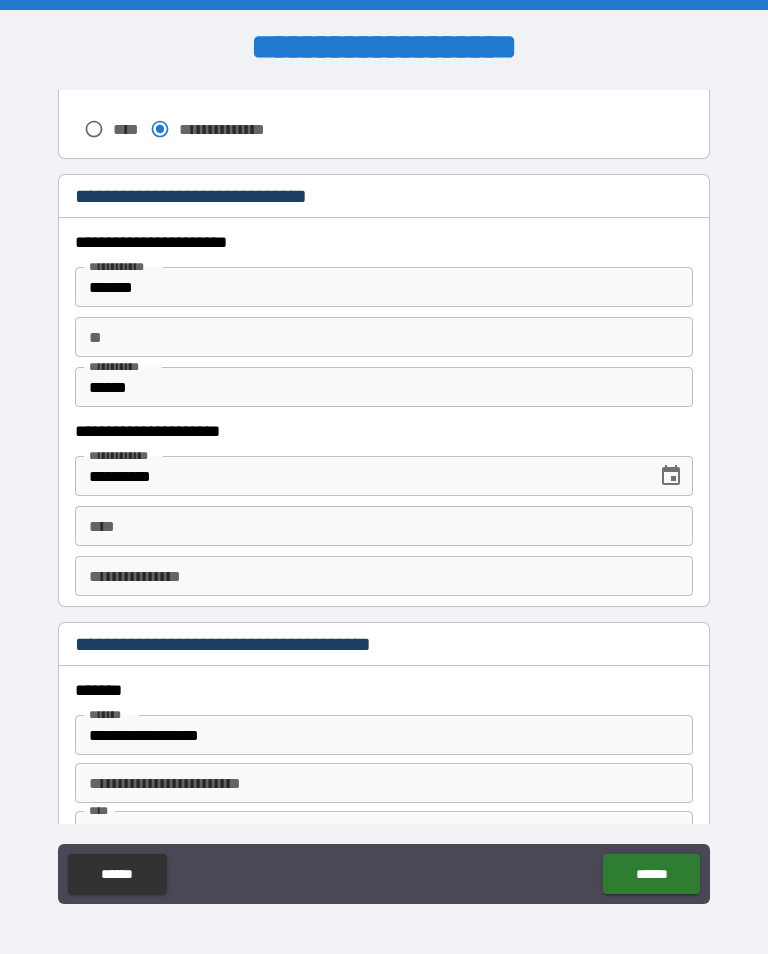 scroll, scrollTop: 1857, scrollLeft: 0, axis: vertical 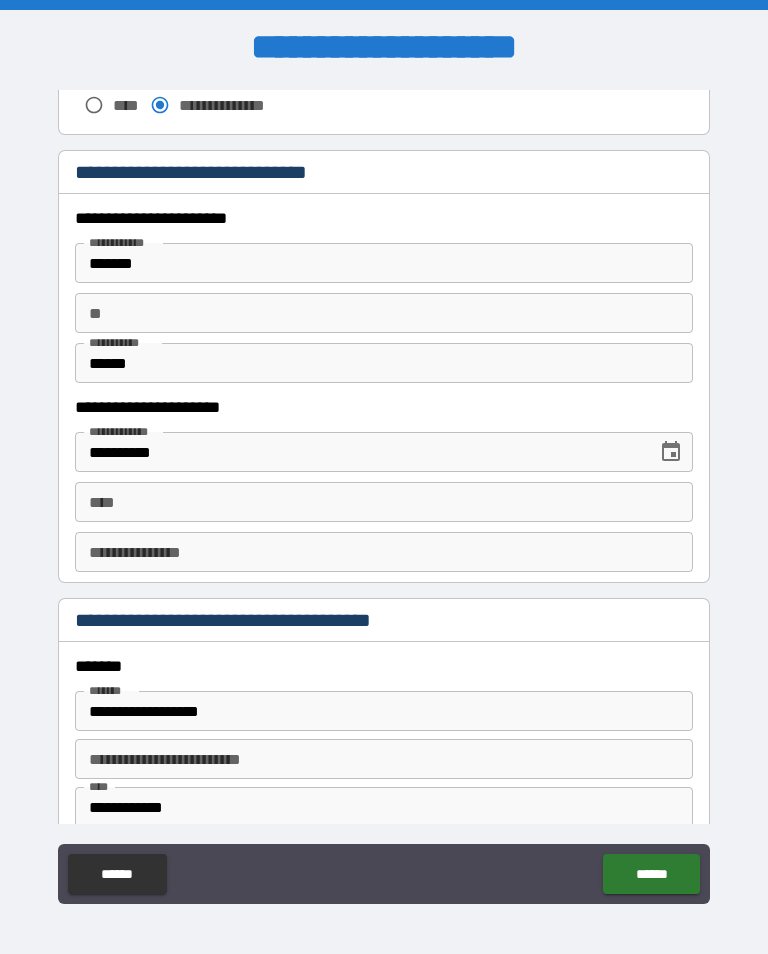 click on "*******" at bounding box center (384, 263) 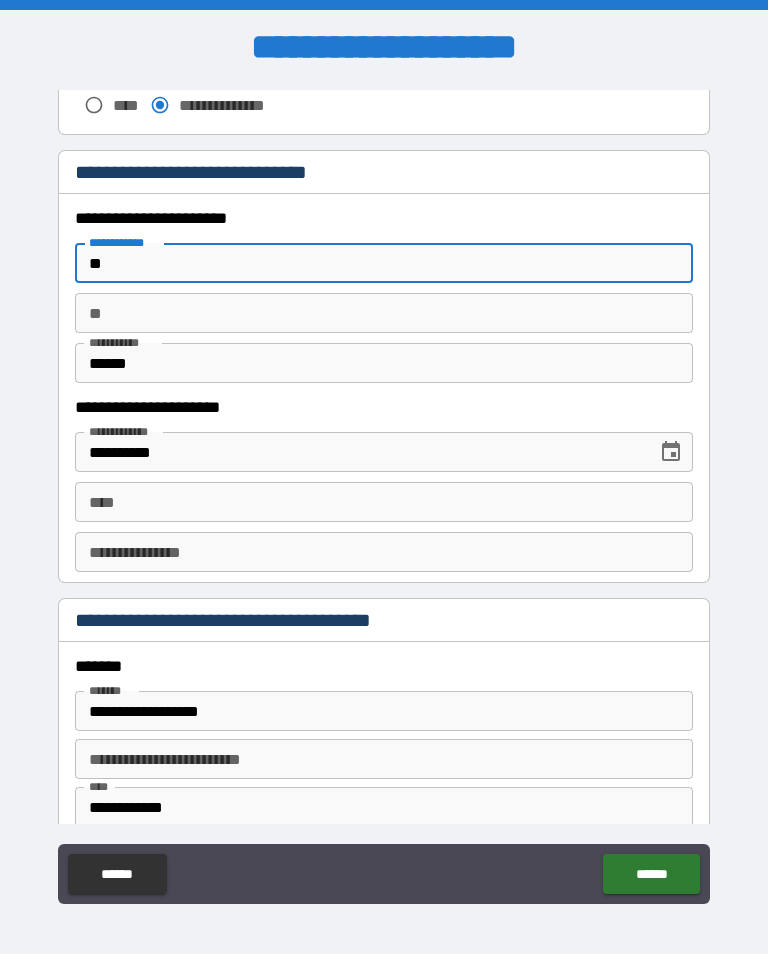 type on "*" 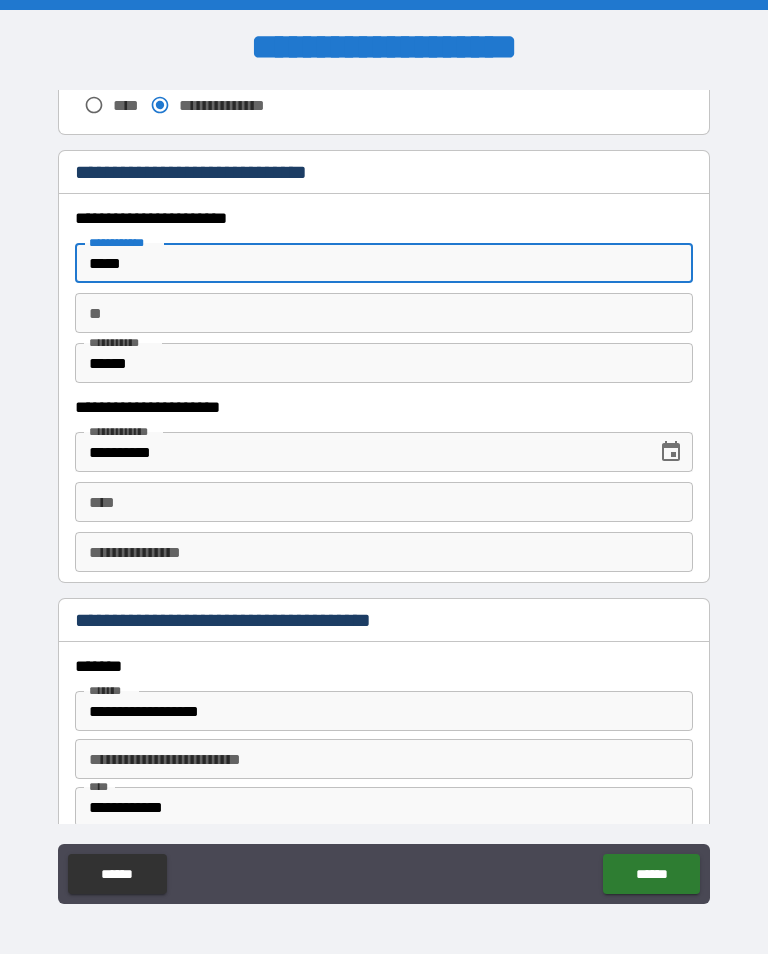 type on "*****" 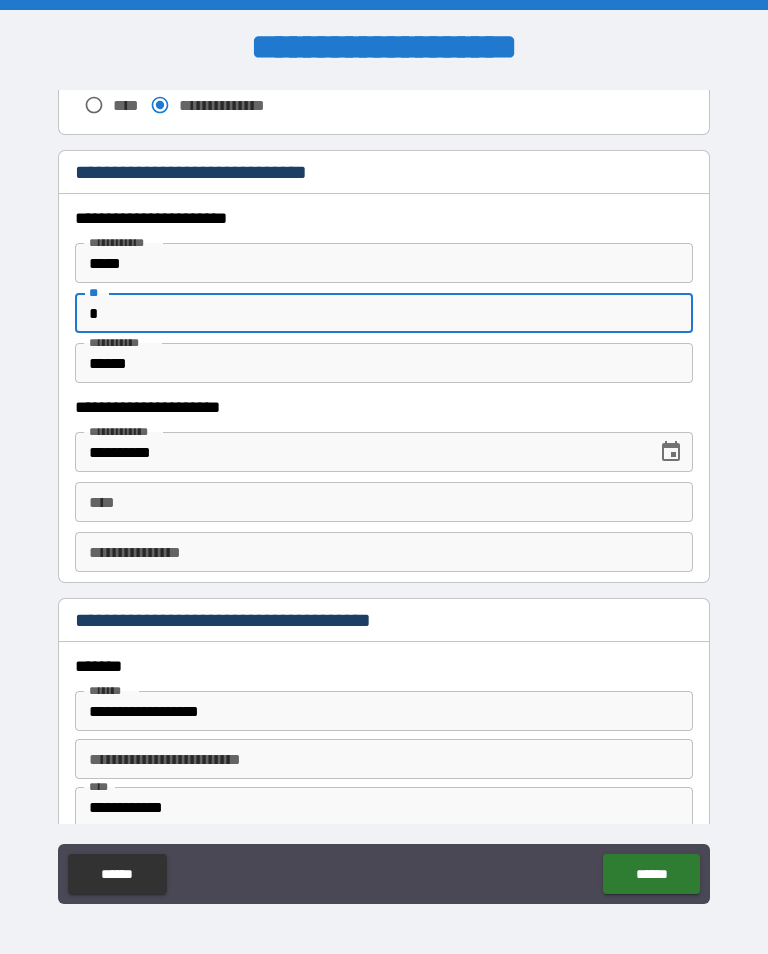 type on "*" 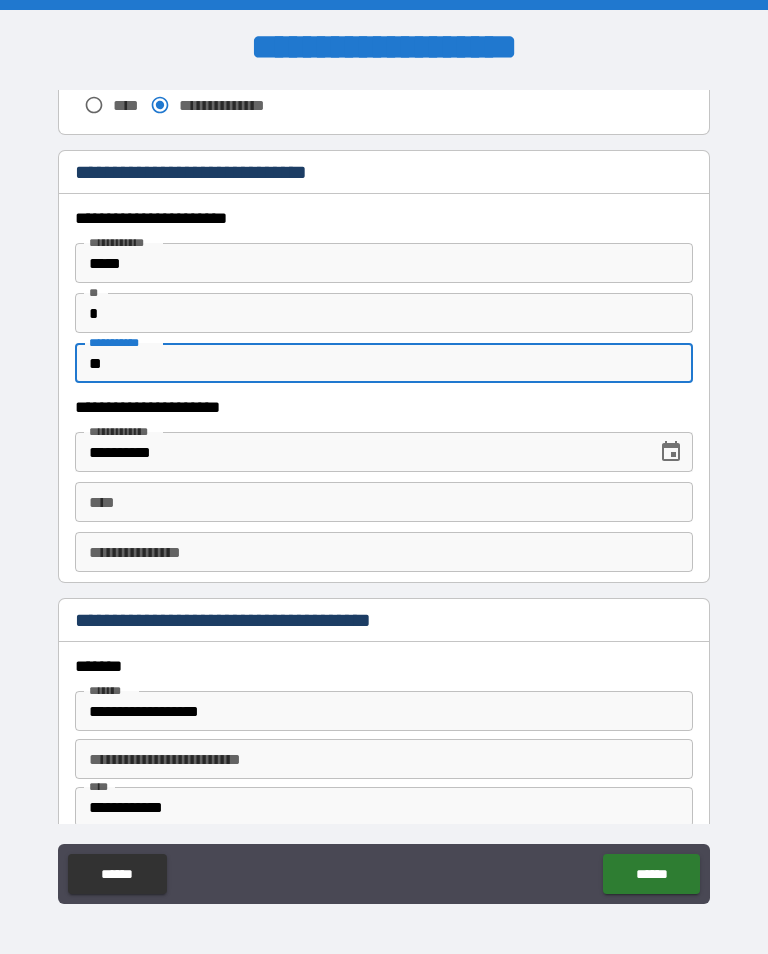 type on "*" 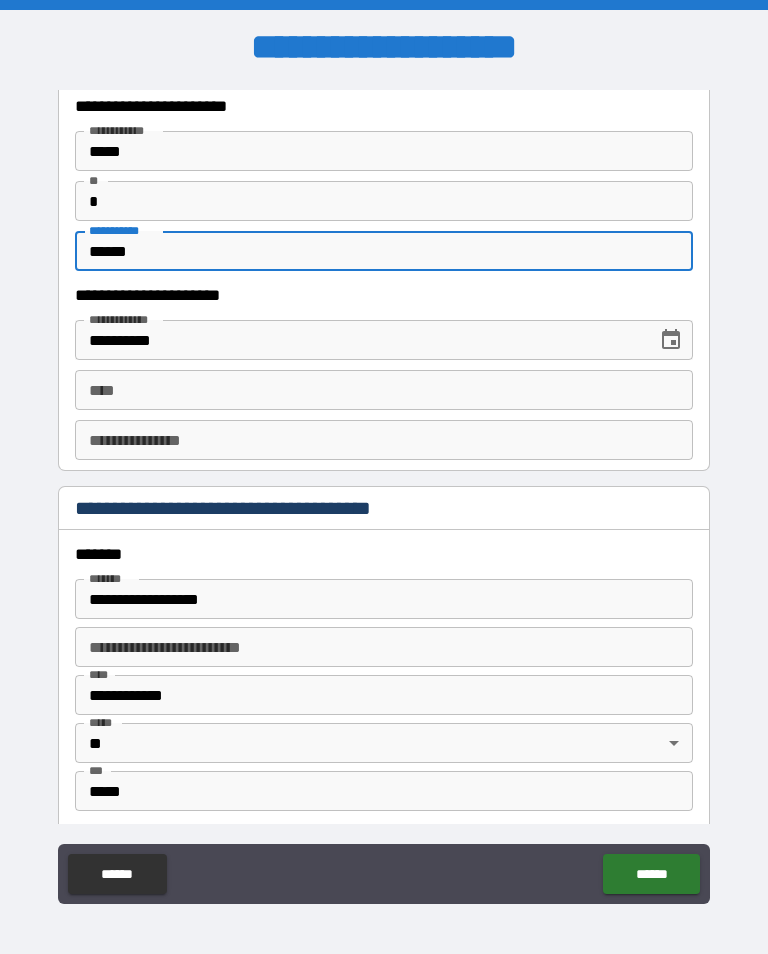 scroll, scrollTop: 1970, scrollLeft: 0, axis: vertical 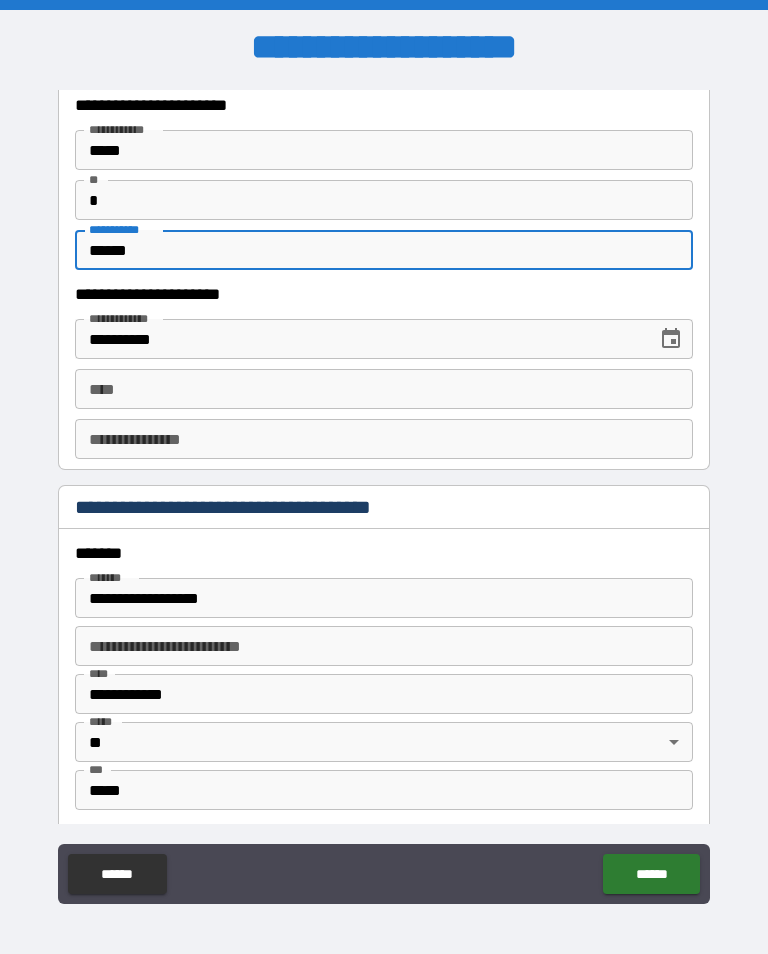 type on "******" 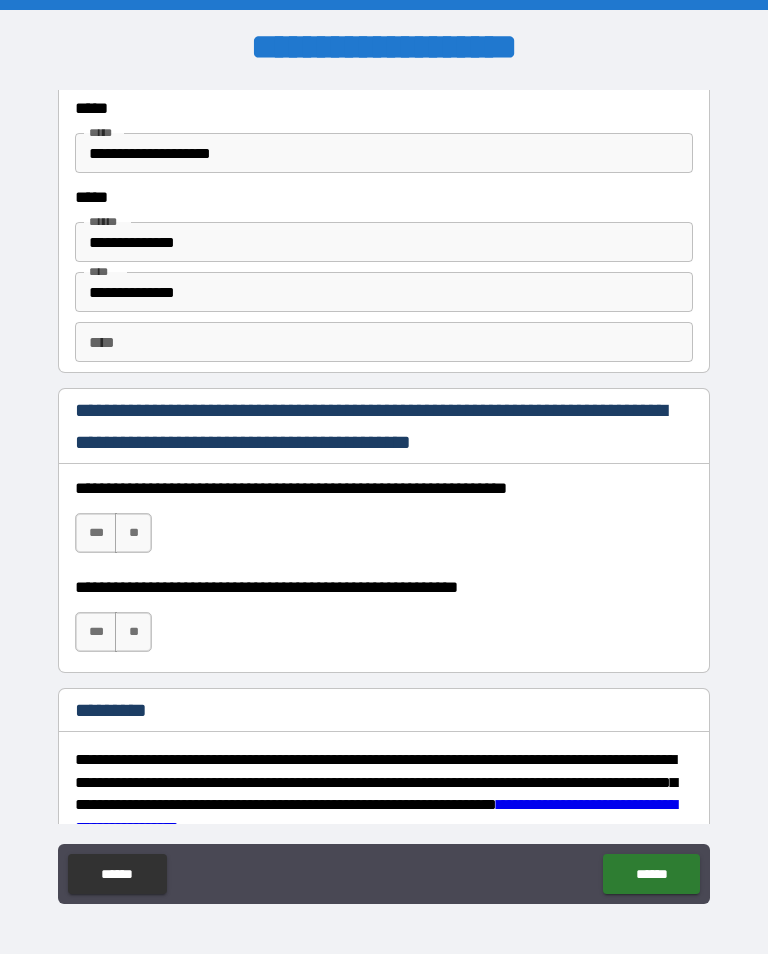 scroll, scrollTop: 2741, scrollLeft: 0, axis: vertical 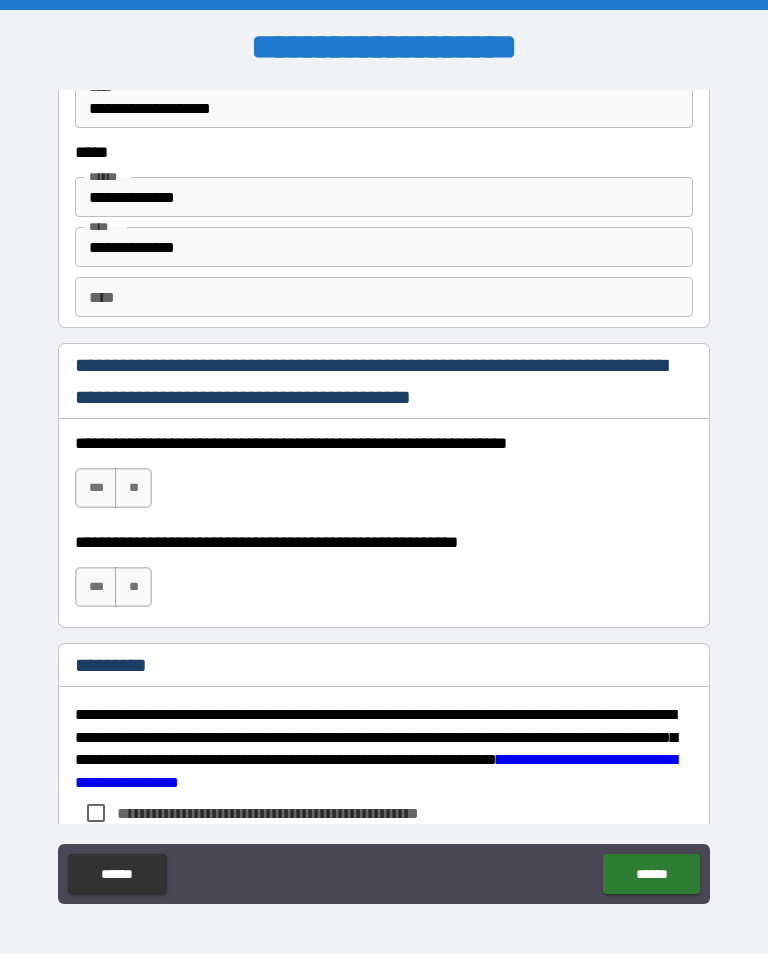 type on "**********" 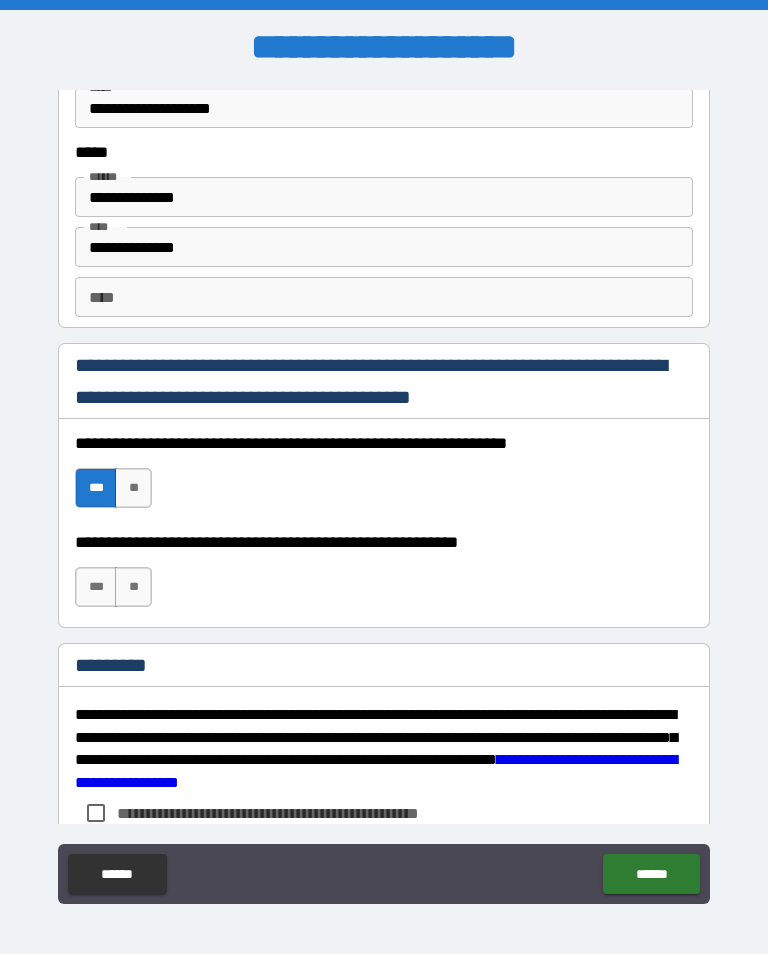 click on "***" at bounding box center [96, 587] 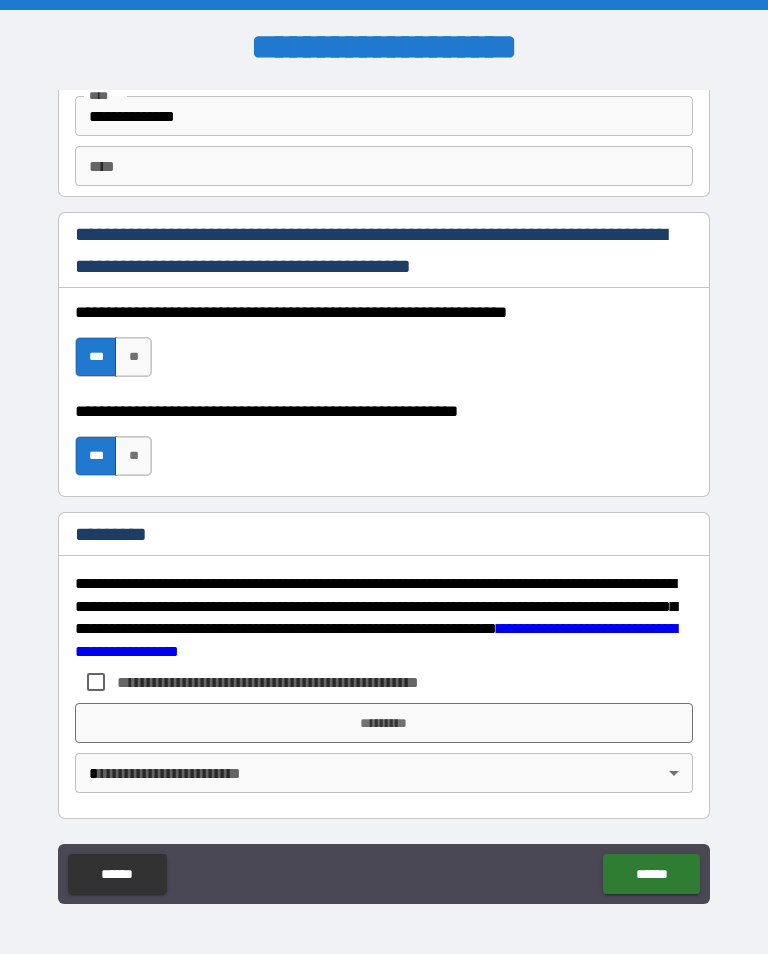 scroll, scrollTop: 2872, scrollLeft: 0, axis: vertical 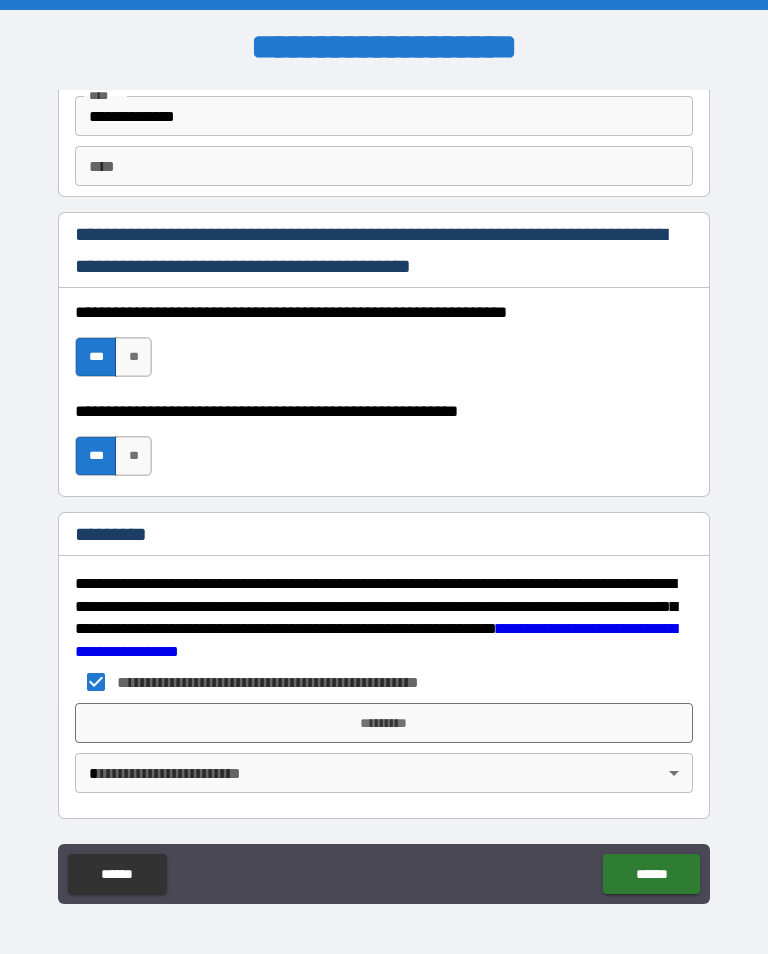 click on "*********" at bounding box center [384, 723] 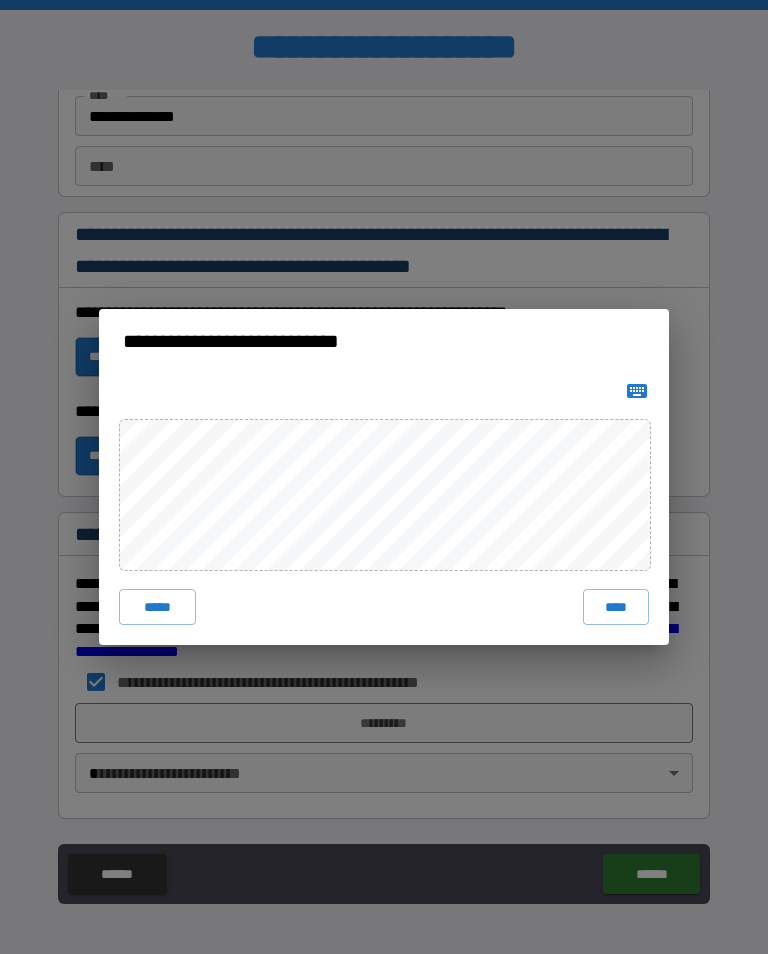 click on "****" at bounding box center (616, 607) 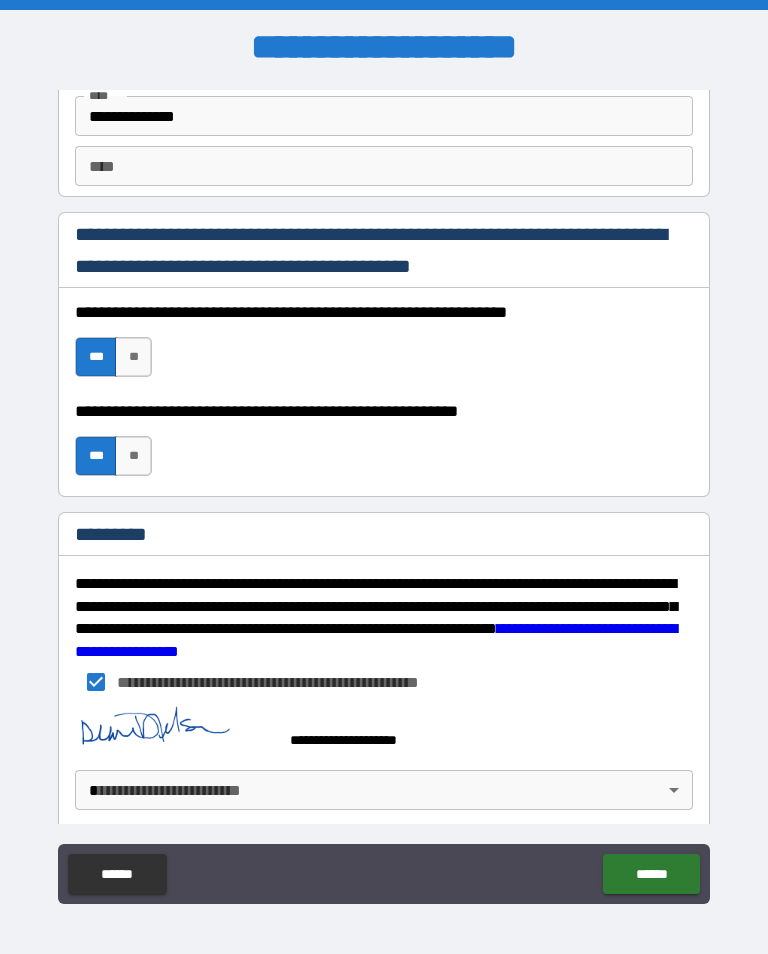 click on "**********" at bounding box center [384, 492] 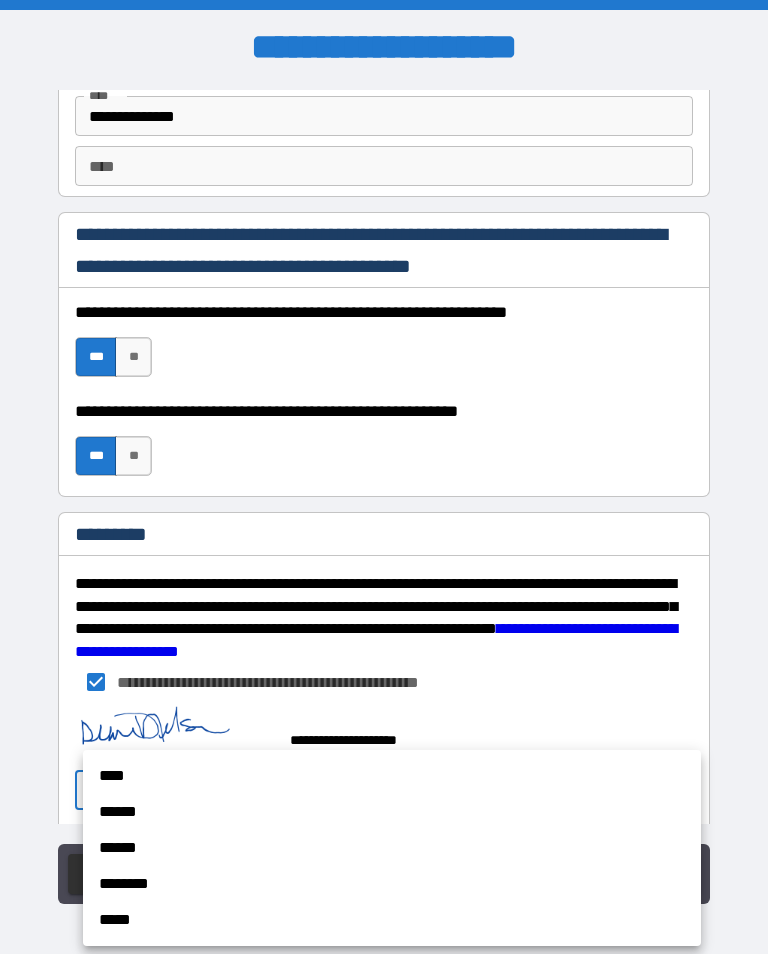 click on "********" at bounding box center [392, 884] 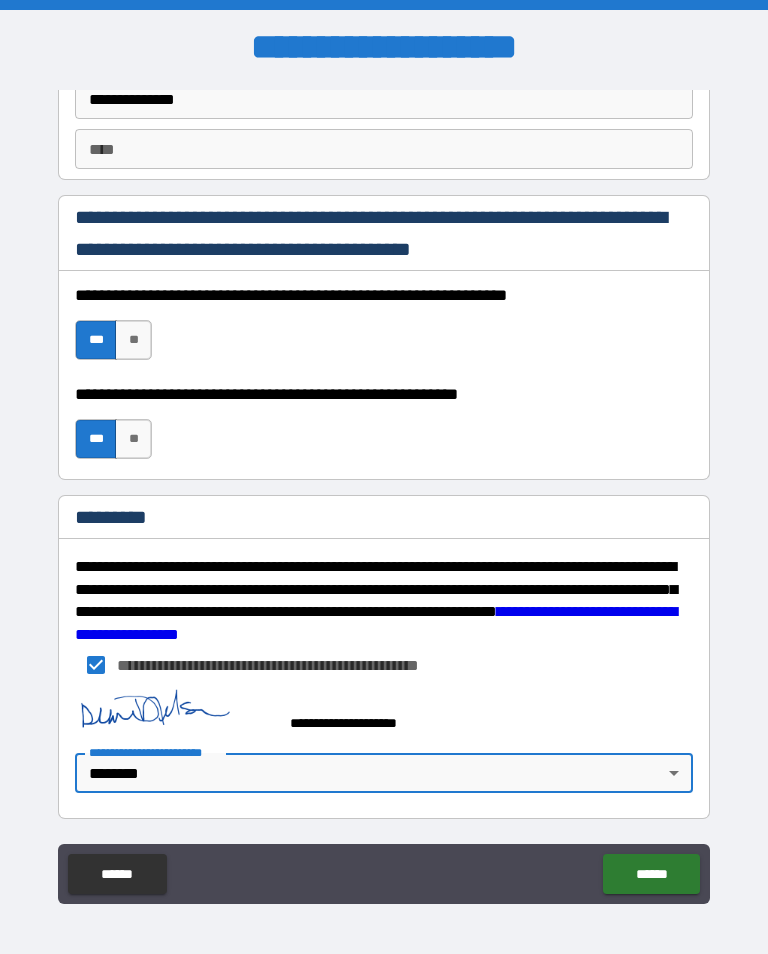 scroll, scrollTop: 2889, scrollLeft: 0, axis: vertical 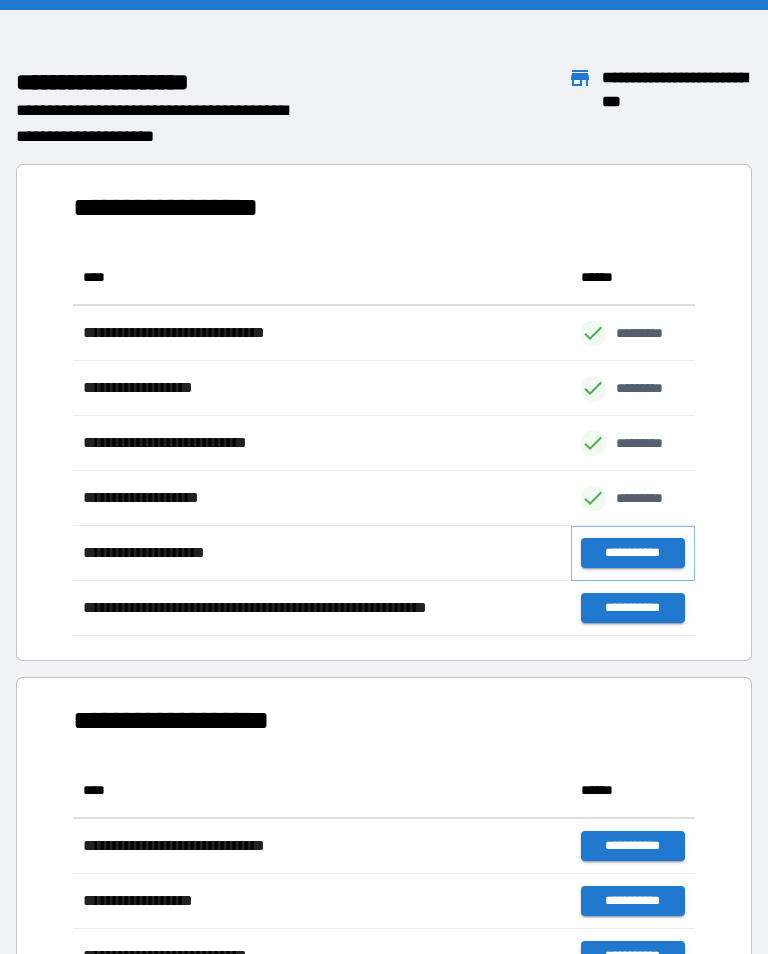 click on "**********" at bounding box center (633, 553) 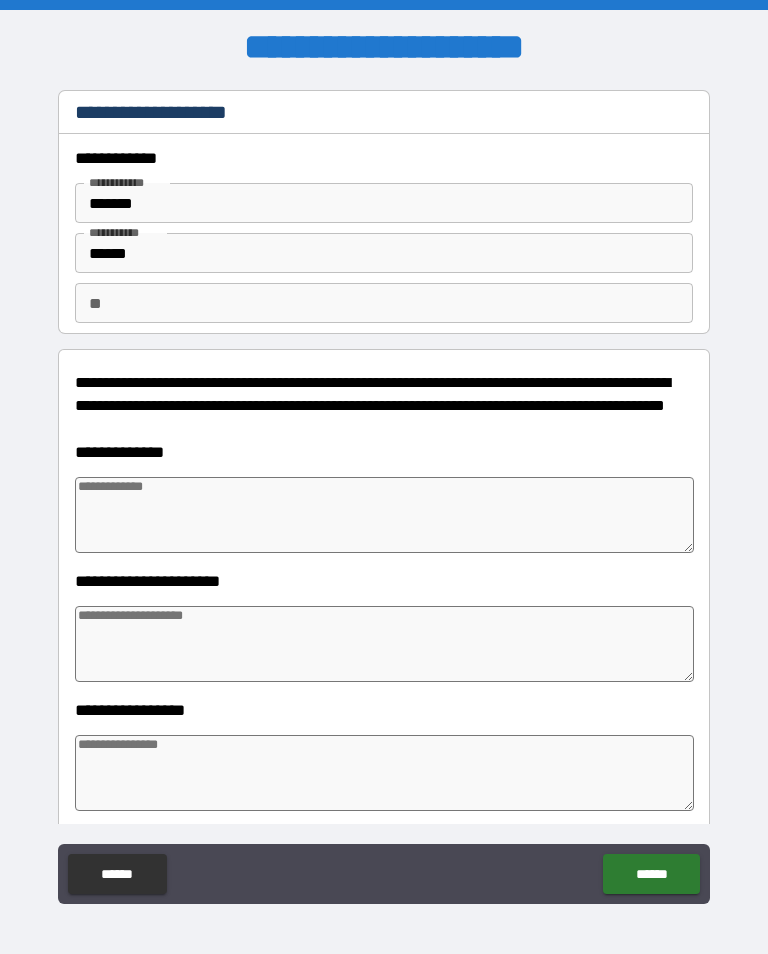 type on "*" 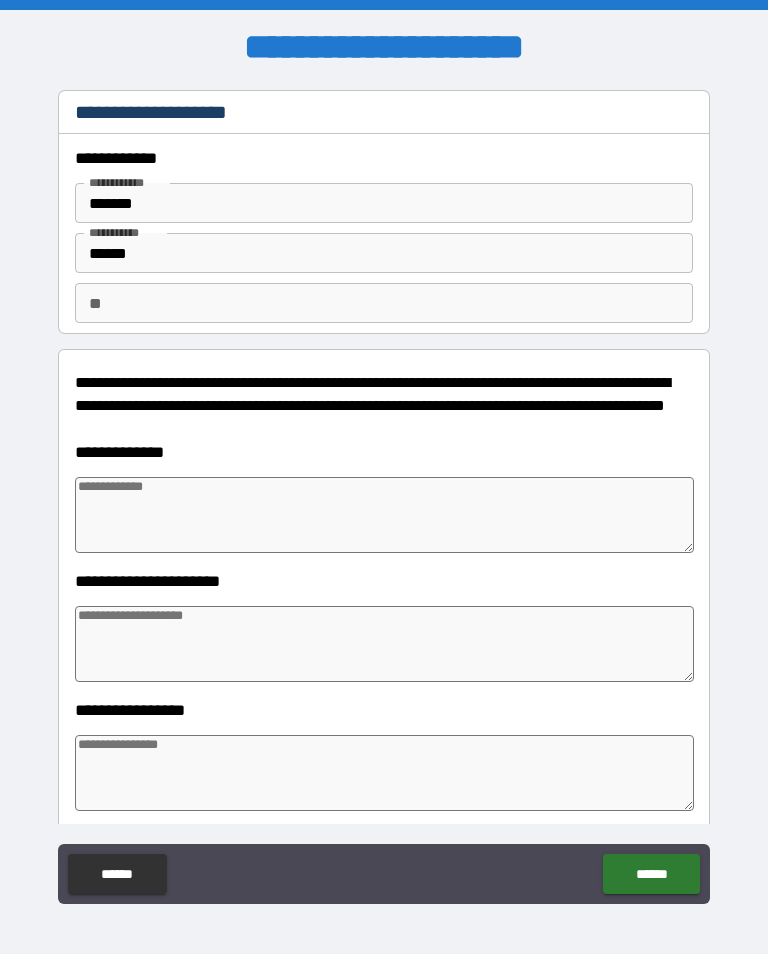 type on "*" 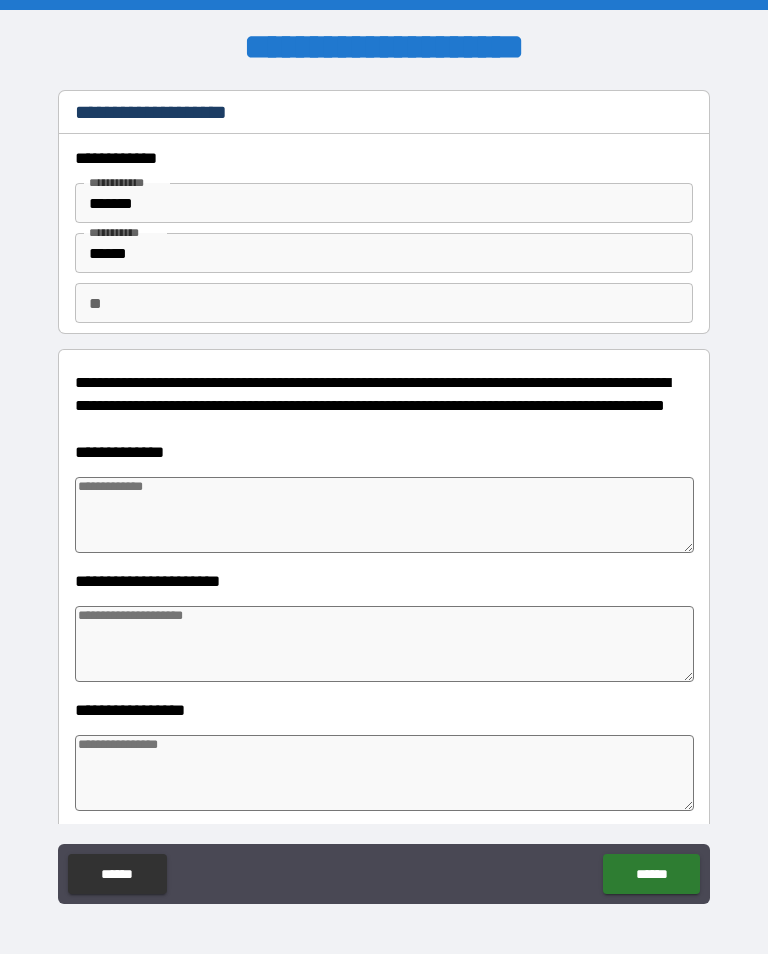type on "*" 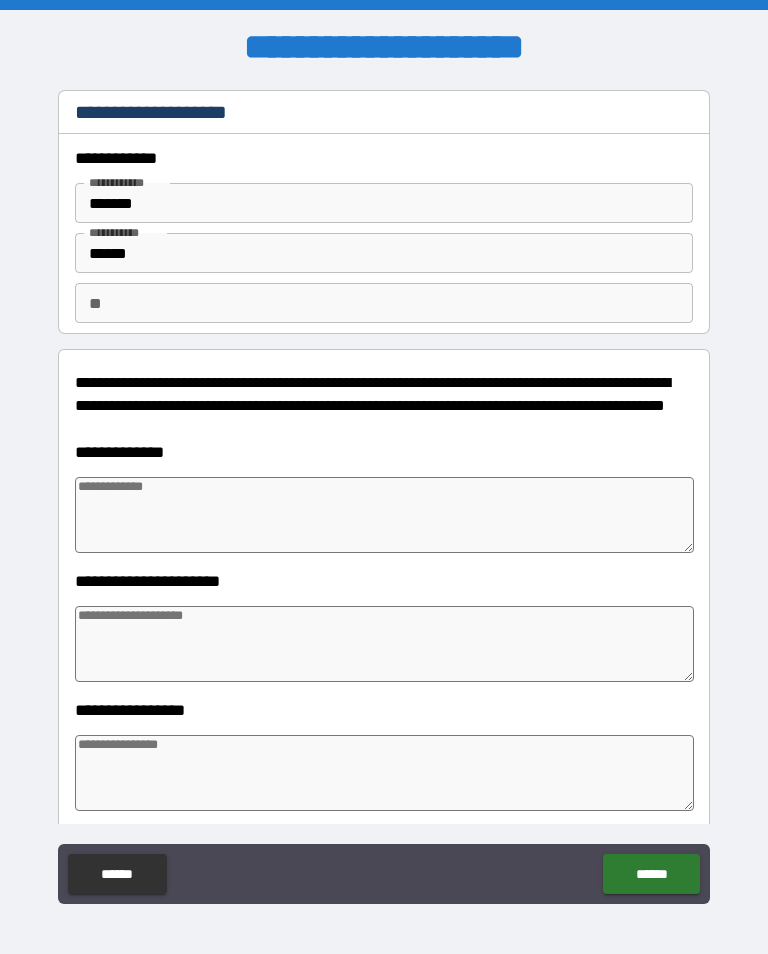 type on "*" 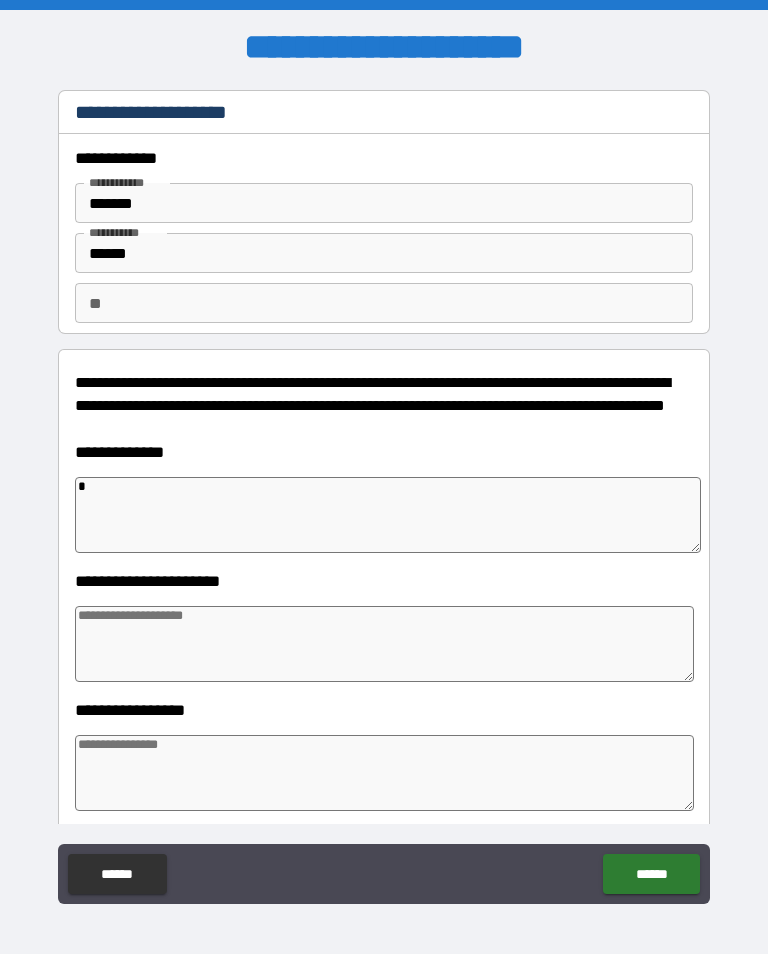 type on "*" 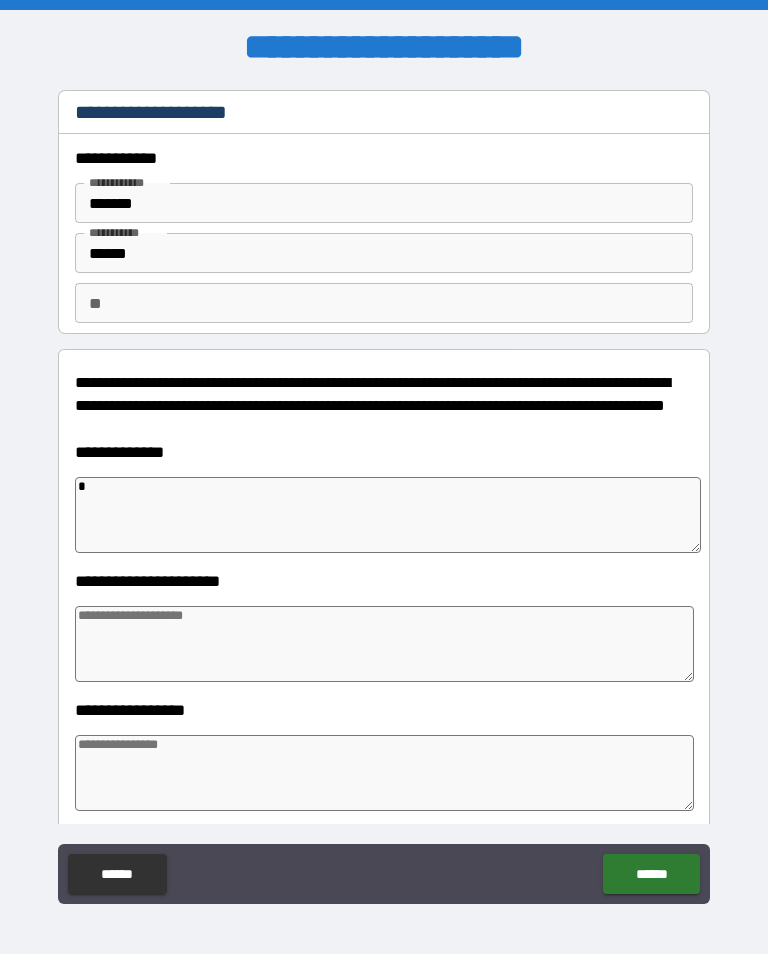 type on "*" 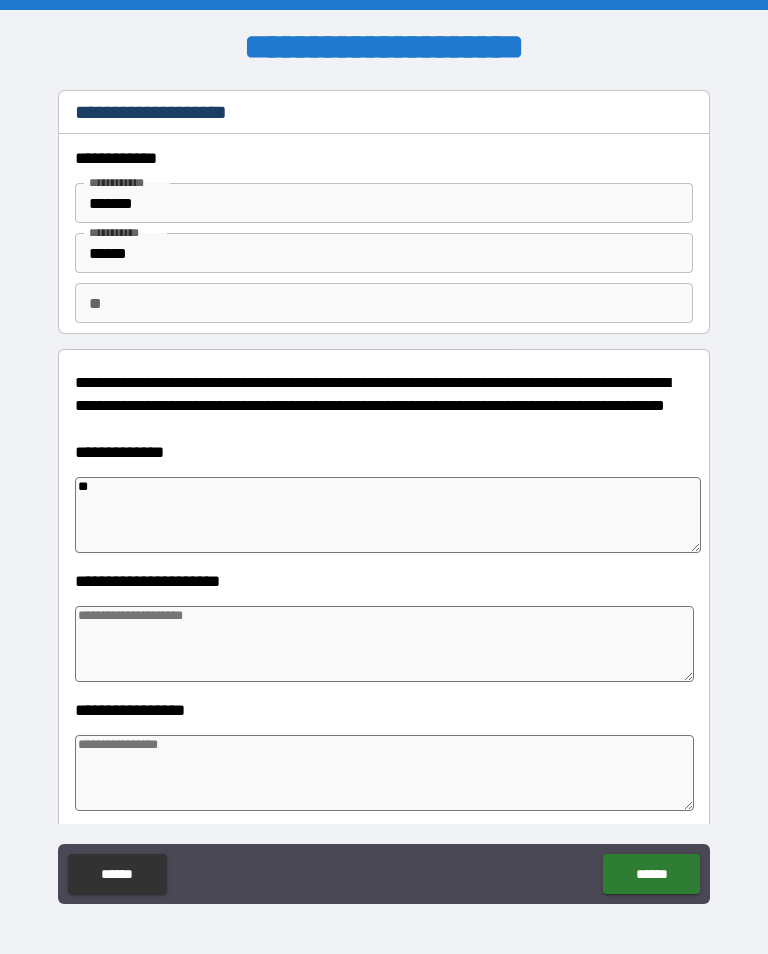 type on "*" 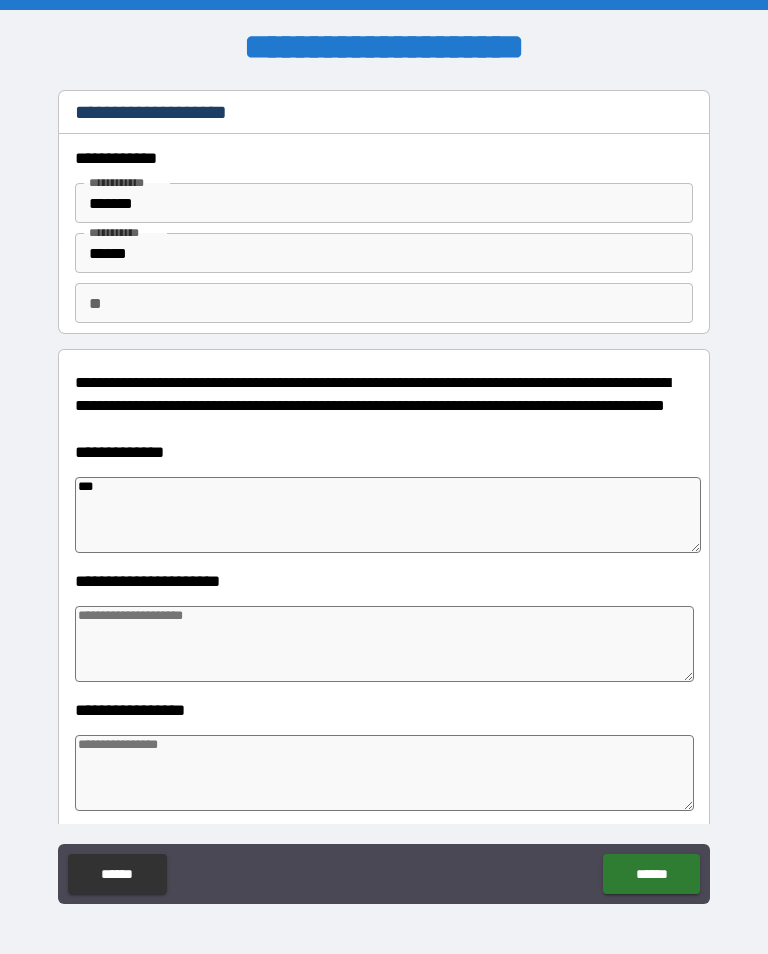 type on "*" 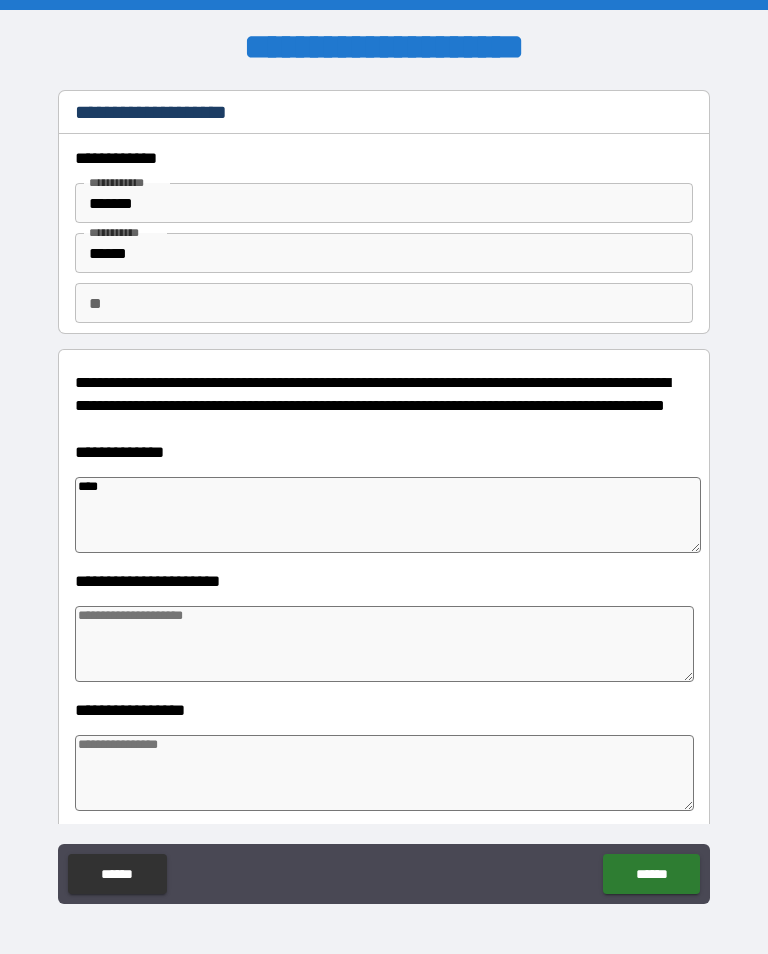 type on "*" 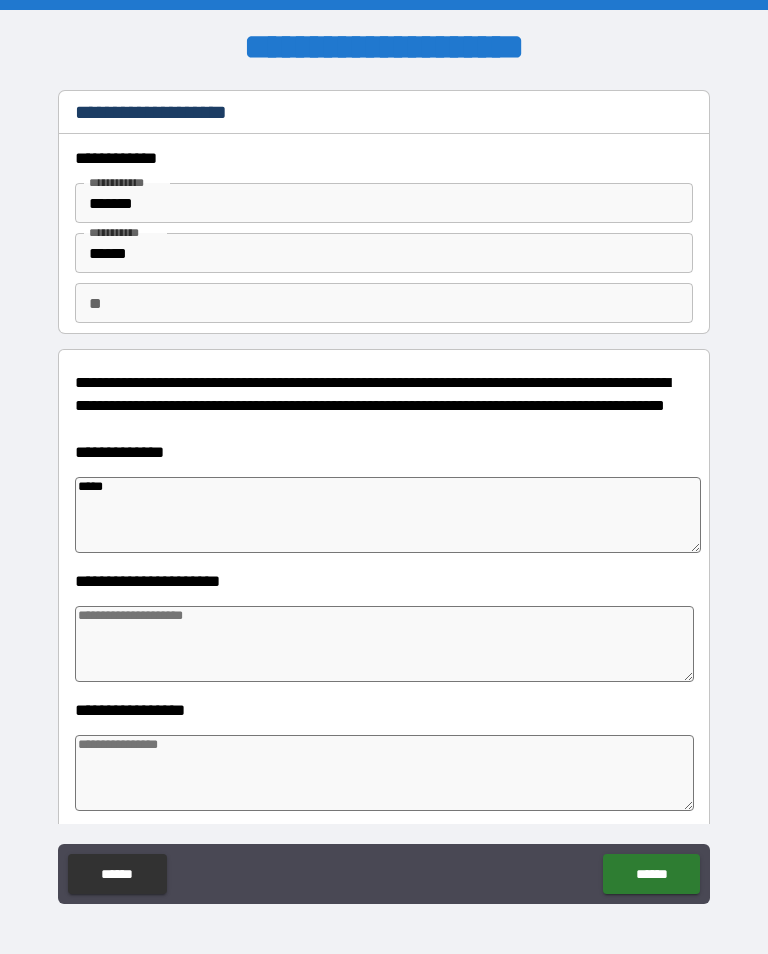 type on "*" 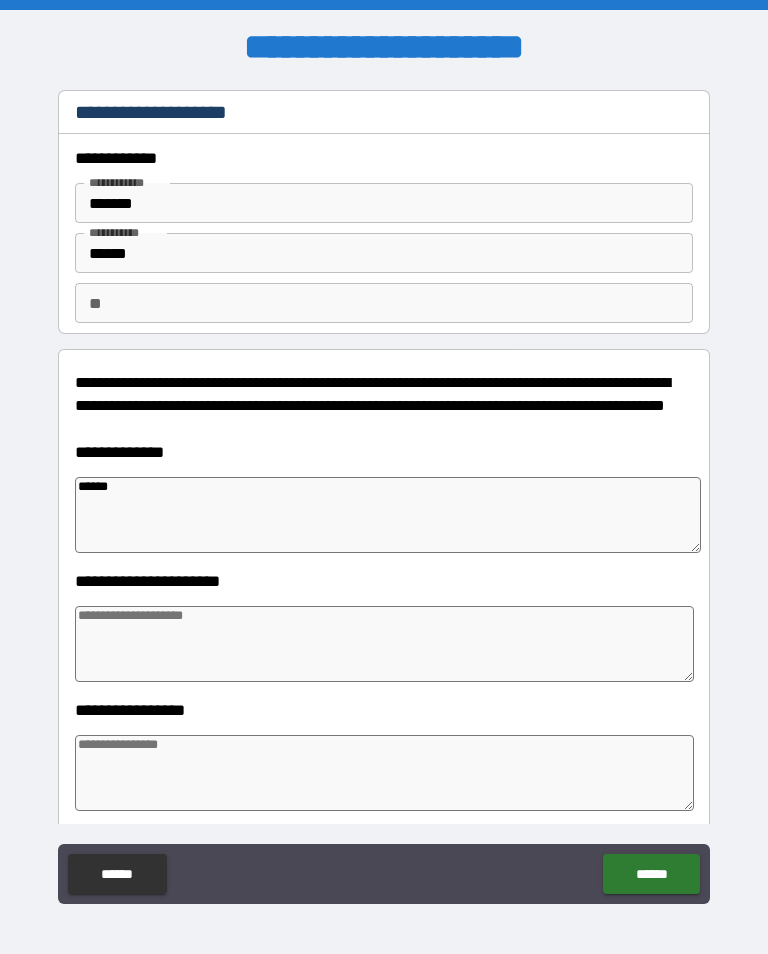 type on "*" 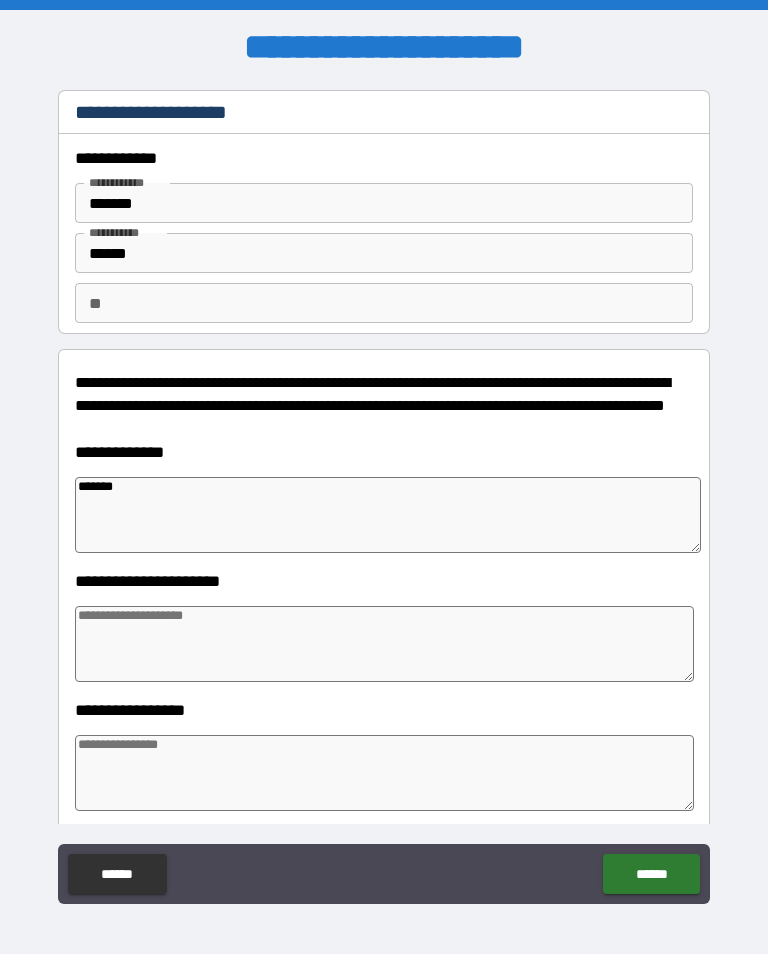 type on "*" 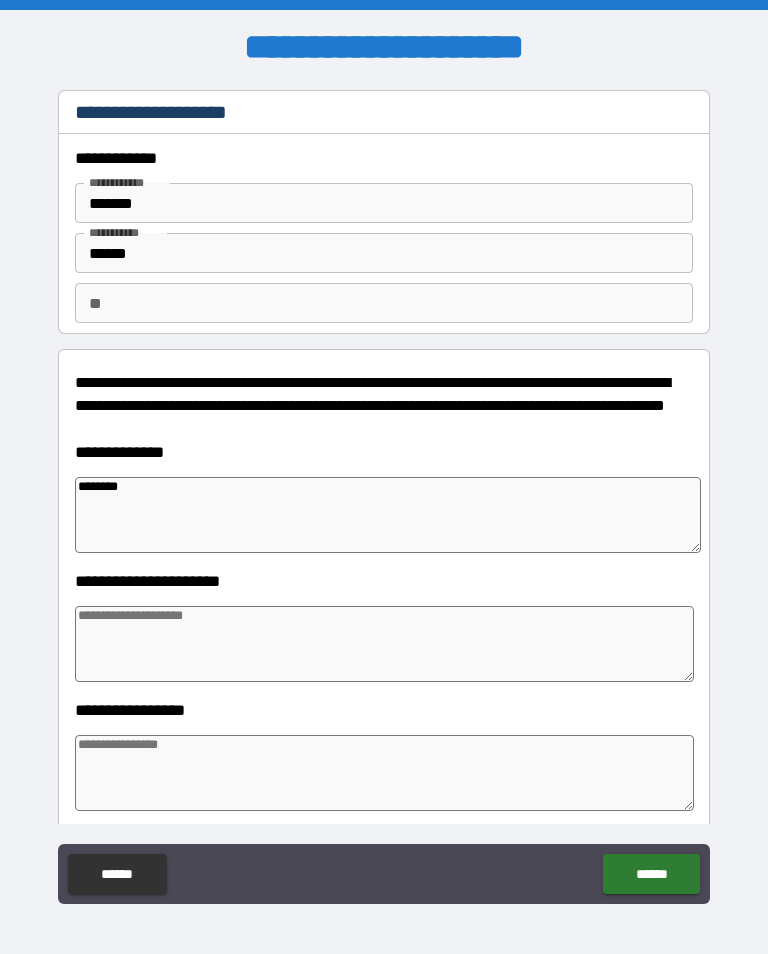 type on "*" 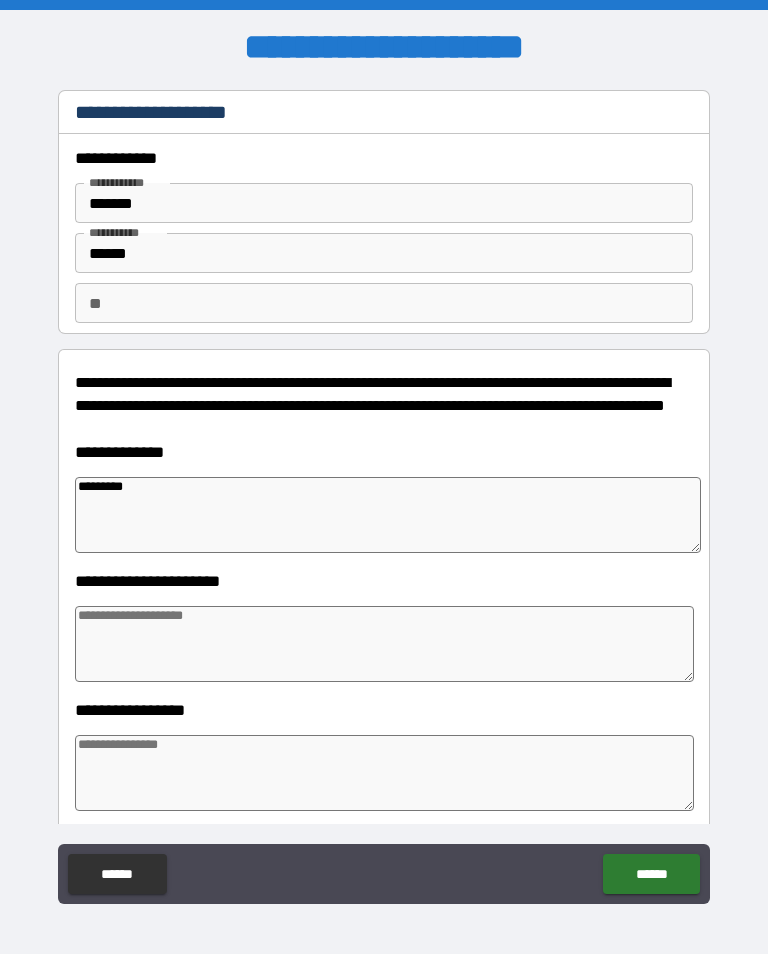 type on "*" 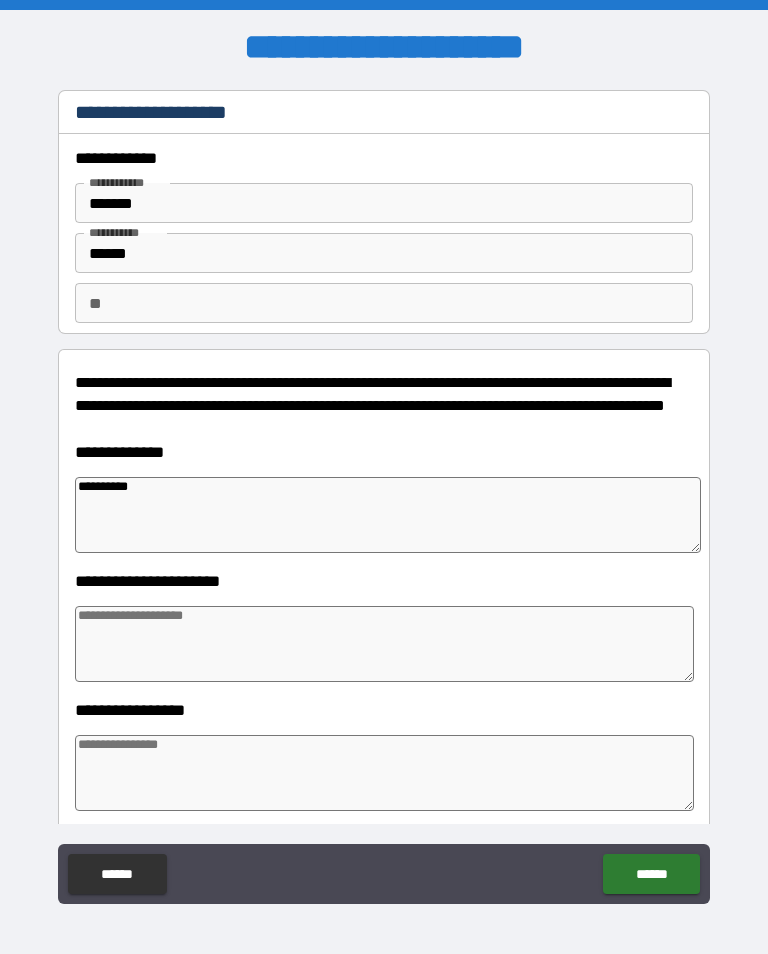 type on "*" 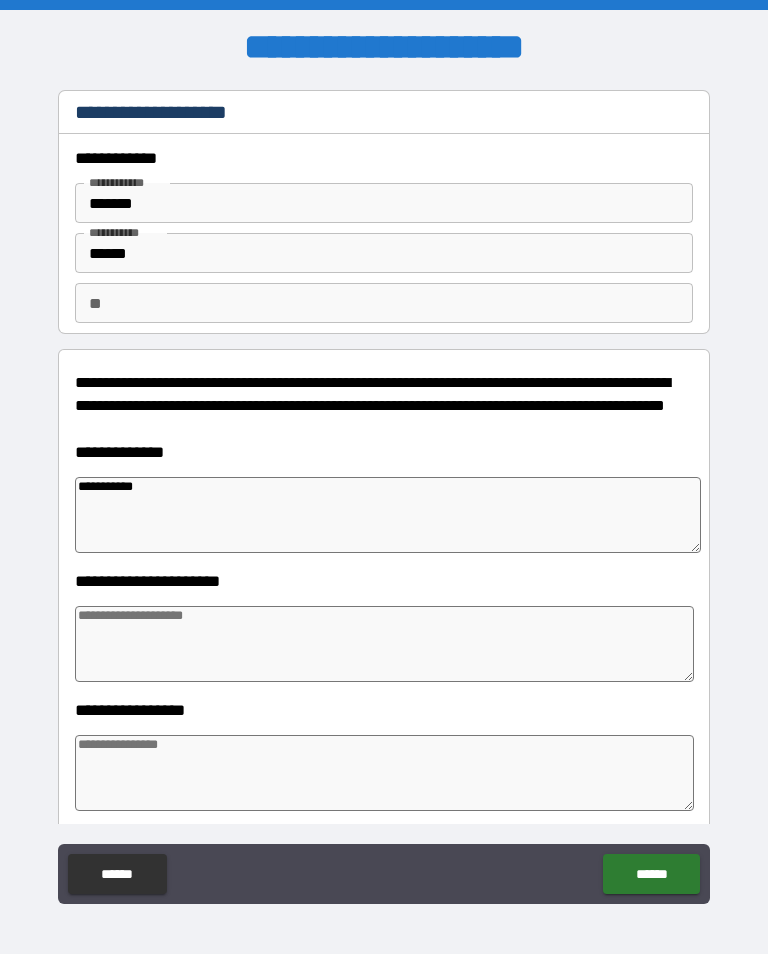 type on "*" 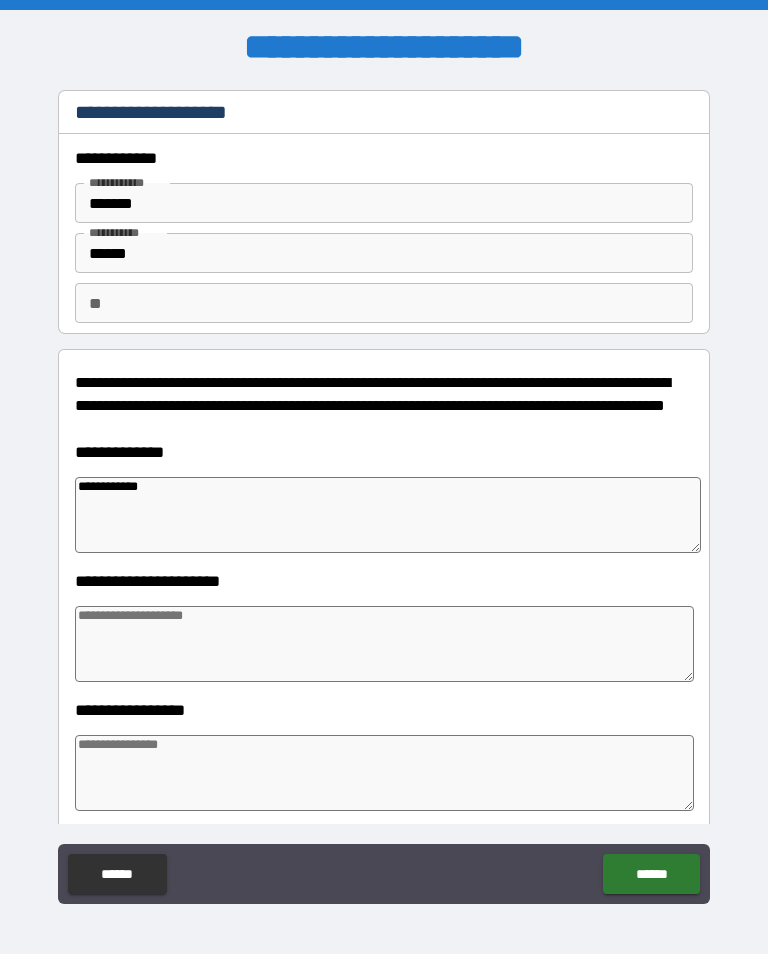 type on "*" 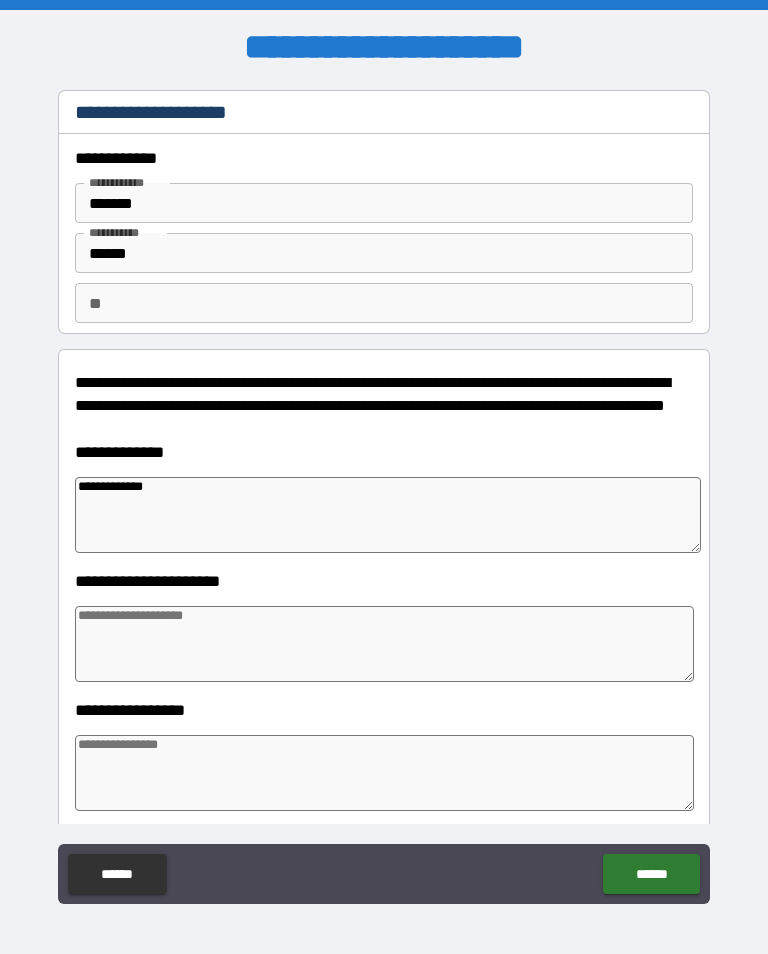 type on "*" 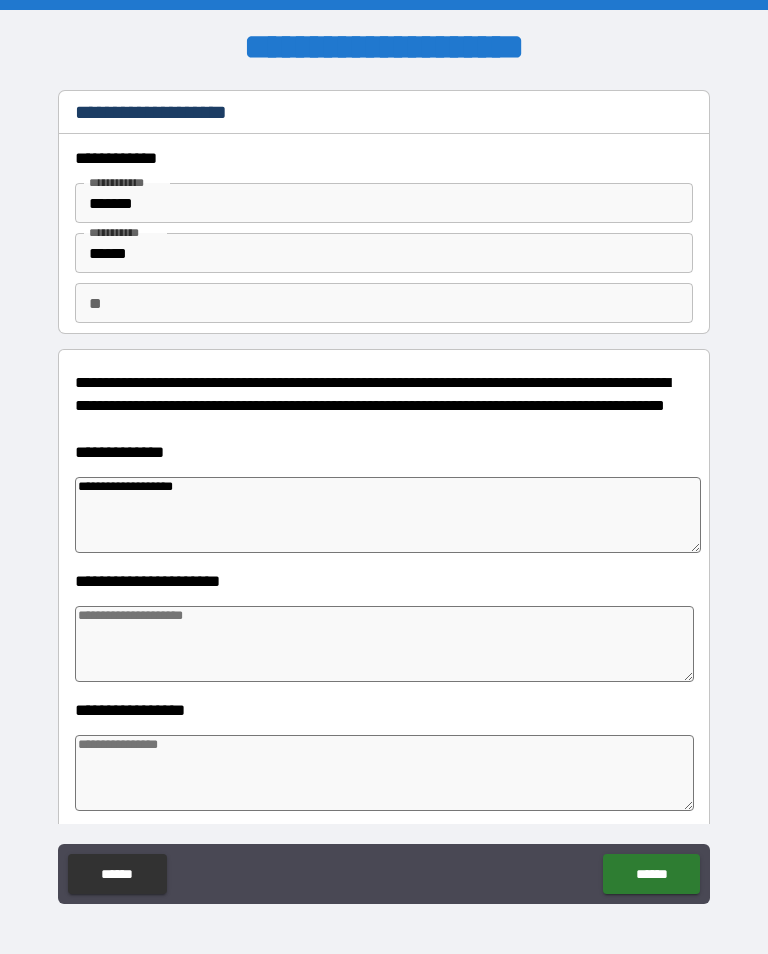 type on "**********" 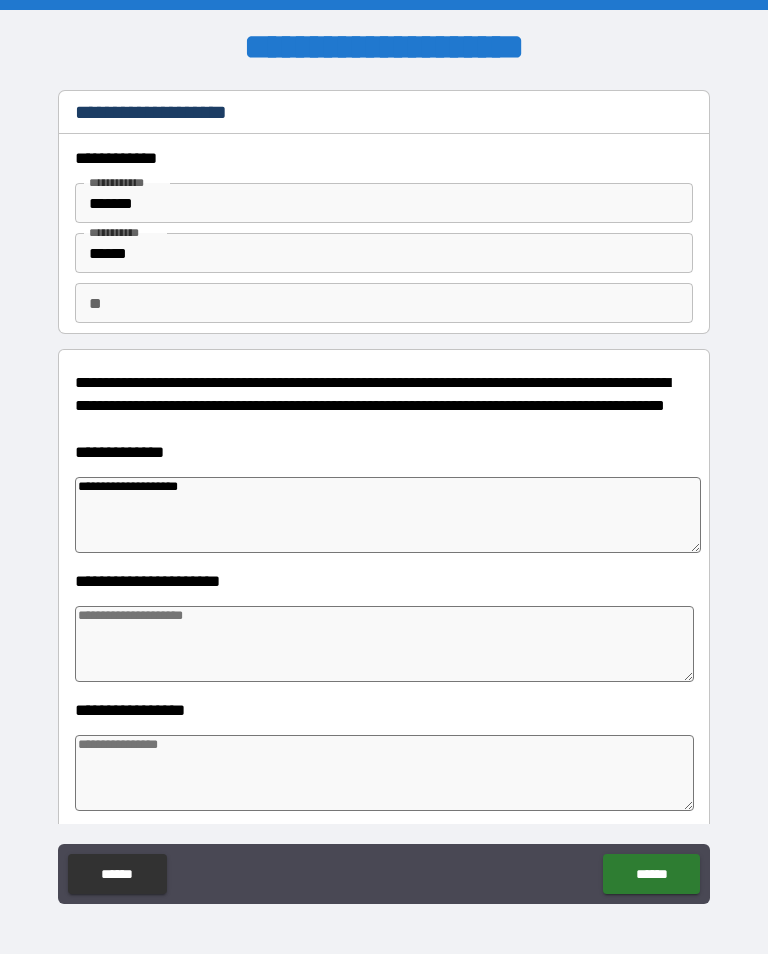 type on "*" 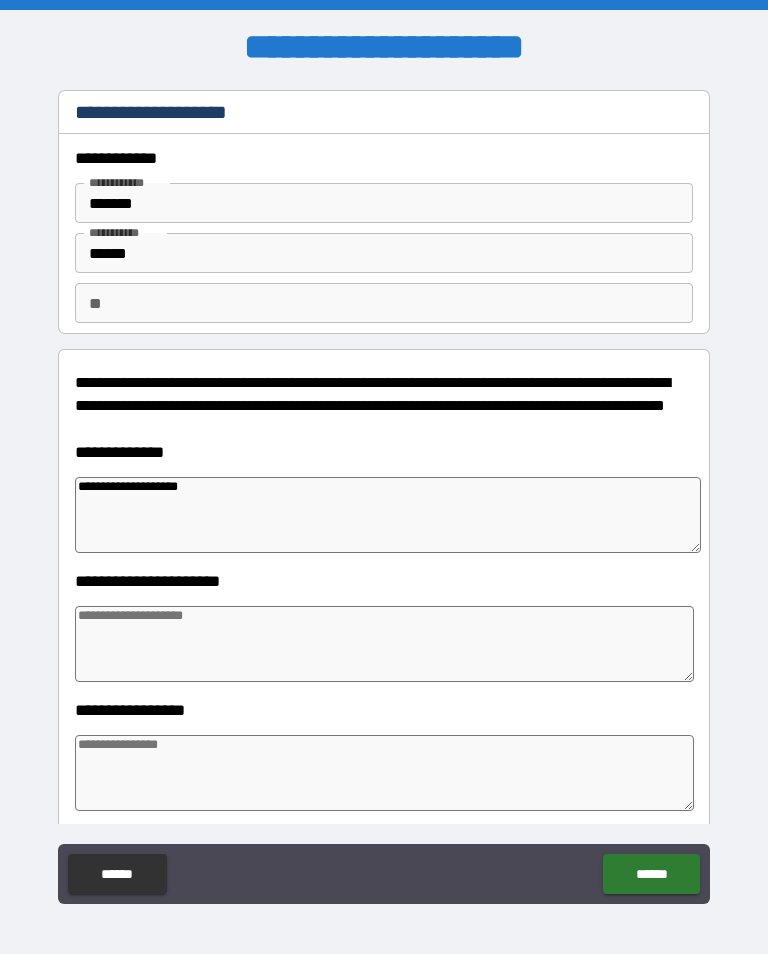 type on "**********" 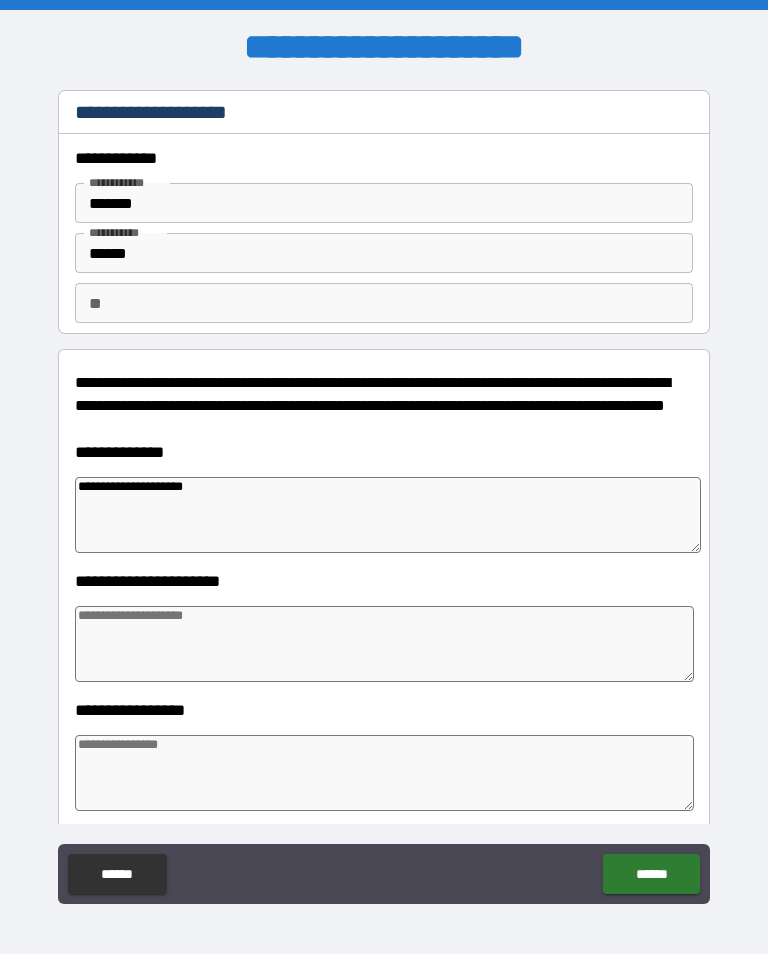 type on "*" 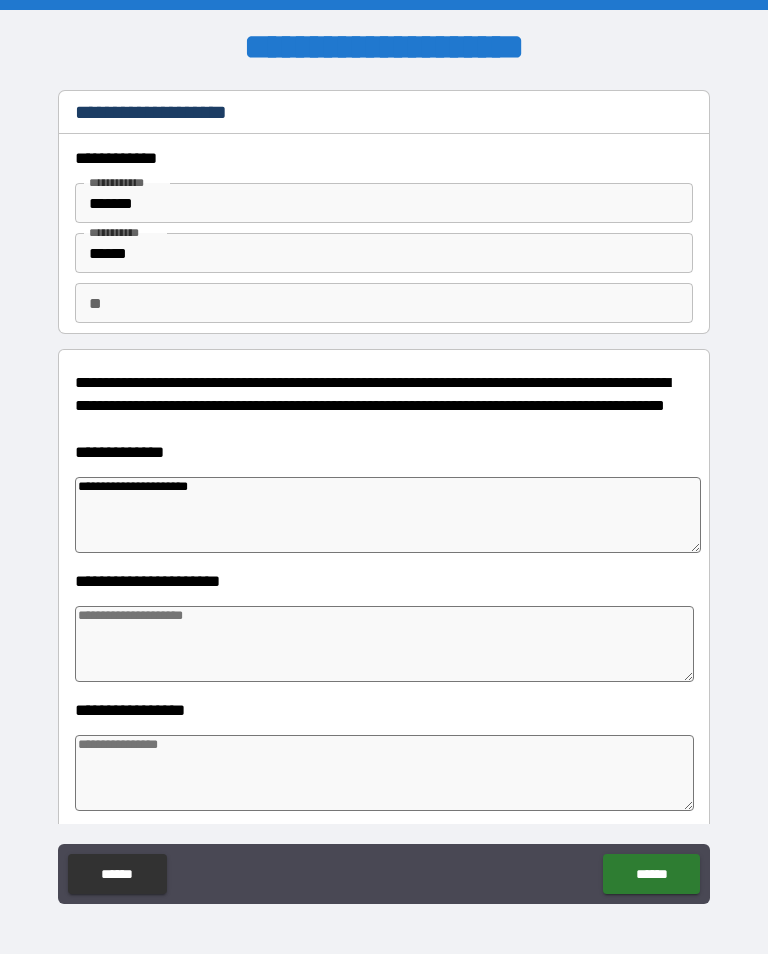 type on "*" 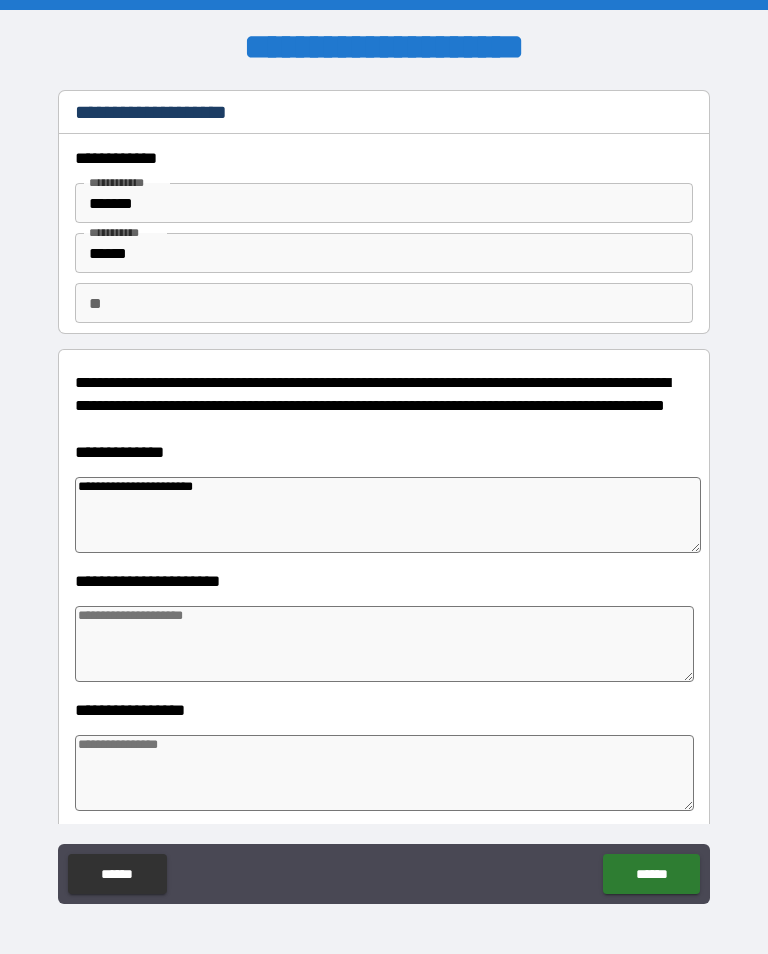 type on "*" 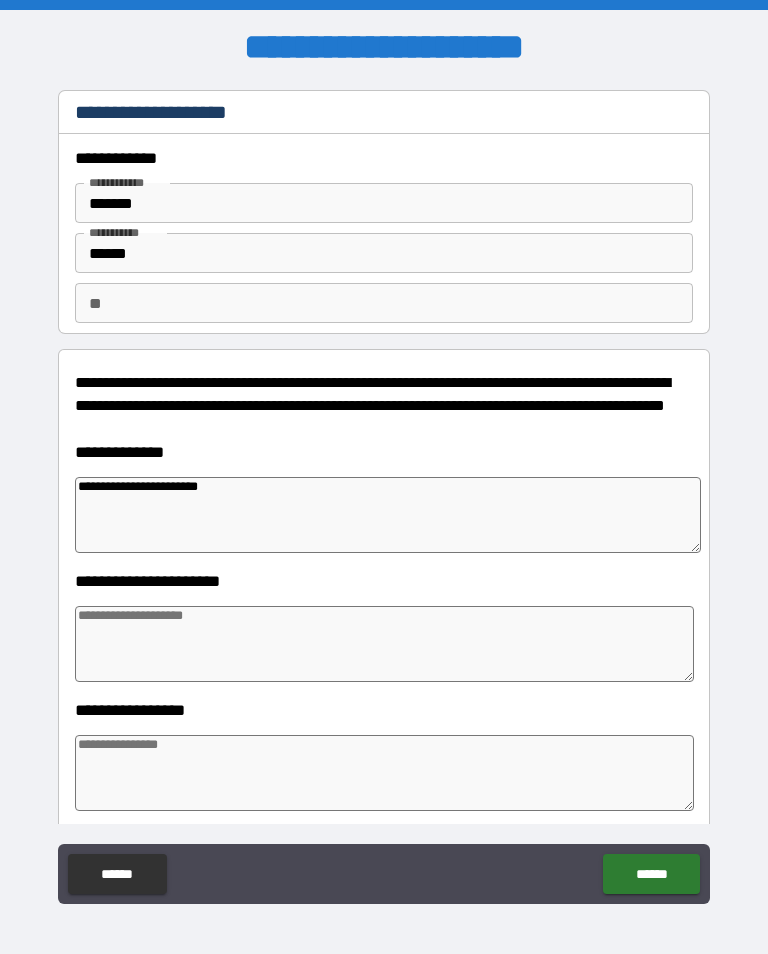 type on "*" 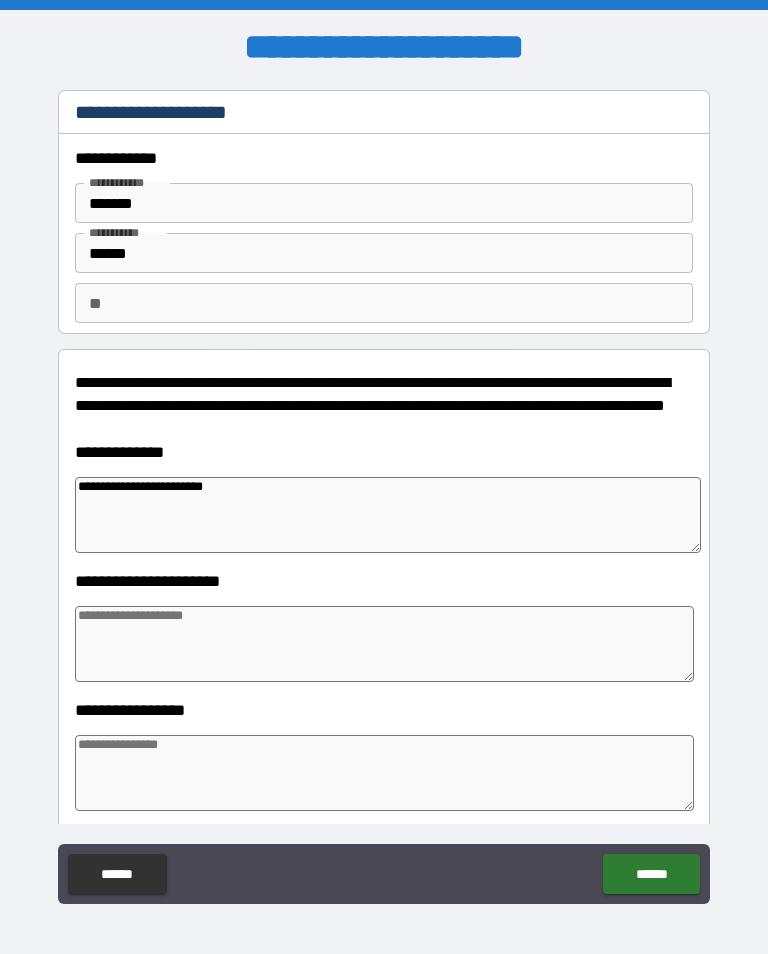 type on "*" 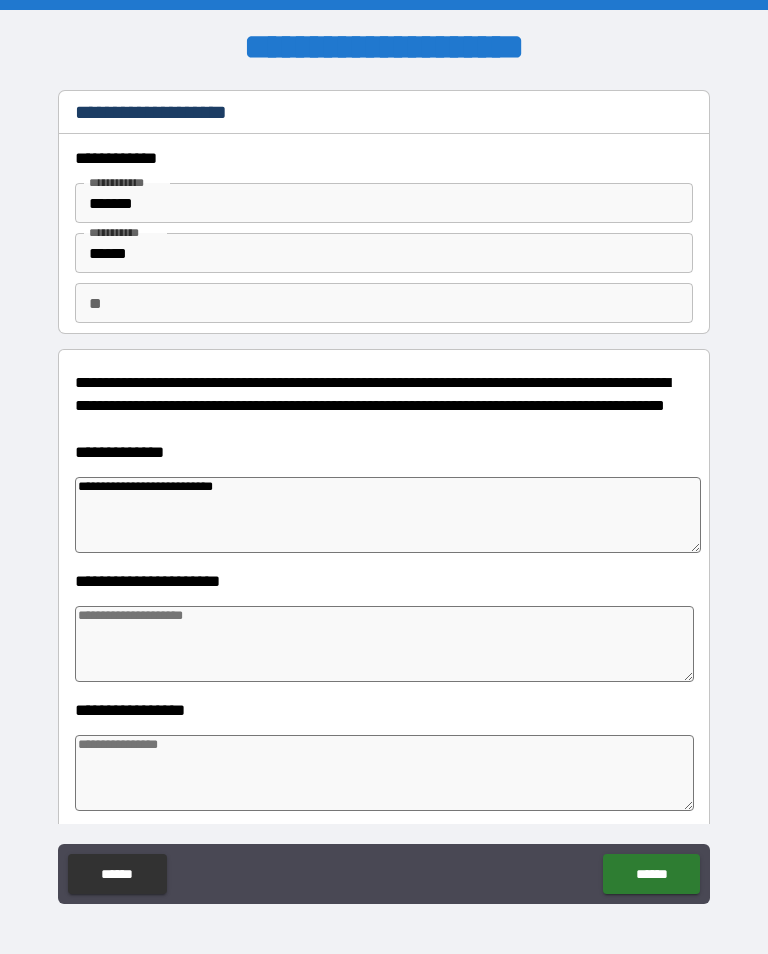 type on "**********" 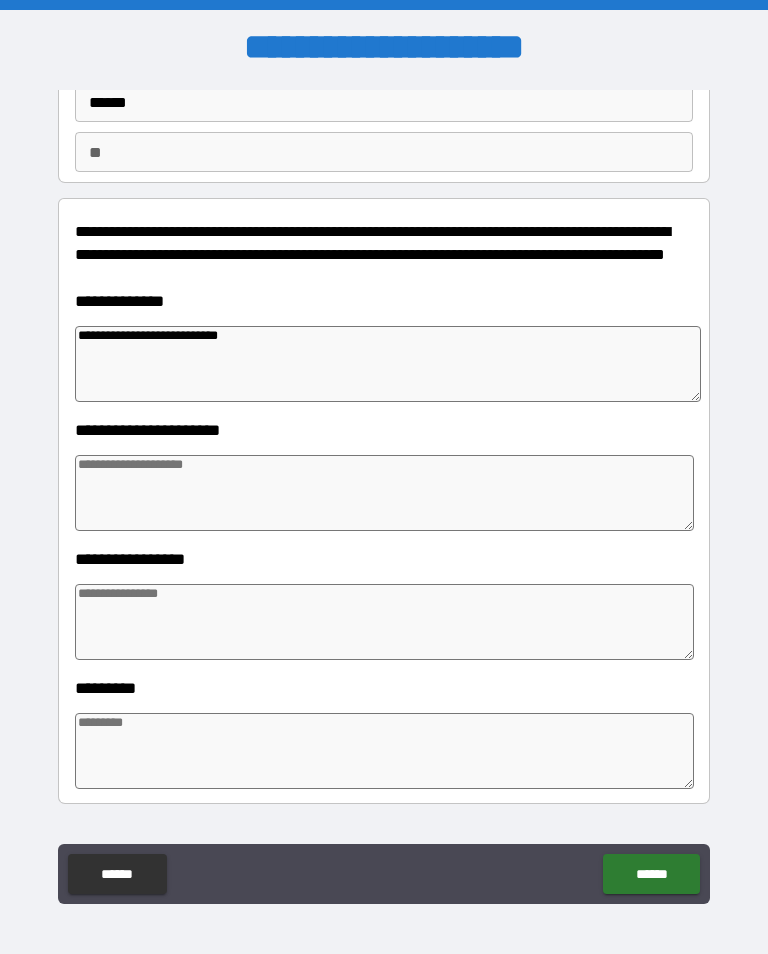 scroll, scrollTop: 157, scrollLeft: 0, axis: vertical 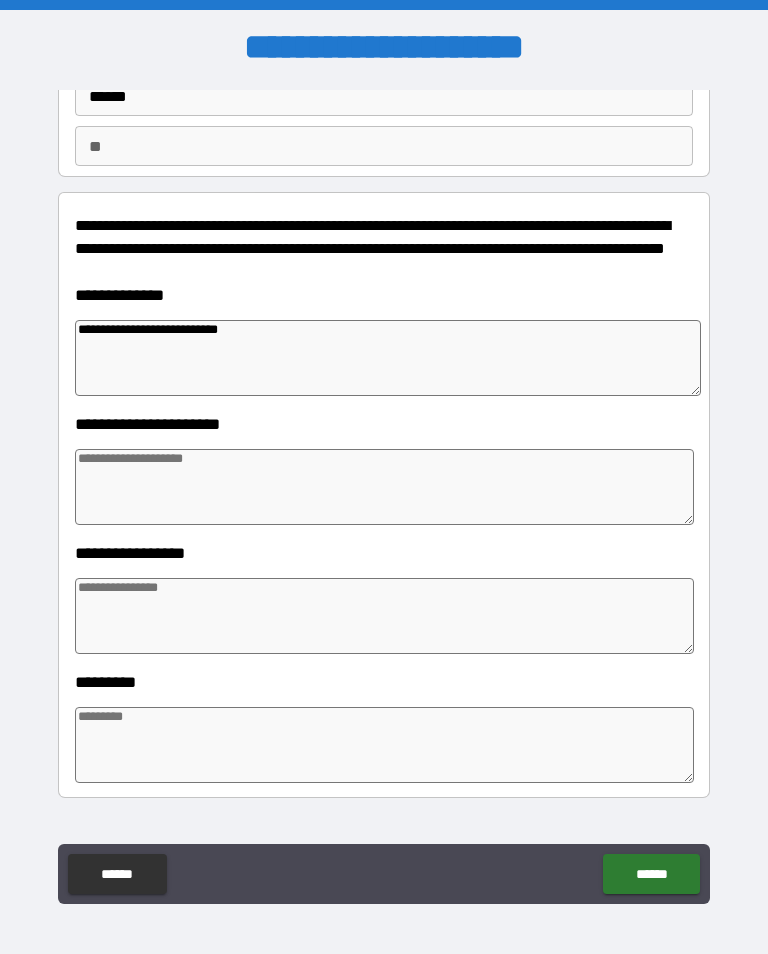 click at bounding box center [384, 487] 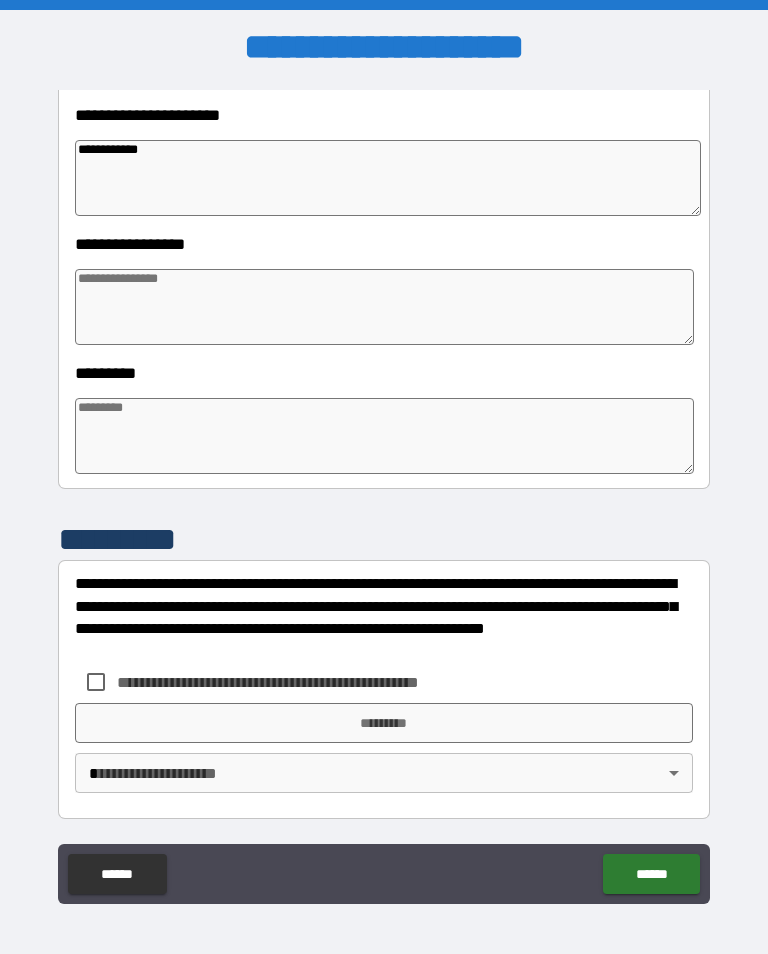 scroll, scrollTop: 466, scrollLeft: 0, axis: vertical 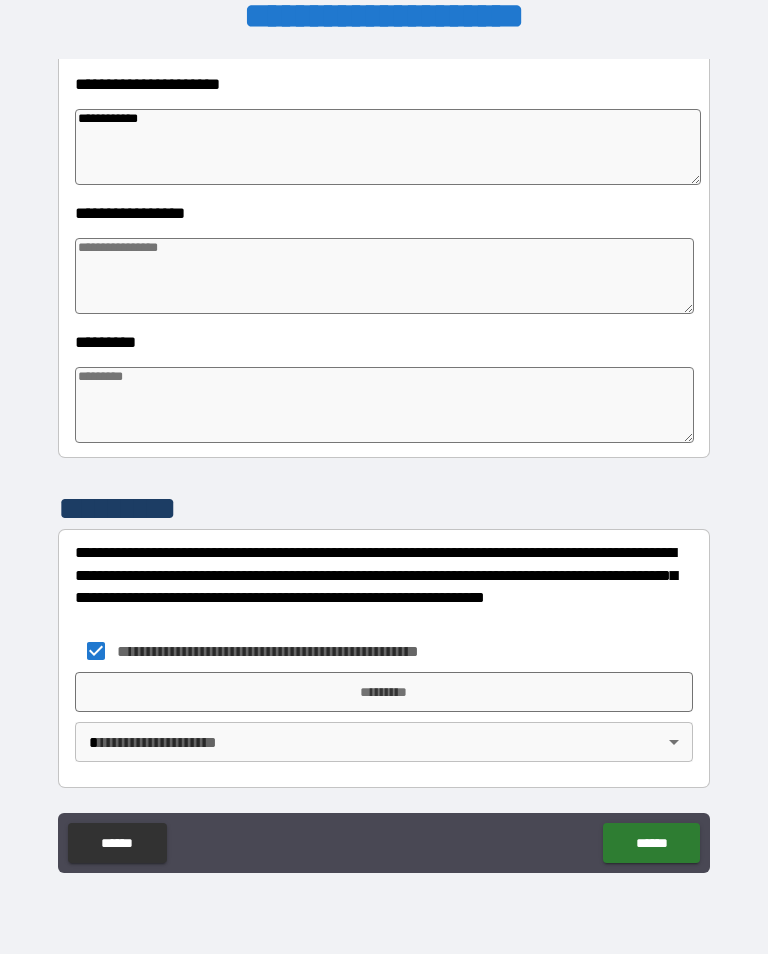 click on "*********" at bounding box center (384, 692) 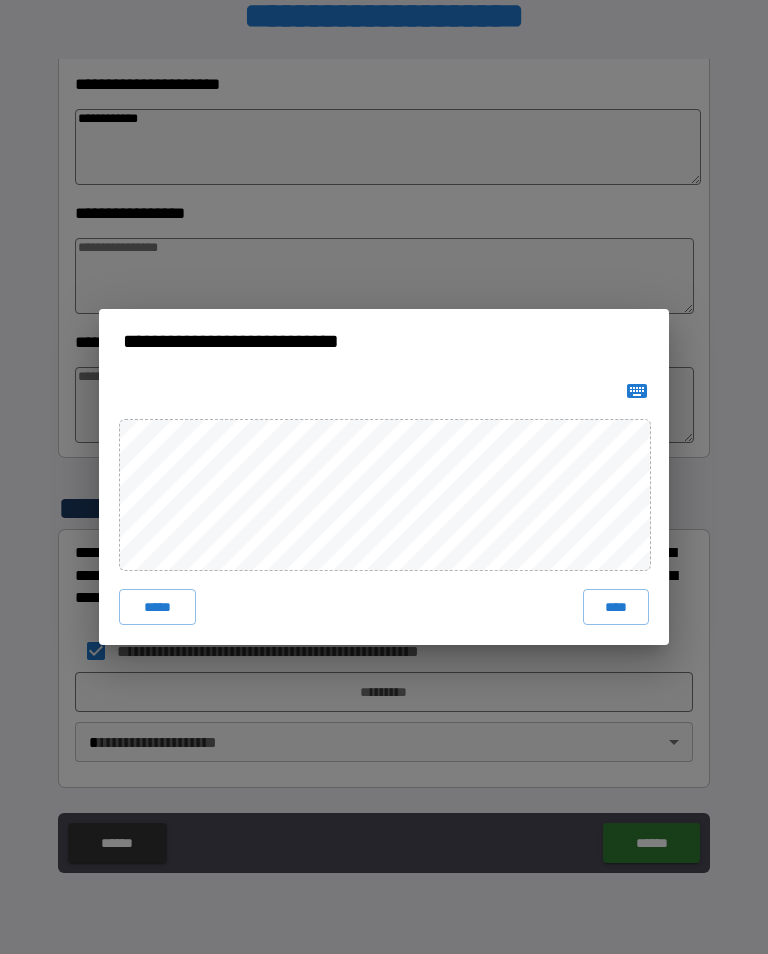 click on "*****" at bounding box center (157, 607) 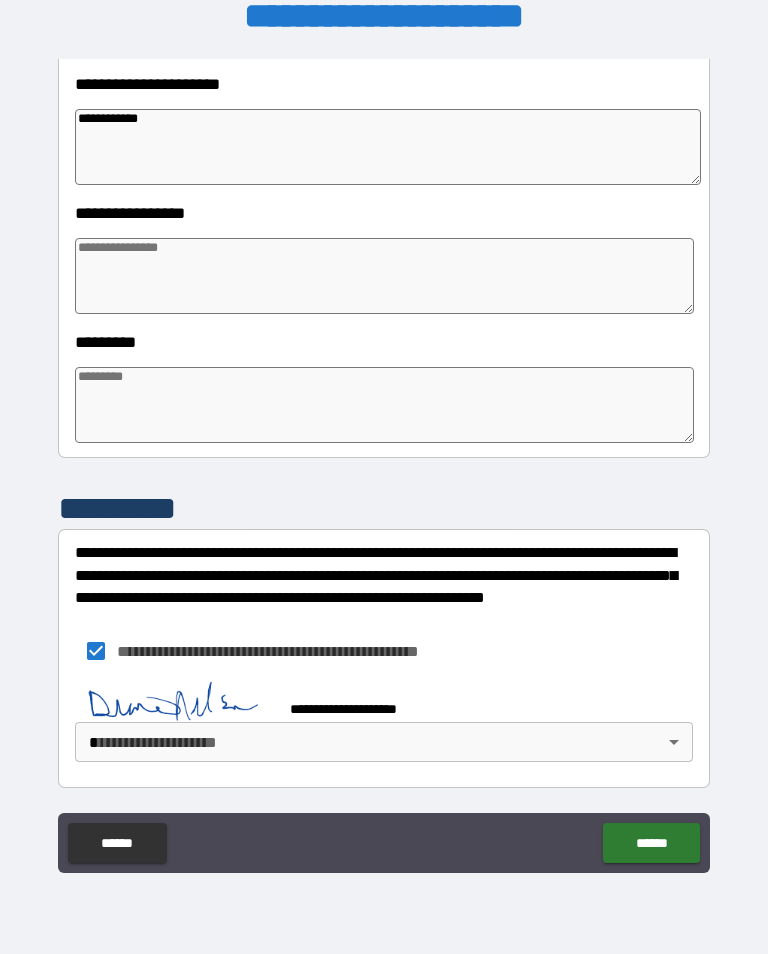 scroll, scrollTop: 456, scrollLeft: 0, axis: vertical 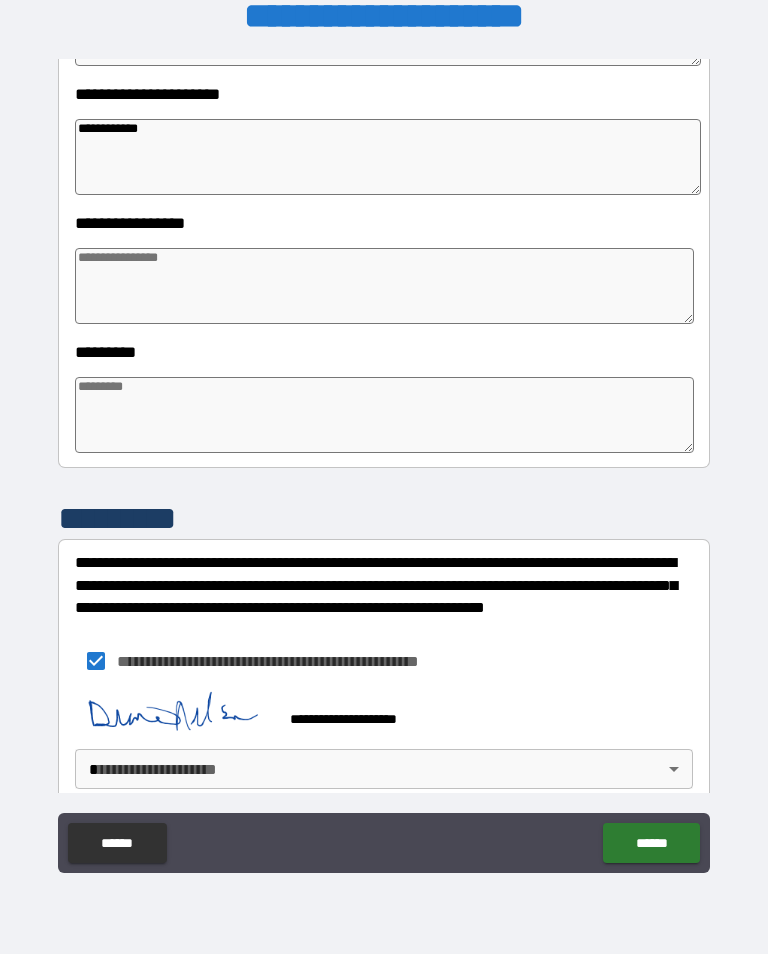 click on "**********" at bounding box center (384, 461) 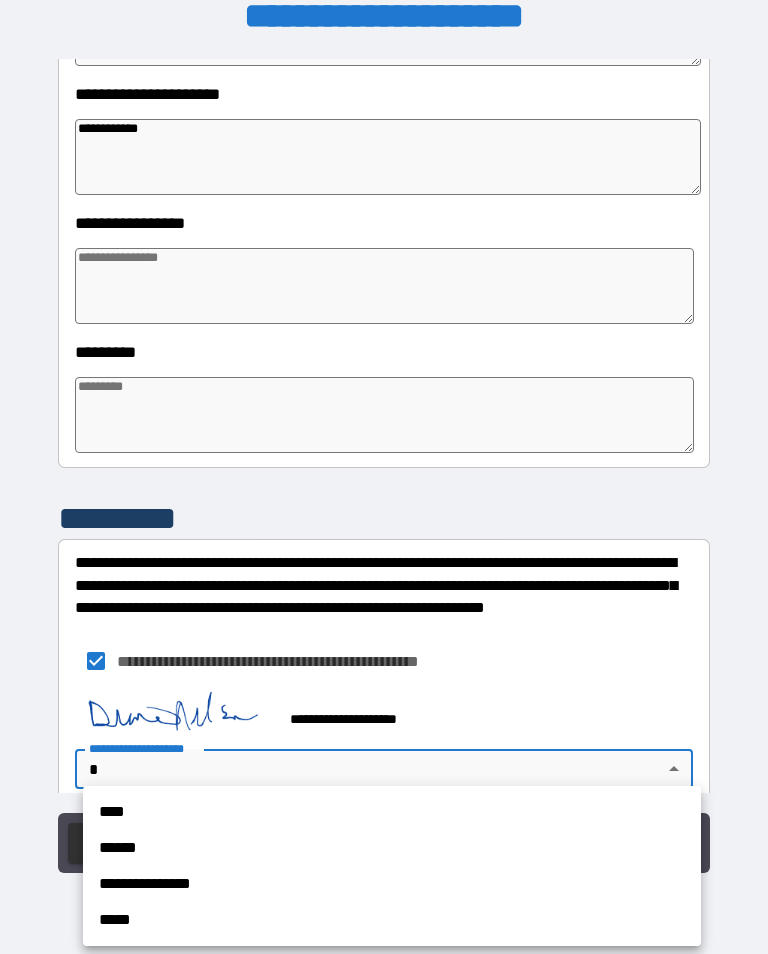 click on "**********" at bounding box center (392, 884) 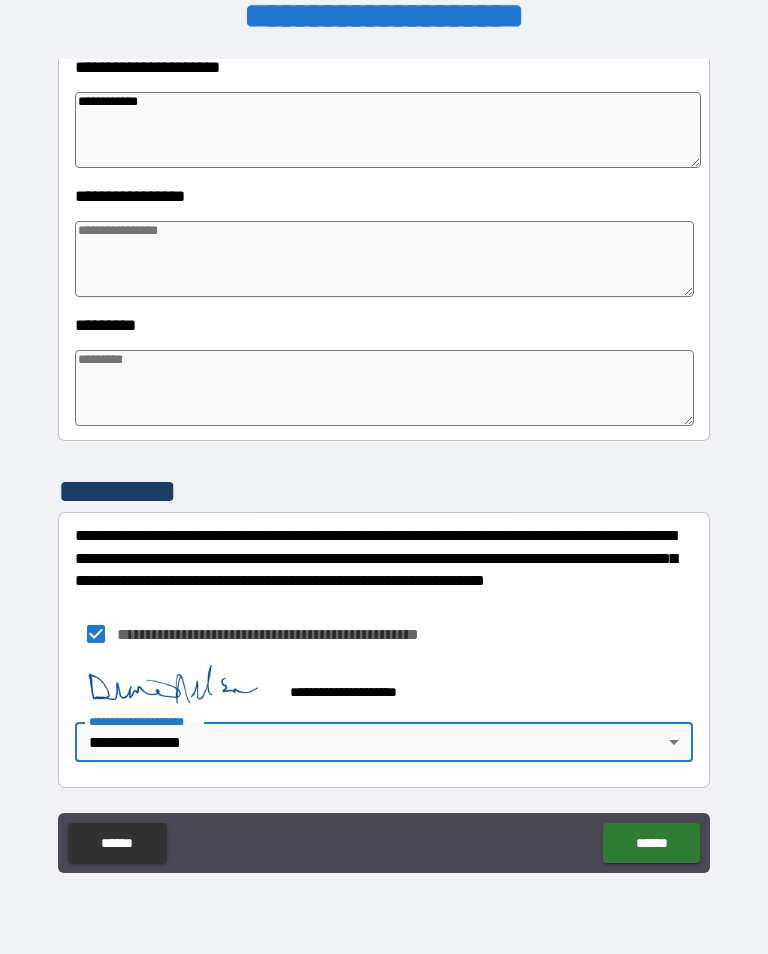 click on "******" at bounding box center (651, 843) 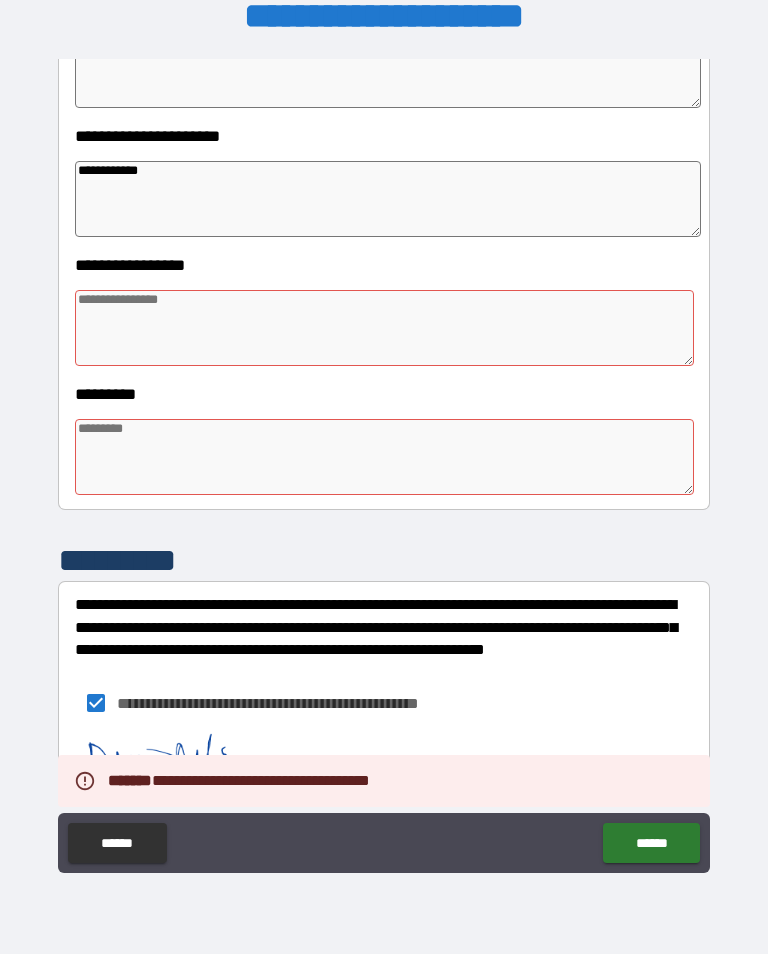 scroll, scrollTop: 410, scrollLeft: 0, axis: vertical 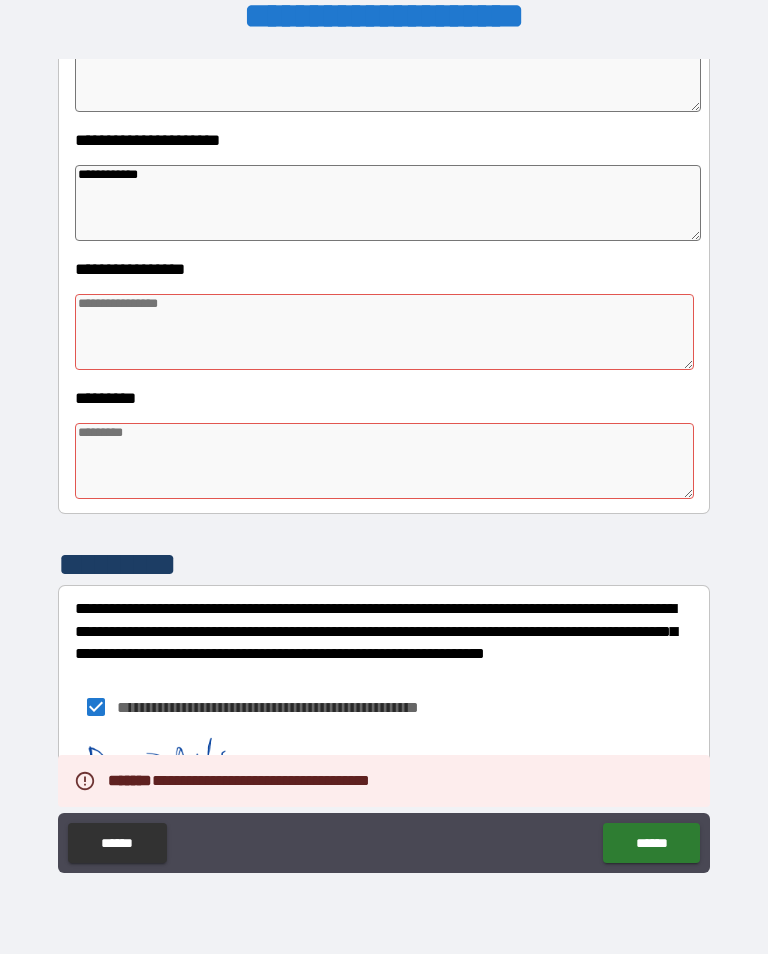 click at bounding box center [384, 461] 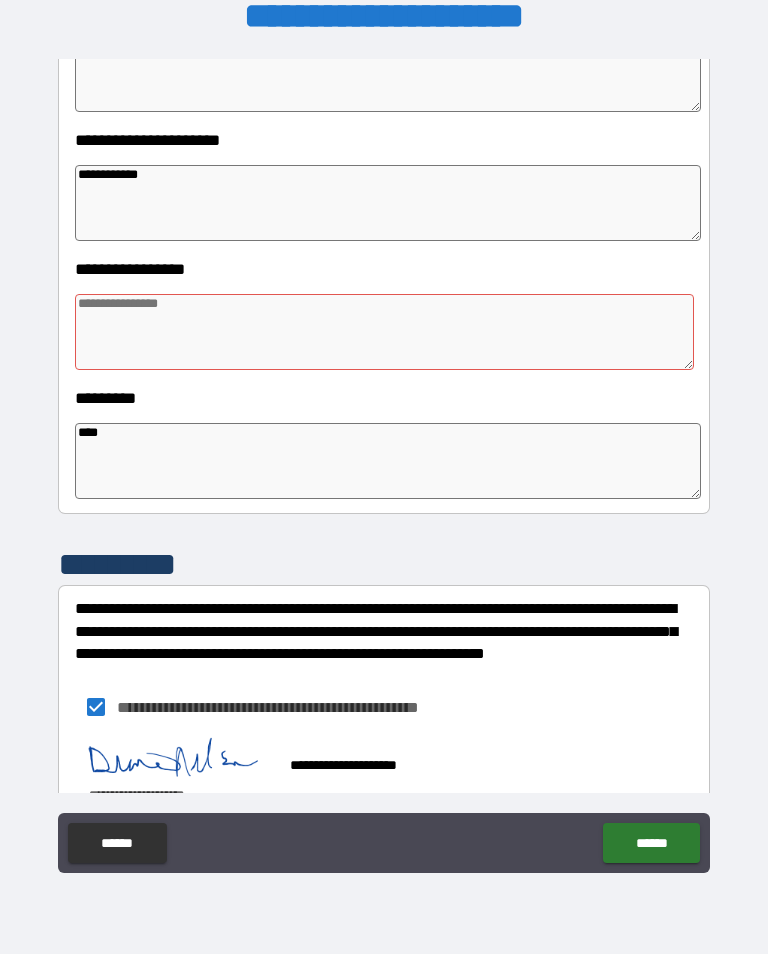 click at bounding box center (384, 332) 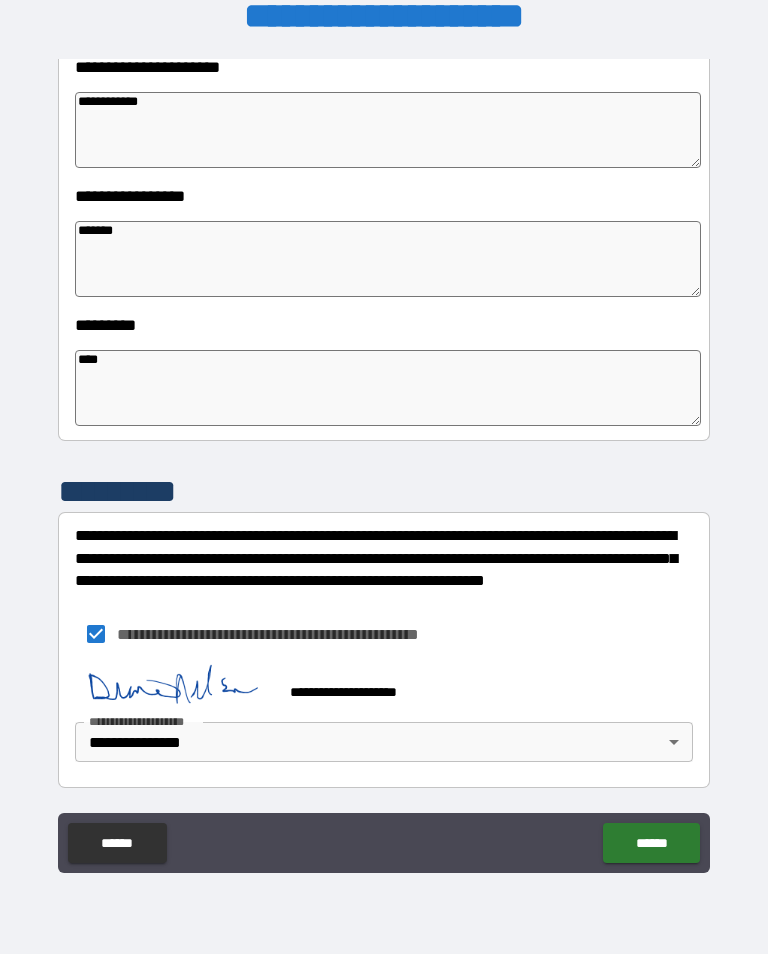 scroll, scrollTop: 483, scrollLeft: 0, axis: vertical 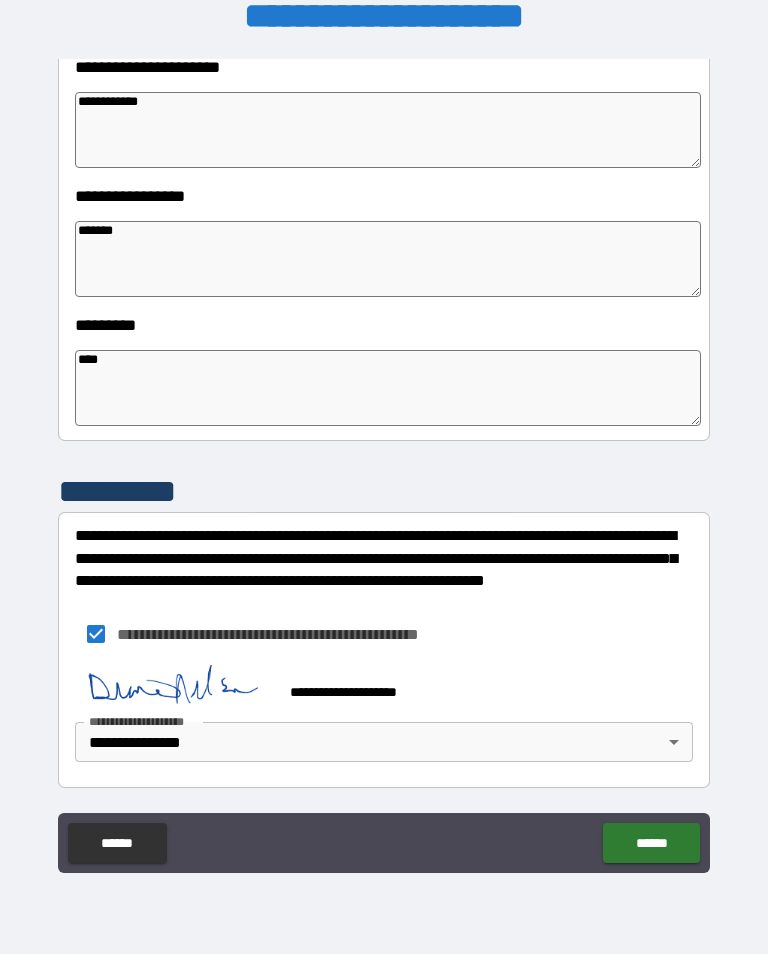 click on "**********" at bounding box center (384, 426) 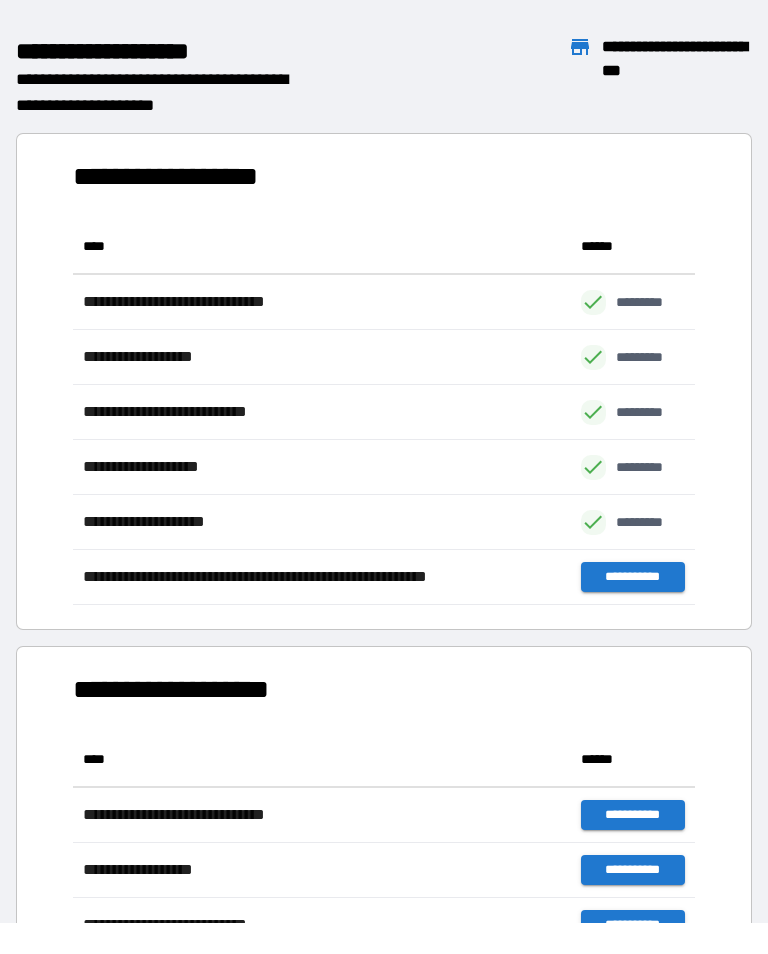 scroll, scrollTop: 386, scrollLeft: 622, axis: both 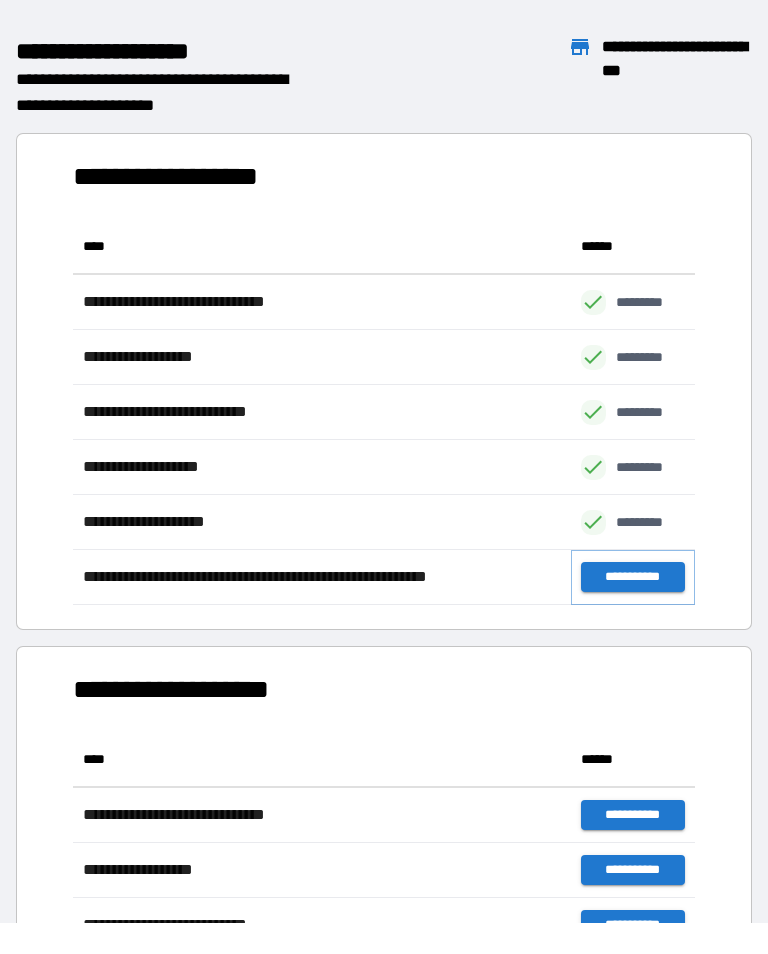 click on "**********" at bounding box center (633, 577) 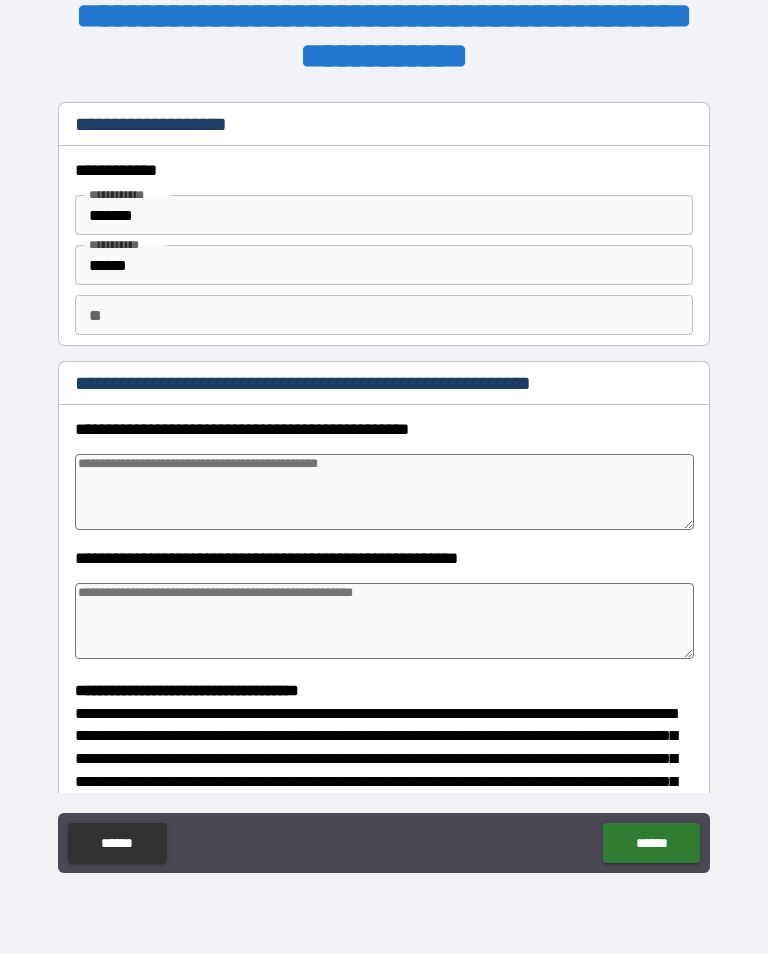 click at bounding box center [384, 492] 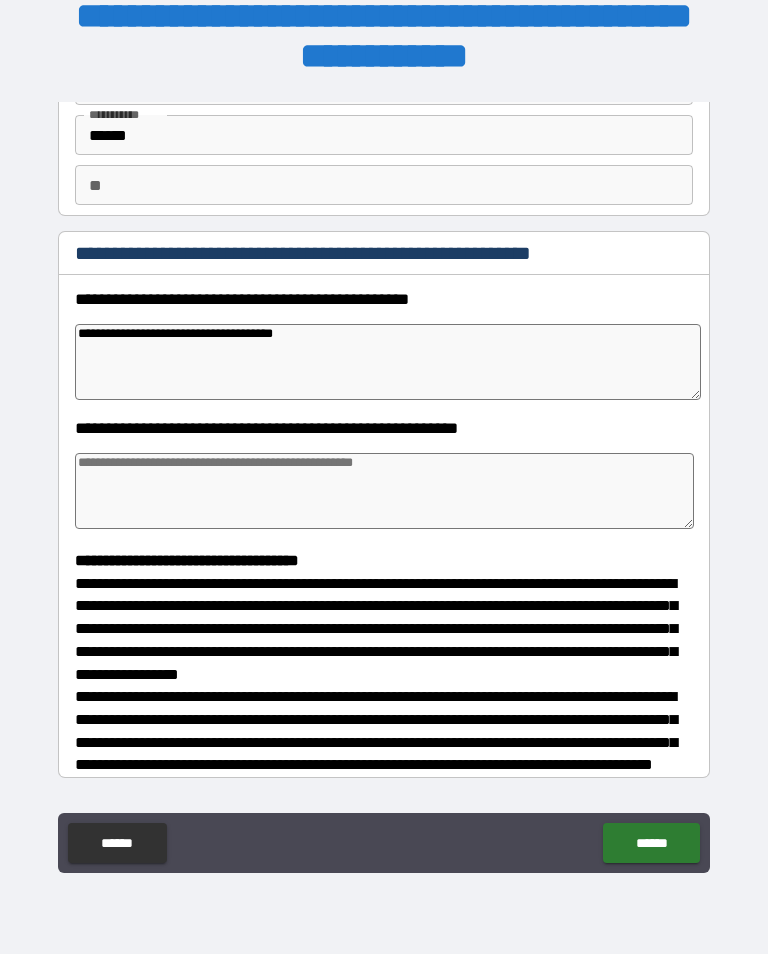 scroll, scrollTop: 131, scrollLeft: 0, axis: vertical 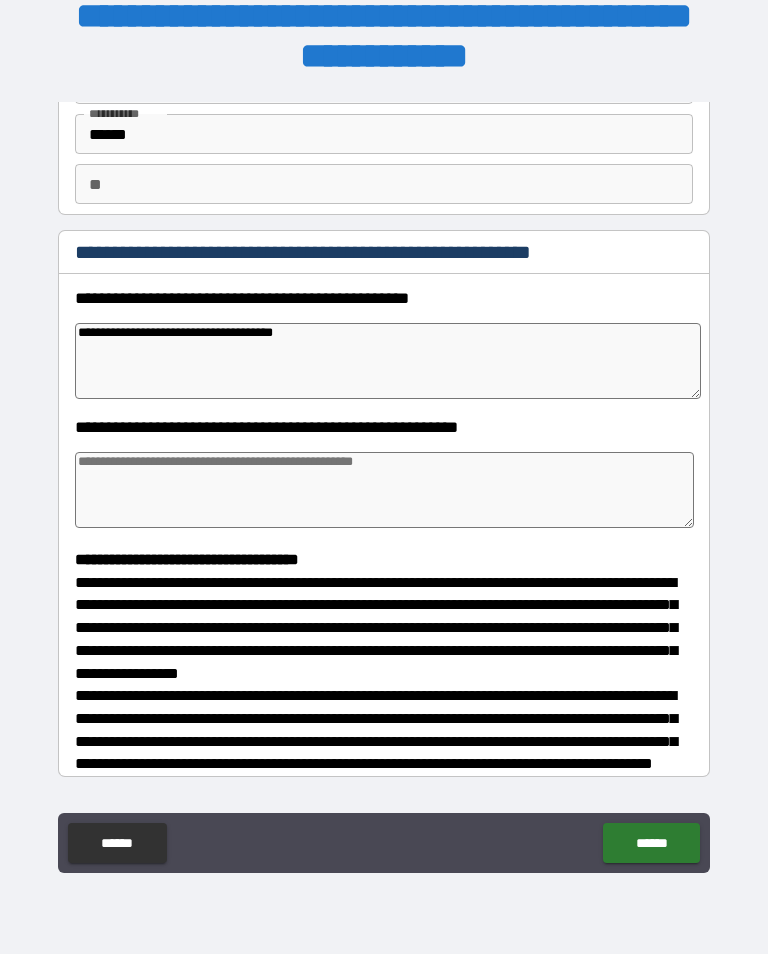 click at bounding box center (384, 490) 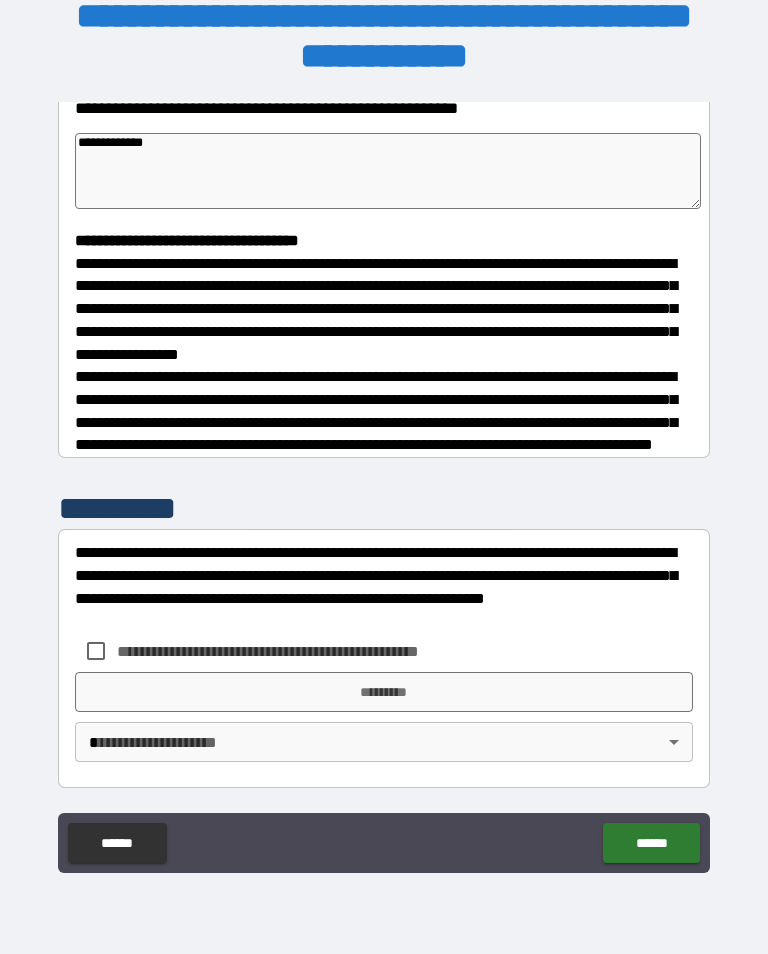 scroll, scrollTop: 465, scrollLeft: 0, axis: vertical 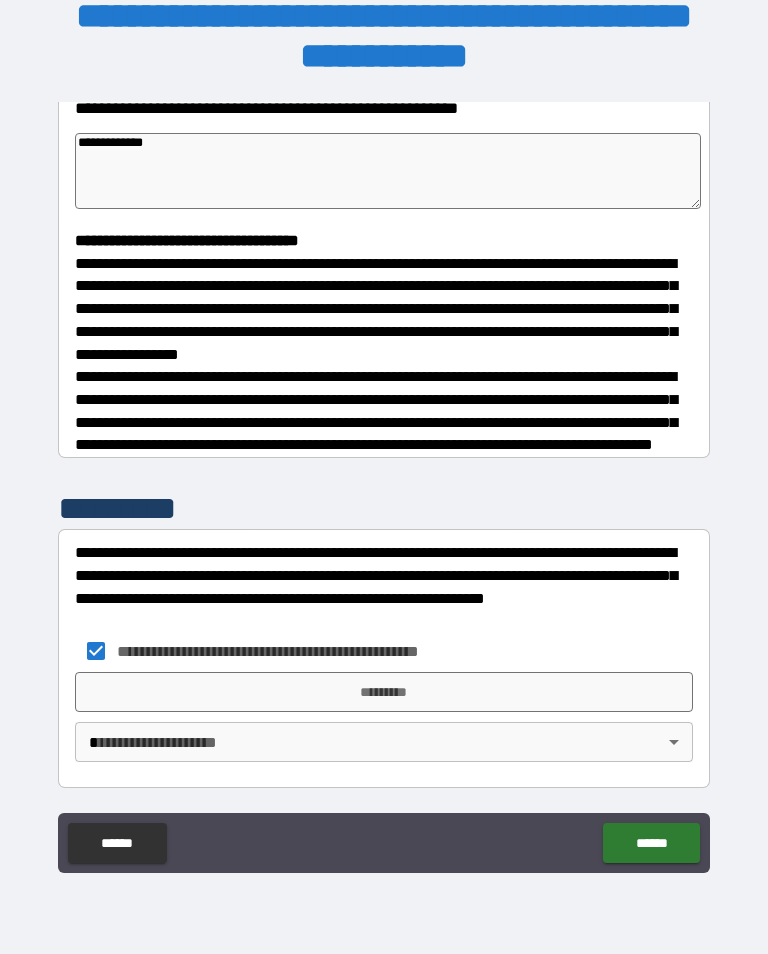 click on "*********" at bounding box center [384, 692] 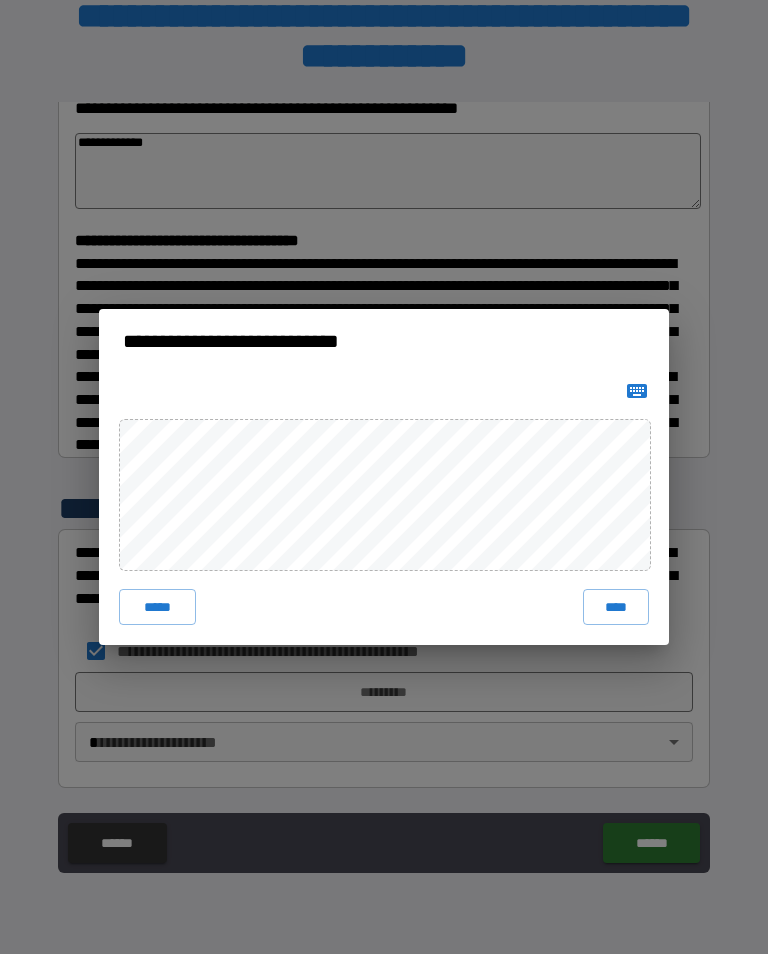 click on "*****" at bounding box center [157, 607] 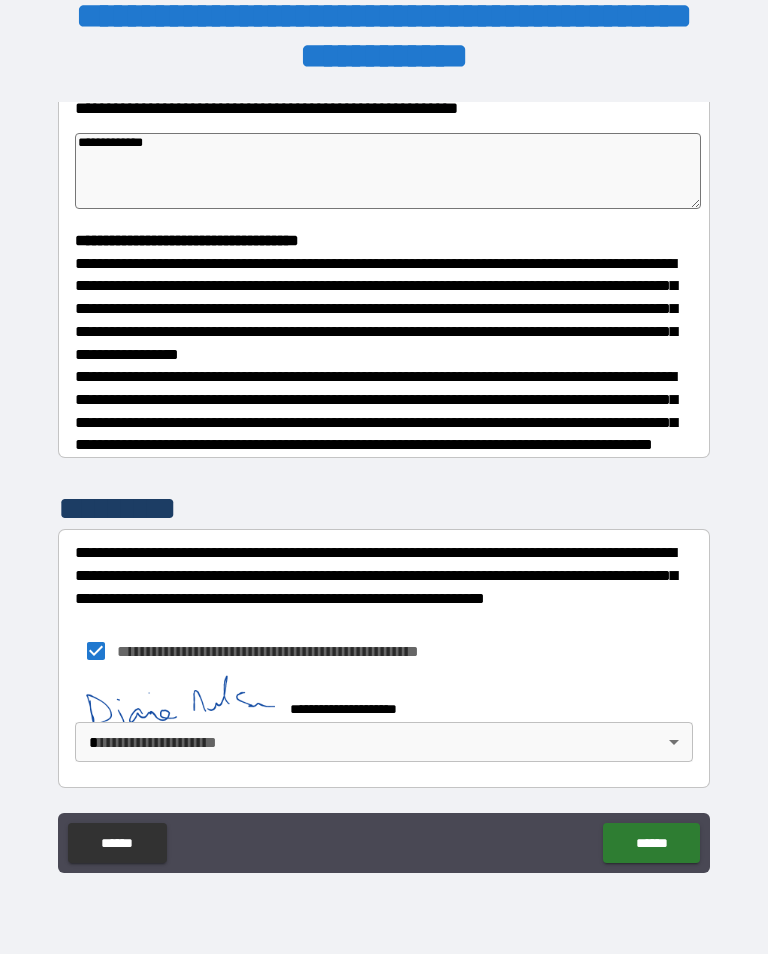 scroll, scrollTop: 455, scrollLeft: 0, axis: vertical 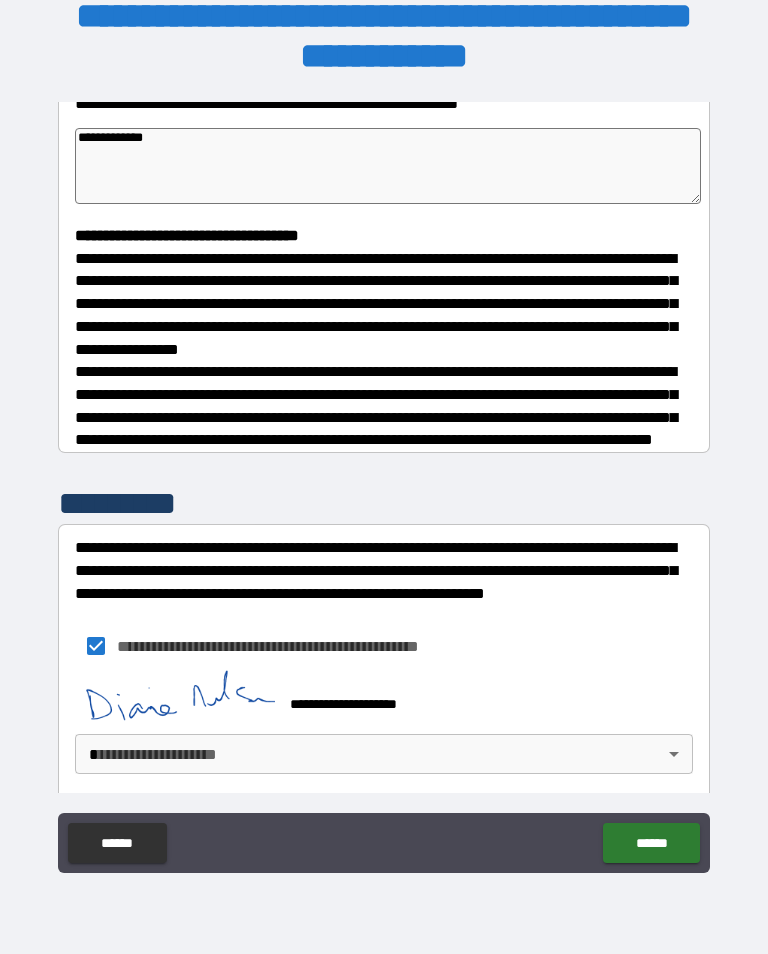 click on "**********" at bounding box center [384, 461] 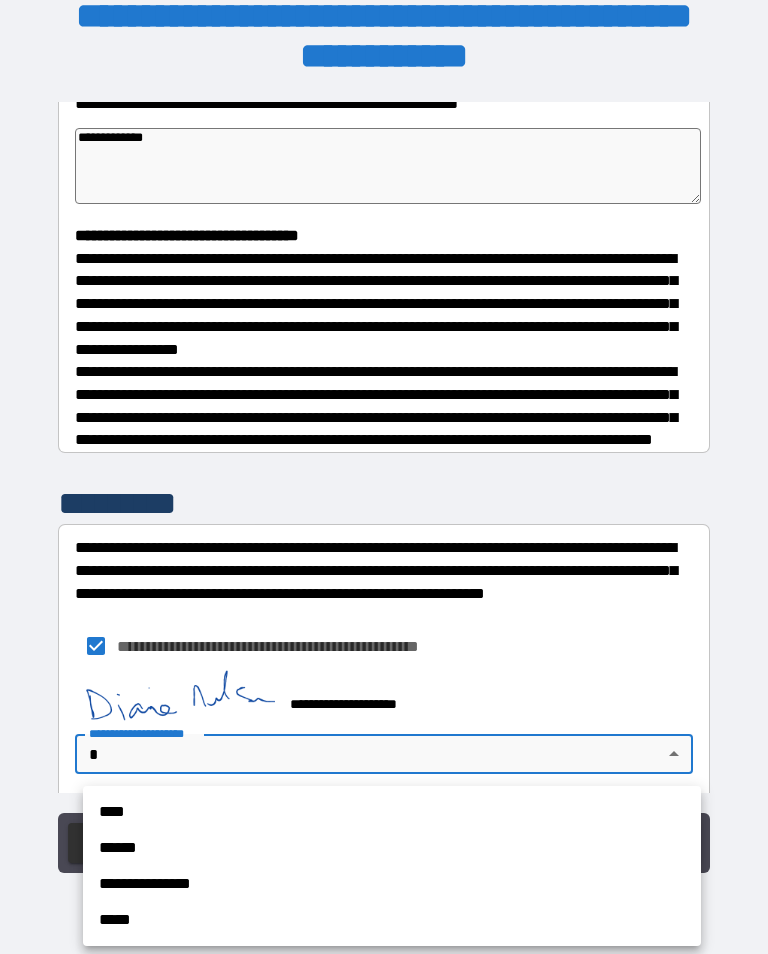click on "**********" at bounding box center (392, 884) 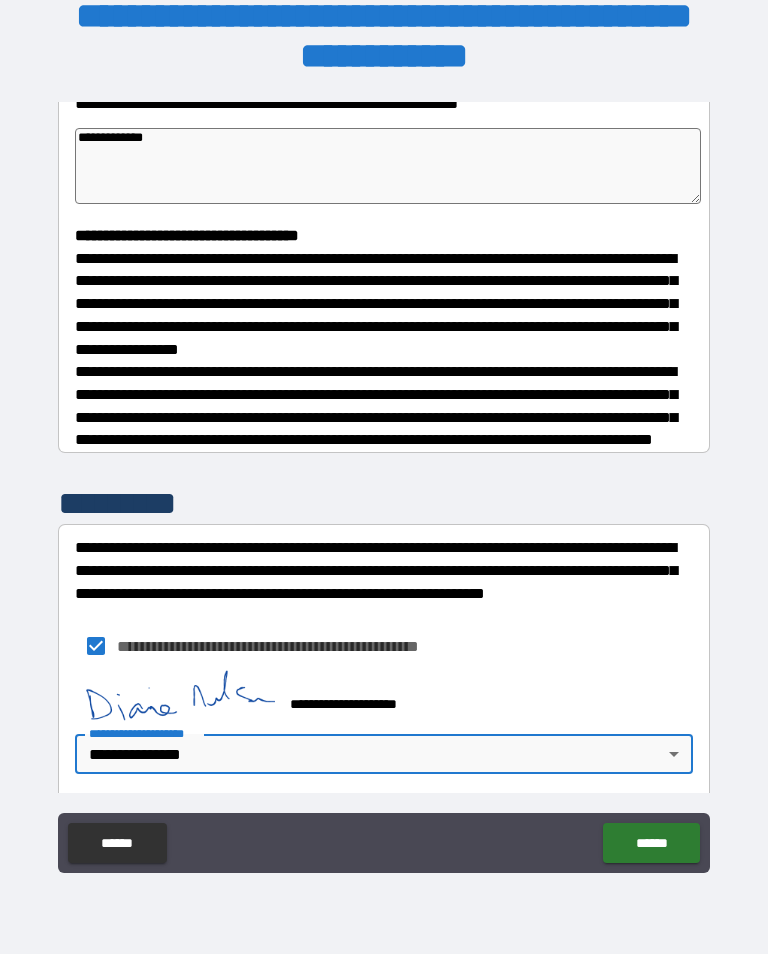click on "******" at bounding box center (651, 843) 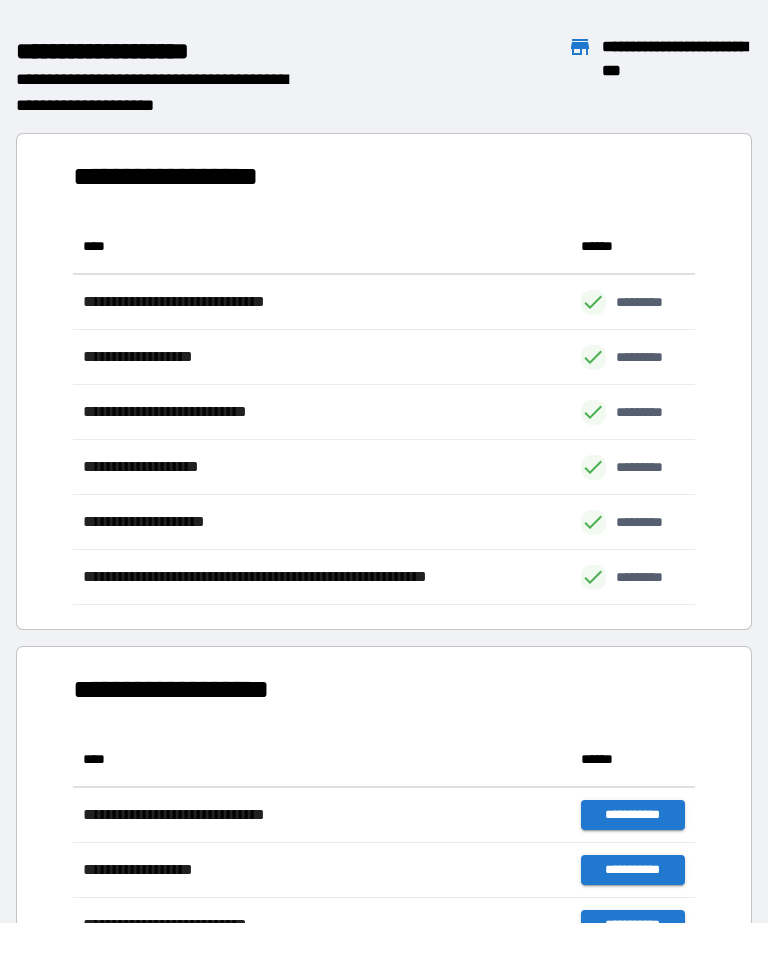 scroll, scrollTop: 386, scrollLeft: 622, axis: both 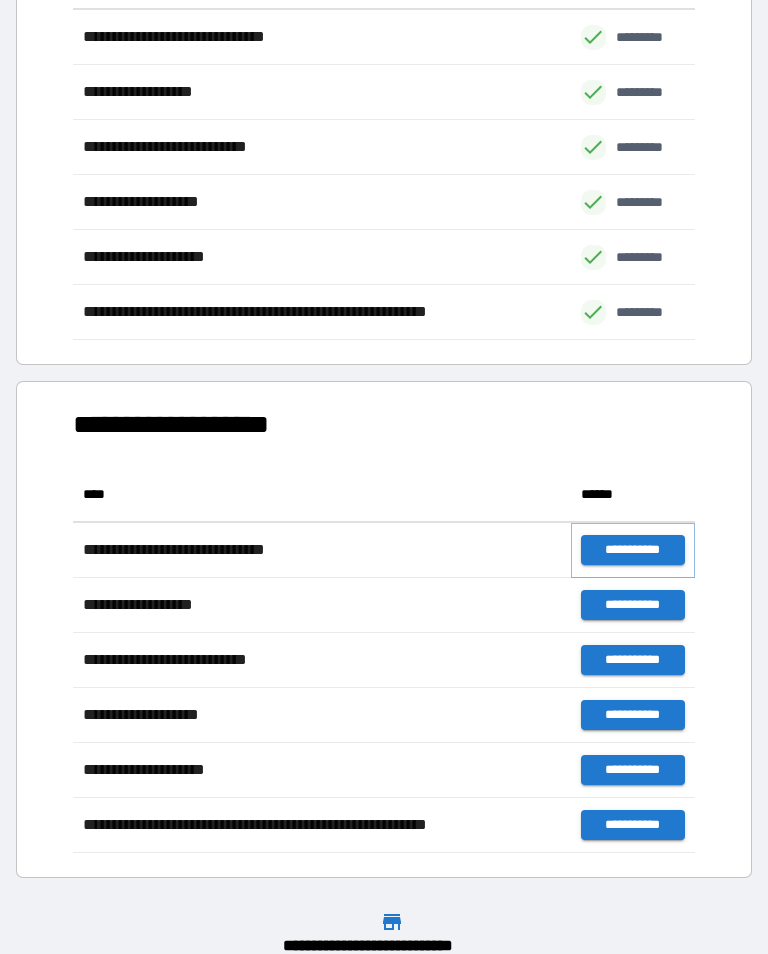 click on "**********" at bounding box center [633, 550] 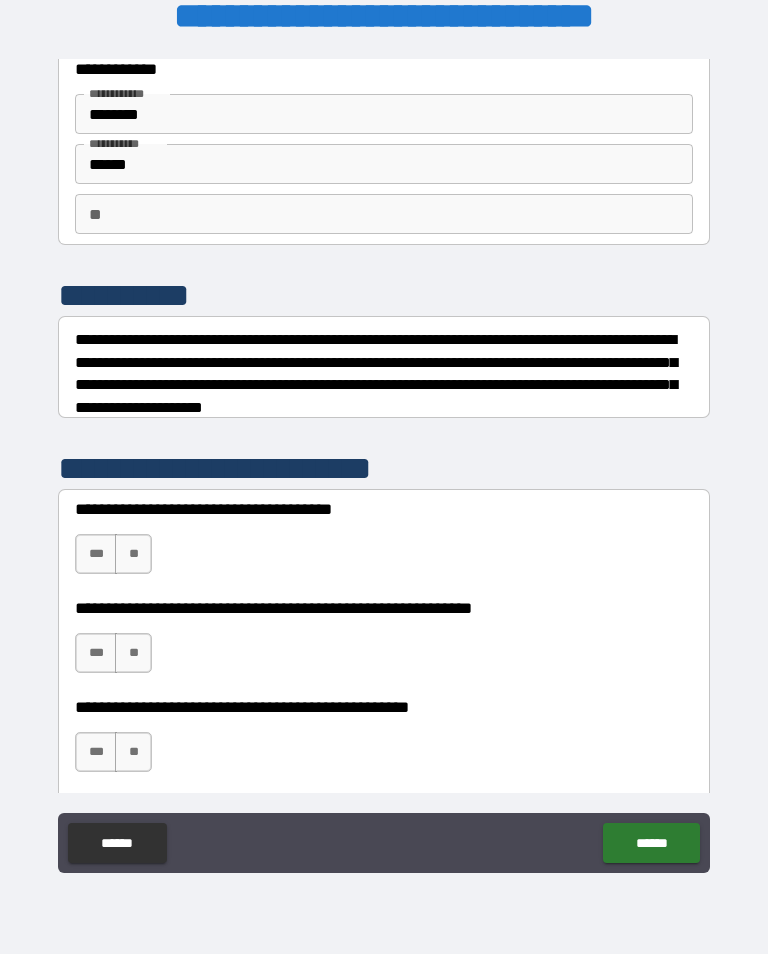scroll, scrollTop: 64, scrollLeft: 0, axis: vertical 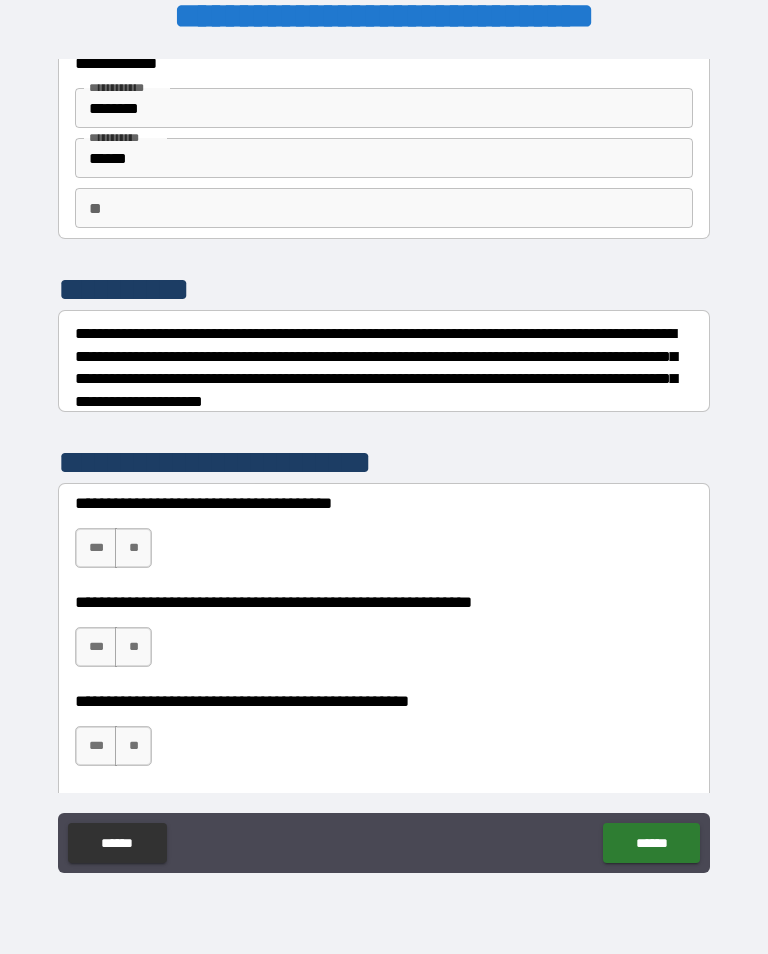 click on "**" at bounding box center [133, 548] 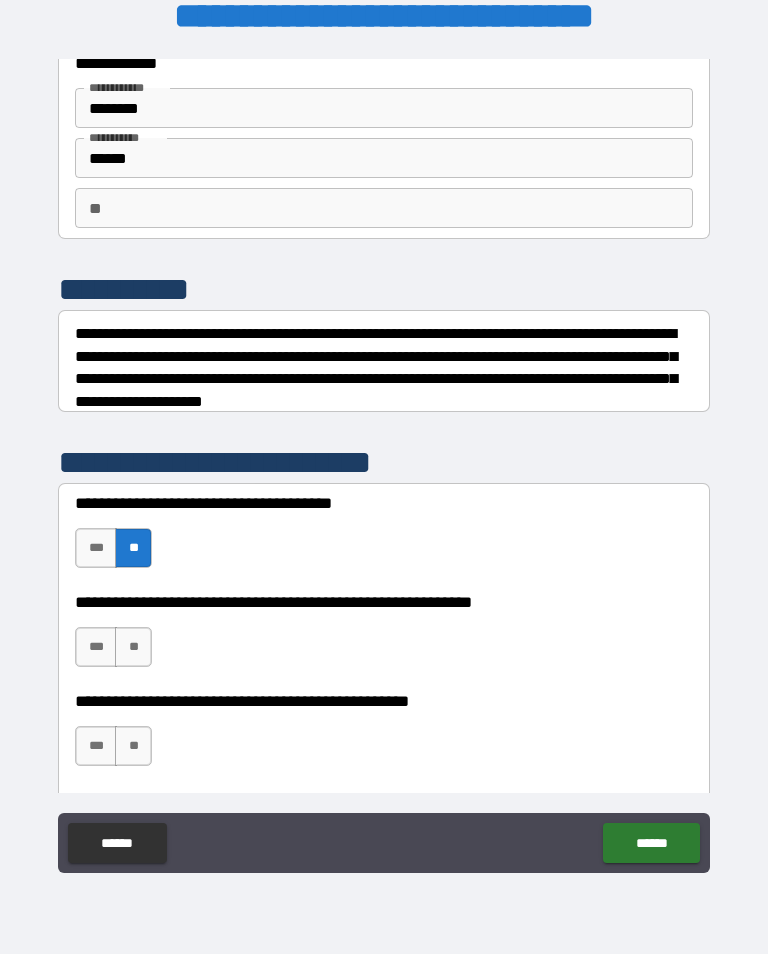 click on "**" at bounding box center [133, 647] 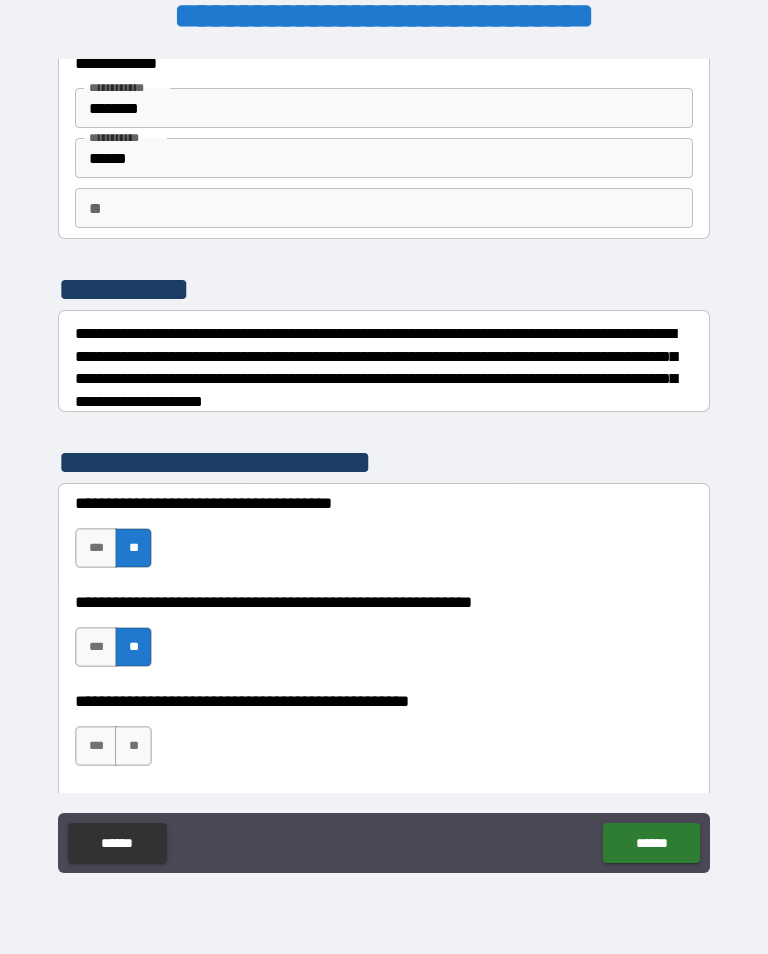 click on "**" at bounding box center [133, 746] 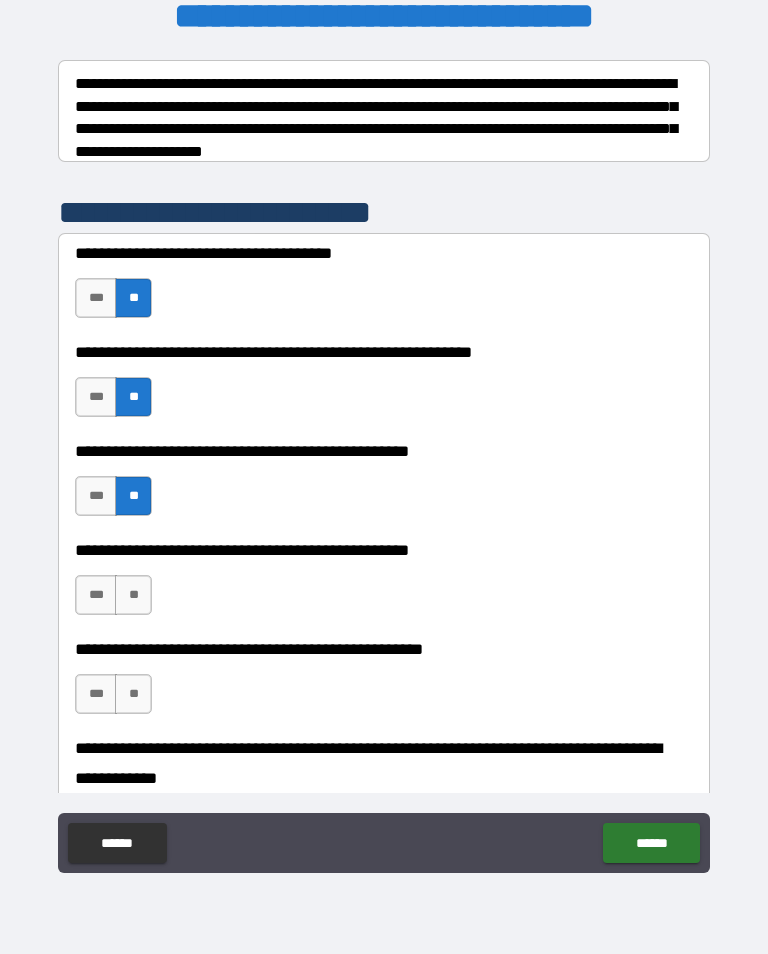 scroll, scrollTop: 315, scrollLeft: 0, axis: vertical 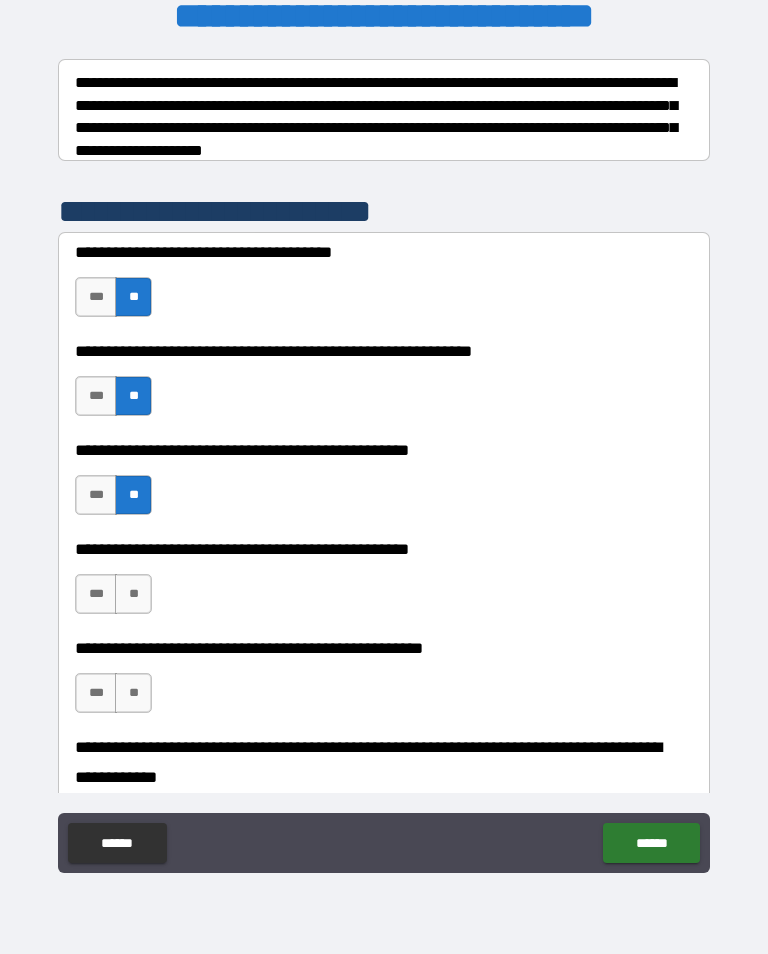 click on "**" at bounding box center (133, 594) 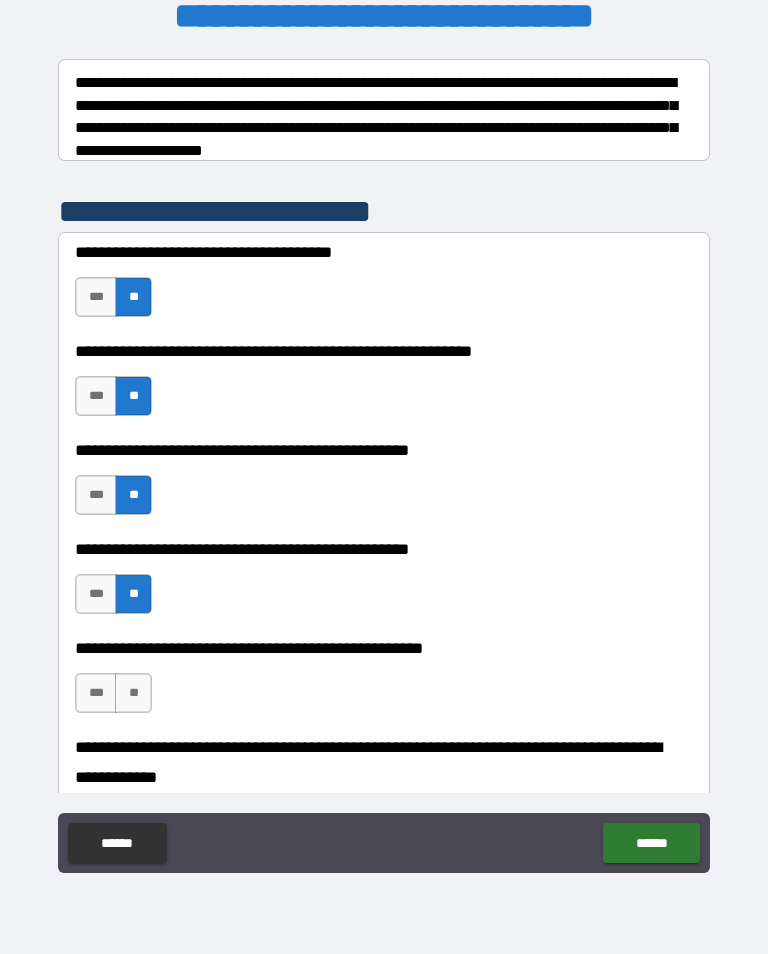 click on "**" at bounding box center (133, 693) 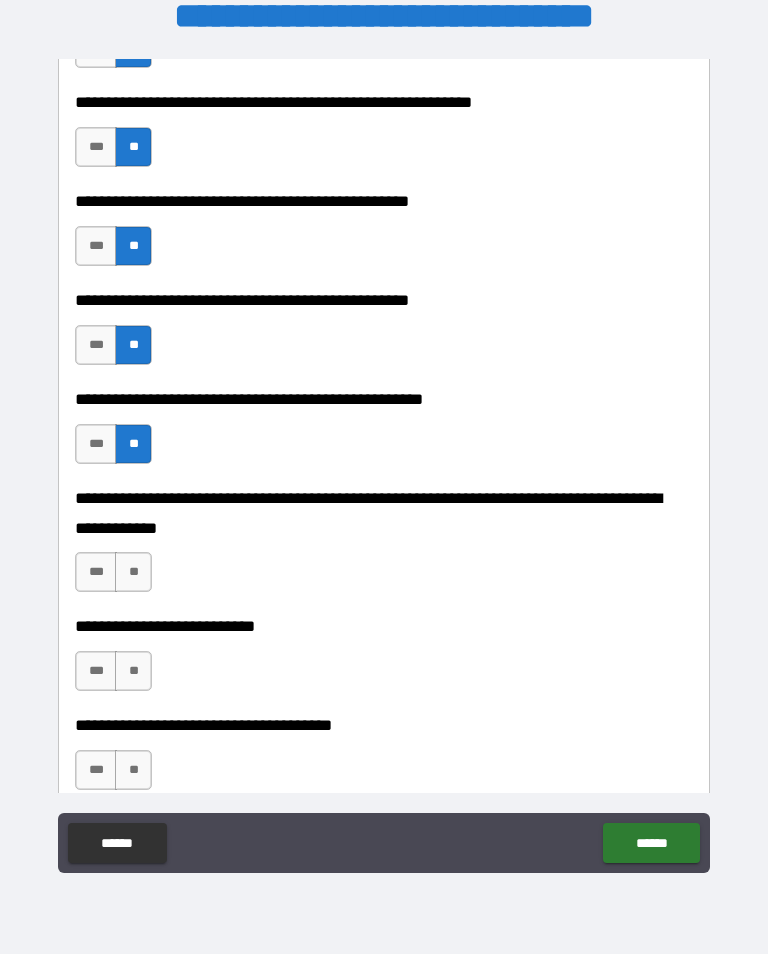 scroll, scrollTop: 565, scrollLeft: 0, axis: vertical 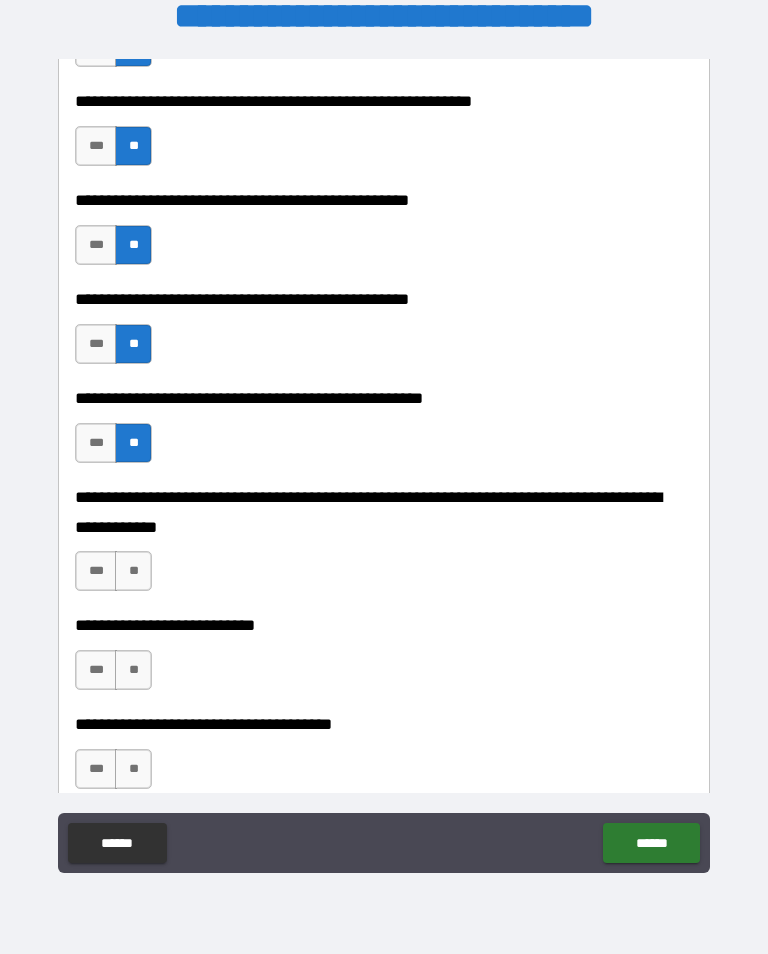 click on "**" at bounding box center [133, 571] 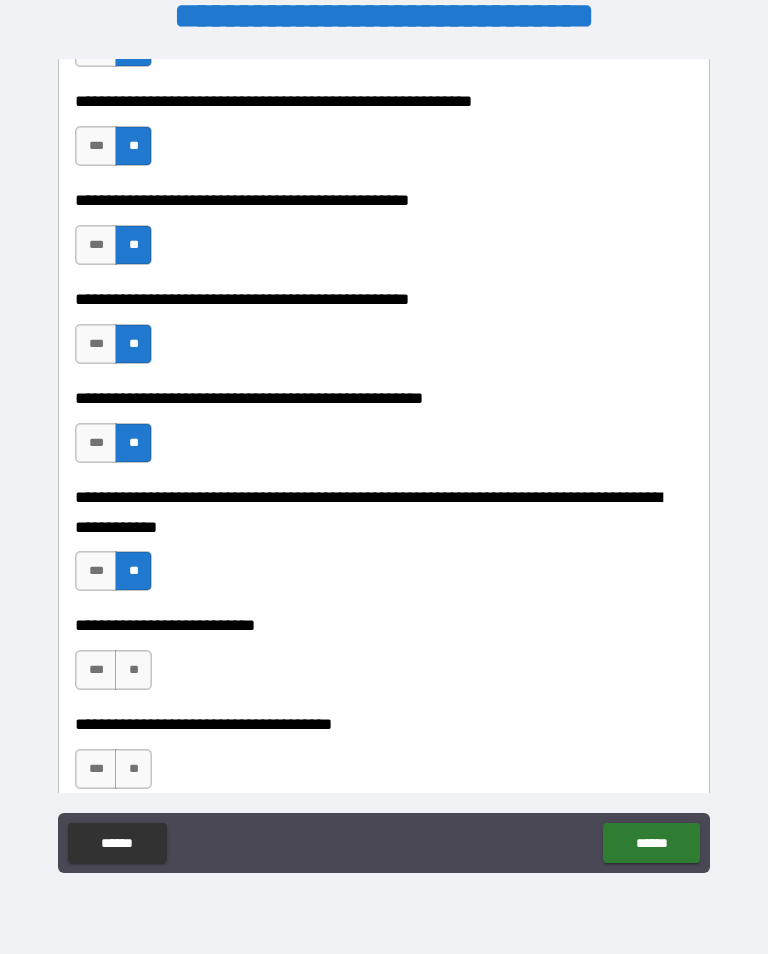 click on "**" at bounding box center (133, 670) 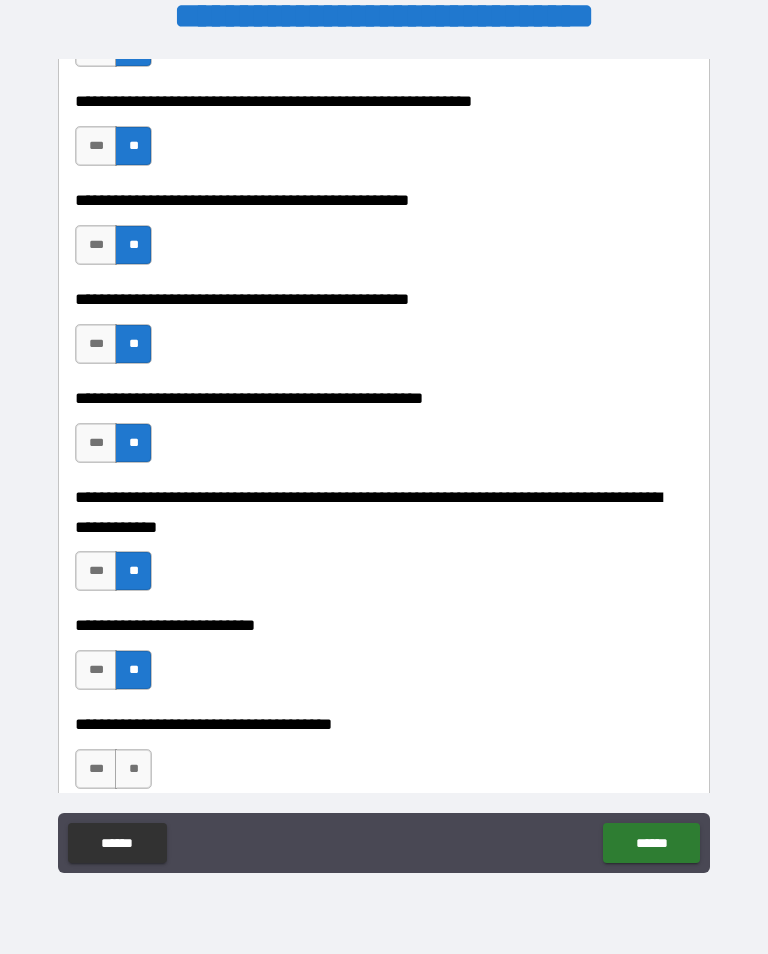 click on "**" at bounding box center (133, 769) 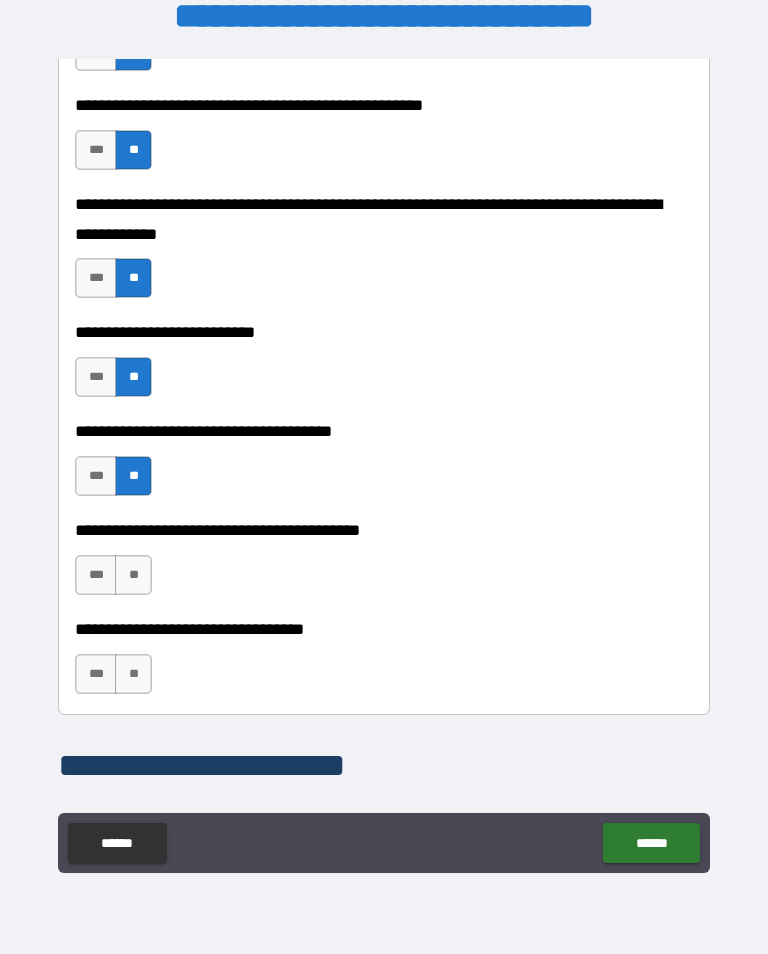 scroll, scrollTop: 882, scrollLeft: 0, axis: vertical 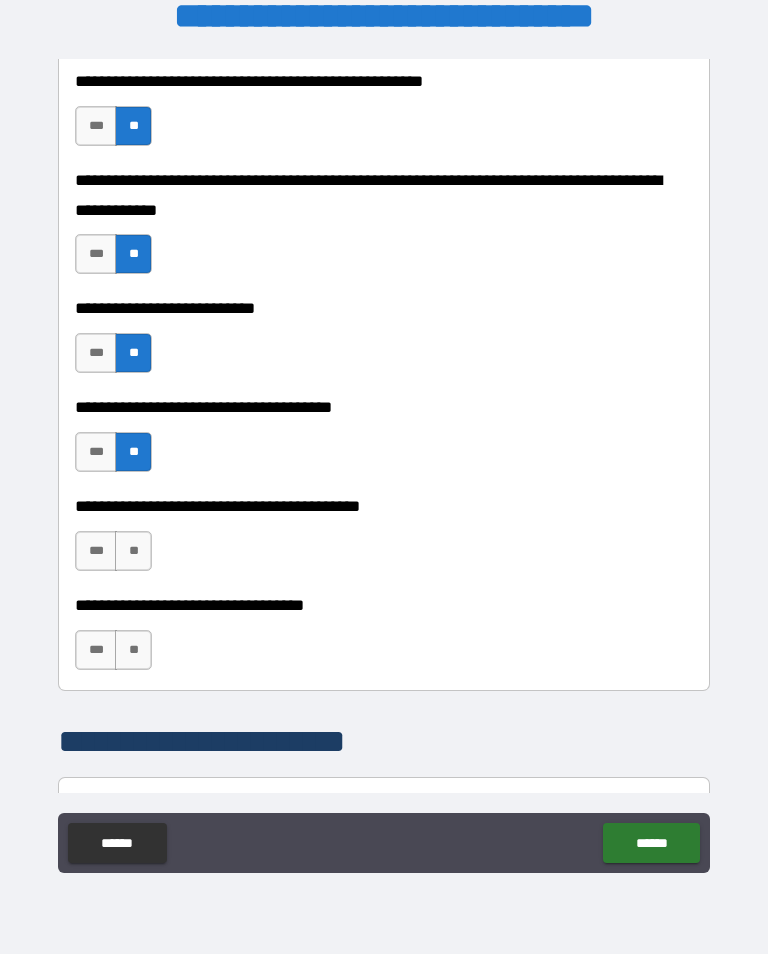 click on "**" at bounding box center [133, 551] 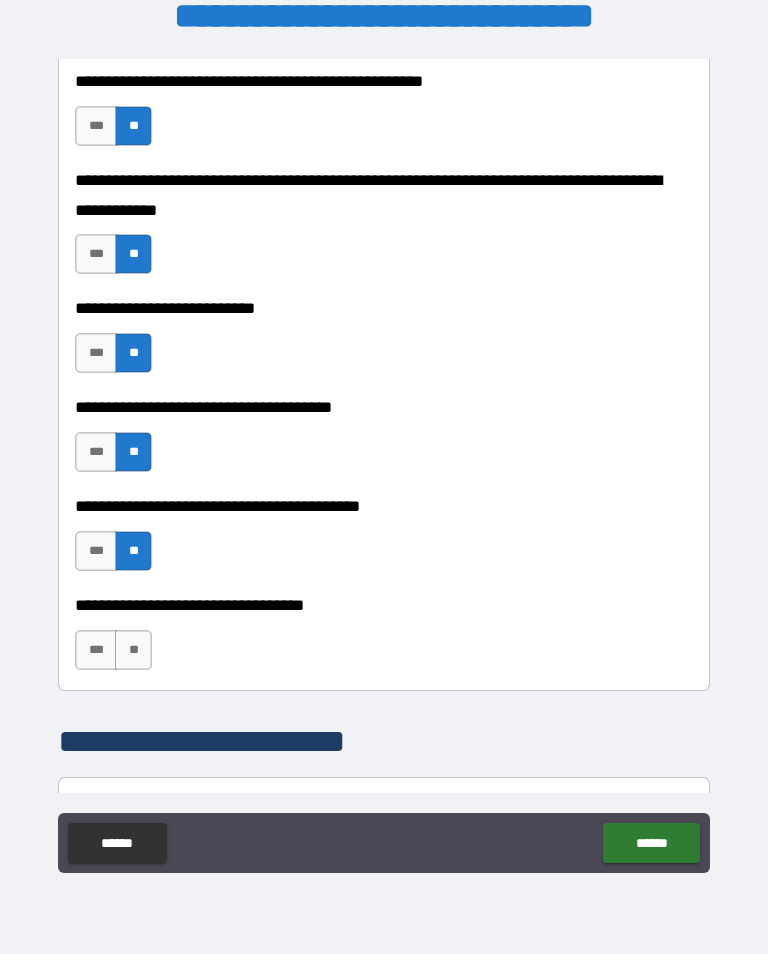 click on "**" at bounding box center (133, 650) 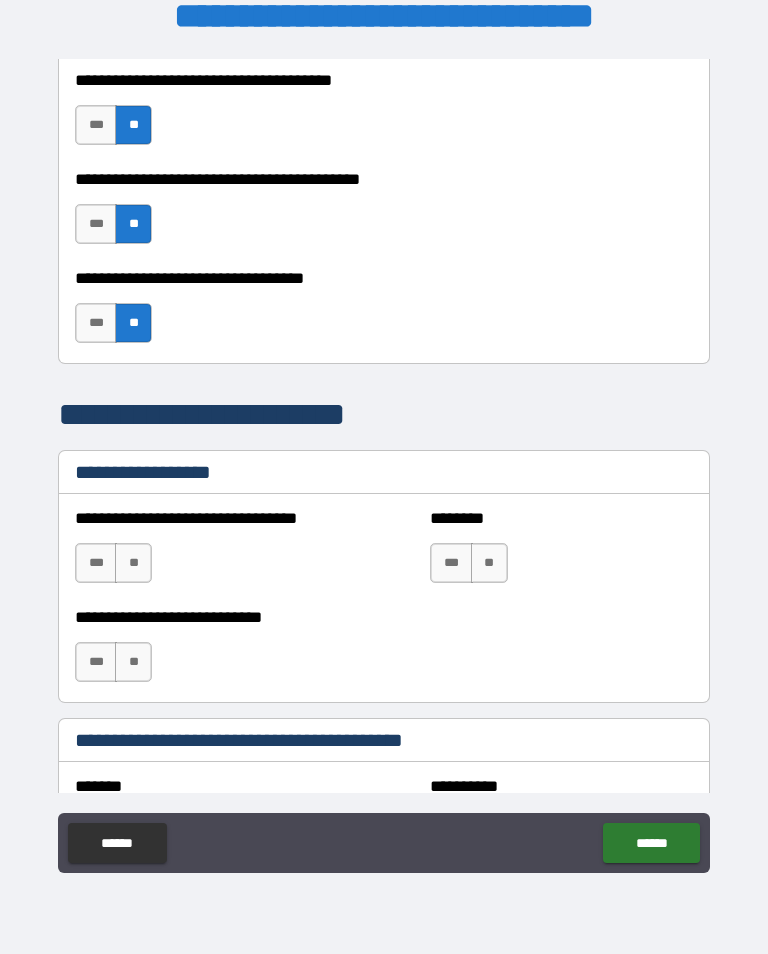 scroll, scrollTop: 1217, scrollLeft: 0, axis: vertical 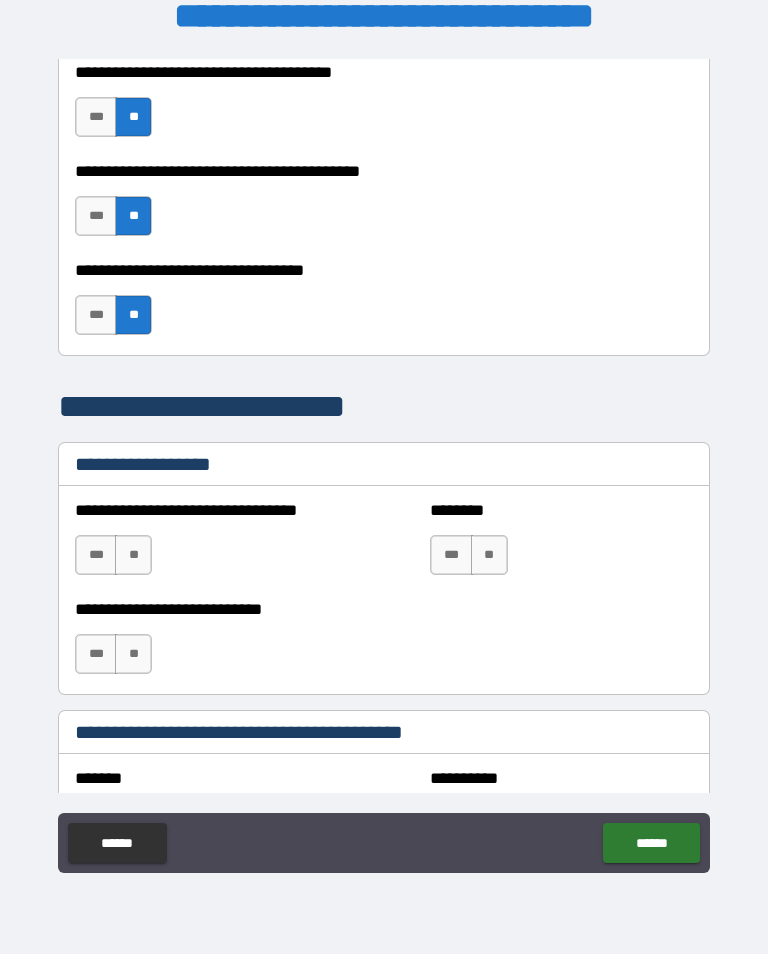 click on "**" at bounding box center [133, 555] 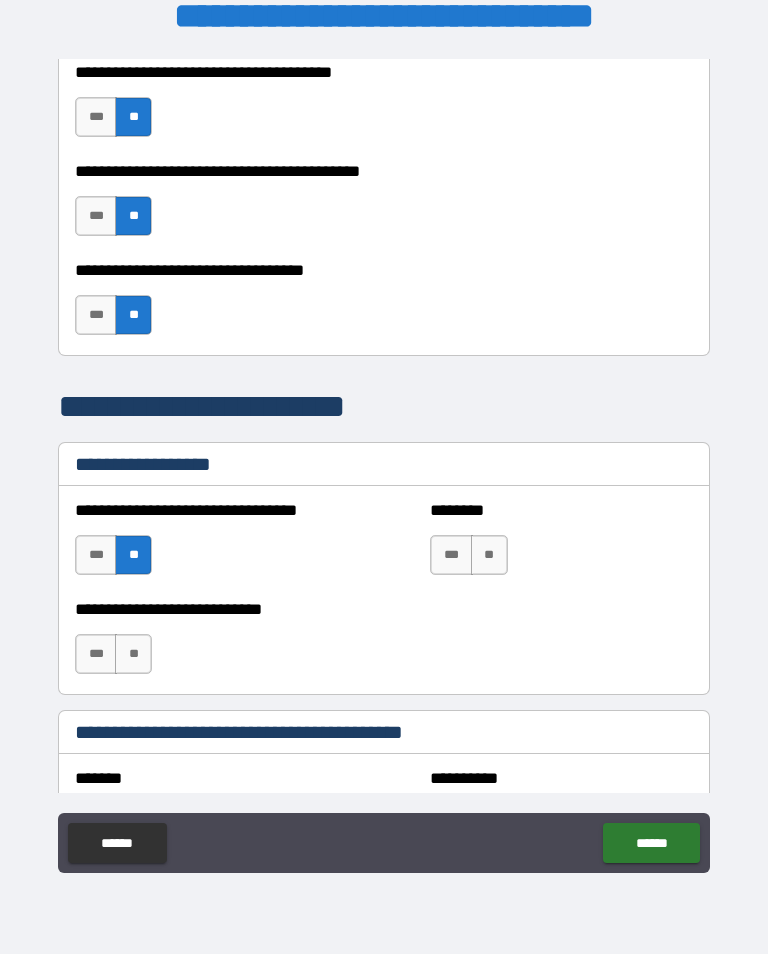 click on "**" at bounding box center [489, 555] 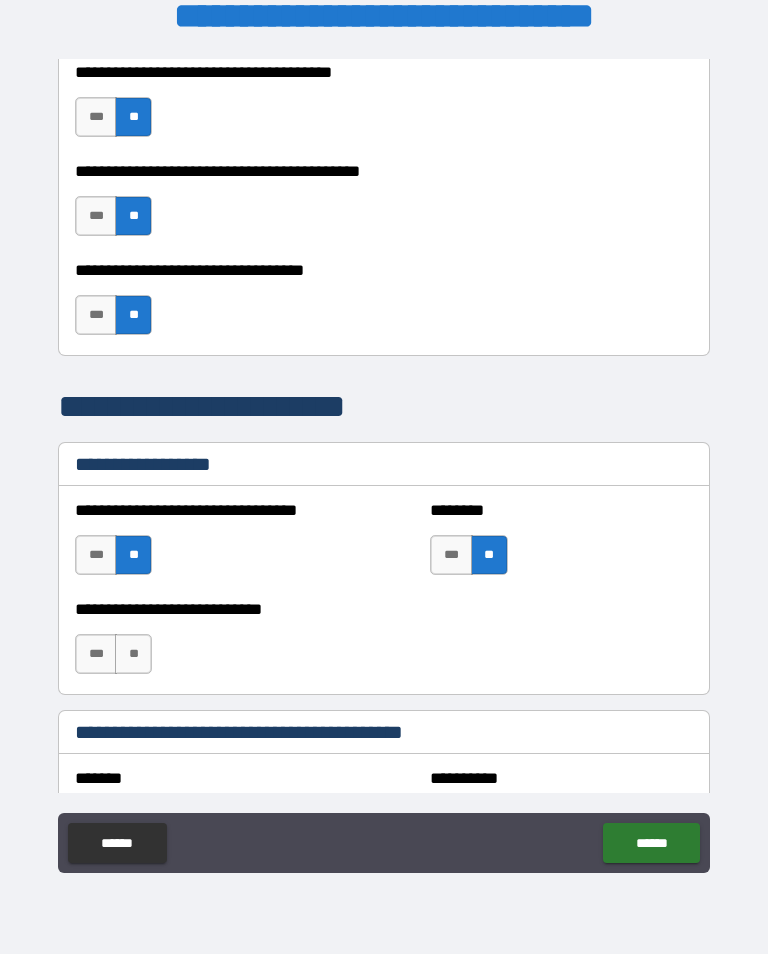 click on "**" at bounding box center (133, 654) 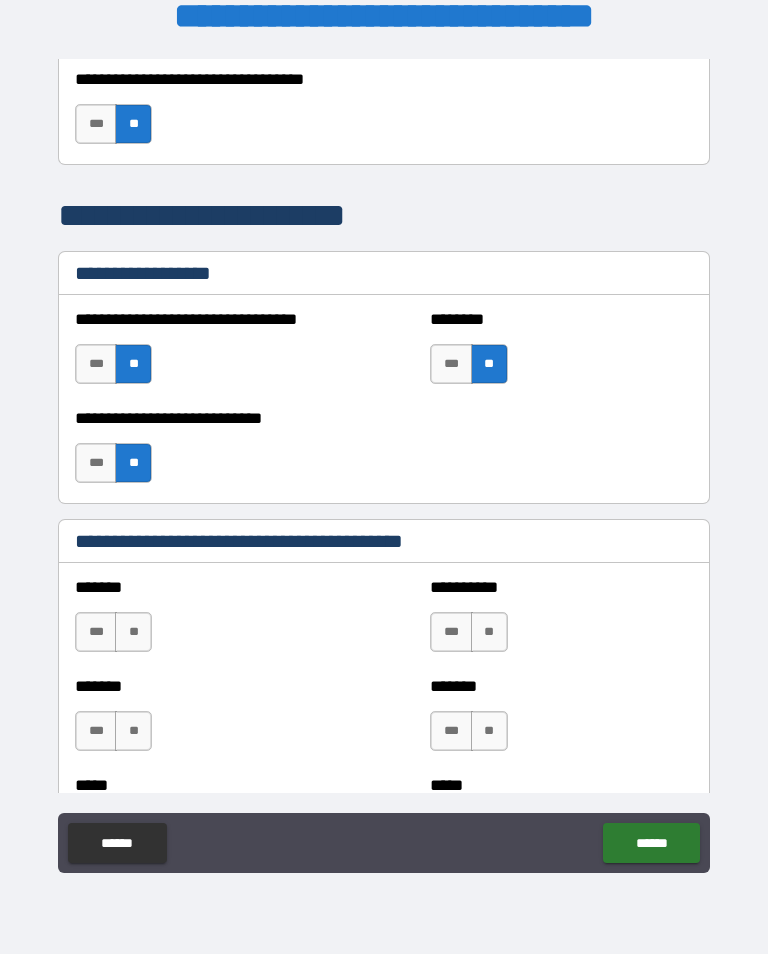 scroll, scrollTop: 1417, scrollLeft: 0, axis: vertical 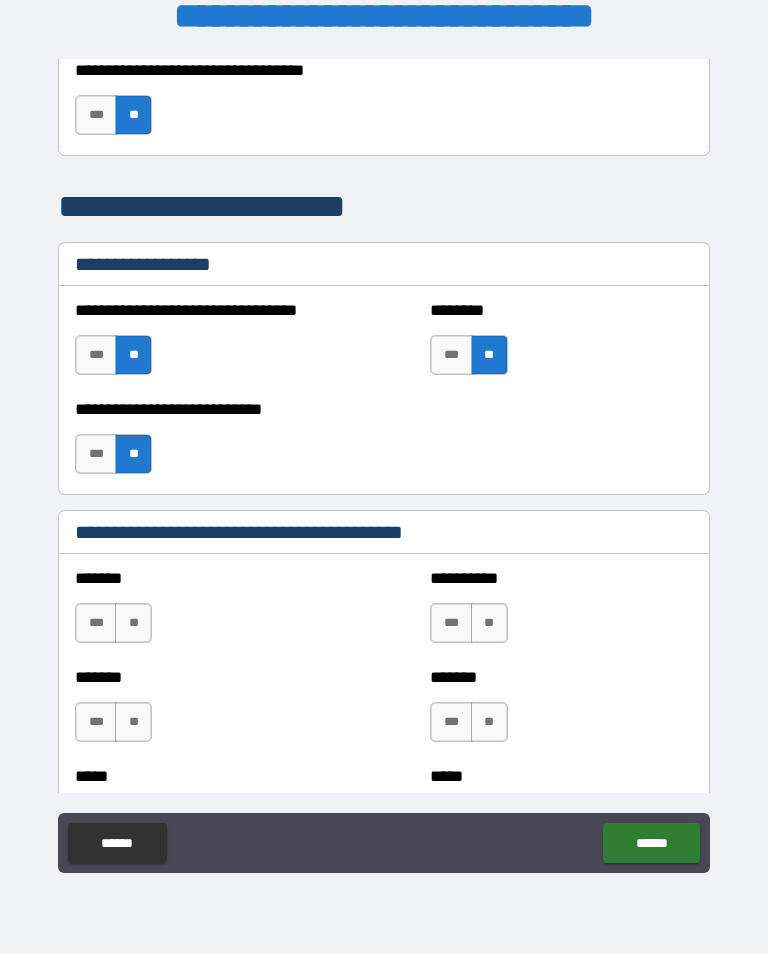click on "**" at bounding box center [133, 623] 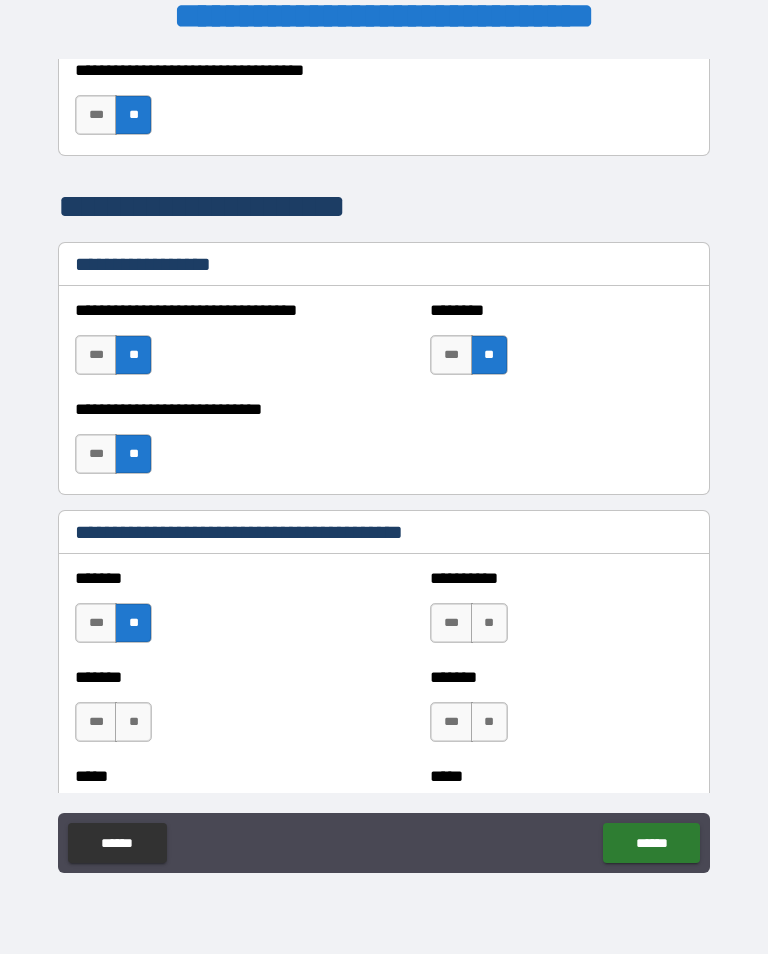 click on "**" at bounding box center [489, 623] 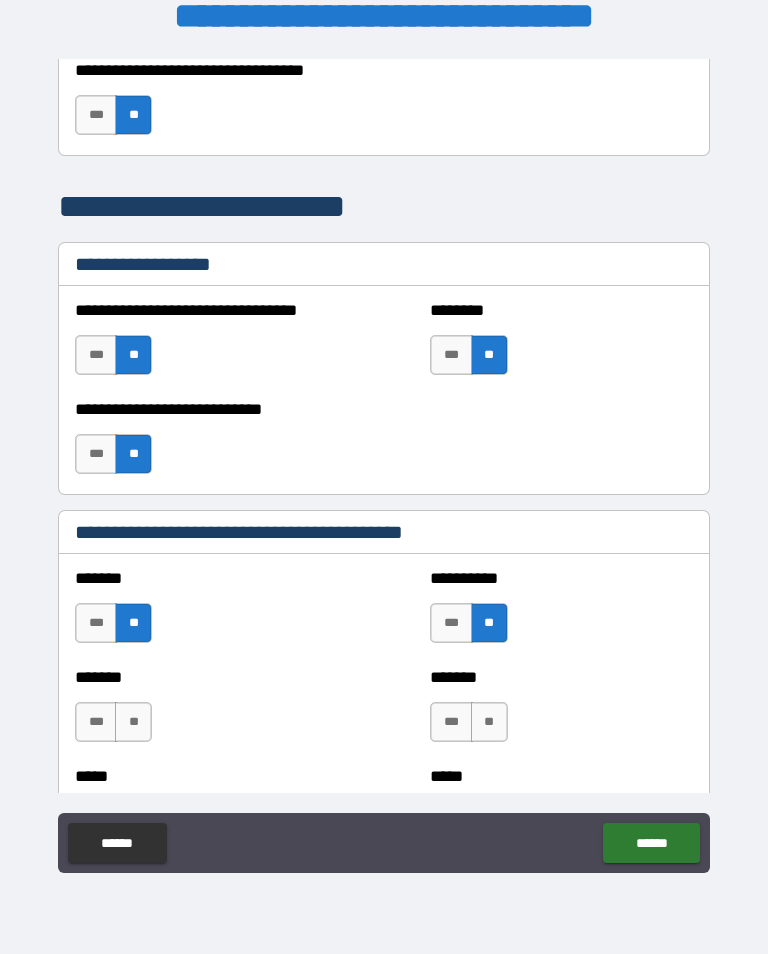 click on "**" at bounding box center [133, 722] 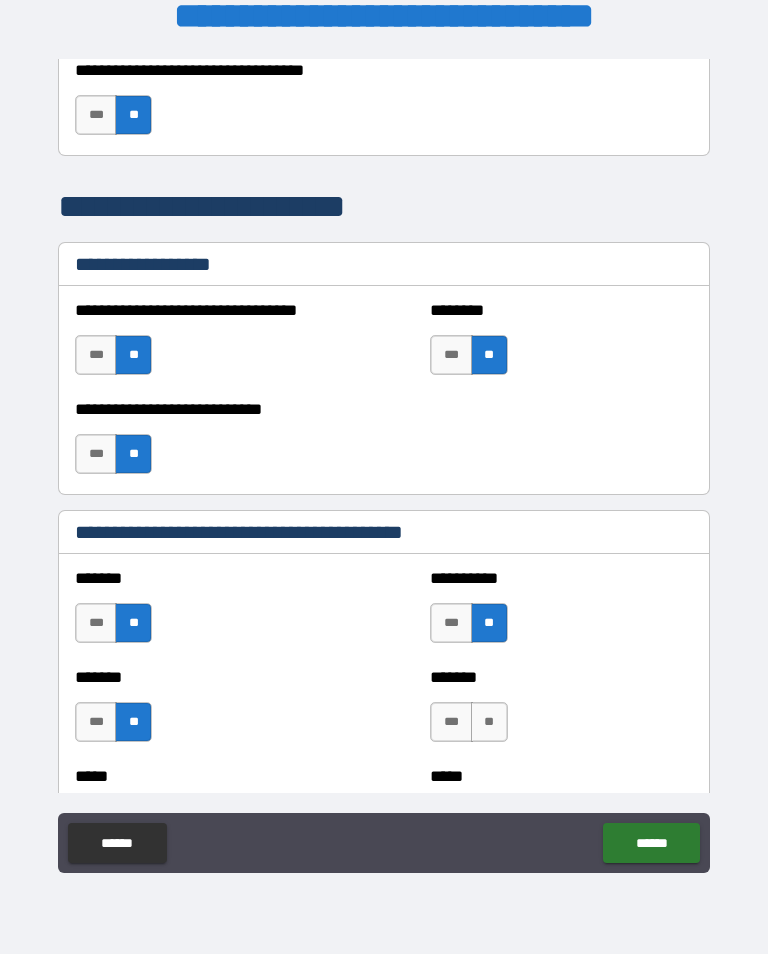 click on "**" at bounding box center (489, 722) 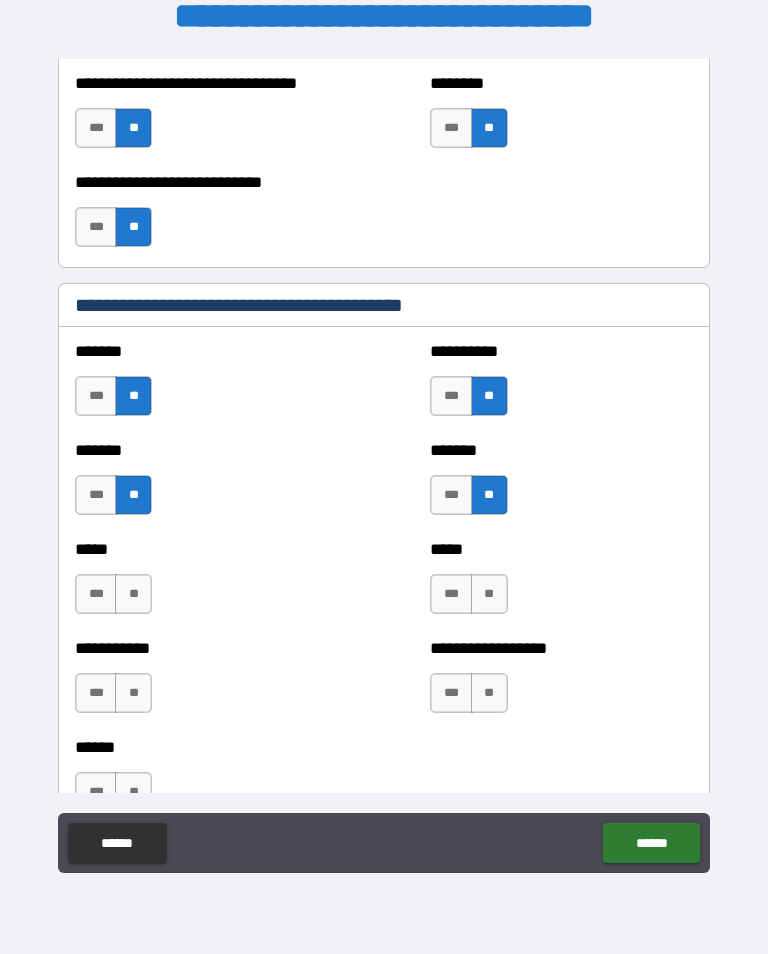 scroll, scrollTop: 1658, scrollLeft: 0, axis: vertical 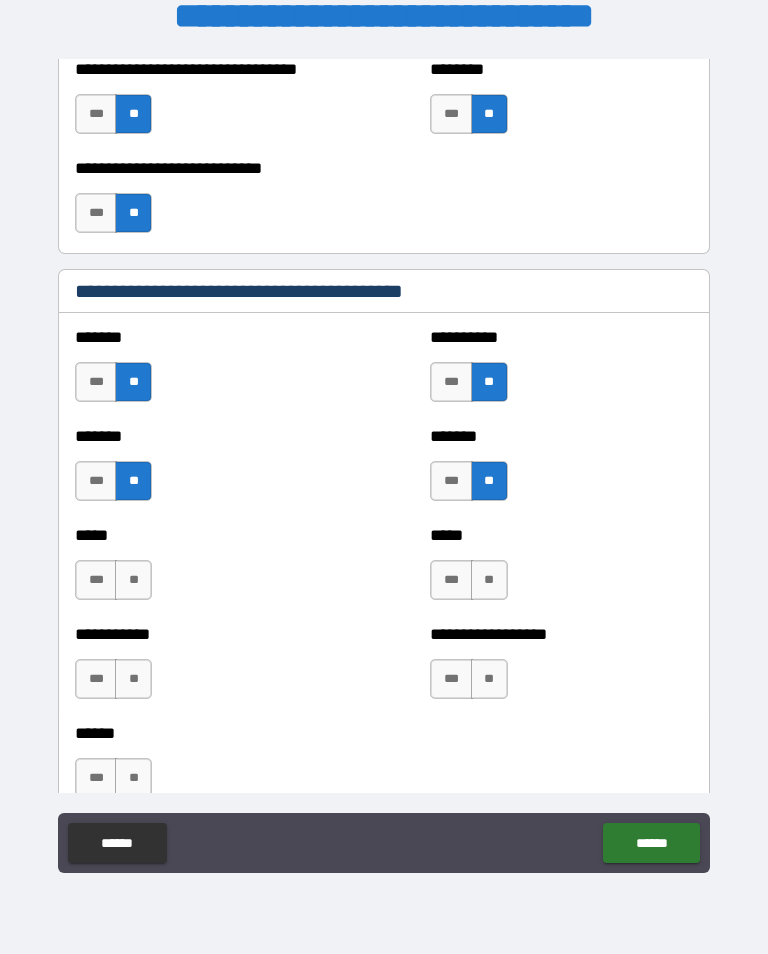click on "**" at bounding box center (489, 580) 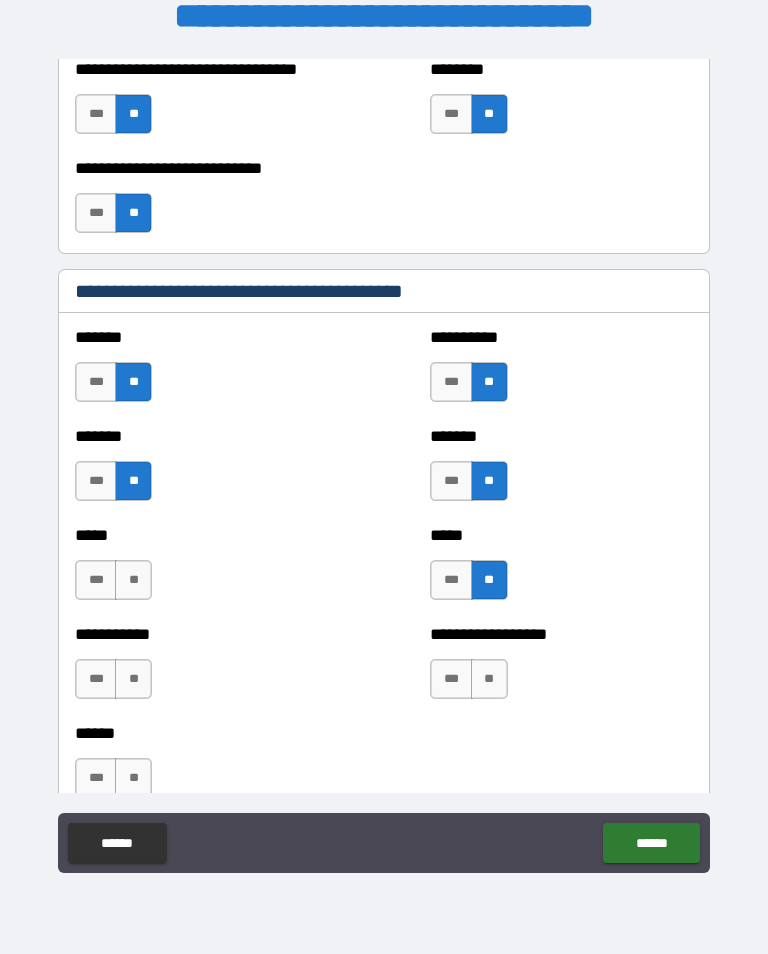 click on "**" at bounding box center [133, 580] 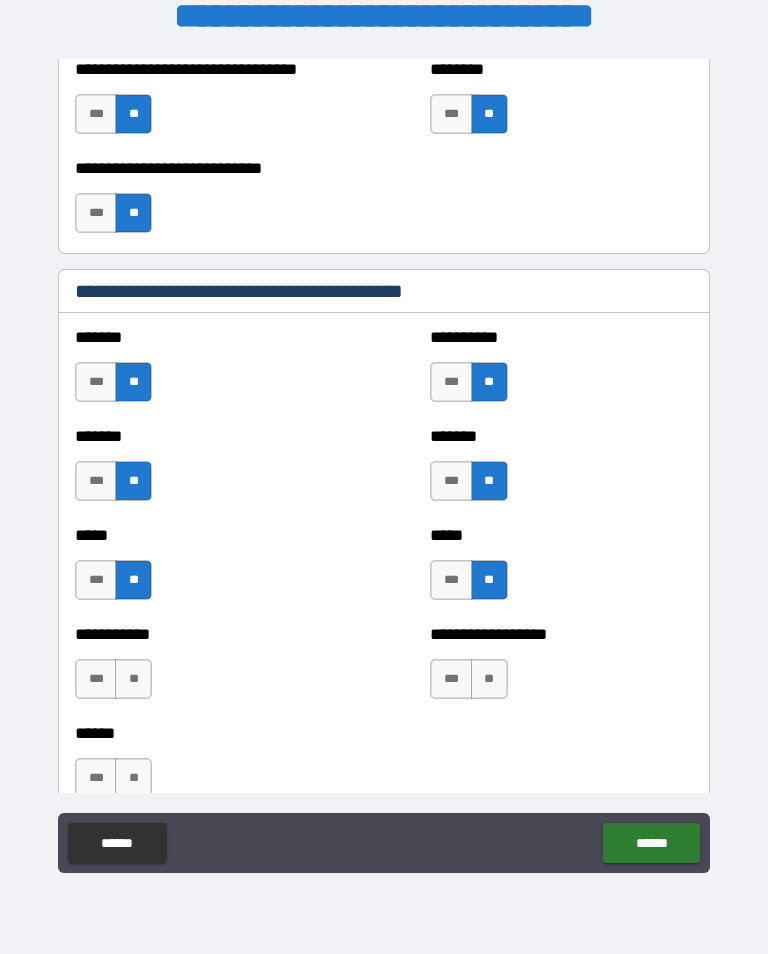 click on "**" at bounding box center (133, 679) 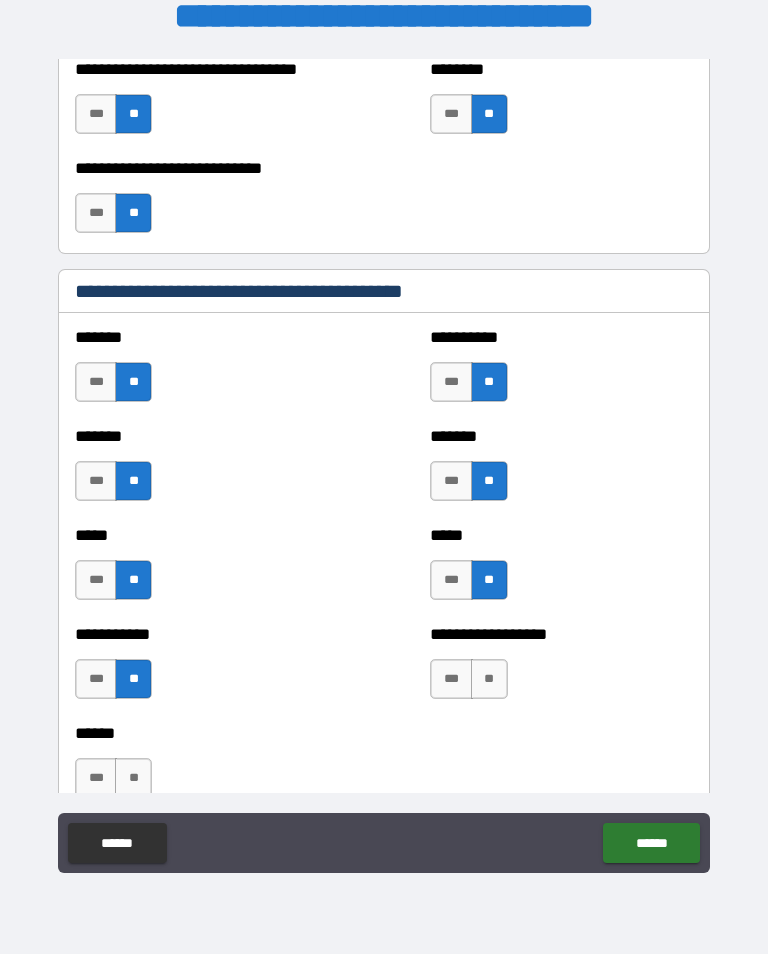 click on "**" at bounding box center [489, 679] 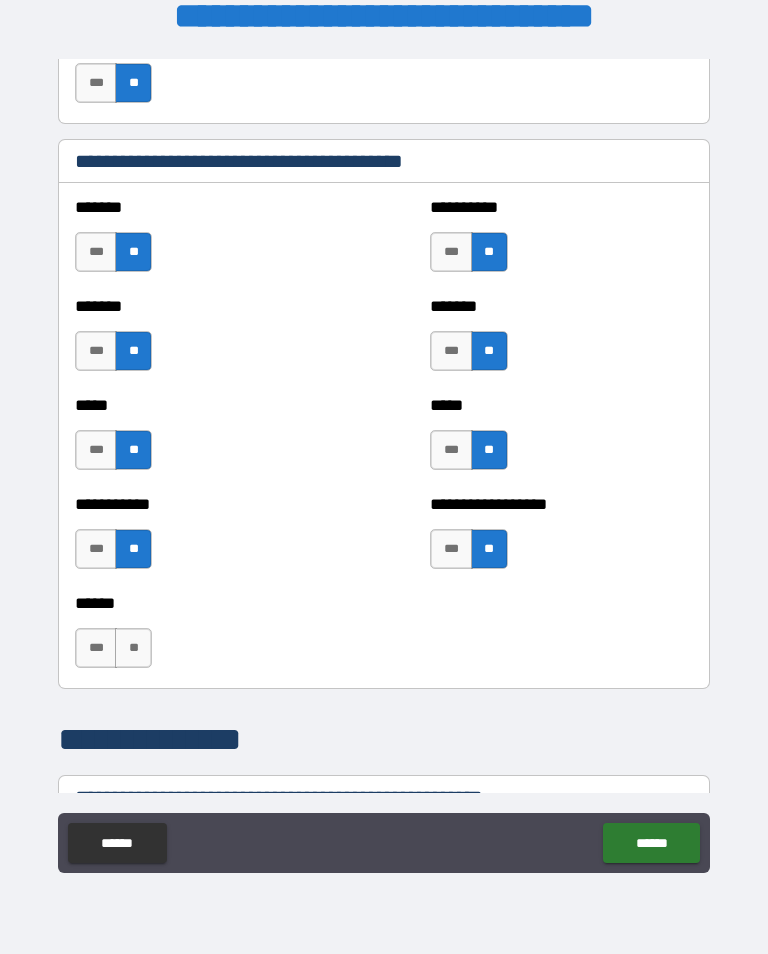 click on "**" at bounding box center [133, 648] 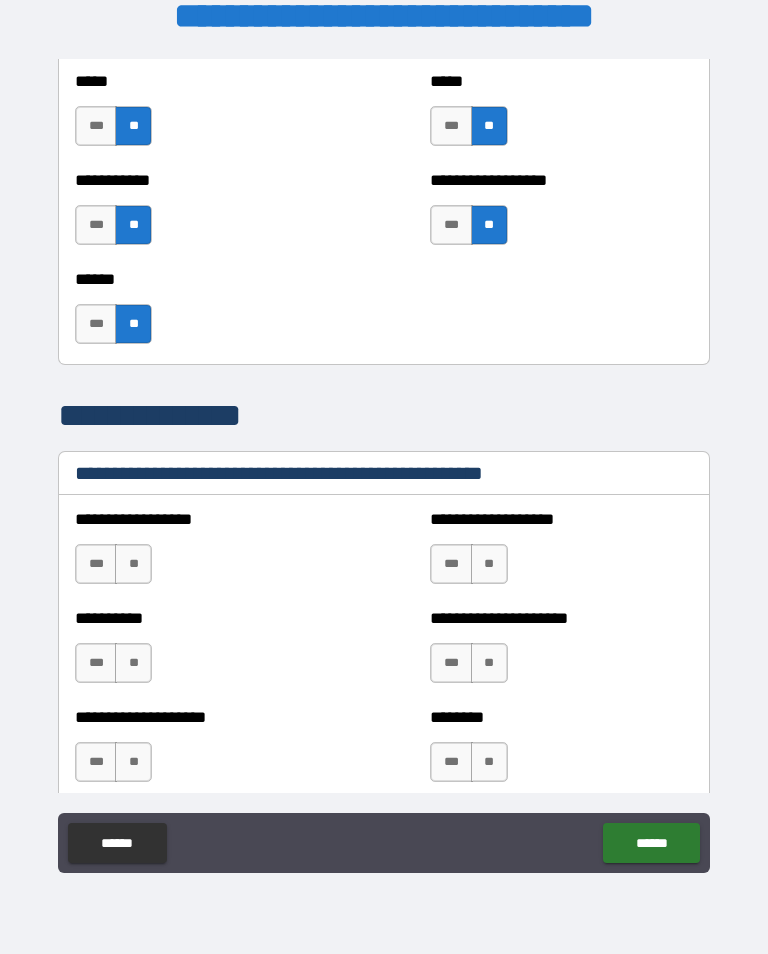 scroll, scrollTop: 2116, scrollLeft: 0, axis: vertical 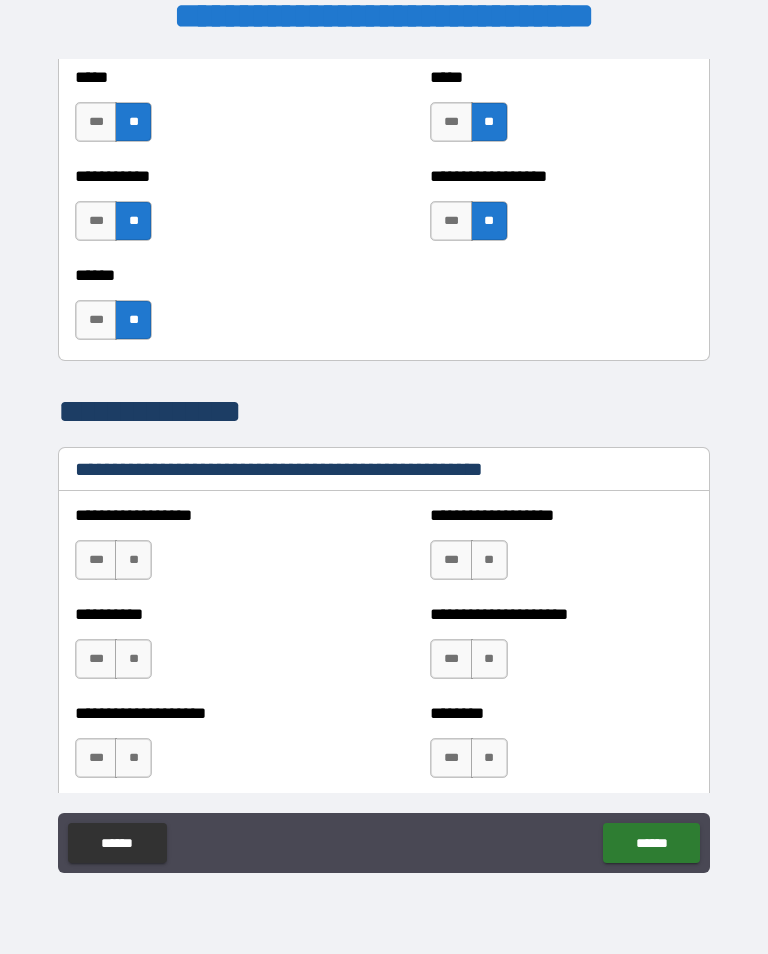 click on "**" at bounding box center (133, 560) 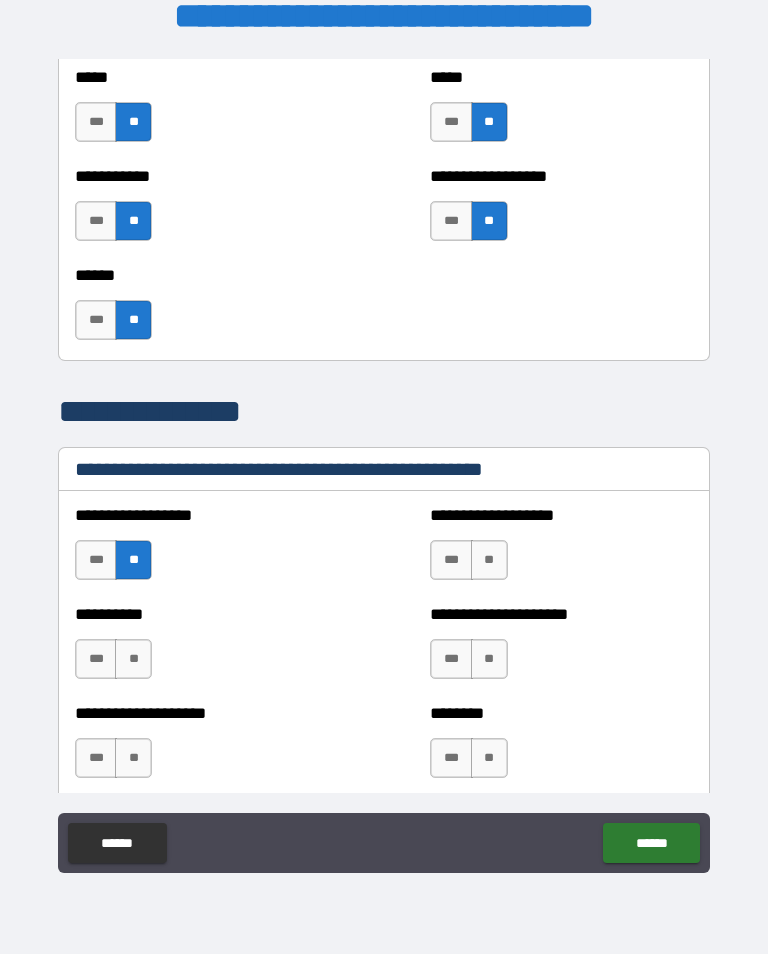 click on "**" at bounding box center (489, 560) 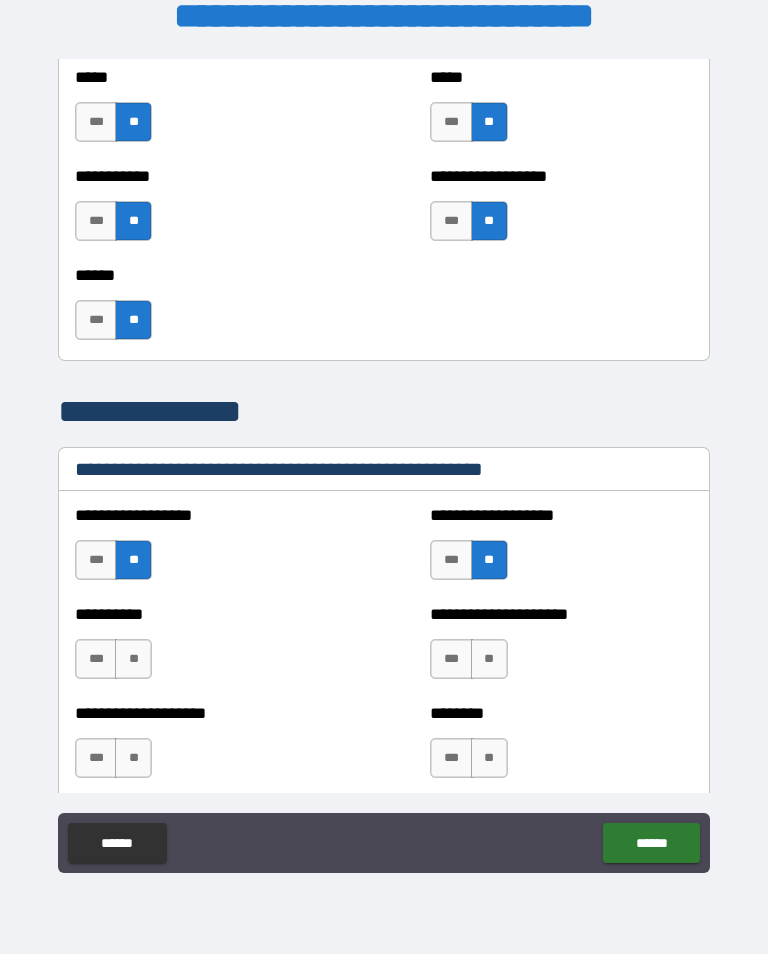 click on "**" at bounding box center (133, 659) 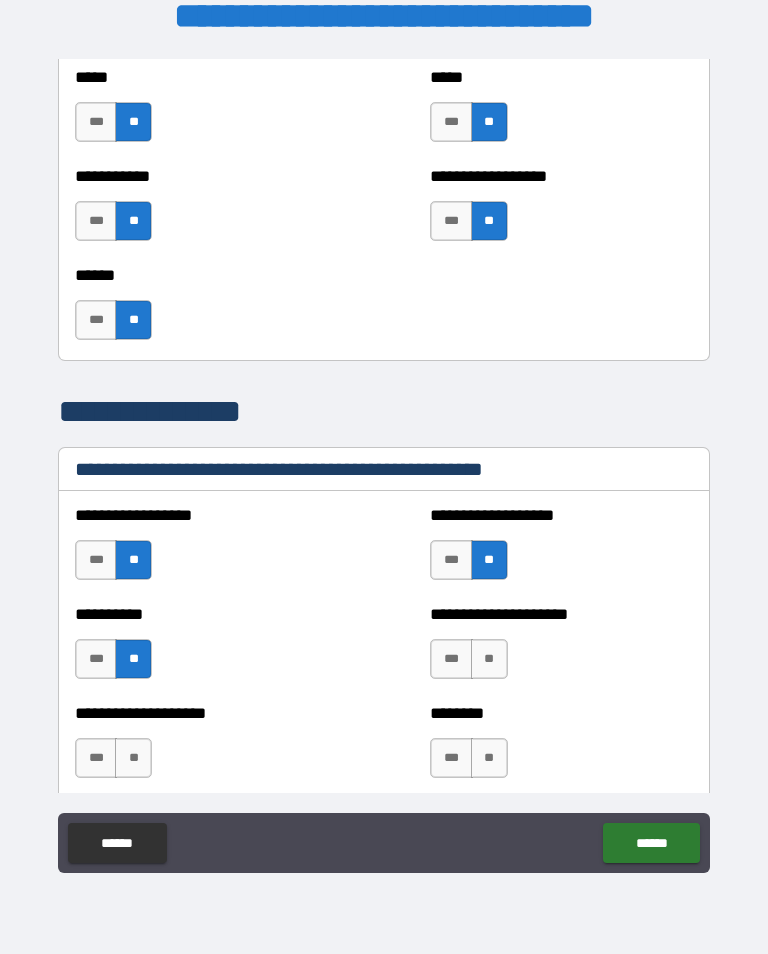 click on "**" at bounding box center (489, 659) 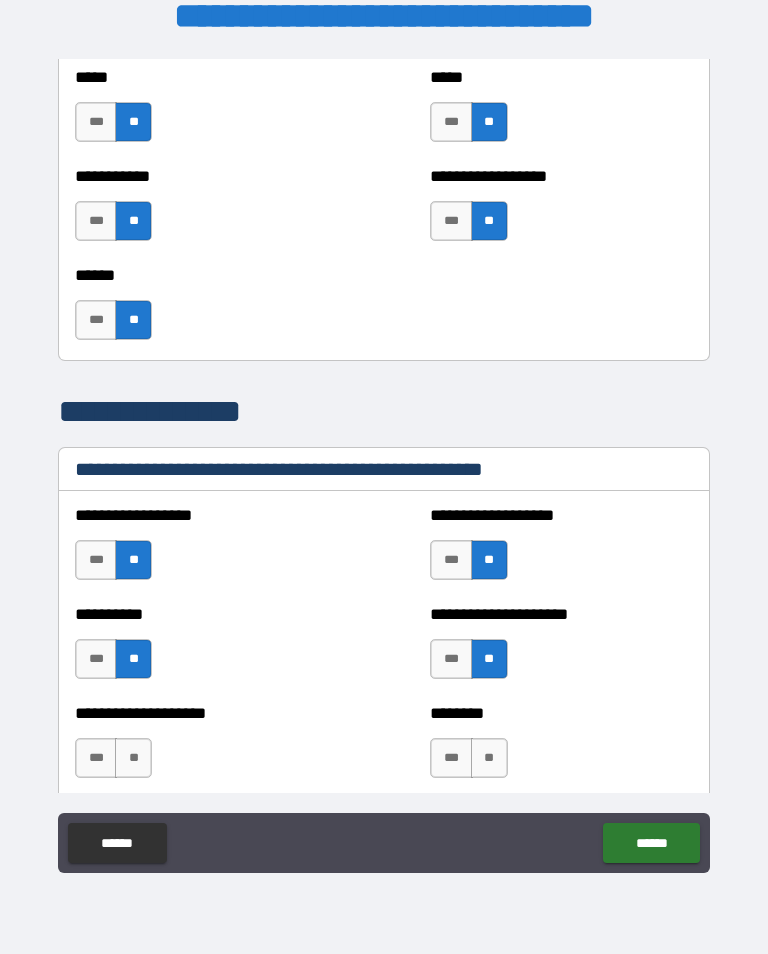 click on "**********" at bounding box center (206, 748) 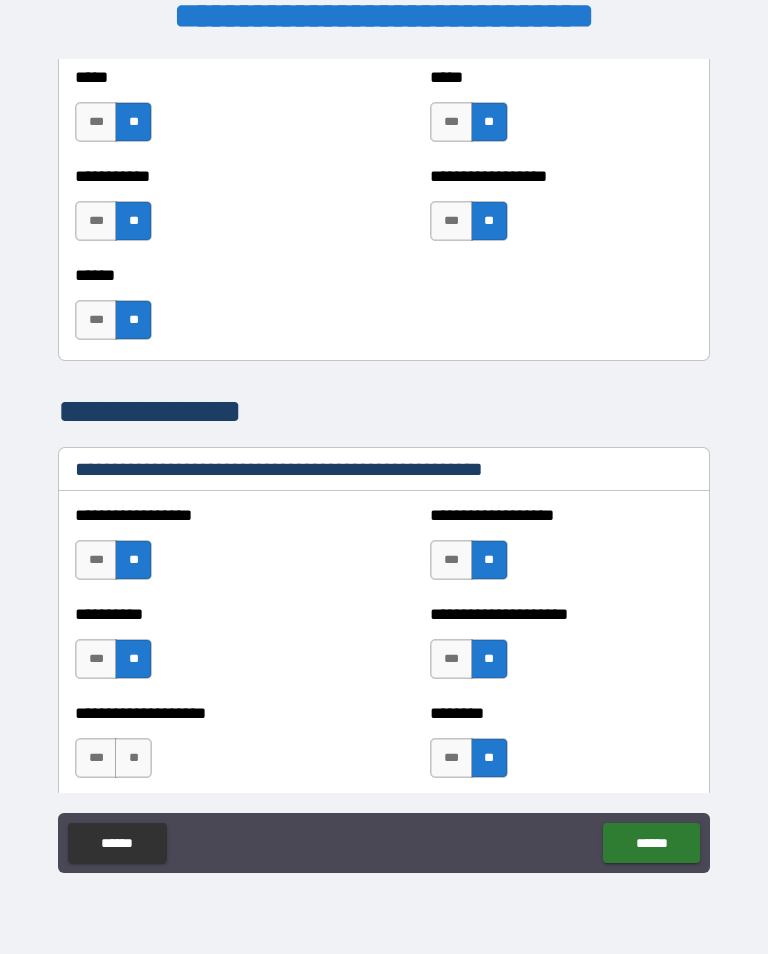 click on "**" at bounding box center [133, 758] 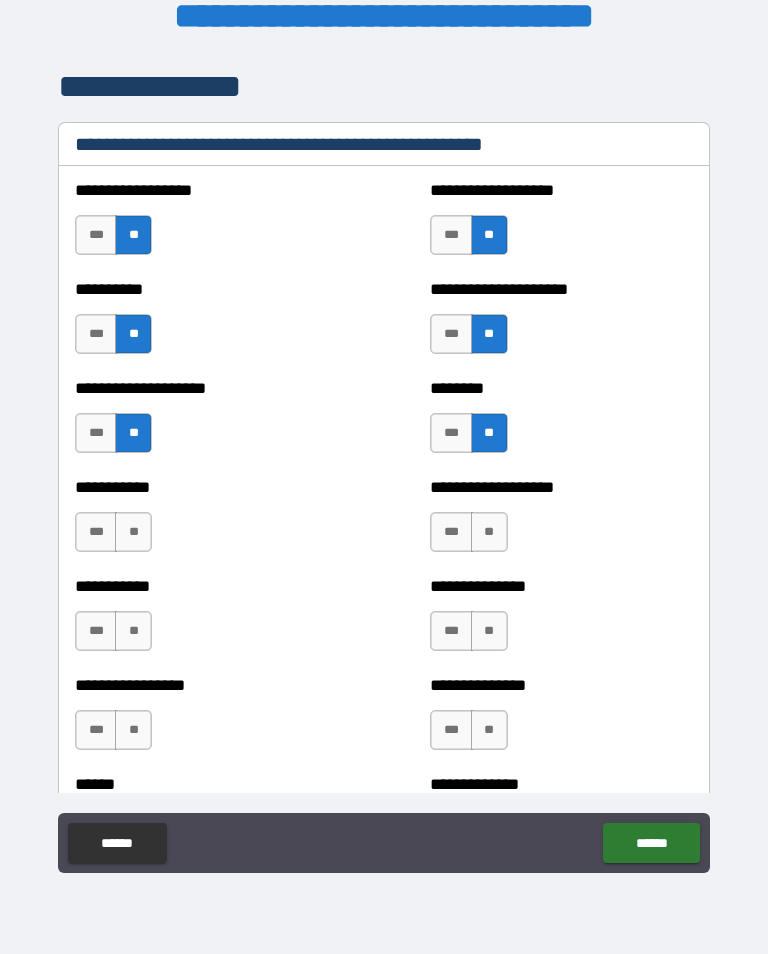 scroll, scrollTop: 2444, scrollLeft: 0, axis: vertical 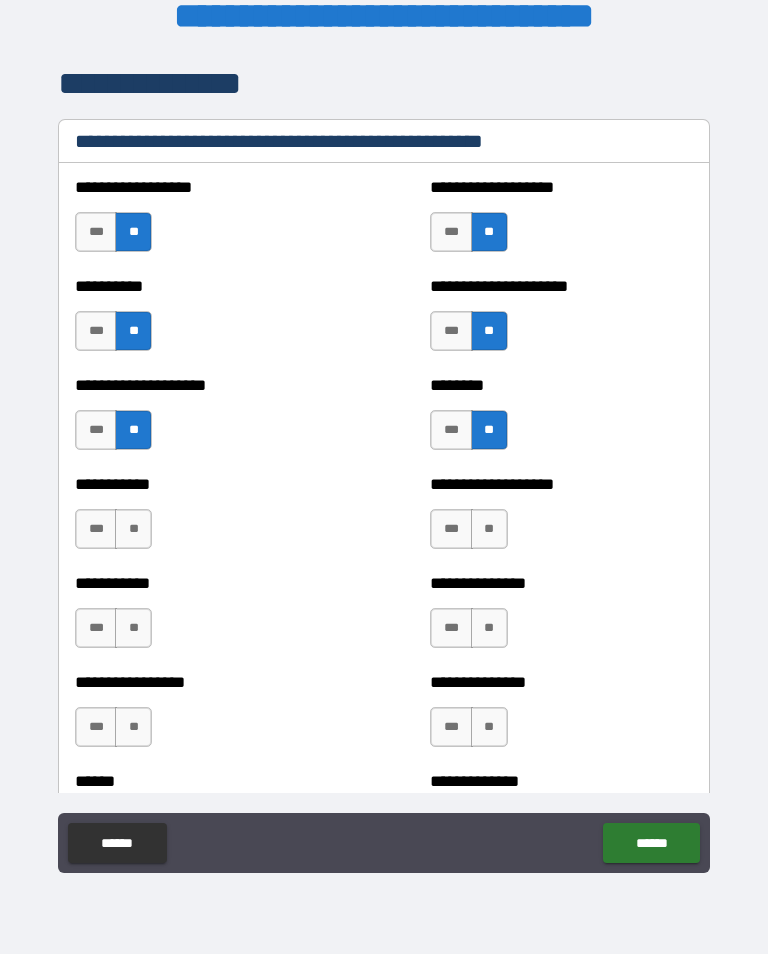 click on "**" at bounding box center [133, 529] 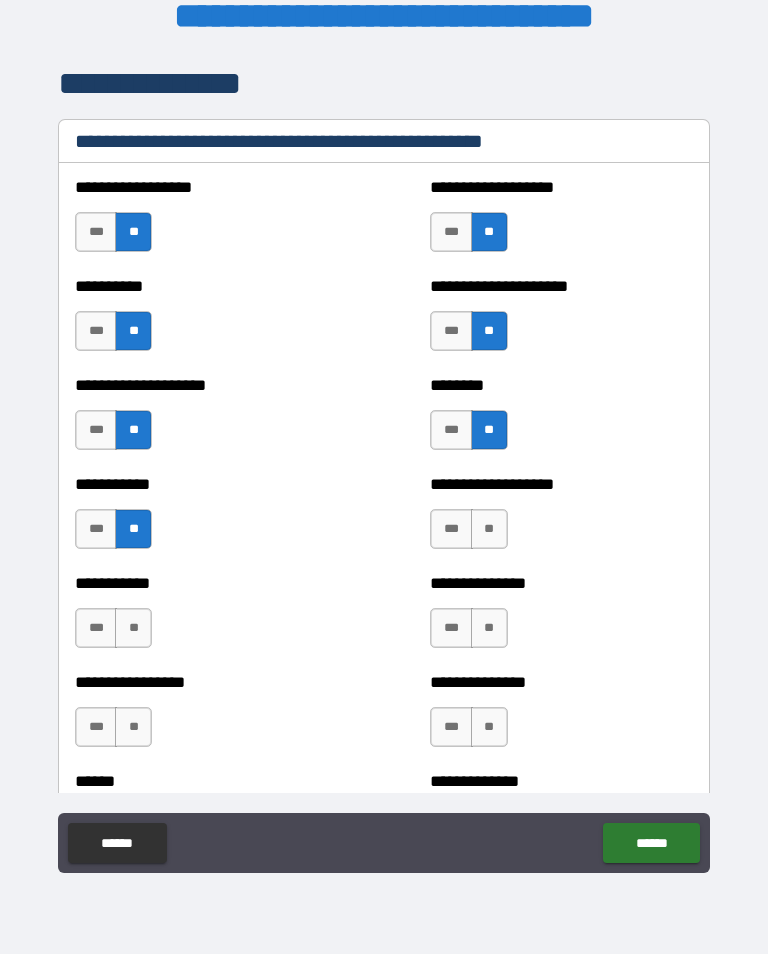 click on "**" at bounding box center [489, 529] 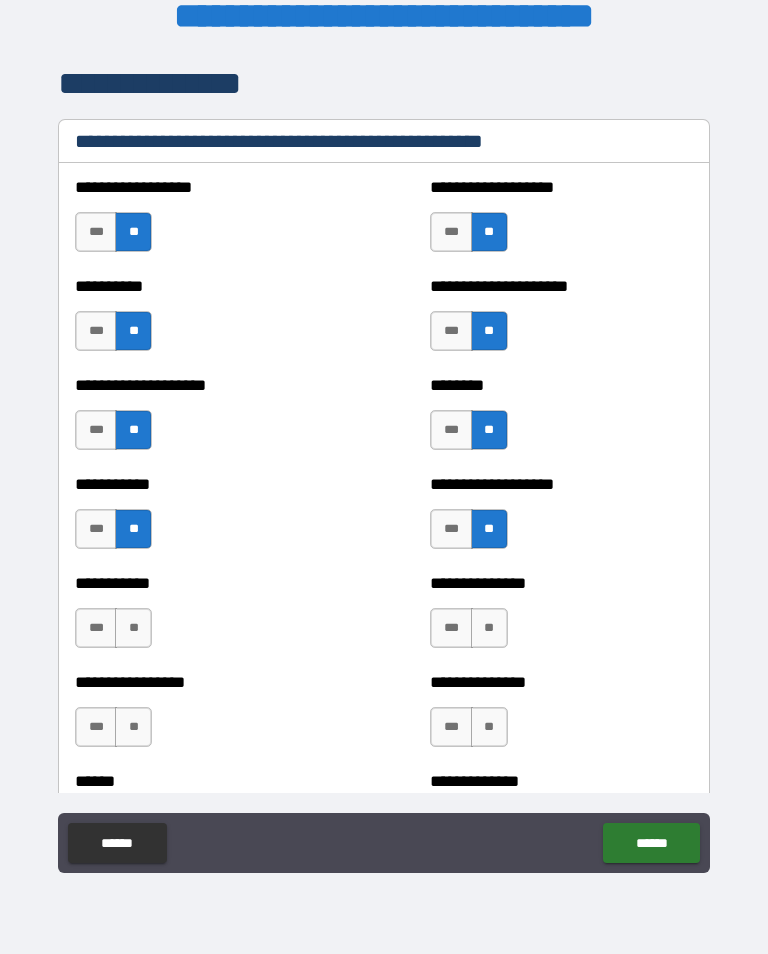click on "**" at bounding box center [489, 628] 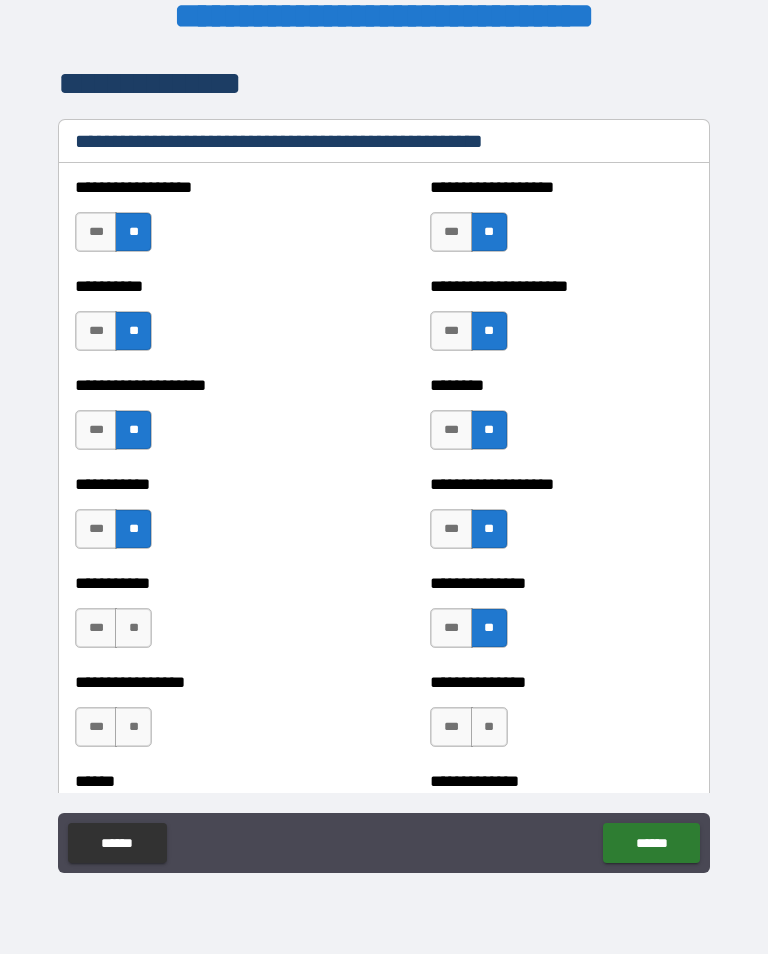 click on "**" at bounding box center (133, 628) 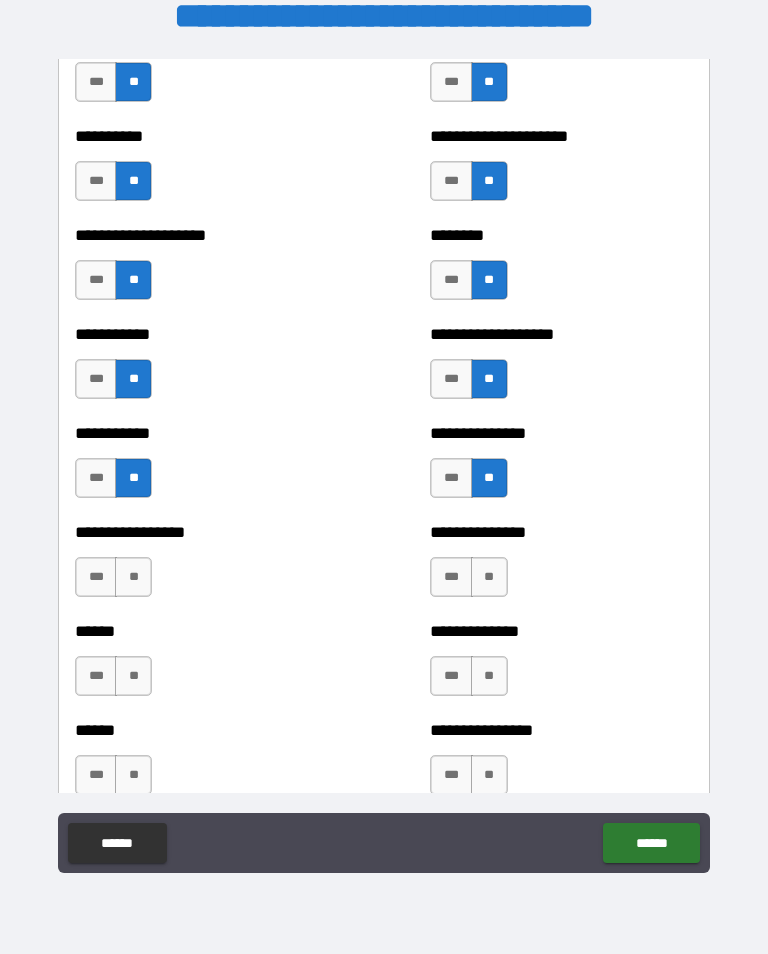 scroll, scrollTop: 2609, scrollLeft: 0, axis: vertical 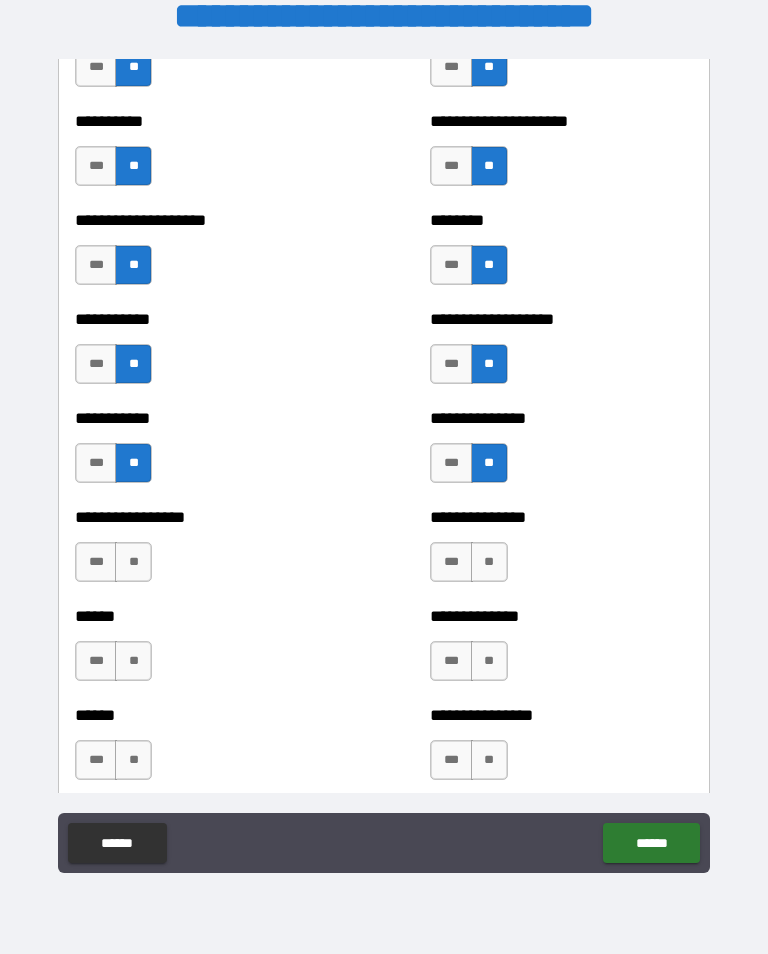 click on "**" at bounding box center (133, 562) 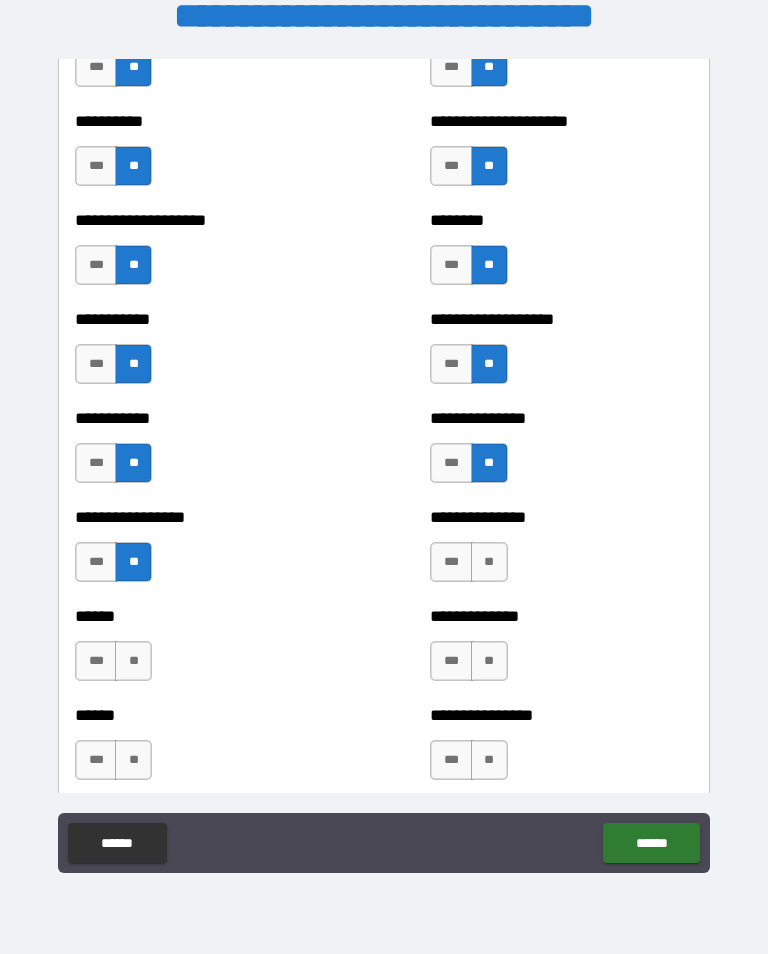 click on "**" at bounding box center [489, 562] 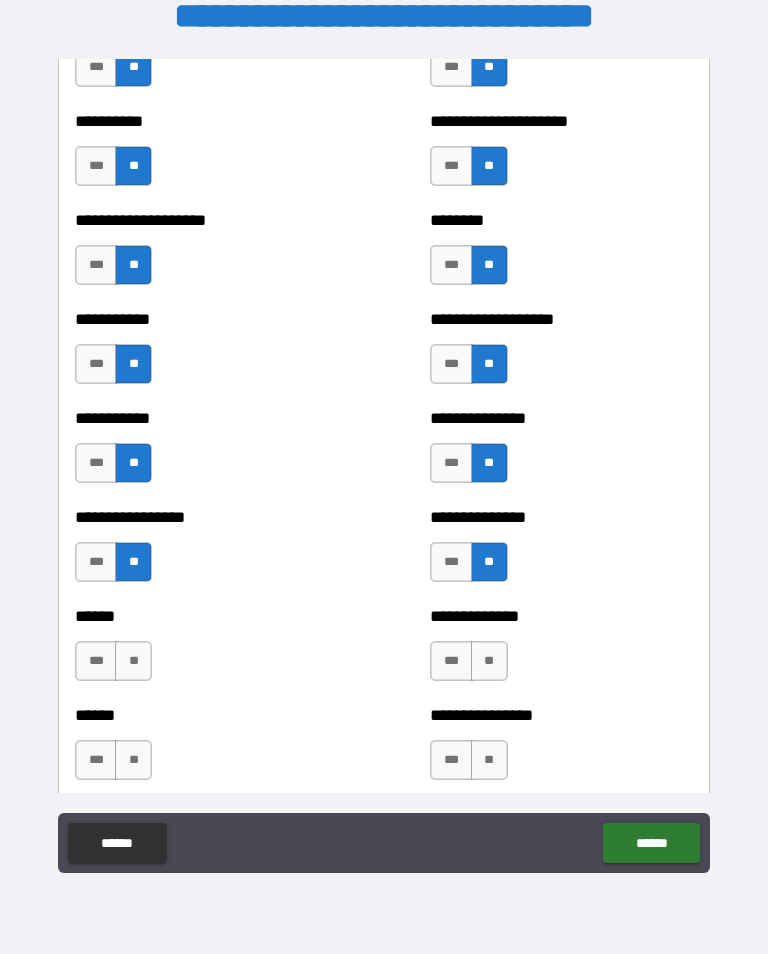 click on "**" at bounding box center (133, 661) 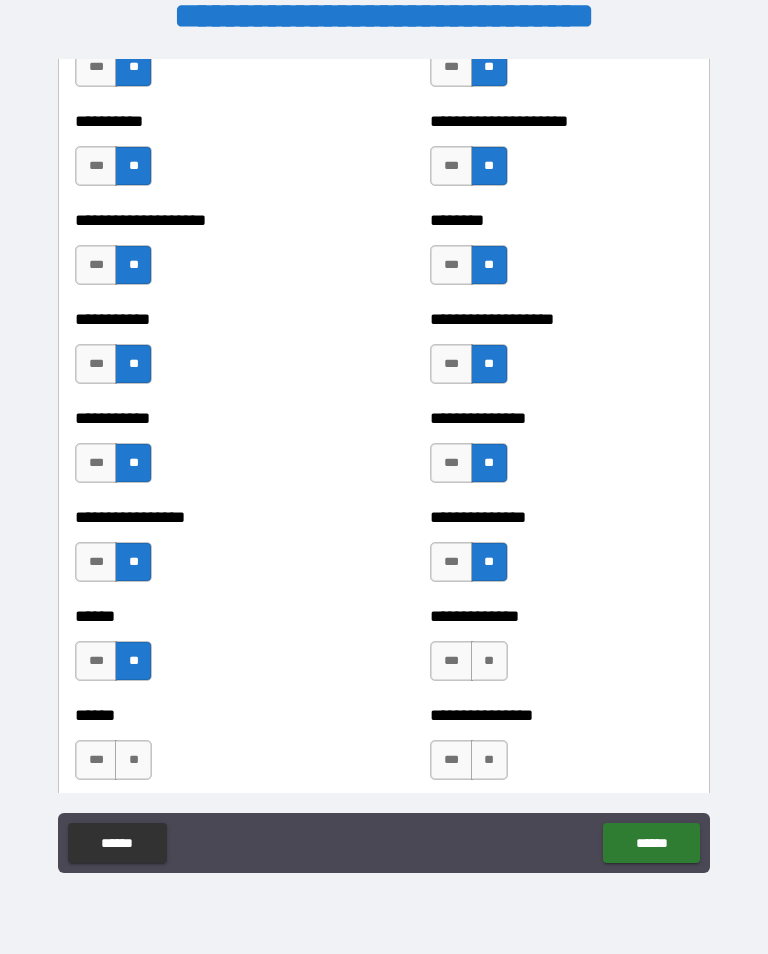 click on "**********" at bounding box center [561, 651] 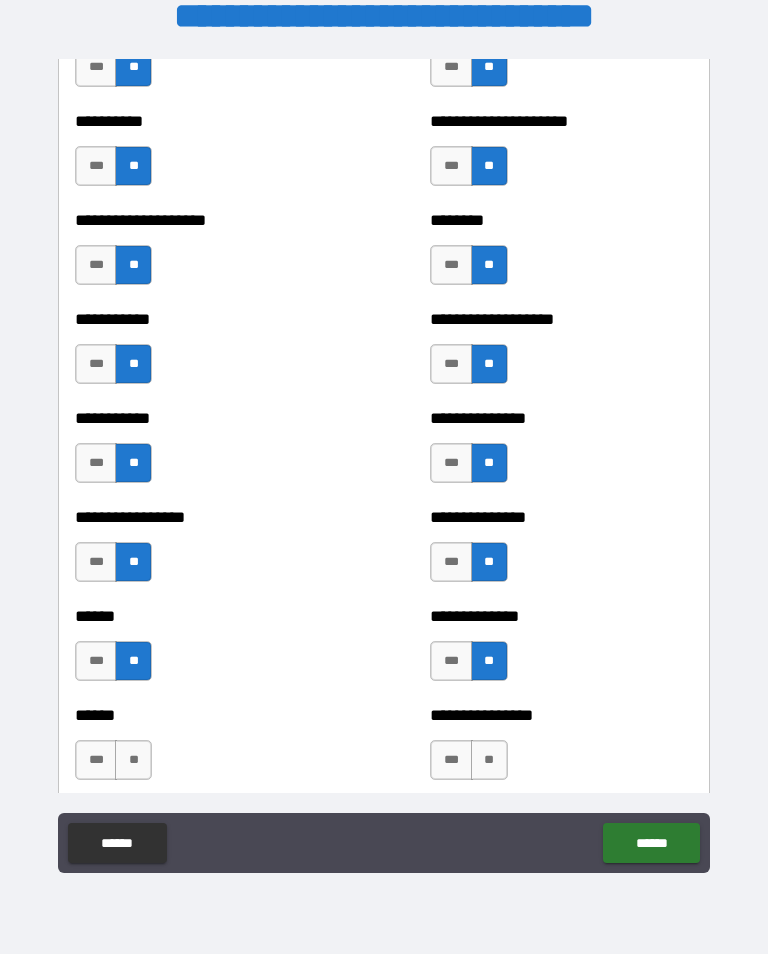 click on "**" at bounding box center (133, 760) 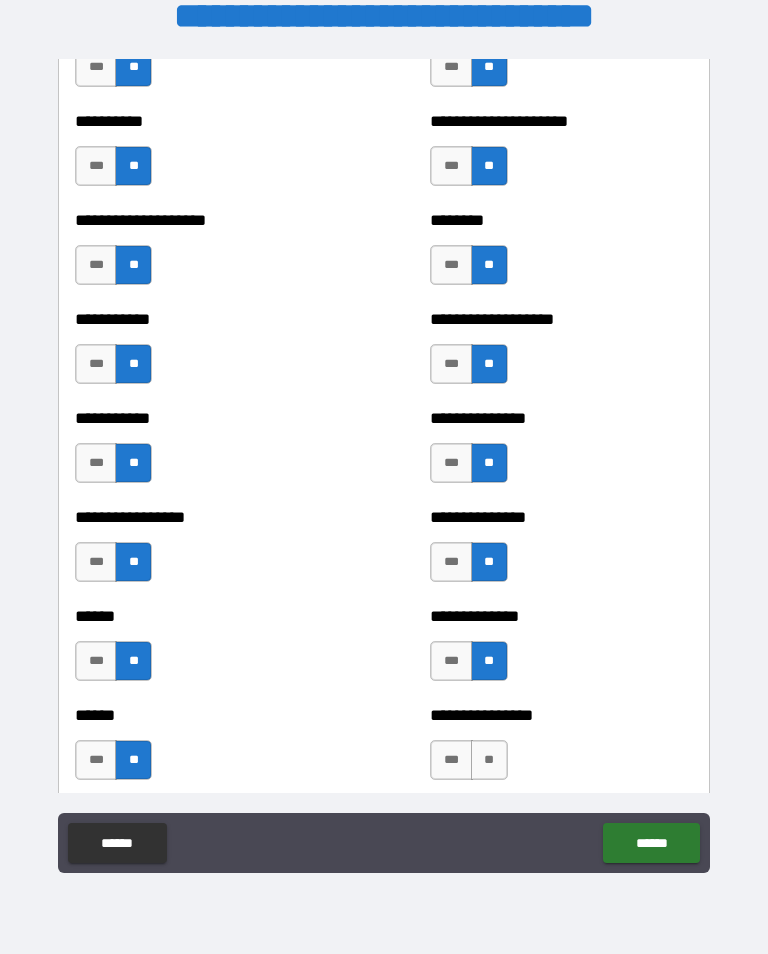 click on "**********" at bounding box center [561, 750] 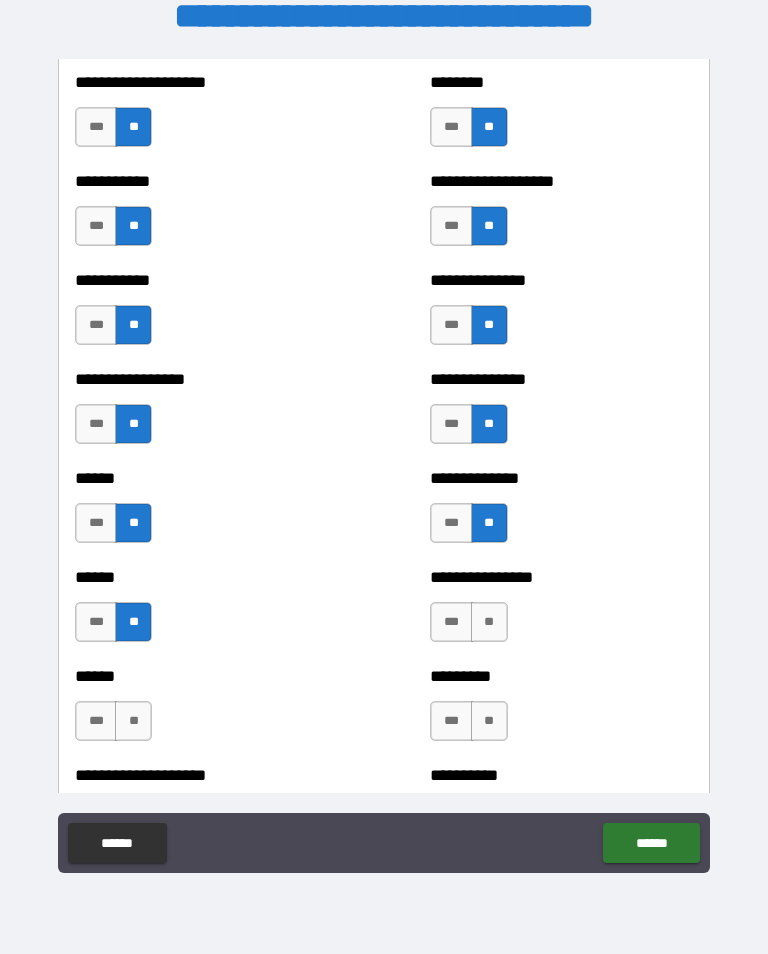 scroll, scrollTop: 2799, scrollLeft: 0, axis: vertical 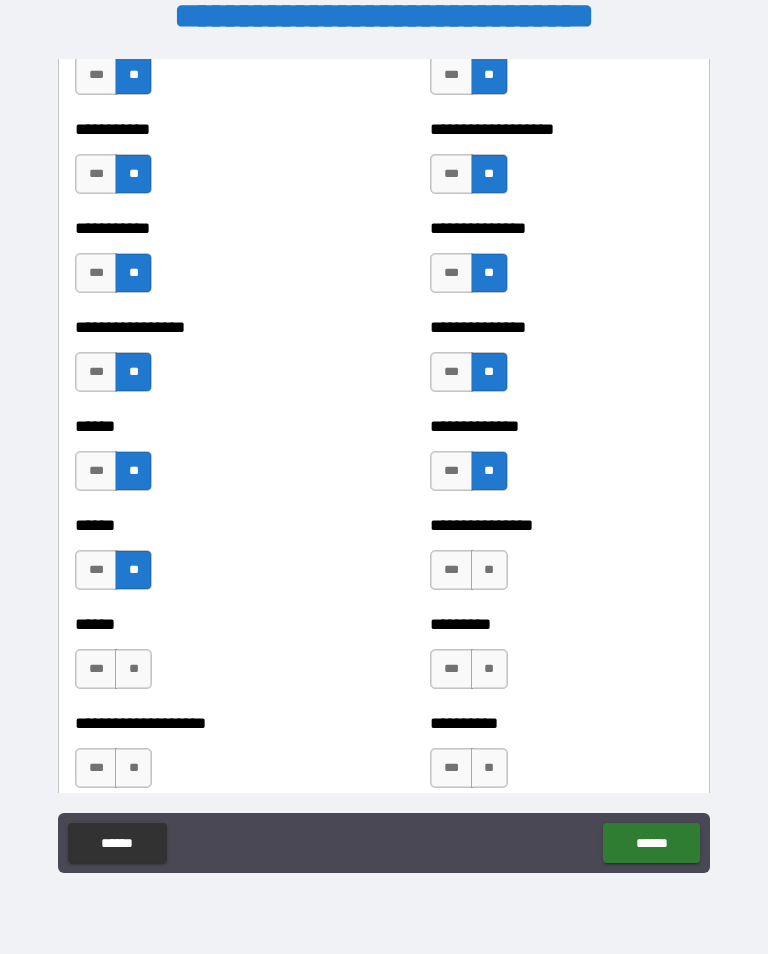 click on "**" at bounding box center [489, 570] 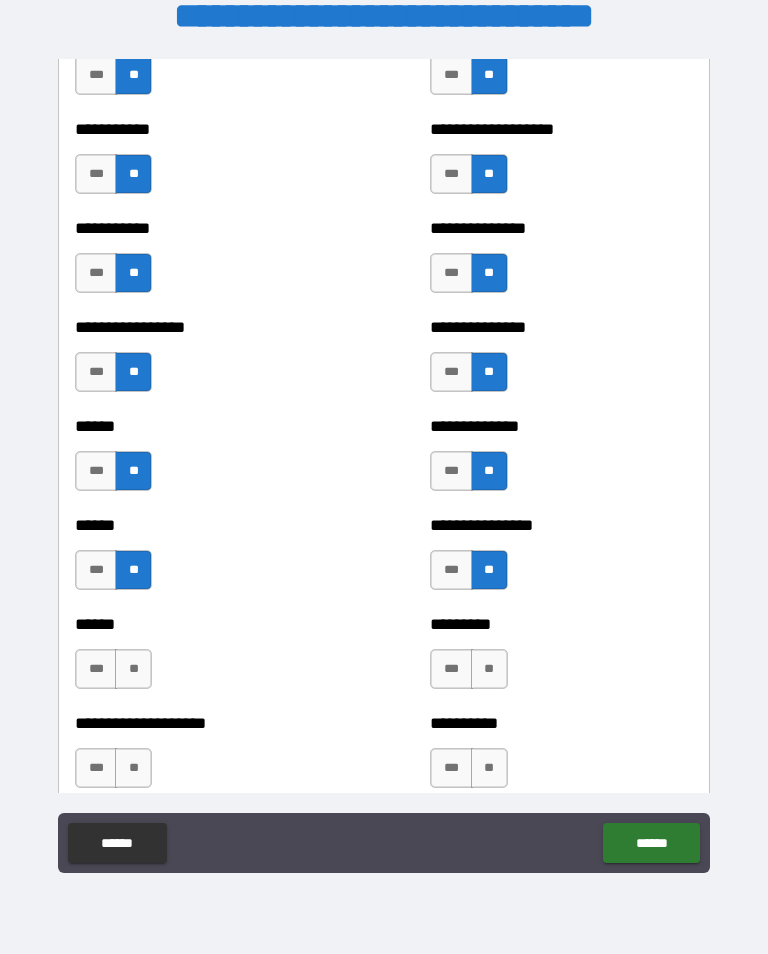 click on "**" at bounding box center (489, 669) 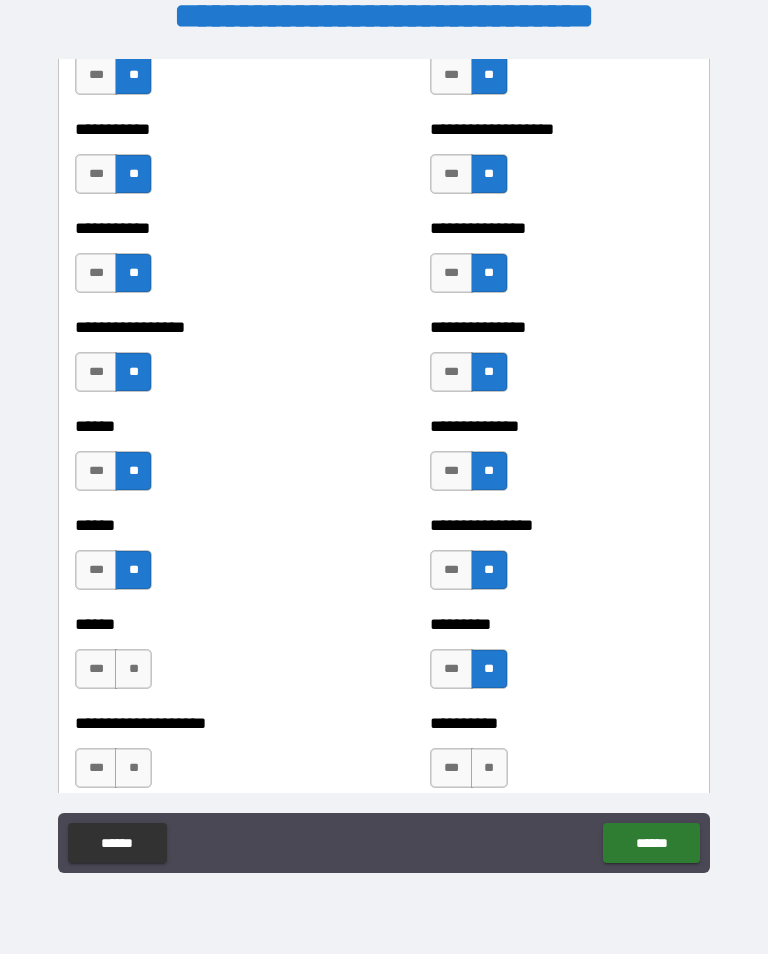 click on "**" at bounding box center [133, 669] 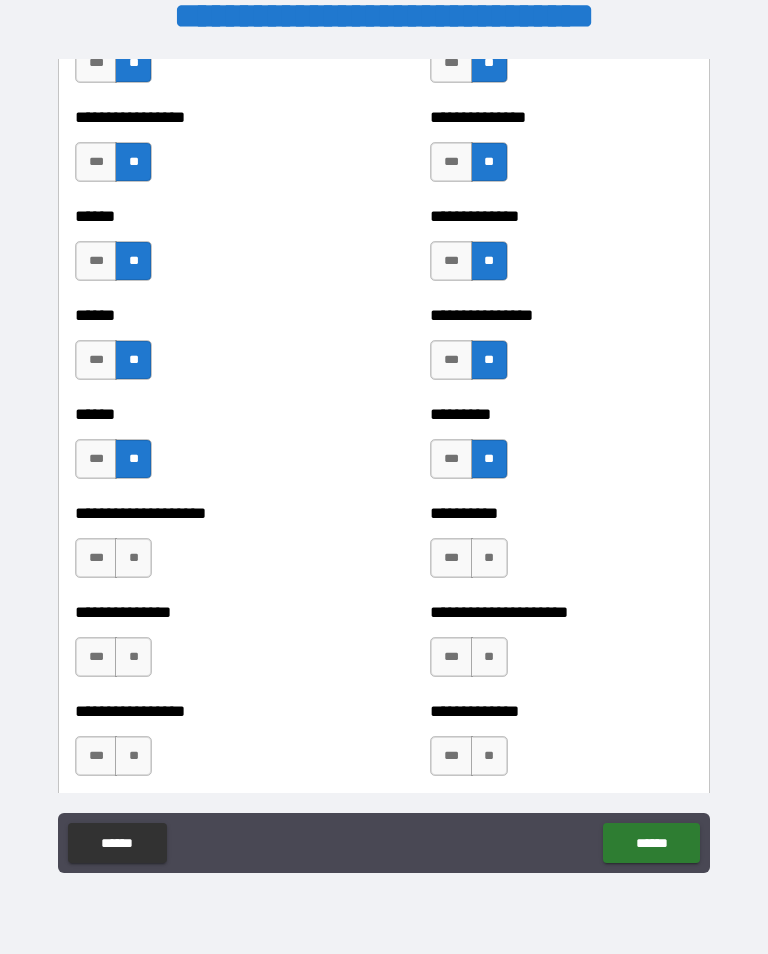 scroll, scrollTop: 3009, scrollLeft: 0, axis: vertical 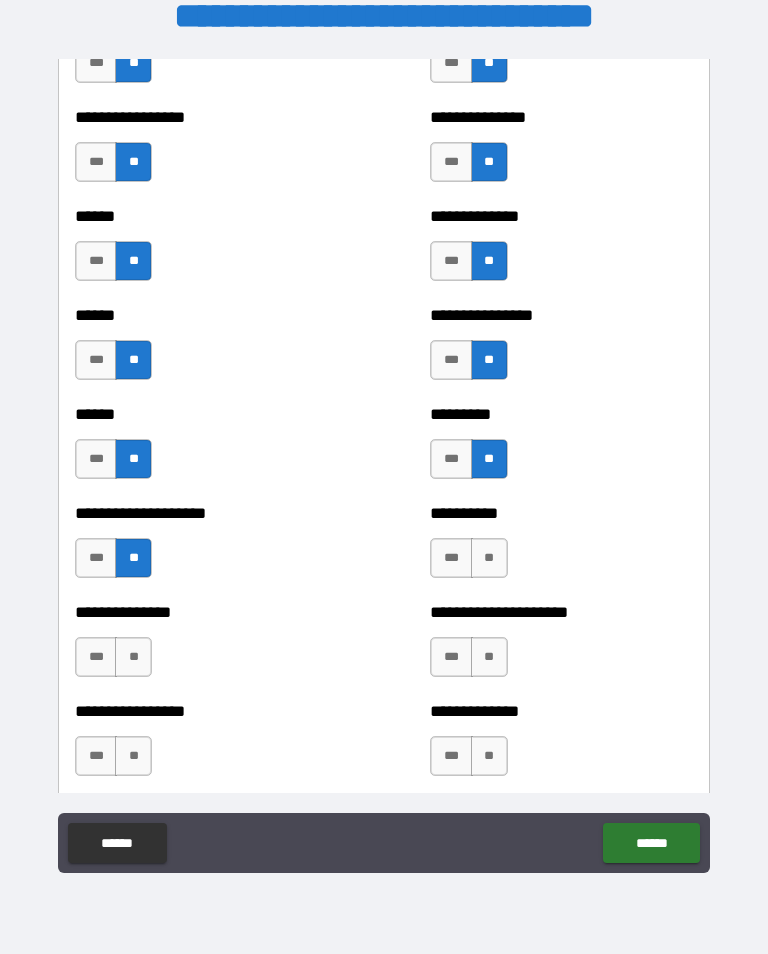 click on "**" at bounding box center (489, 558) 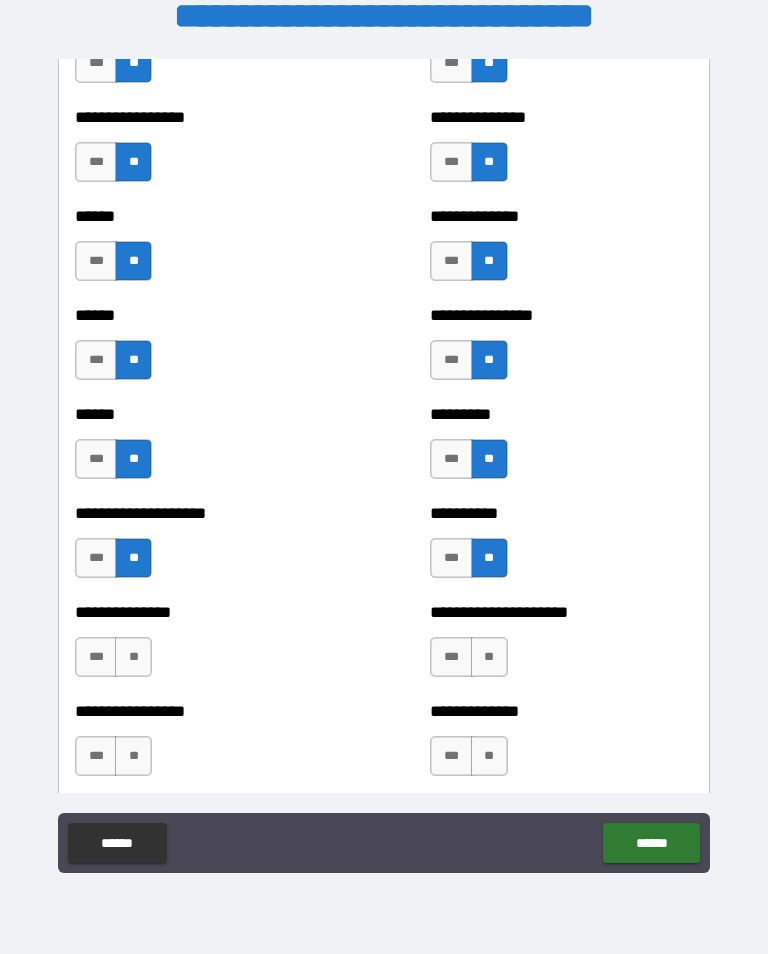 click on "**" at bounding box center [133, 657] 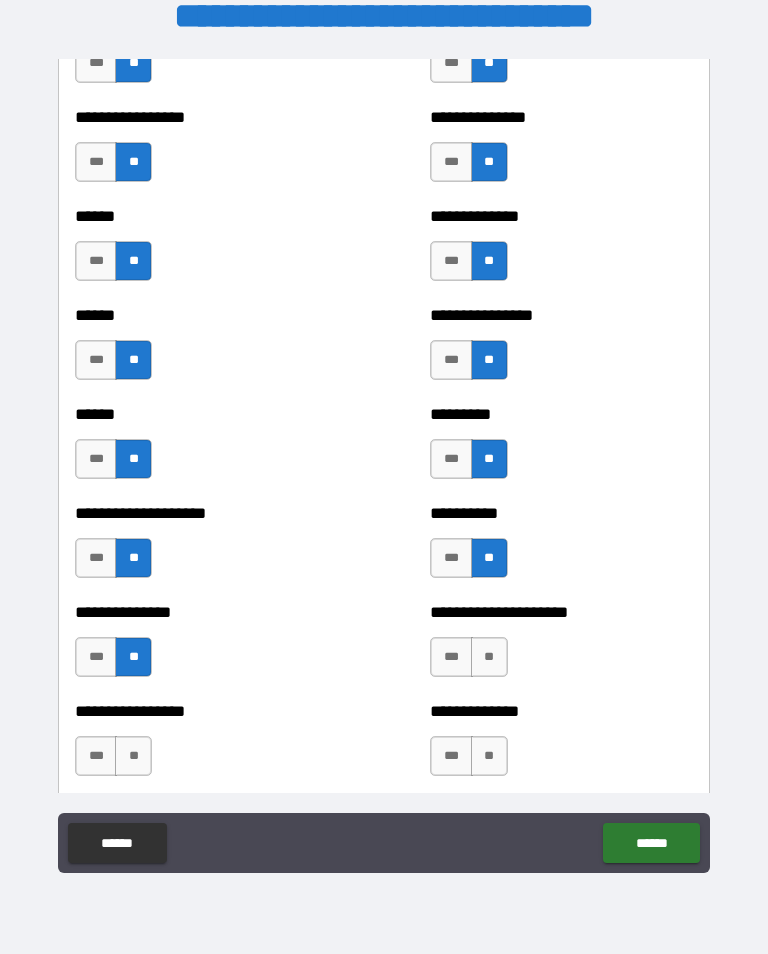 click on "**" at bounding box center (489, 657) 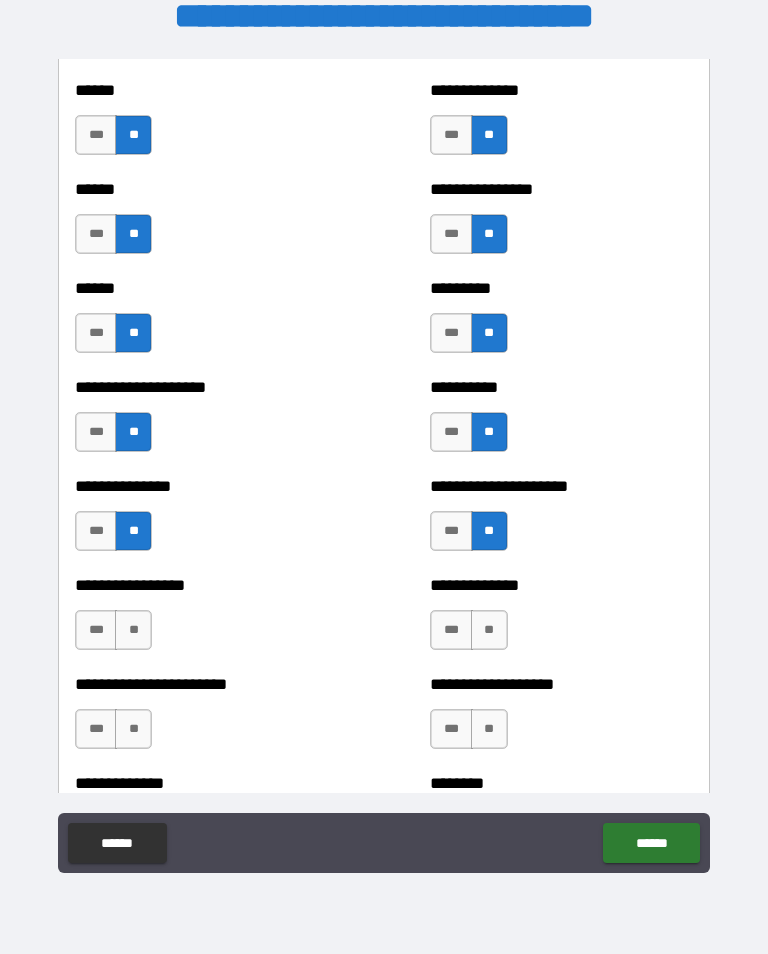 scroll, scrollTop: 3143, scrollLeft: 0, axis: vertical 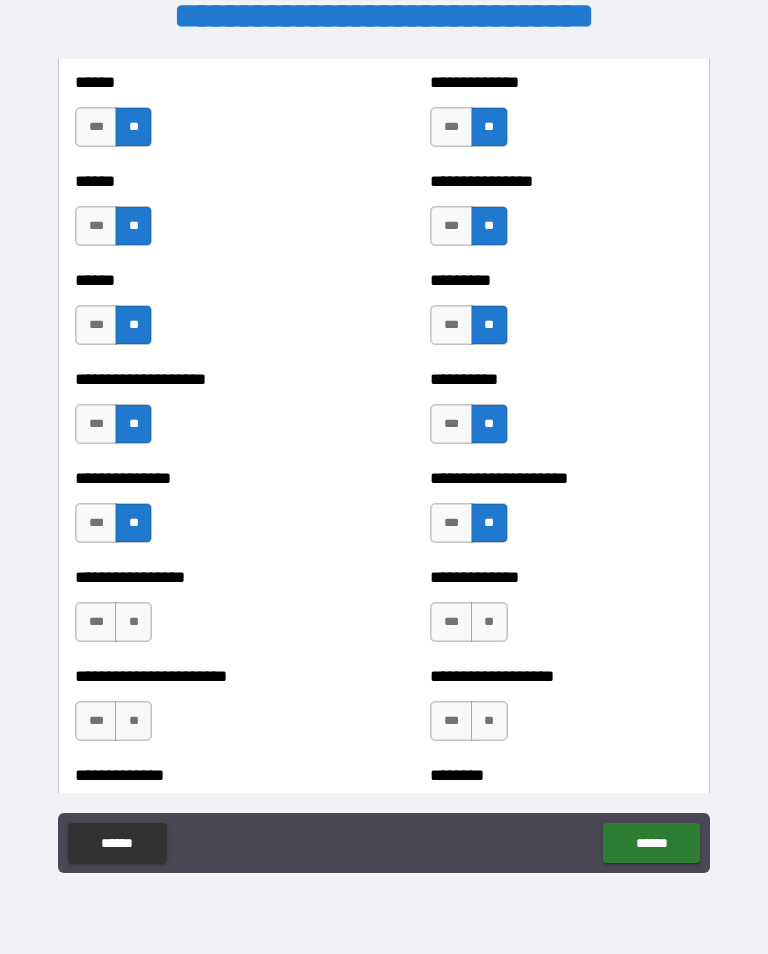 click on "**" at bounding box center [133, 622] 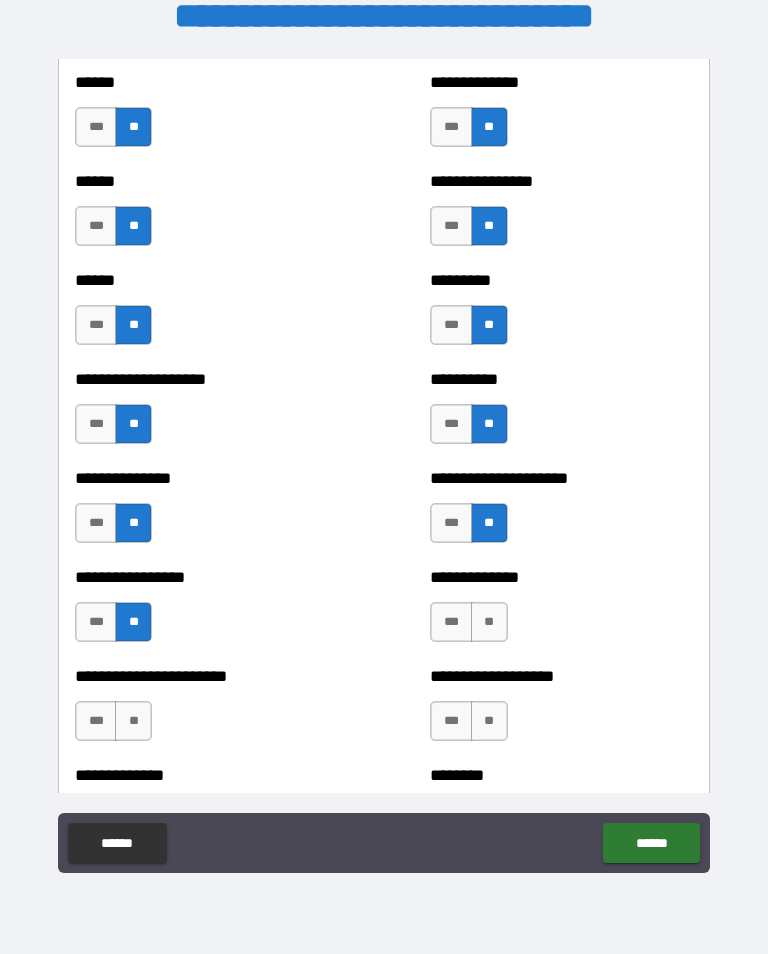click on "**" at bounding box center [489, 622] 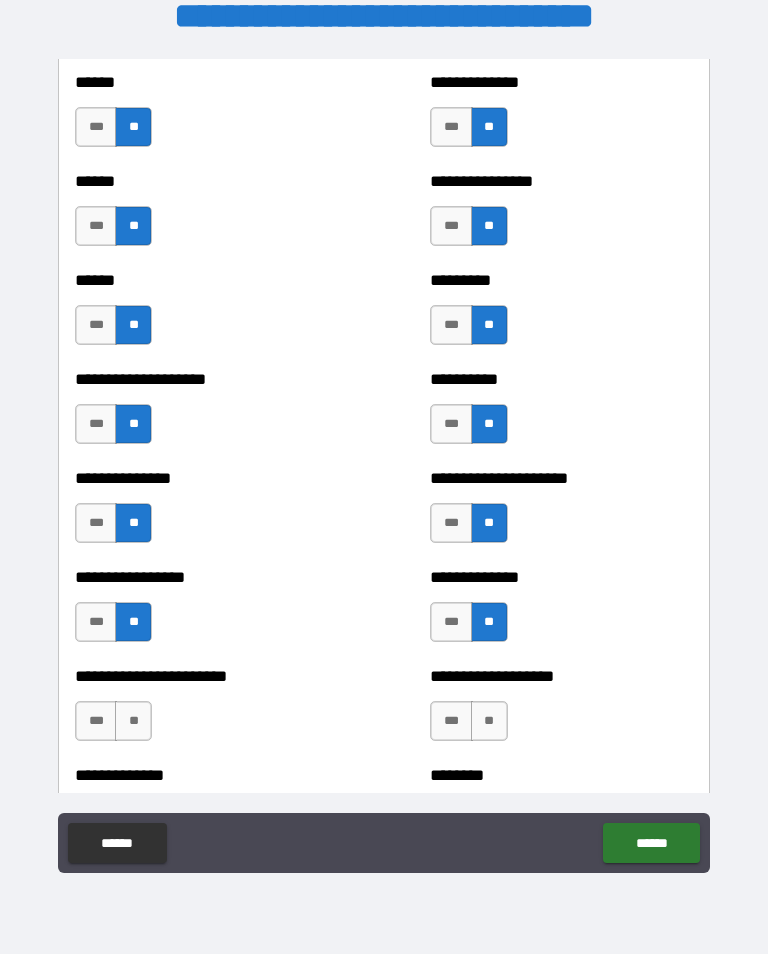 click on "**" at bounding box center [133, 721] 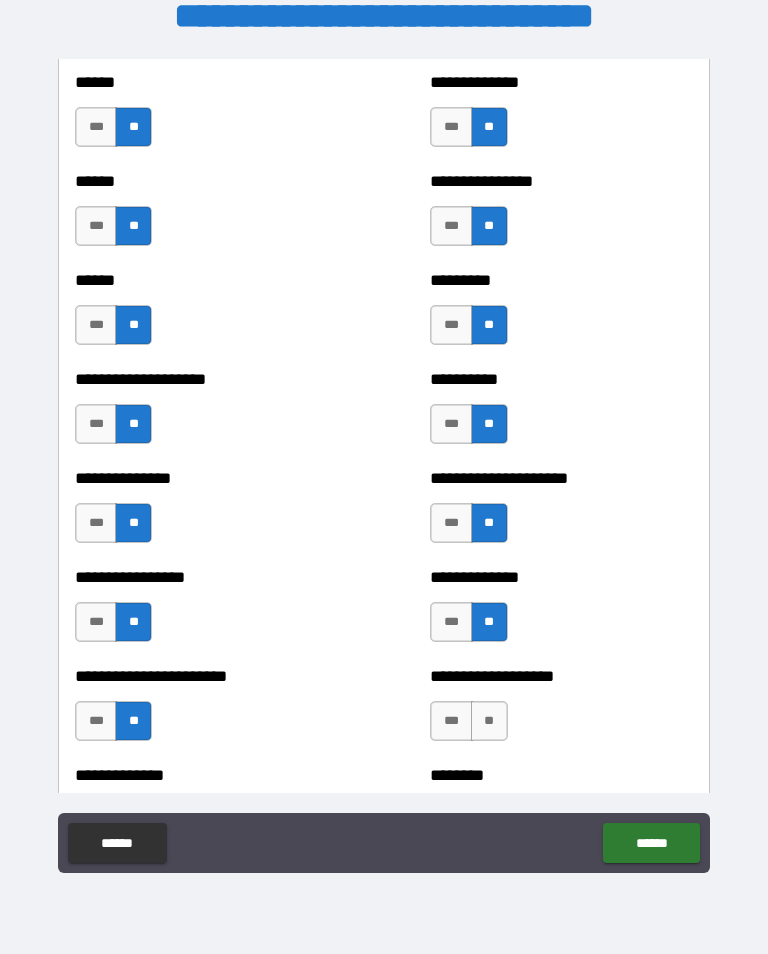 click on "**" at bounding box center [489, 721] 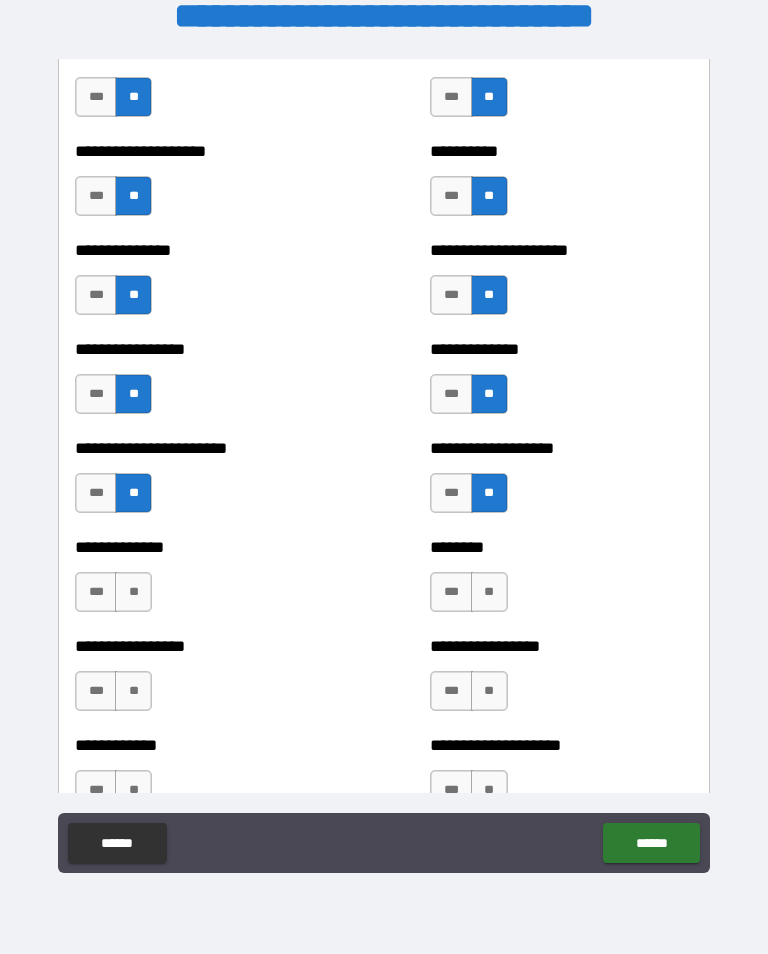 scroll, scrollTop: 3399, scrollLeft: 0, axis: vertical 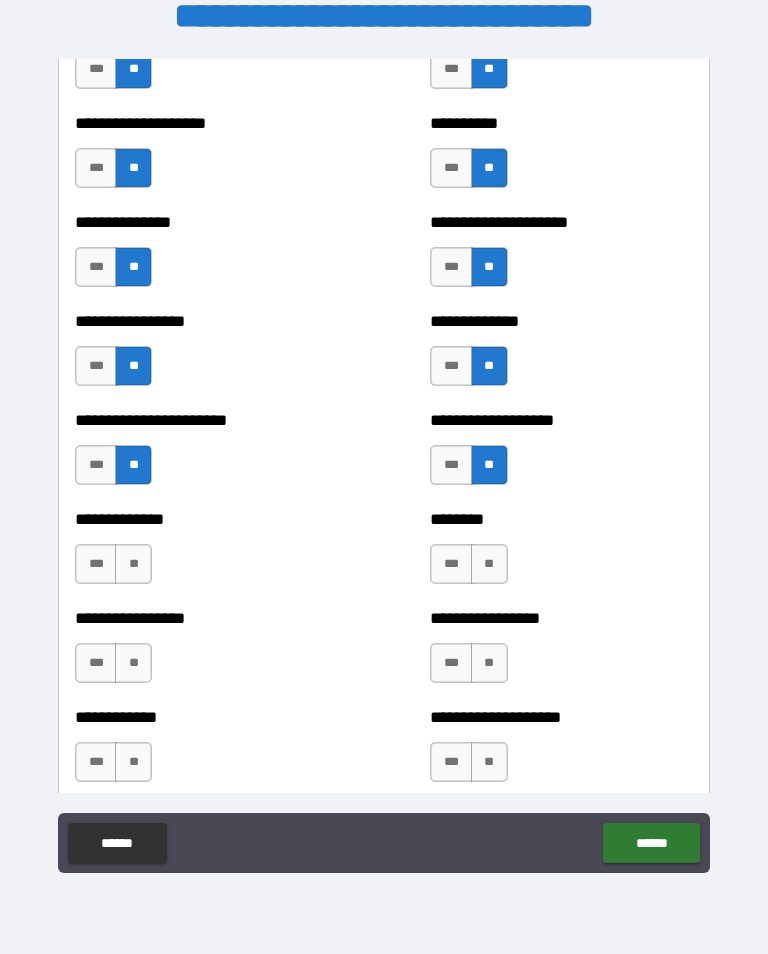 click on "**" at bounding box center (133, 564) 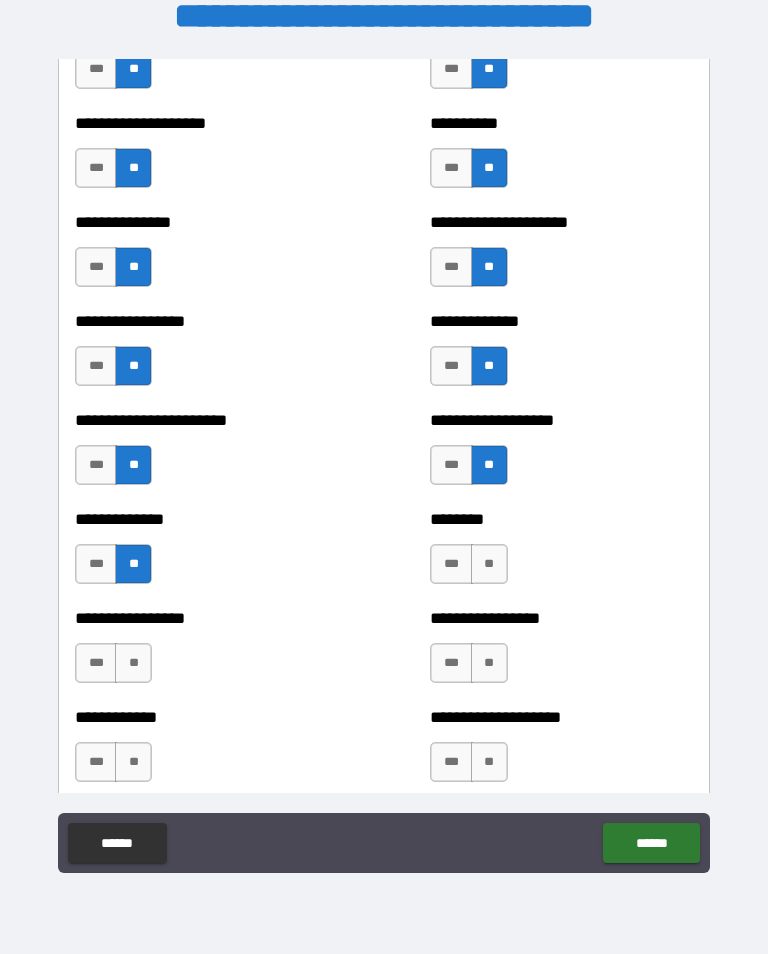 click on "**" at bounding box center [489, 564] 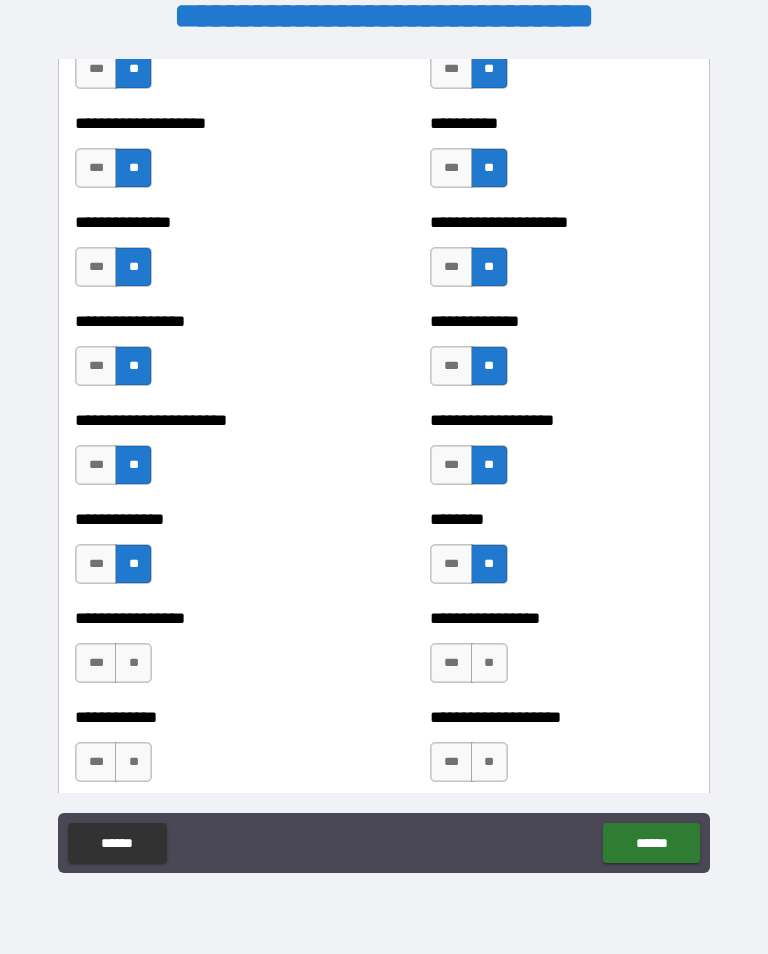 click on "**" at bounding box center [133, 663] 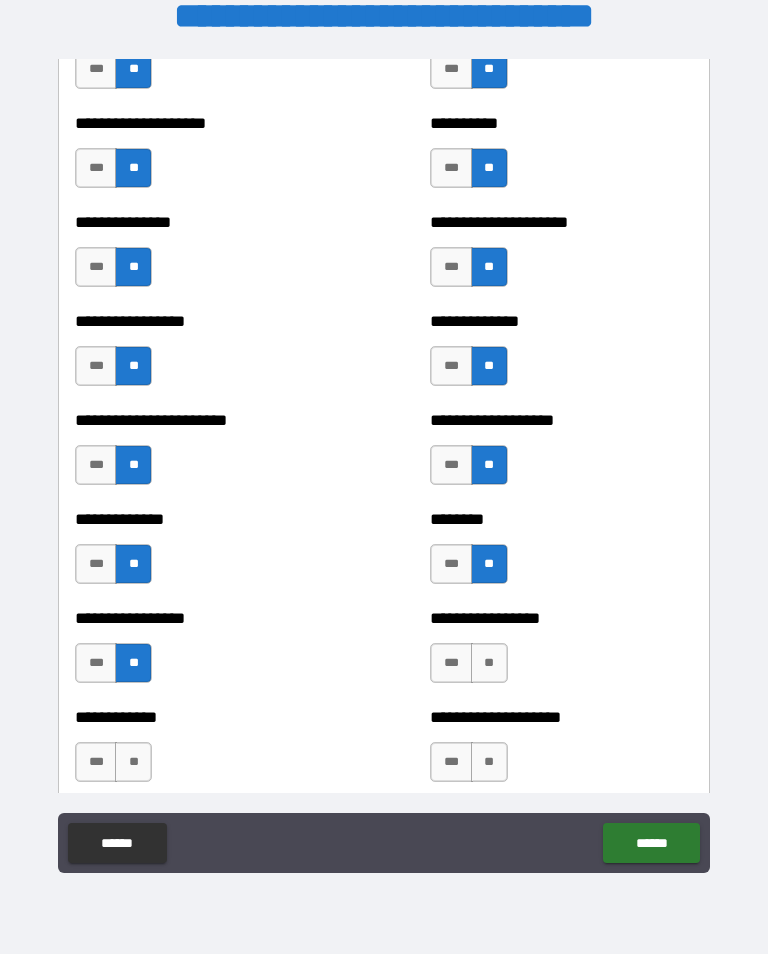 click on "**" at bounding box center (489, 663) 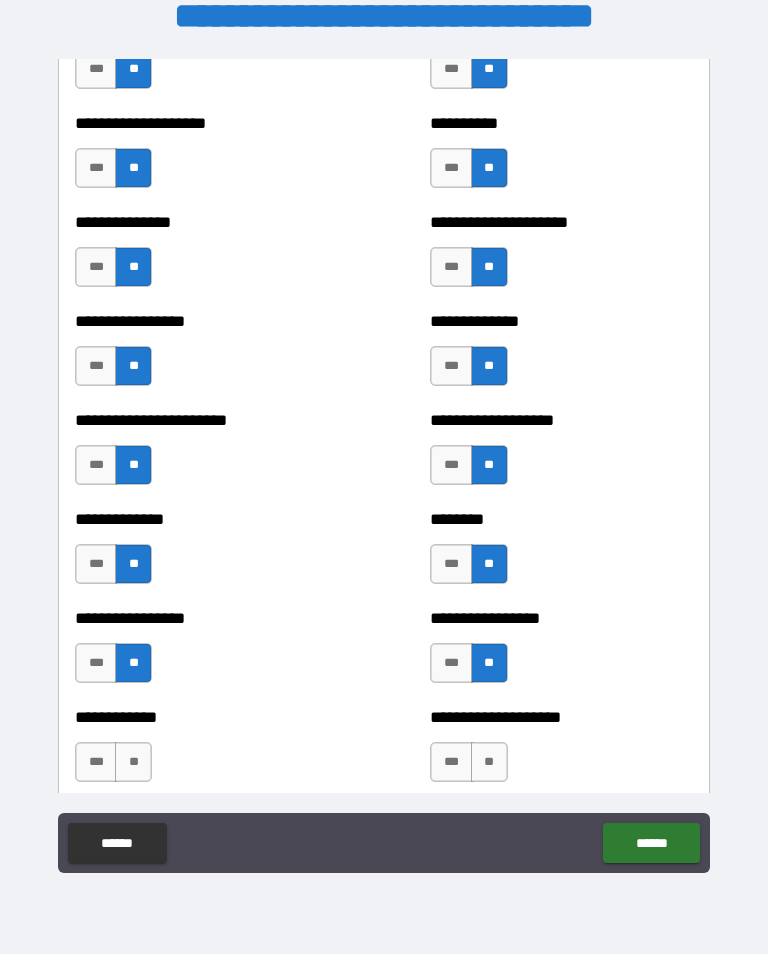 click on "**" at bounding box center (133, 762) 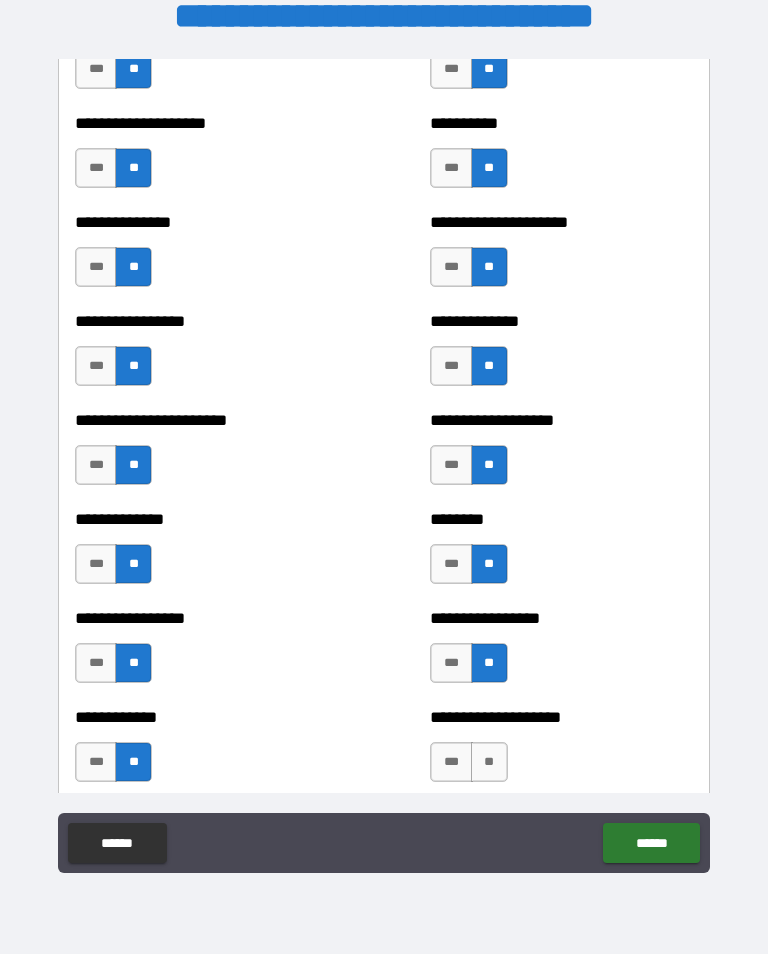 click on "**" at bounding box center [489, 762] 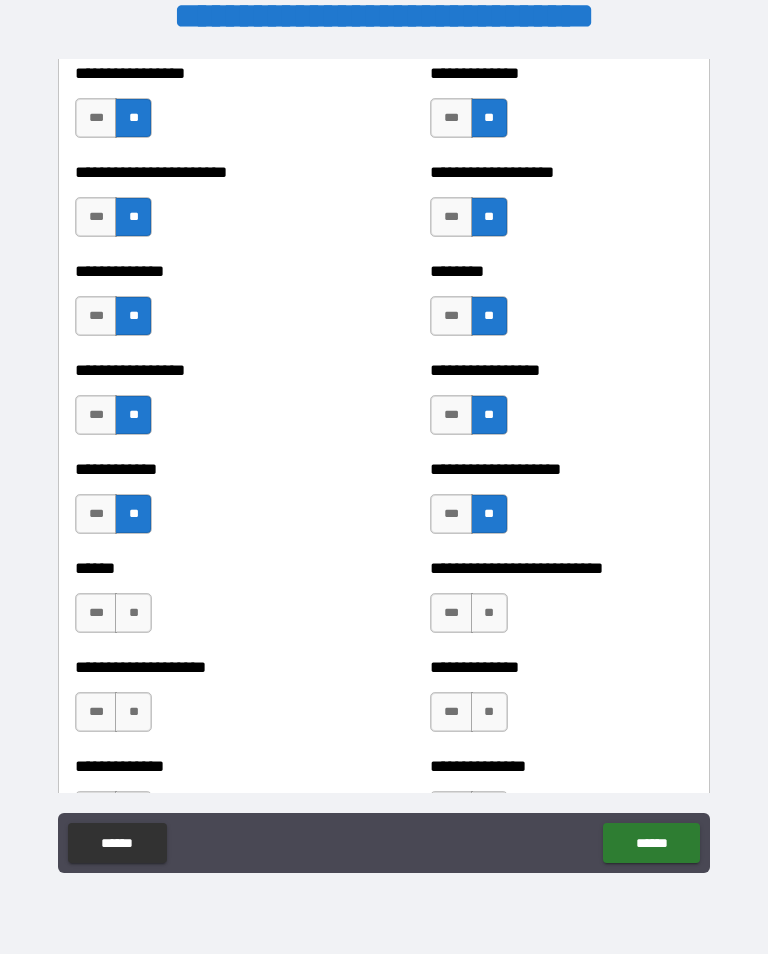scroll, scrollTop: 3650, scrollLeft: 0, axis: vertical 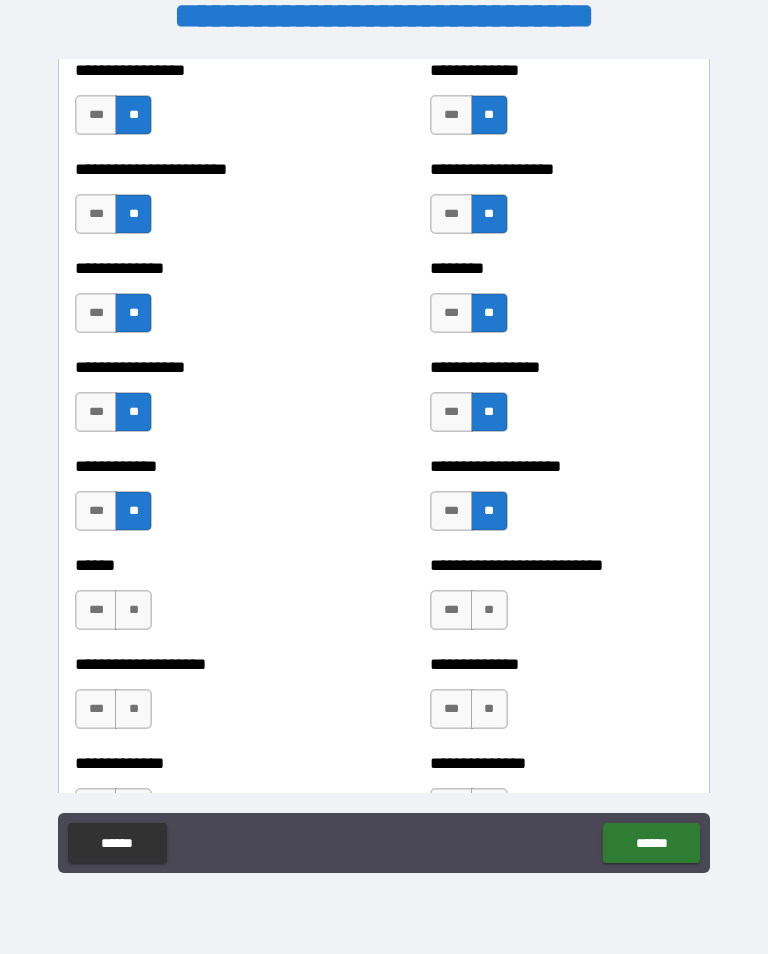 click on "**" at bounding box center (133, 610) 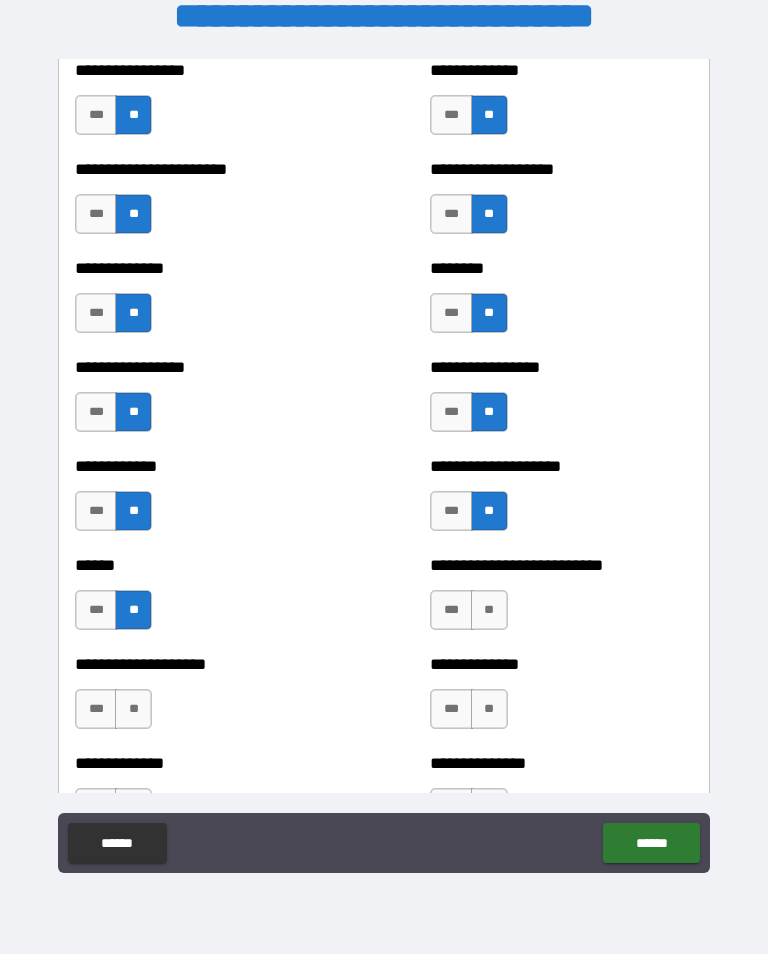 click on "**" at bounding box center (489, 610) 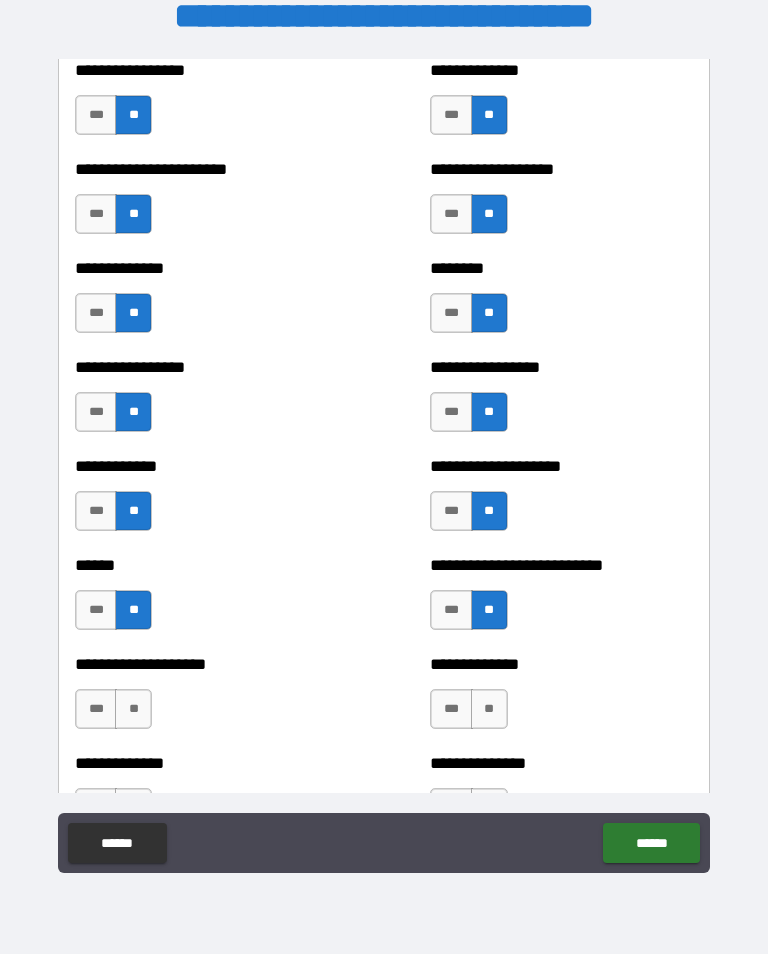 click on "**" at bounding box center (489, 709) 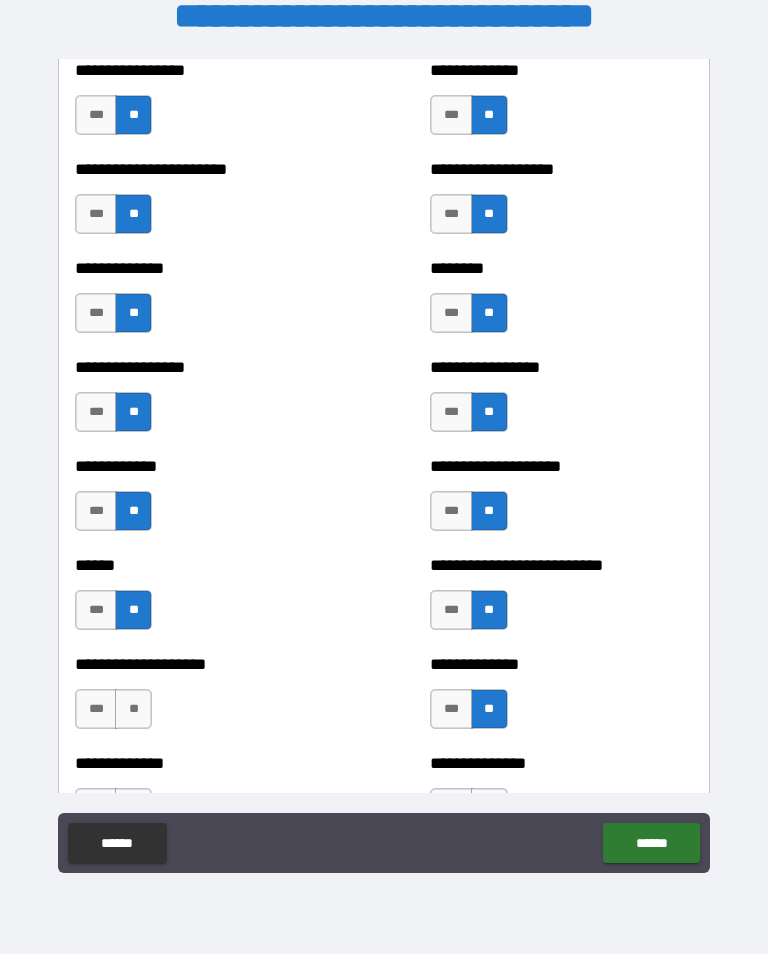click on "**" at bounding box center (133, 709) 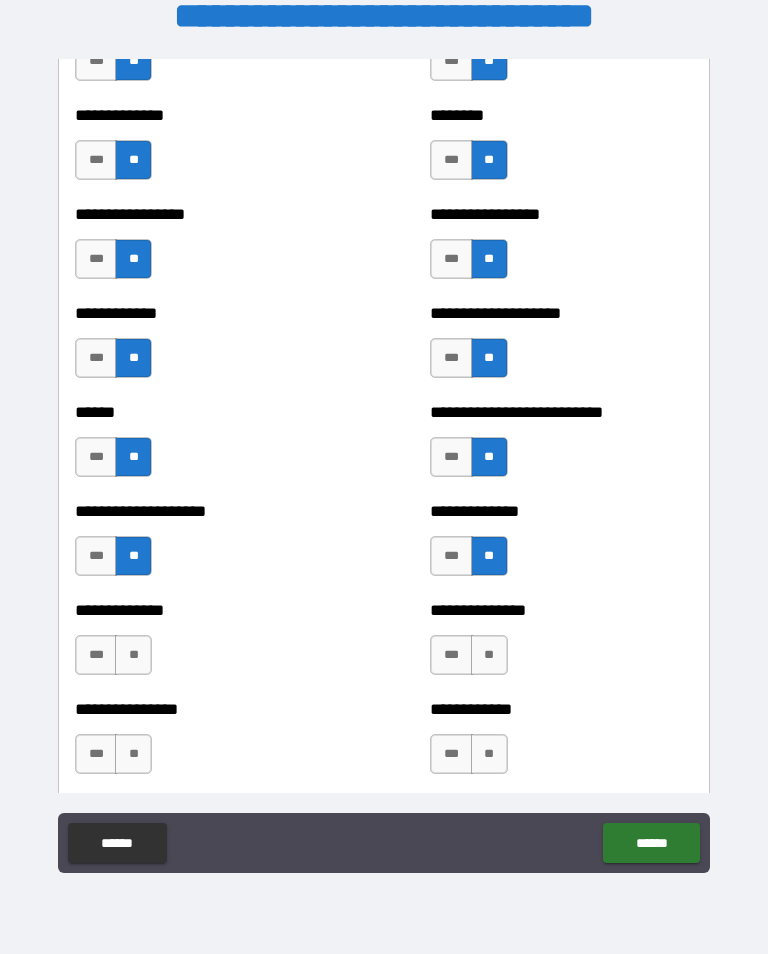 scroll, scrollTop: 3822, scrollLeft: 0, axis: vertical 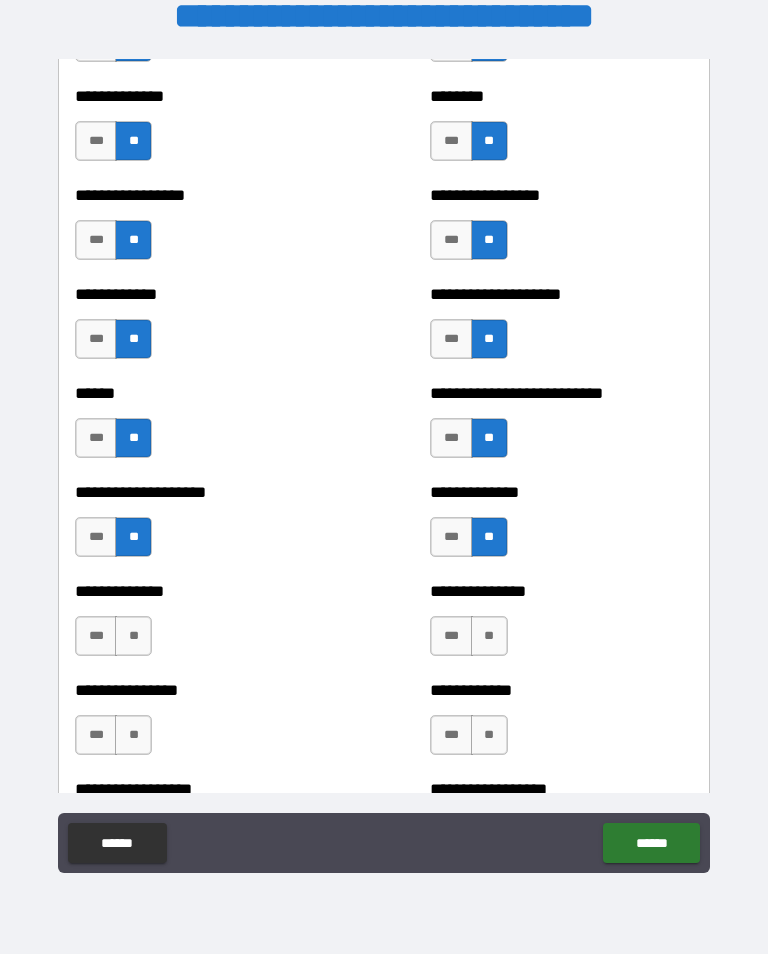 click on "**" at bounding box center [133, 636] 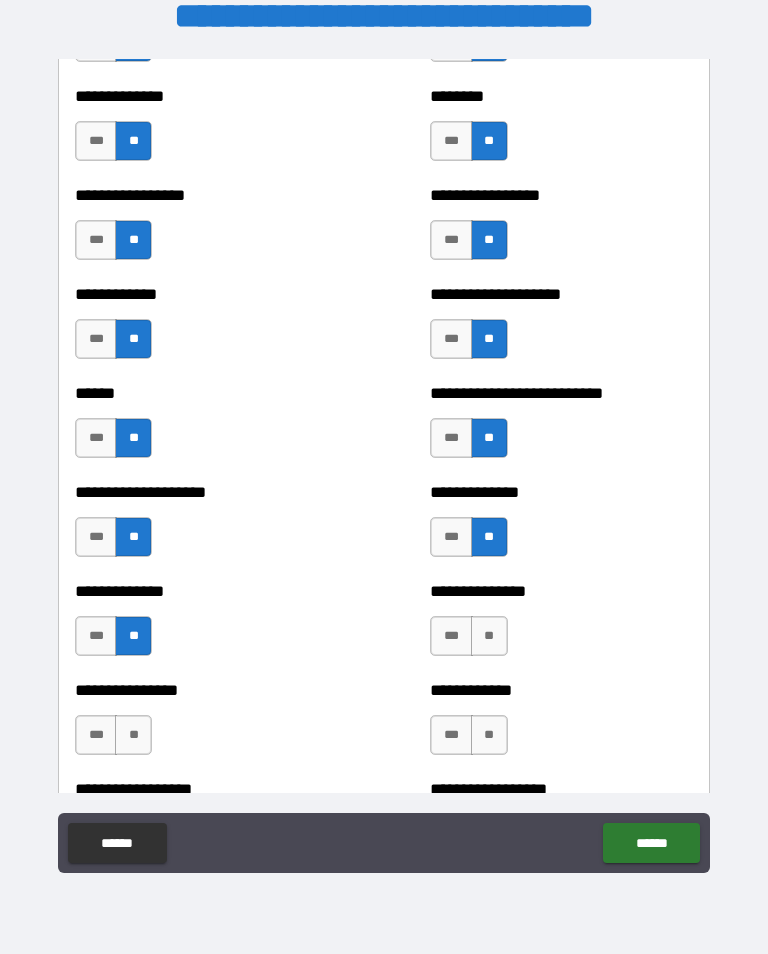 click on "**" at bounding box center (489, 636) 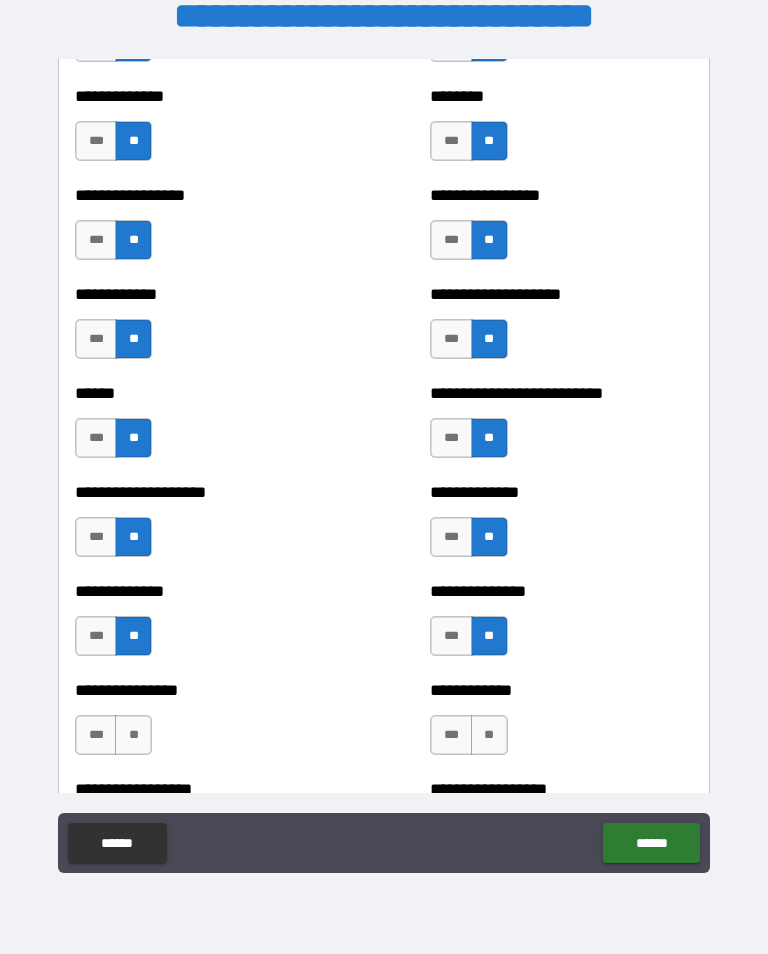 click on "**" at bounding box center (133, 735) 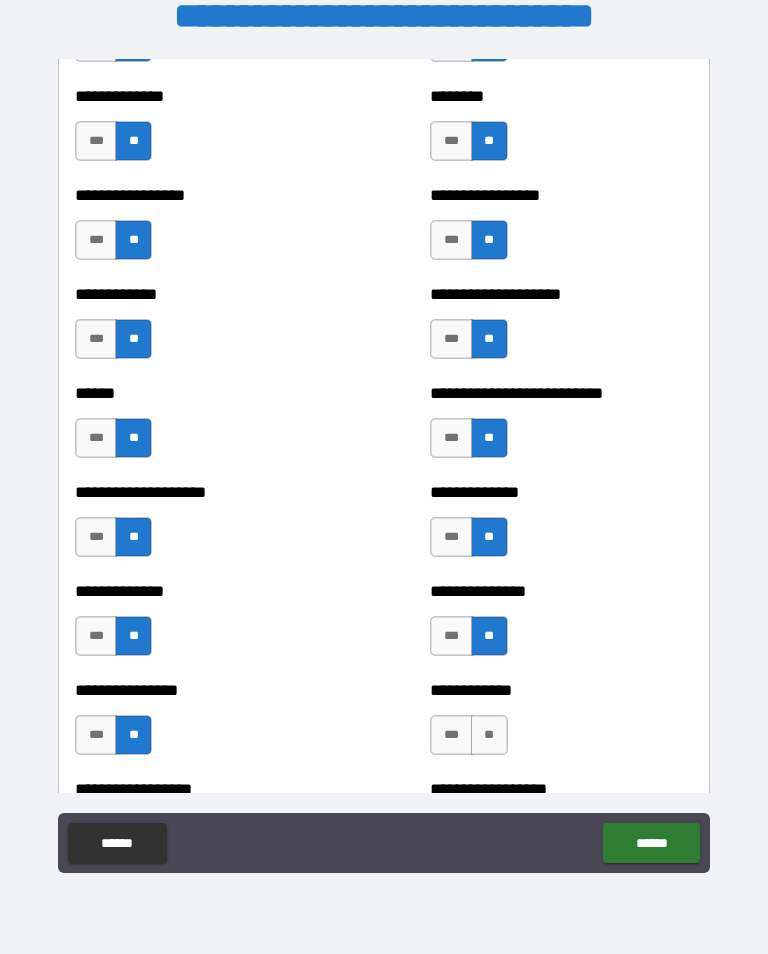 click on "**********" at bounding box center [561, 690] 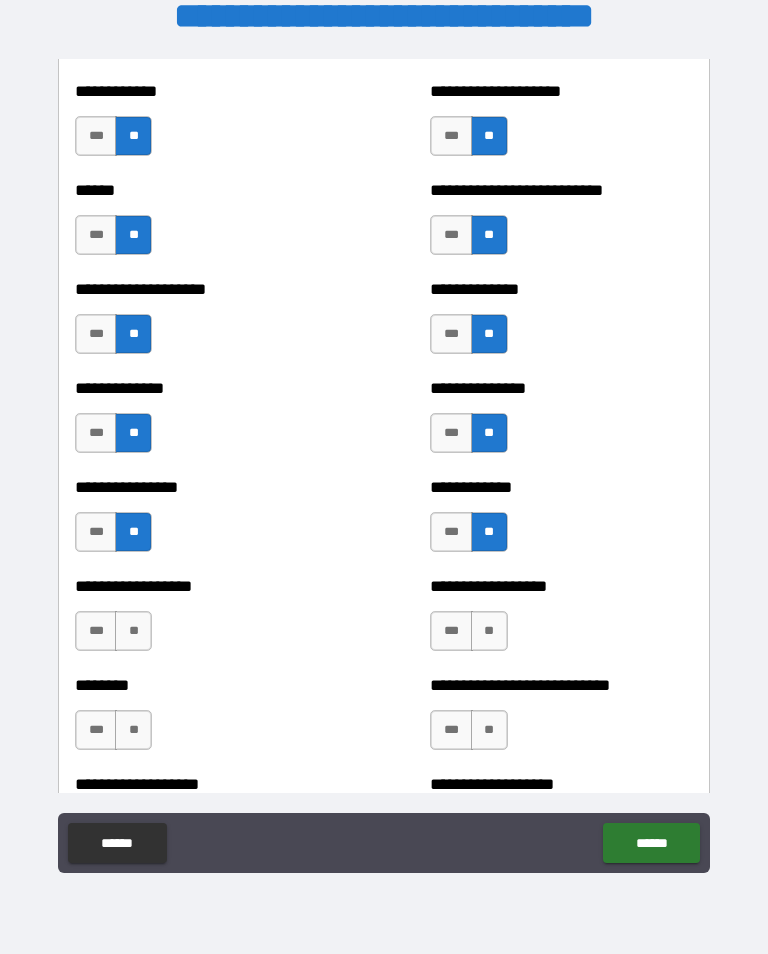 scroll, scrollTop: 4044, scrollLeft: 0, axis: vertical 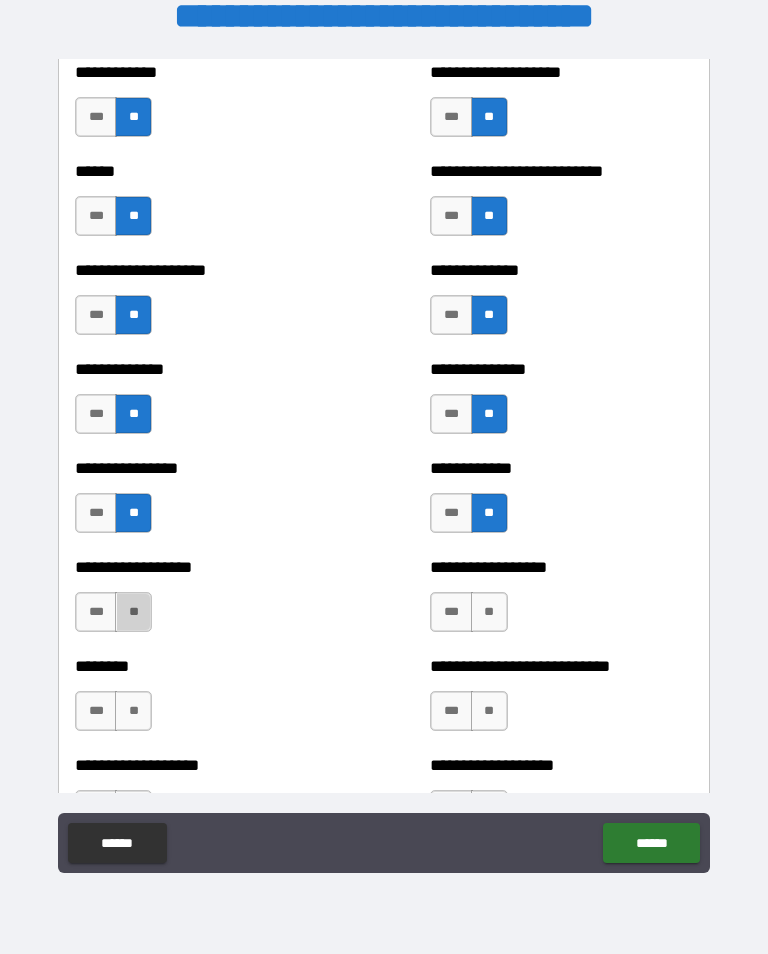 click on "**" at bounding box center (133, 612) 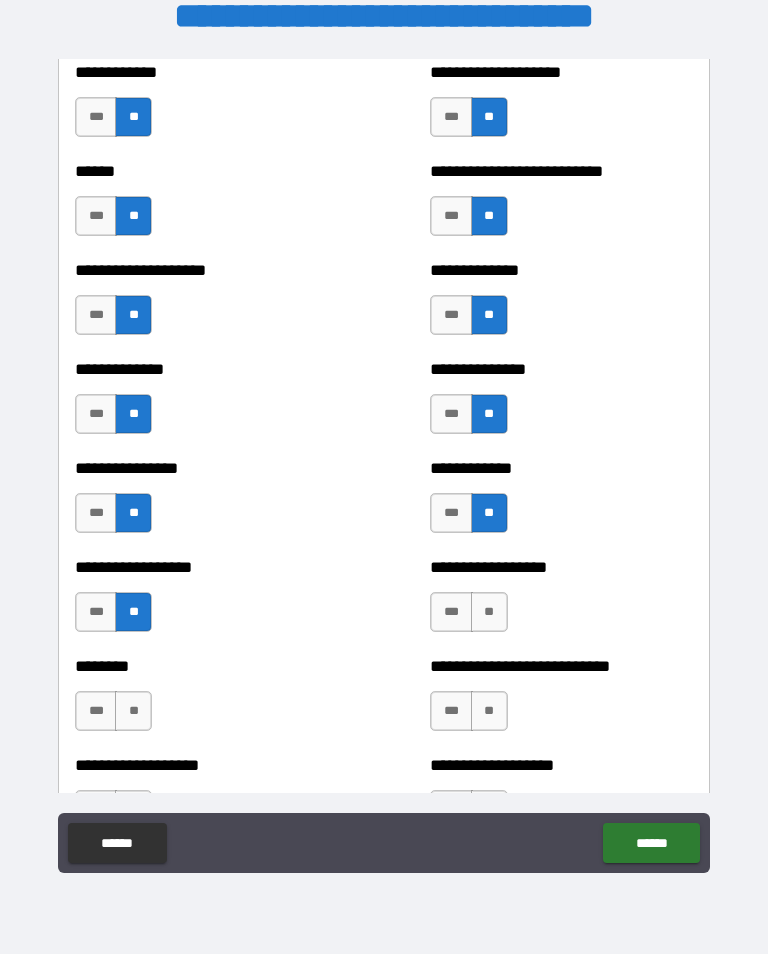 click on "**" at bounding box center (489, 612) 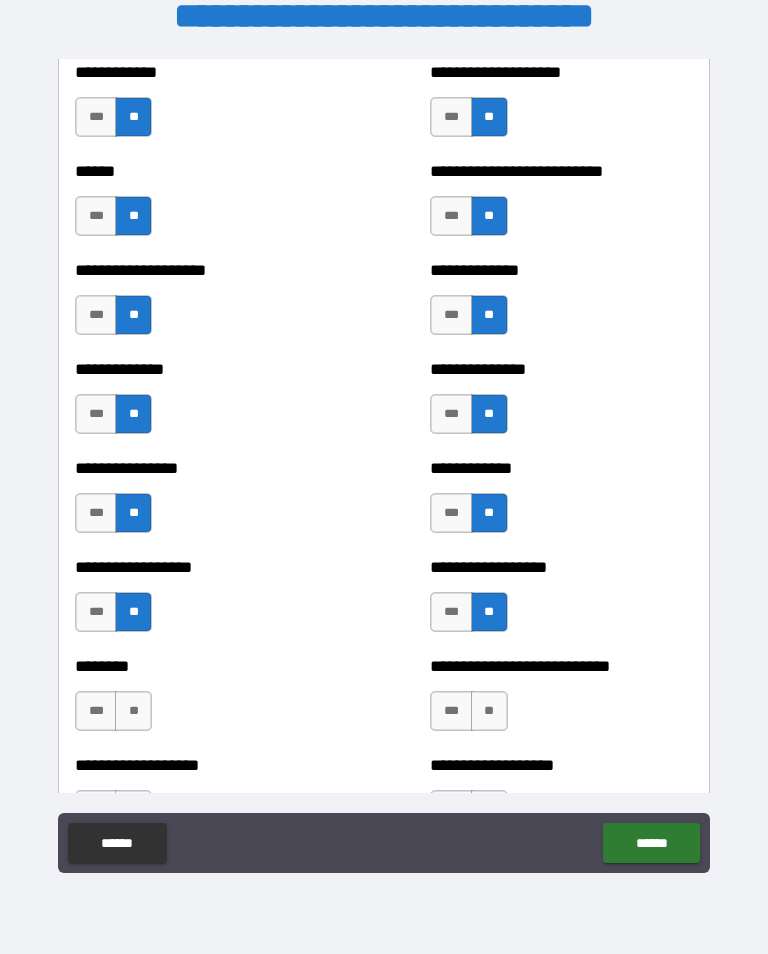 click on "**" at bounding box center (133, 711) 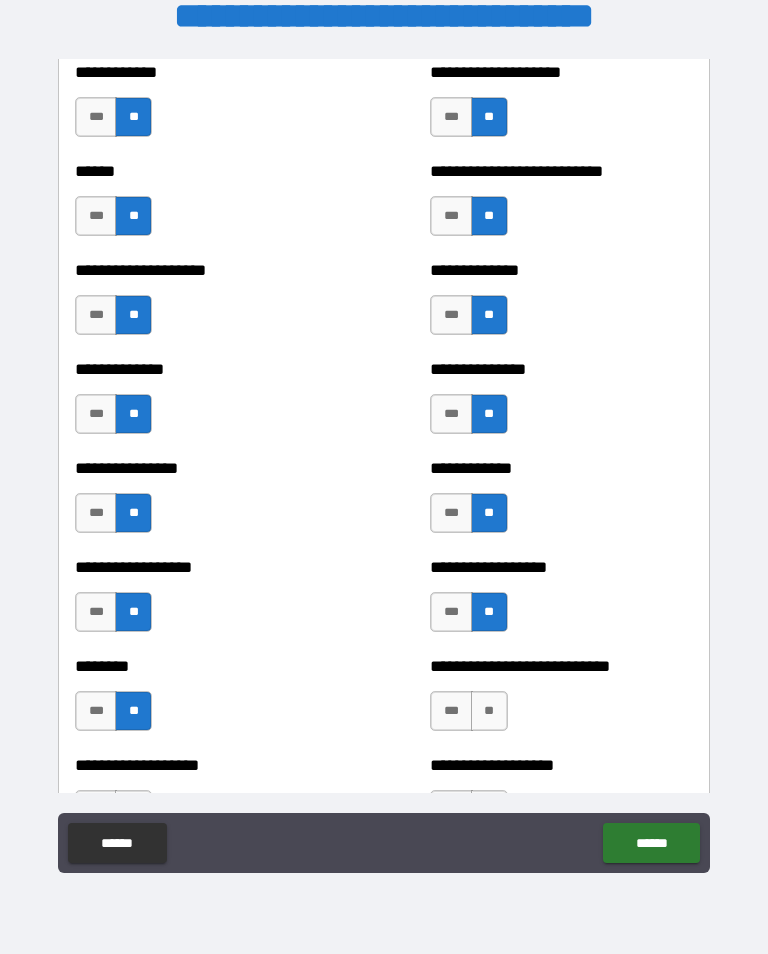 click on "**" at bounding box center (489, 711) 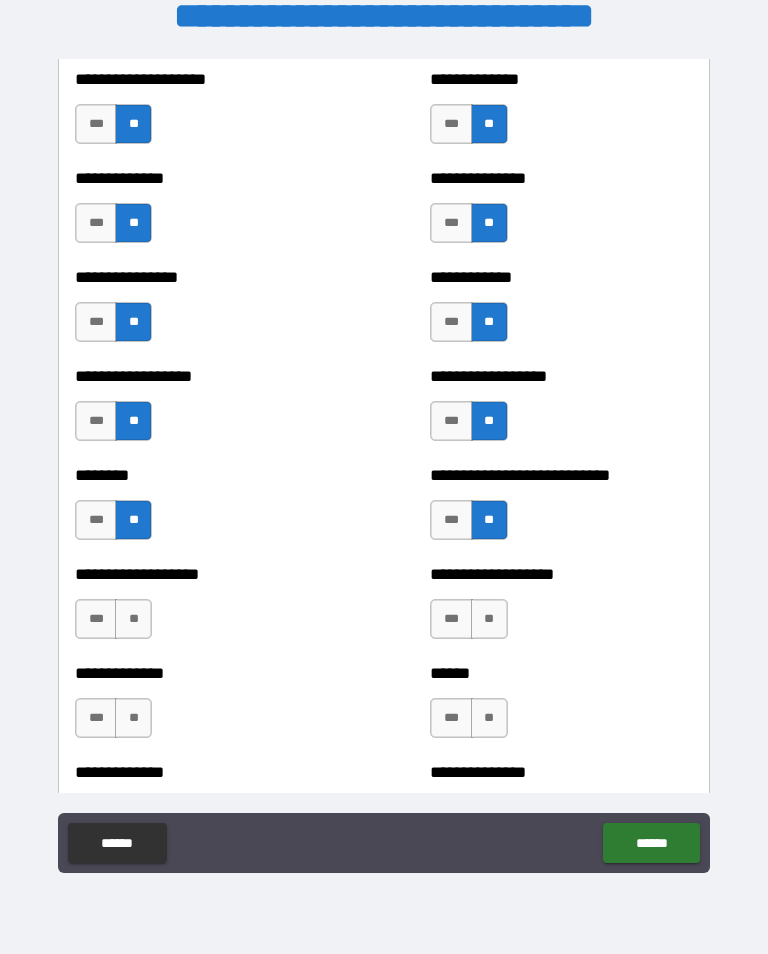 scroll, scrollTop: 4237, scrollLeft: 0, axis: vertical 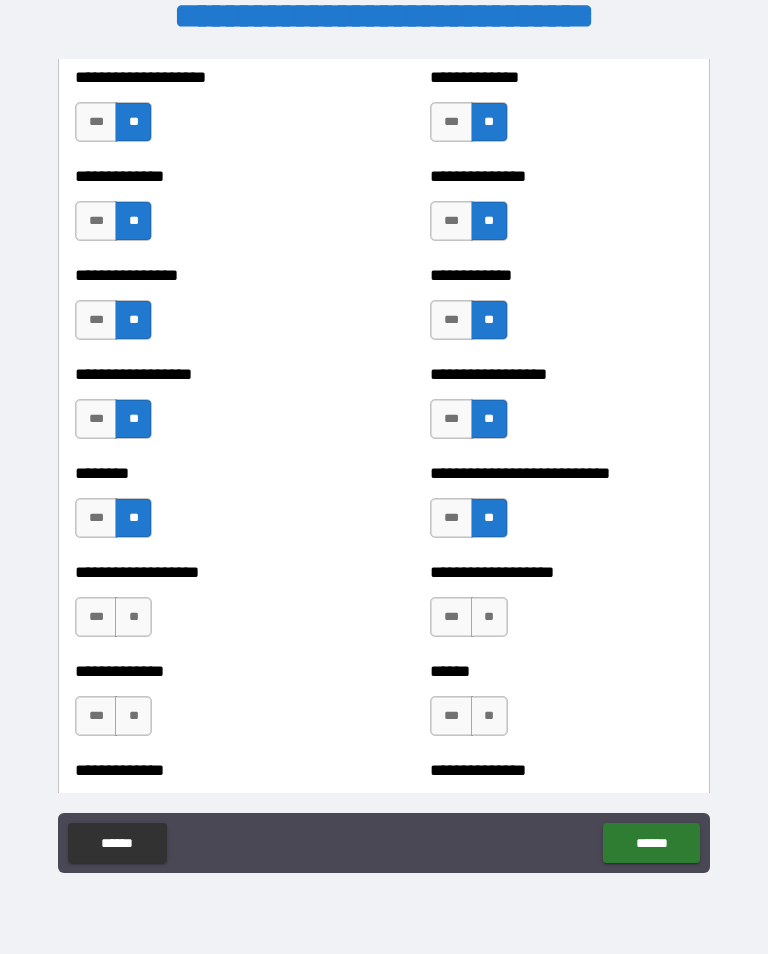 click on "**" at bounding box center [133, 617] 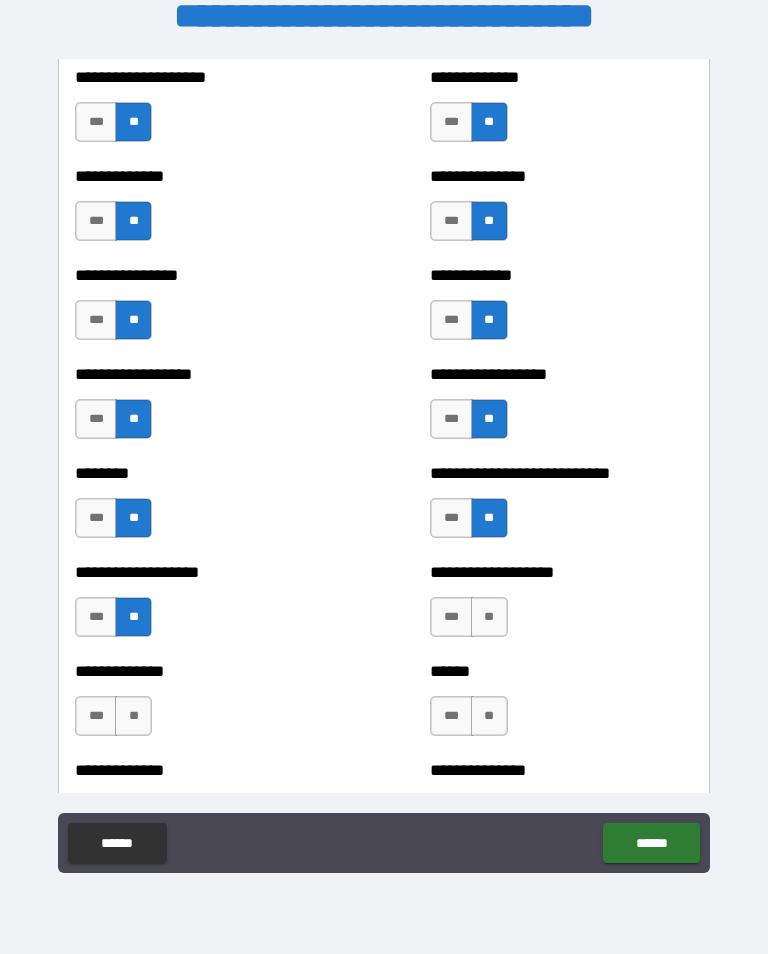 click on "**" at bounding box center (489, 617) 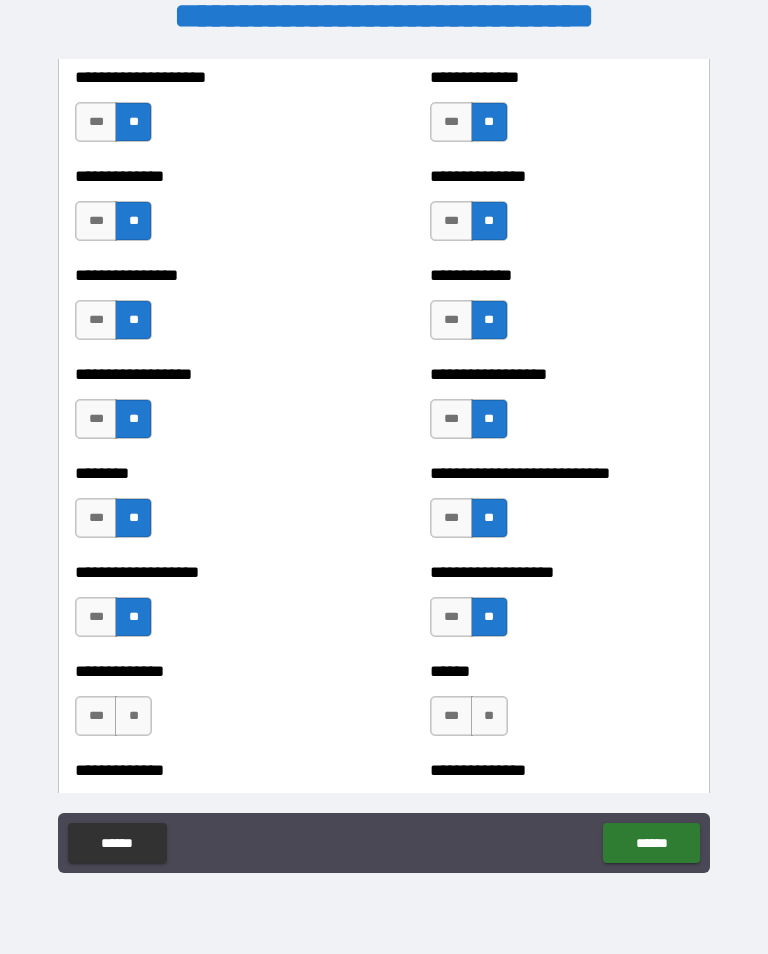 click on "**" at bounding box center [133, 716] 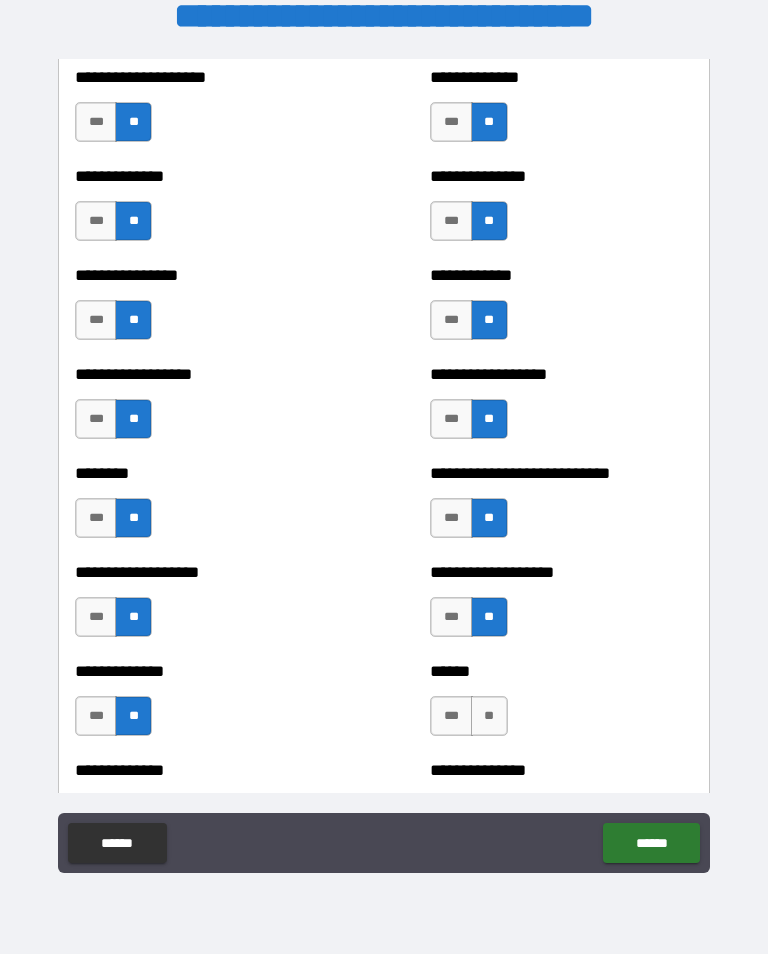 click on "**" at bounding box center [489, 716] 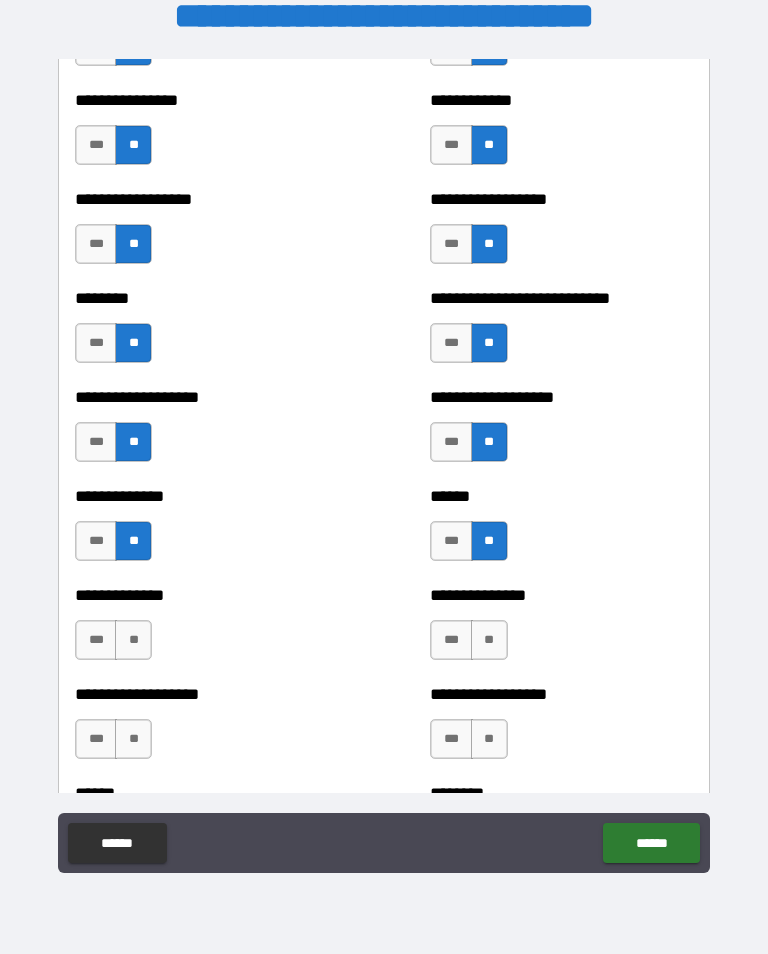 scroll, scrollTop: 4412, scrollLeft: 0, axis: vertical 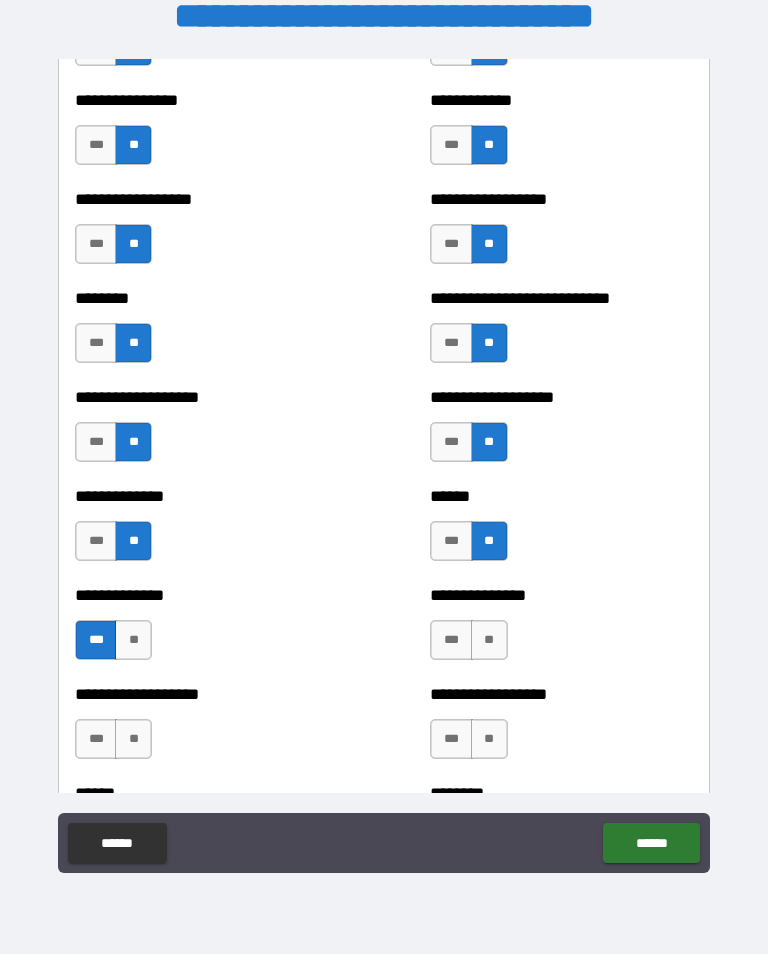 click on "**" at bounding box center (133, 640) 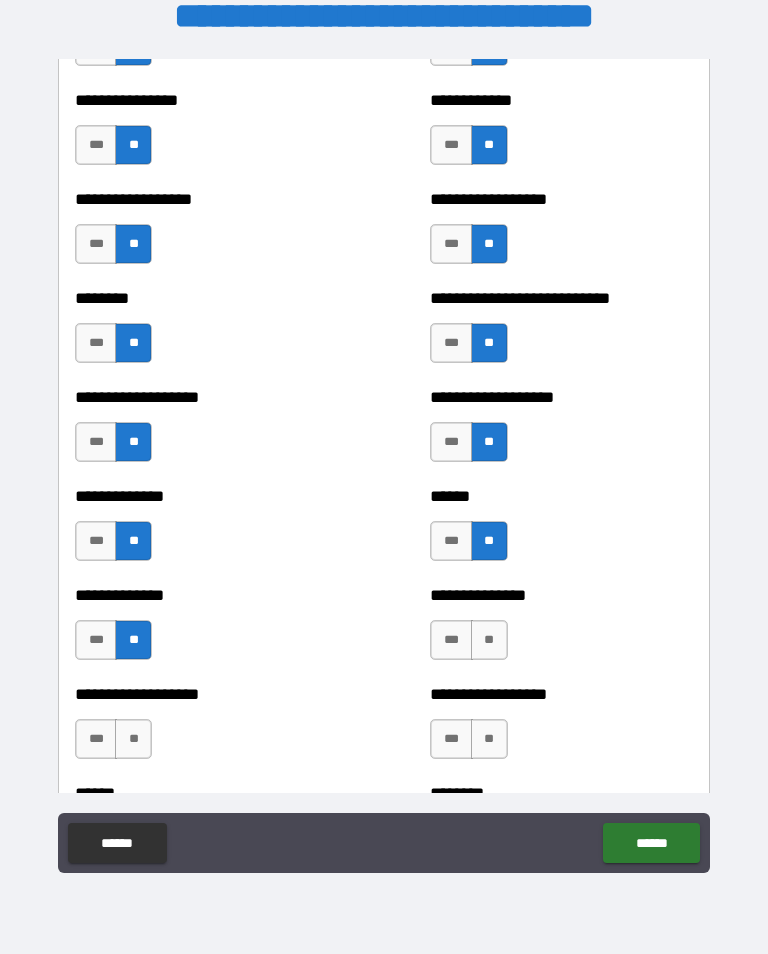 click on "**" at bounding box center (489, 640) 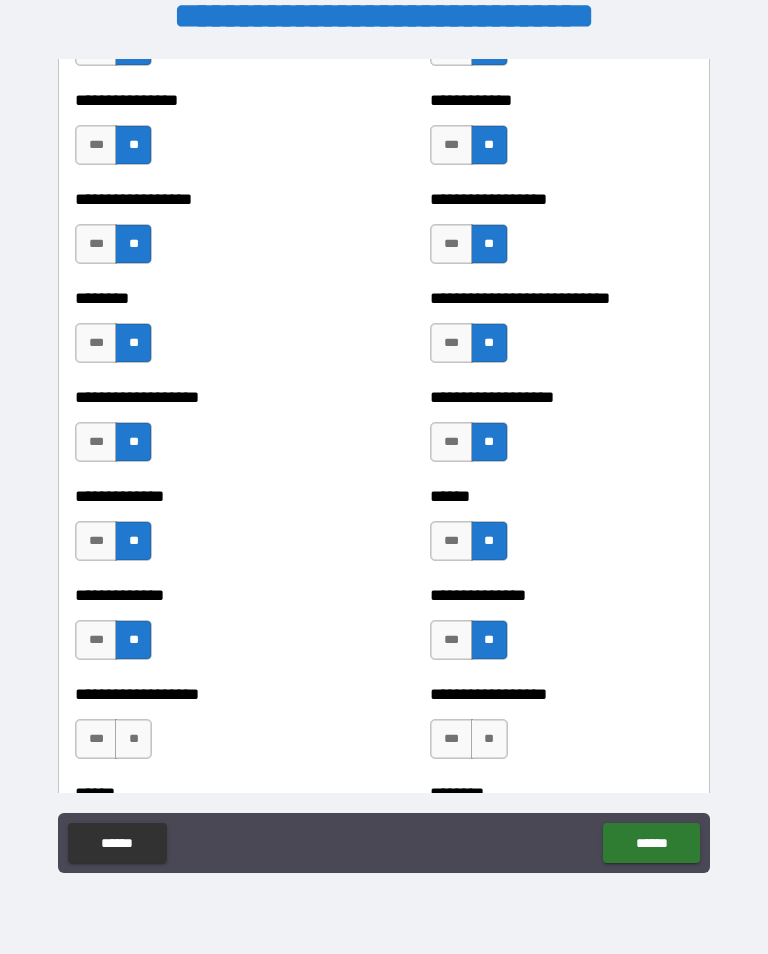 click on "**" at bounding box center [133, 739] 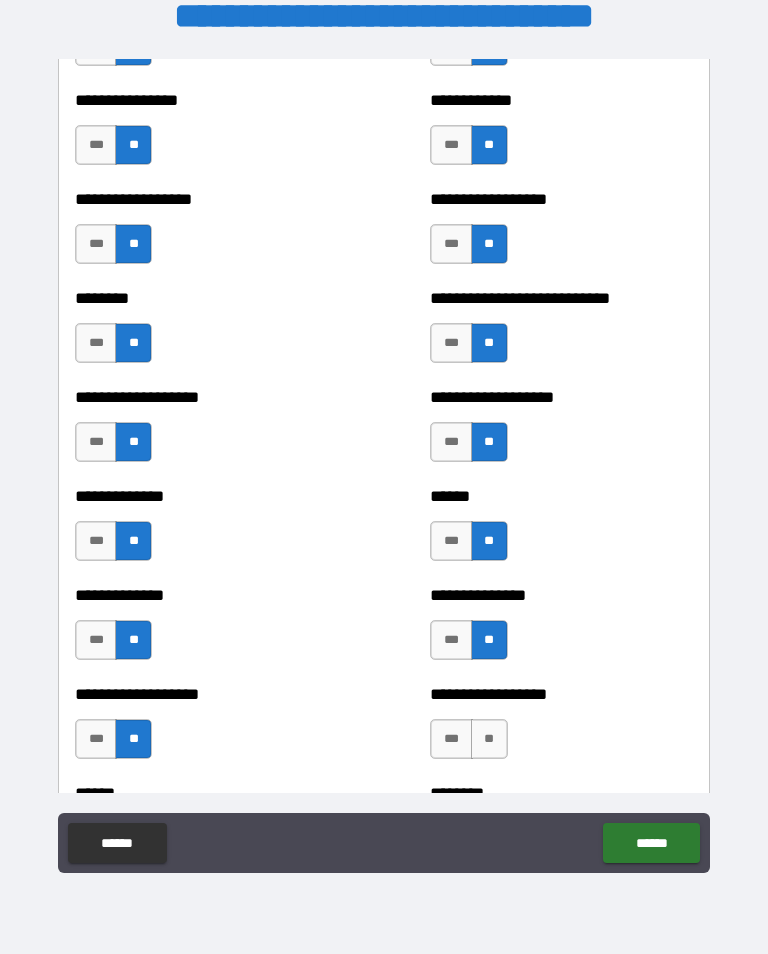 click on "**" at bounding box center (489, 739) 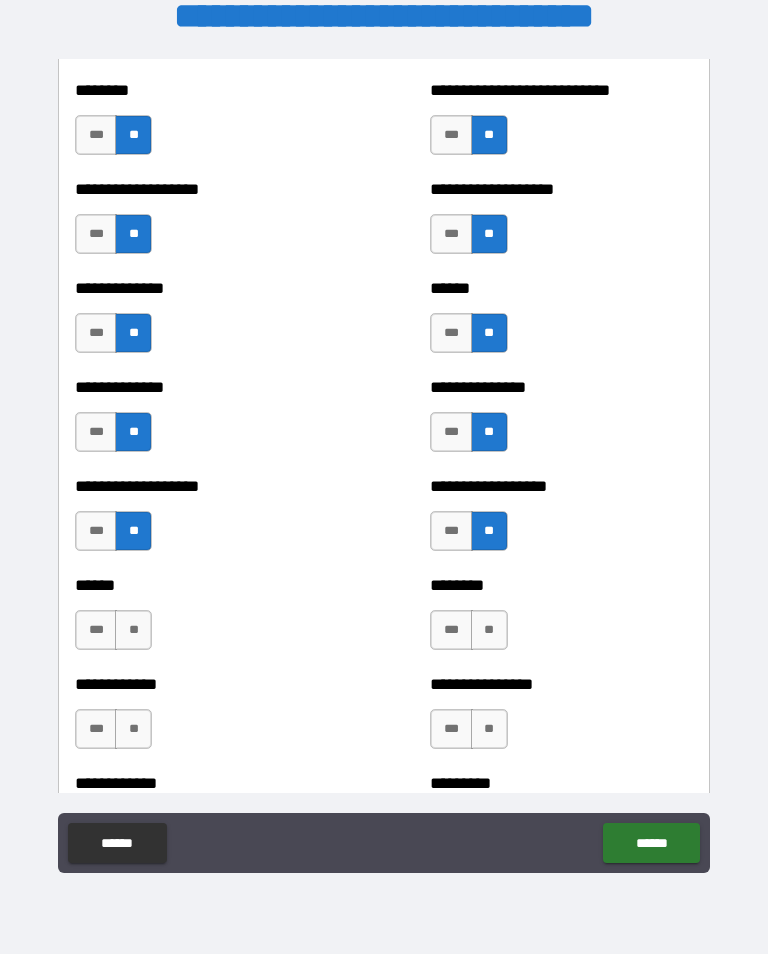 scroll, scrollTop: 4627, scrollLeft: 0, axis: vertical 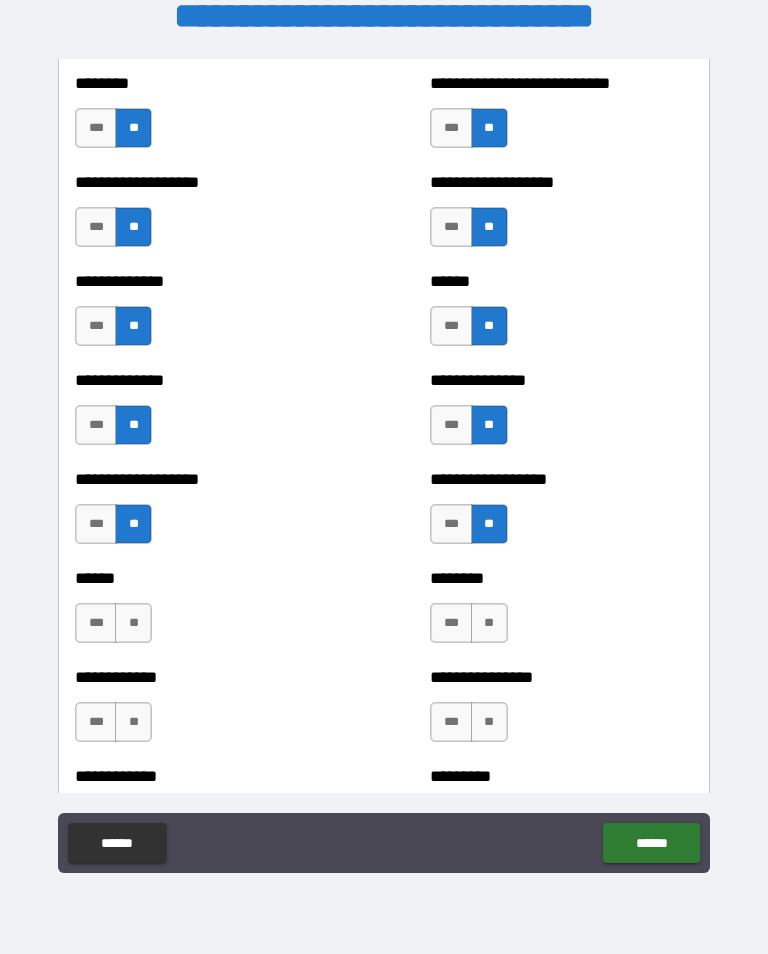 click on "**" at bounding box center [133, 623] 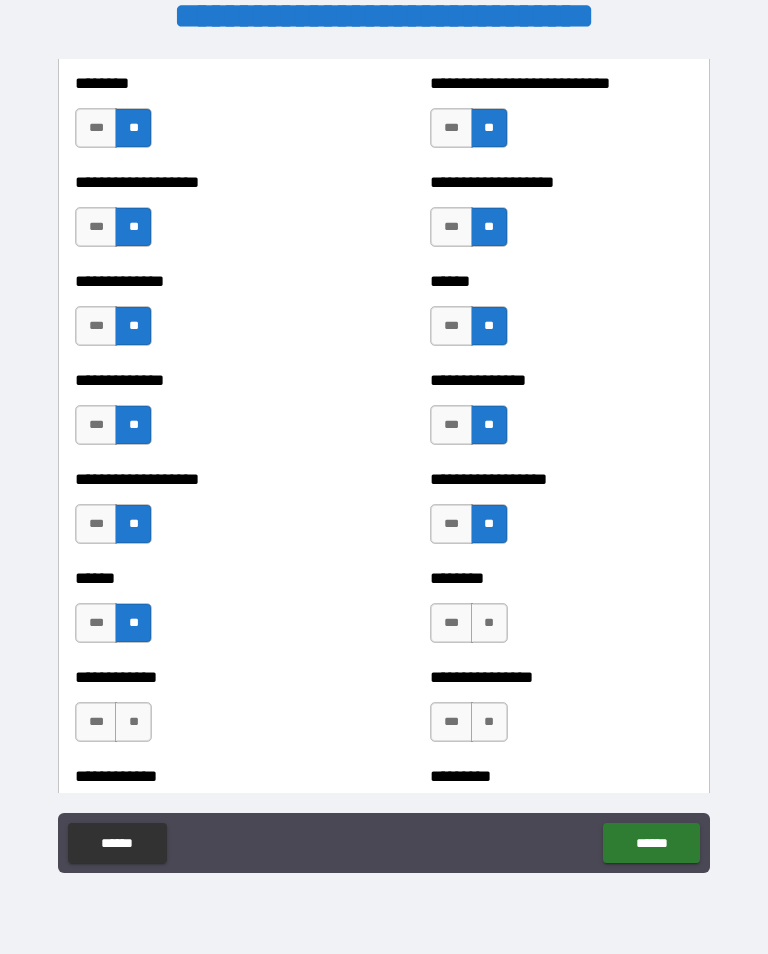 click on "**" at bounding box center [489, 623] 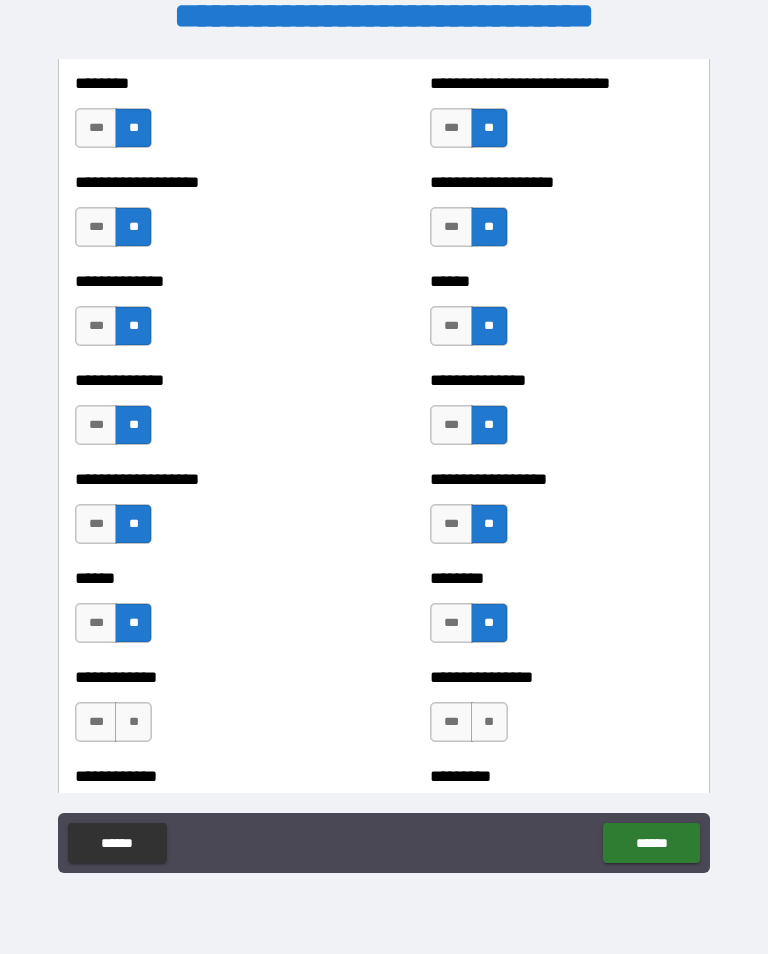 click on "**" at bounding box center [133, 722] 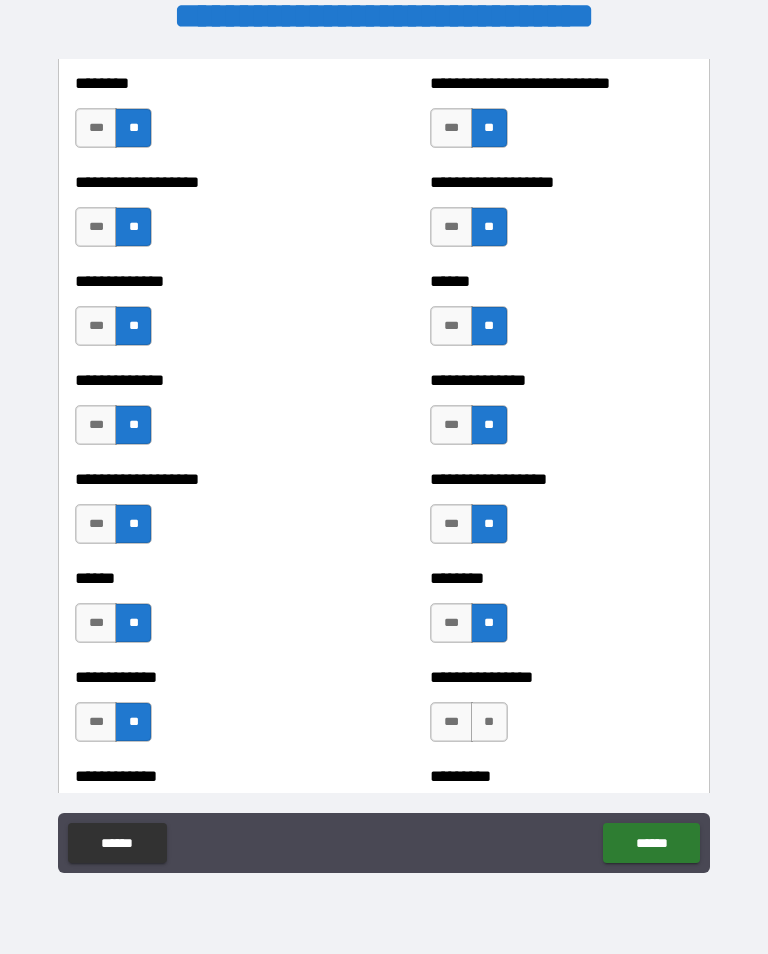 click on "**" at bounding box center (489, 722) 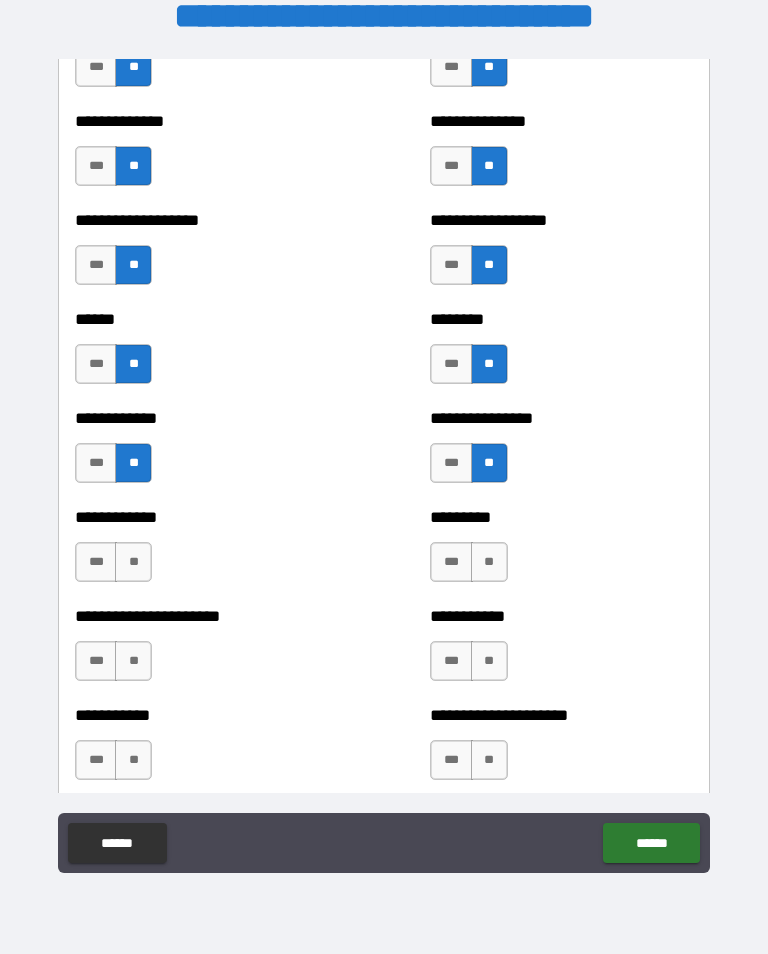 scroll, scrollTop: 4900, scrollLeft: 0, axis: vertical 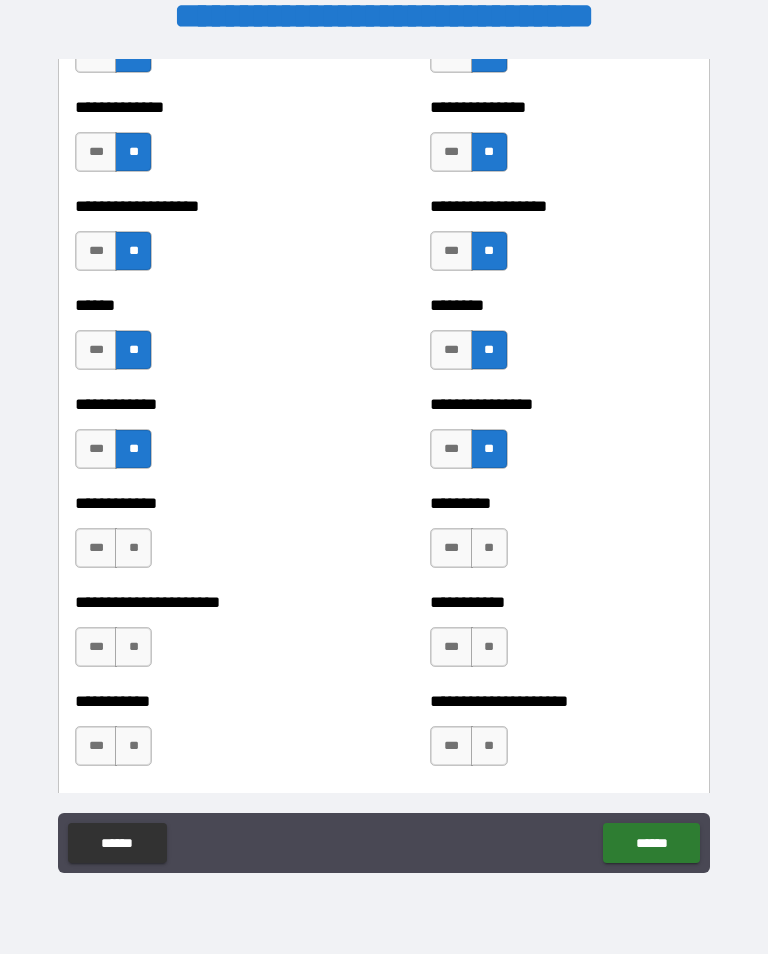 click on "**" at bounding box center (133, 548) 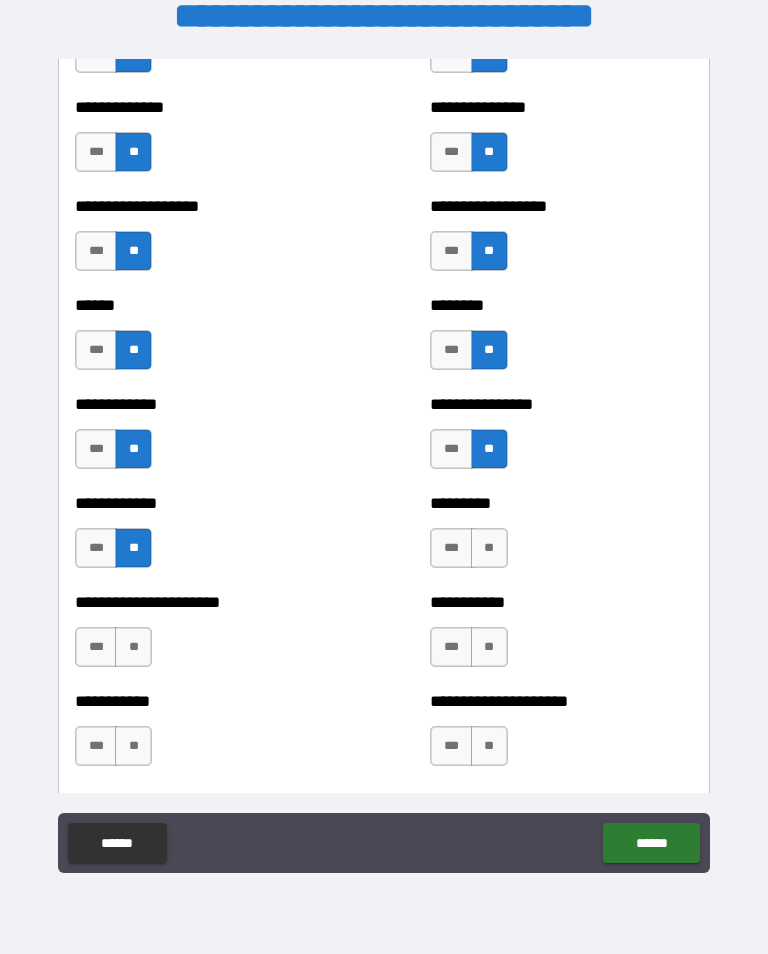 click on "**" at bounding box center (489, 548) 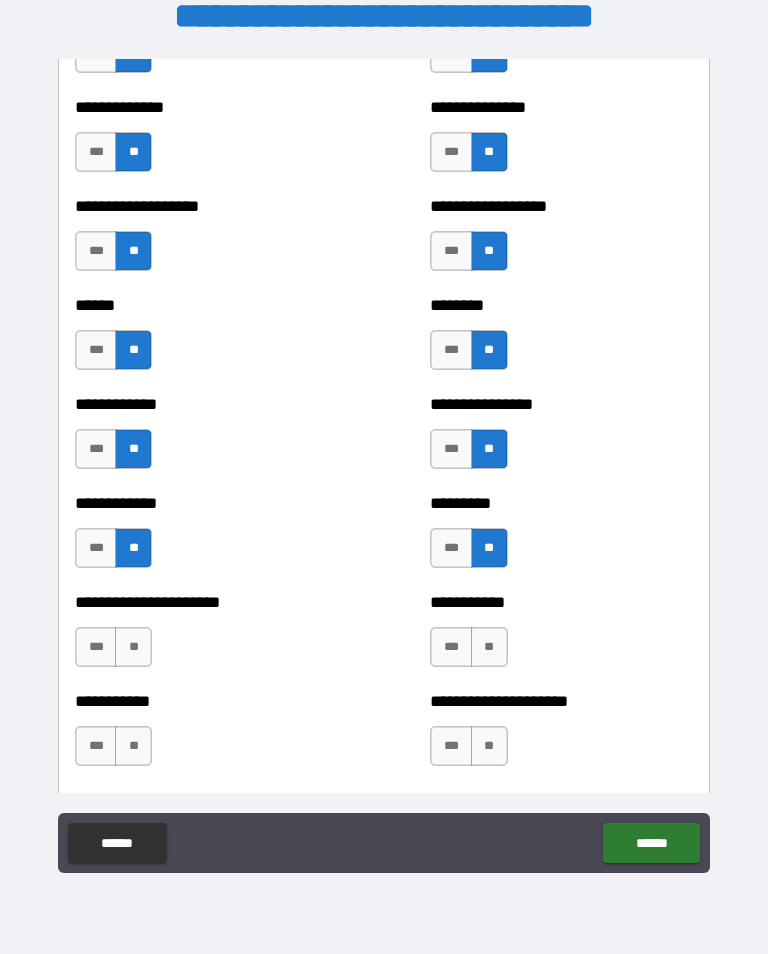 click on "**" at bounding box center (133, 647) 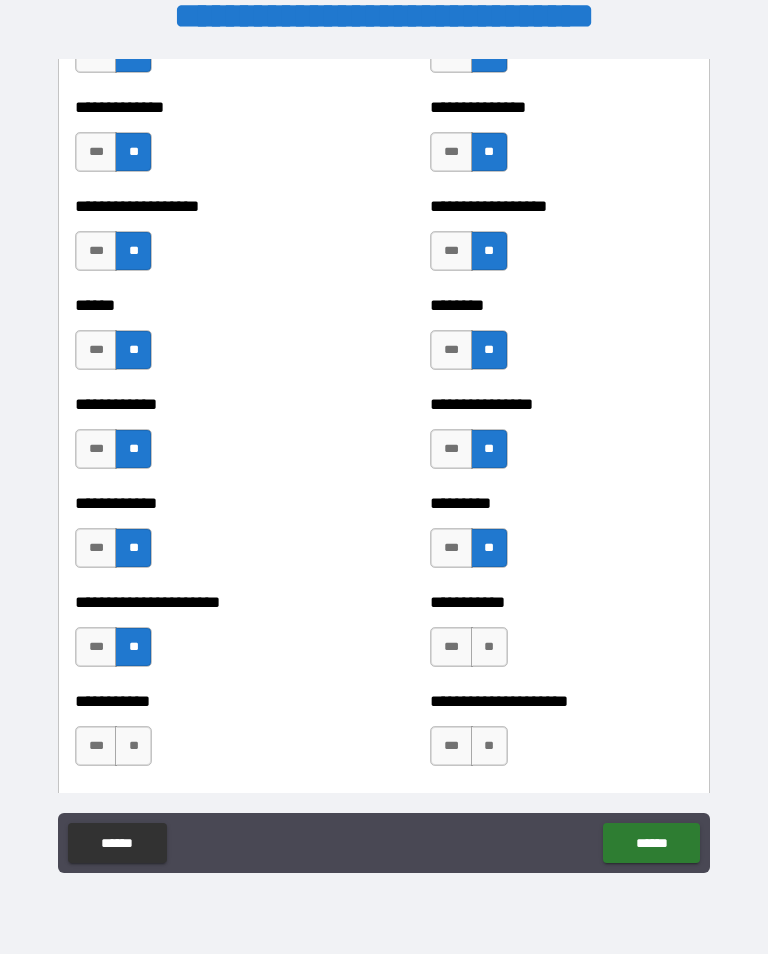 click on "**" at bounding box center [489, 647] 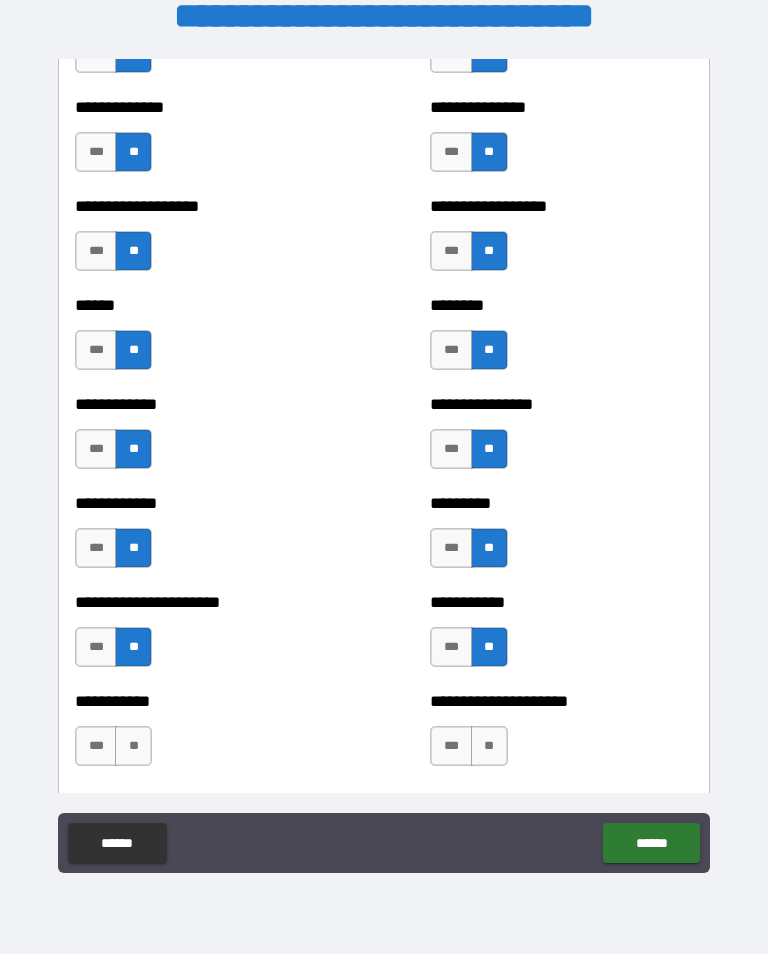 click on "**" at bounding box center (133, 746) 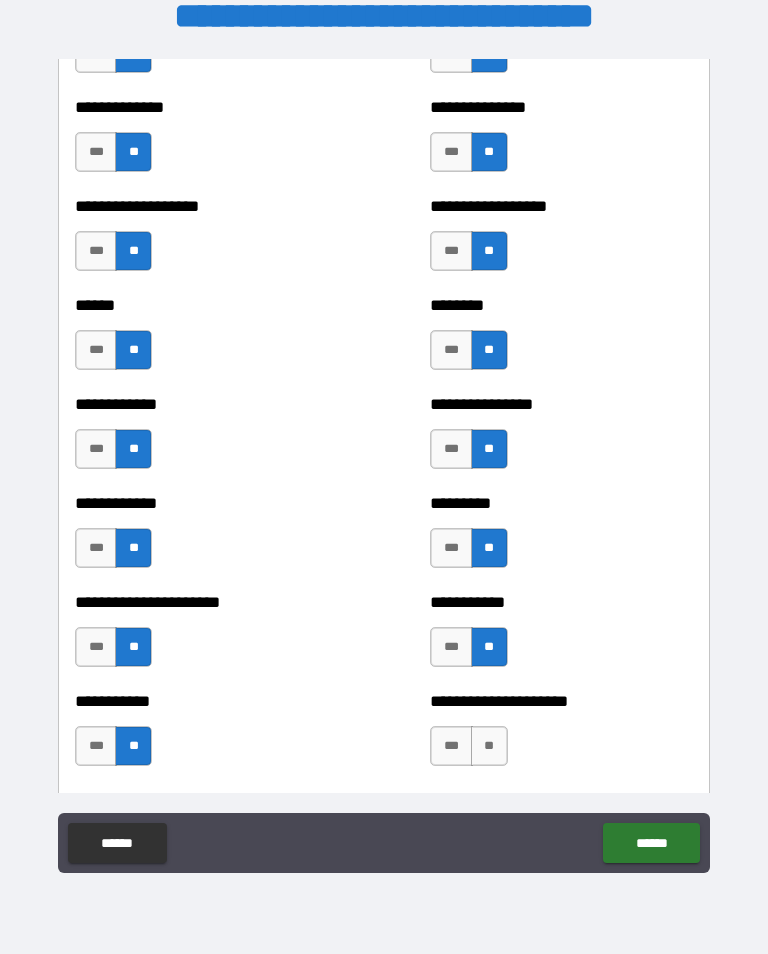 click on "**" at bounding box center [489, 746] 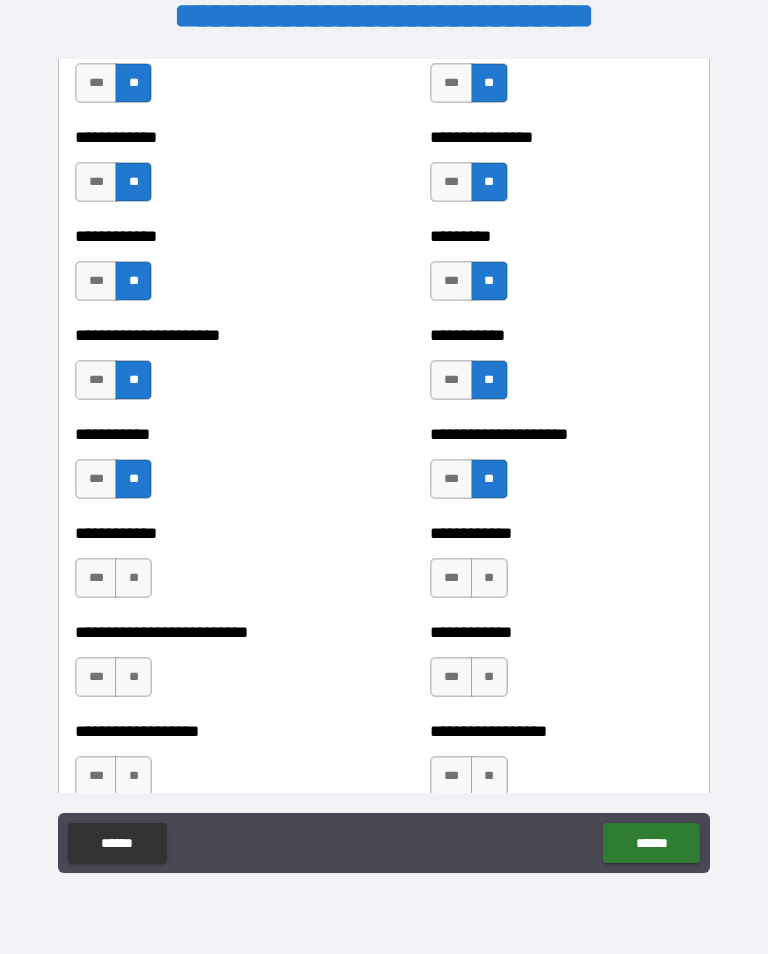 scroll, scrollTop: 5172, scrollLeft: 0, axis: vertical 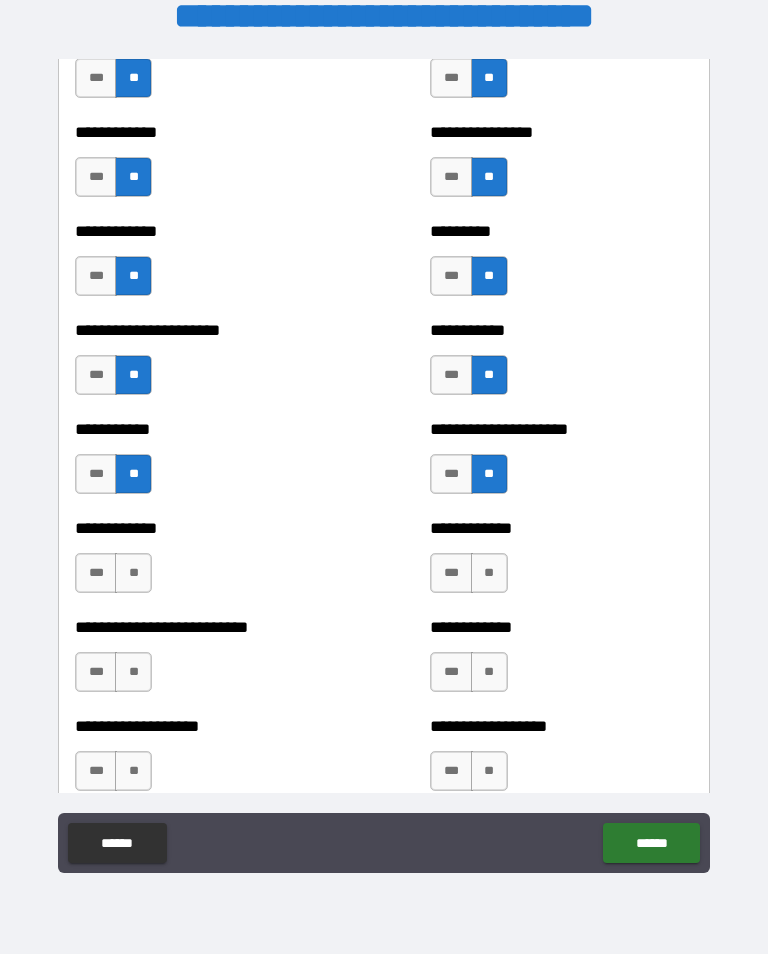 click on "**" at bounding box center [133, 573] 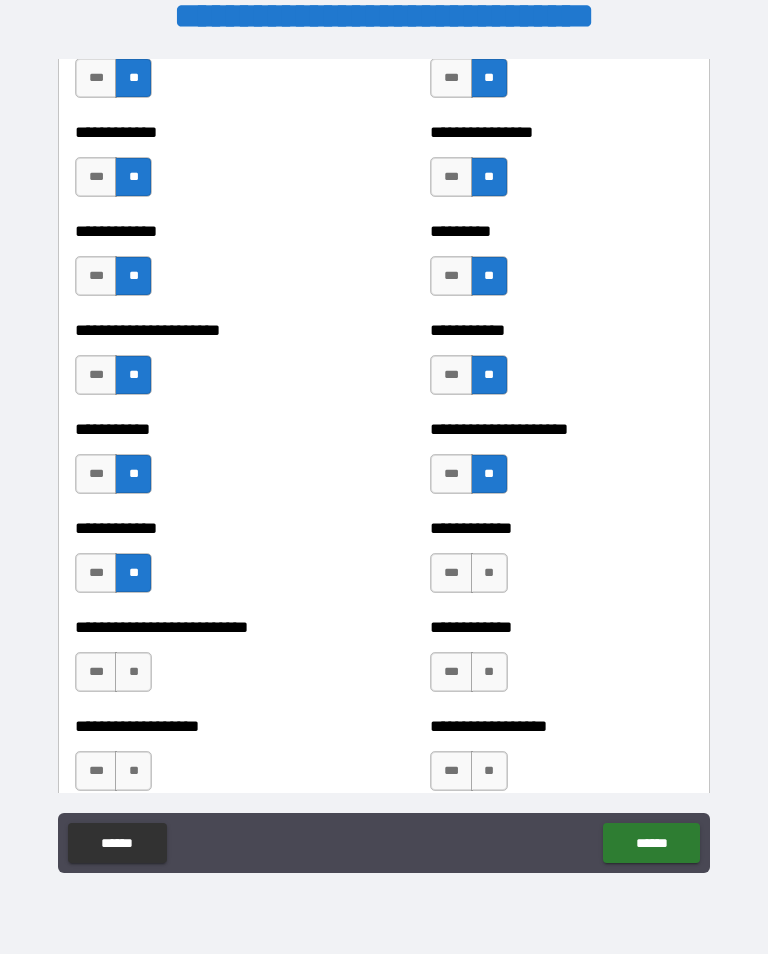 click on "**" at bounding box center [489, 573] 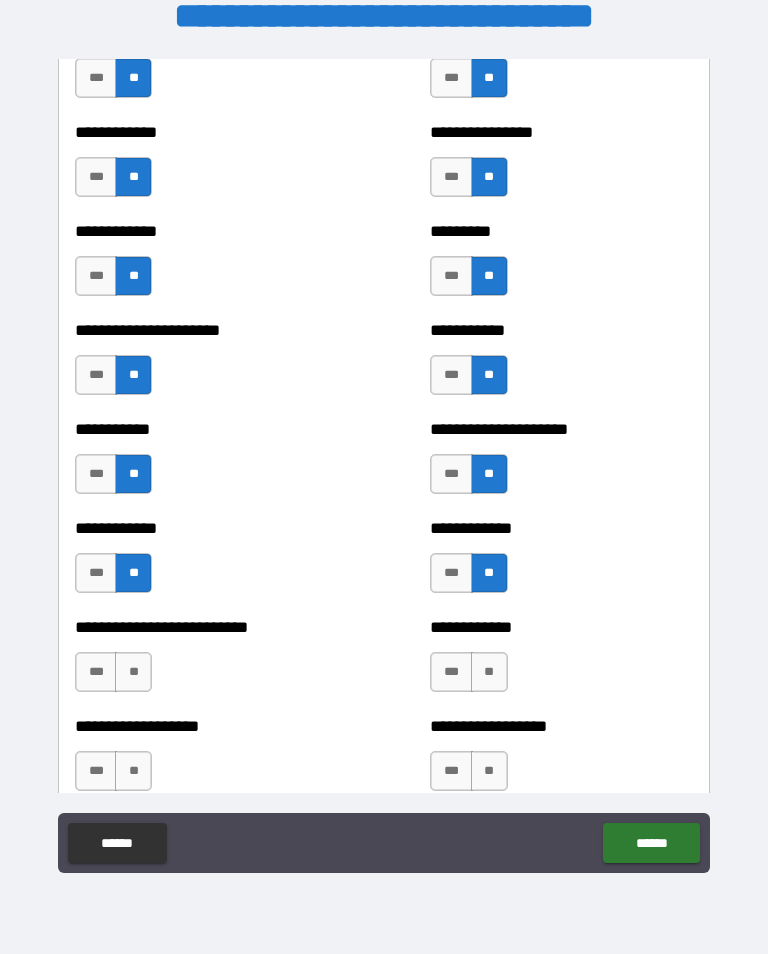 click on "**" at bounding box center [133, 672] 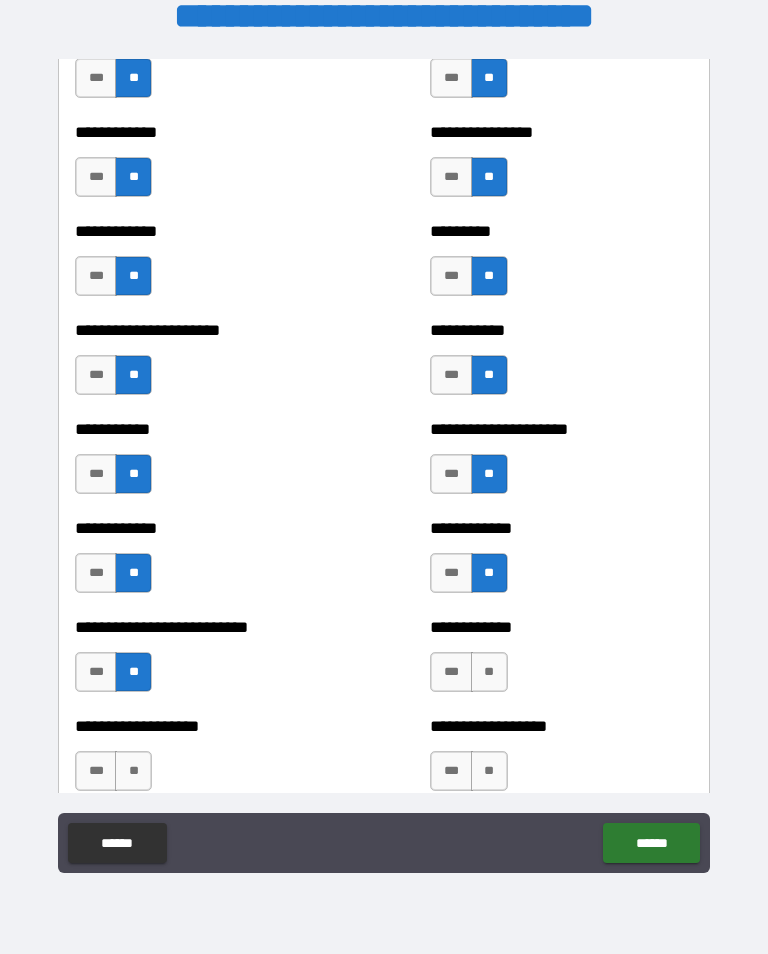 click on "**" at bounding box center [489, 672] 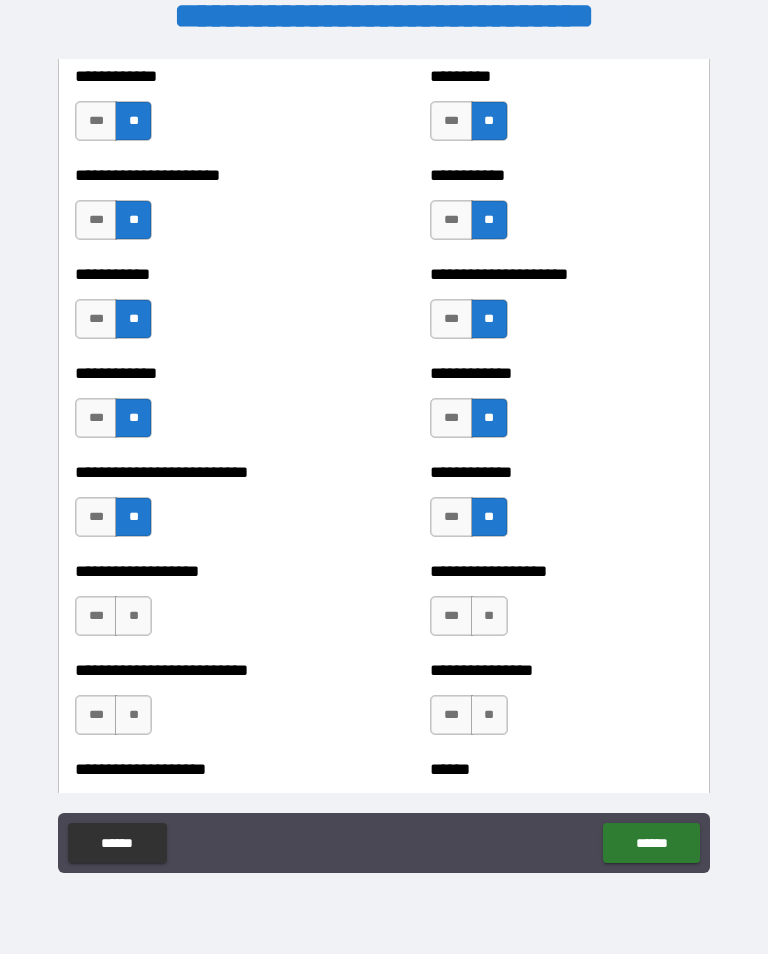 scroll, scrollTop: 5336, scrollLeft: 0, axis: vertical 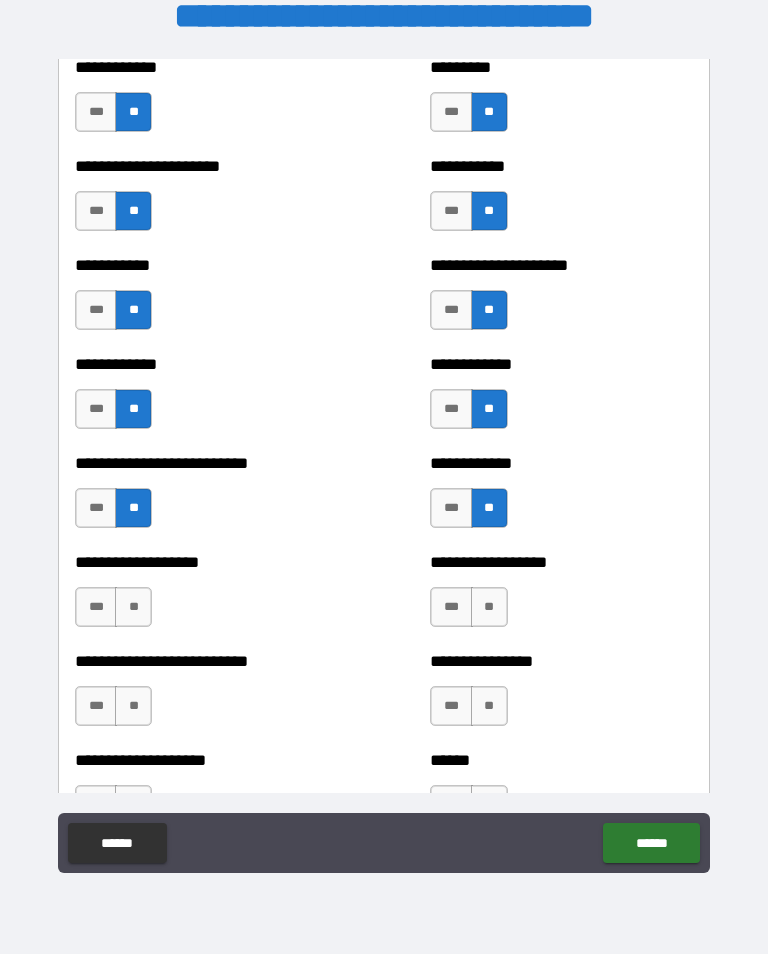 click on "**" at bounding box center [133, 607] 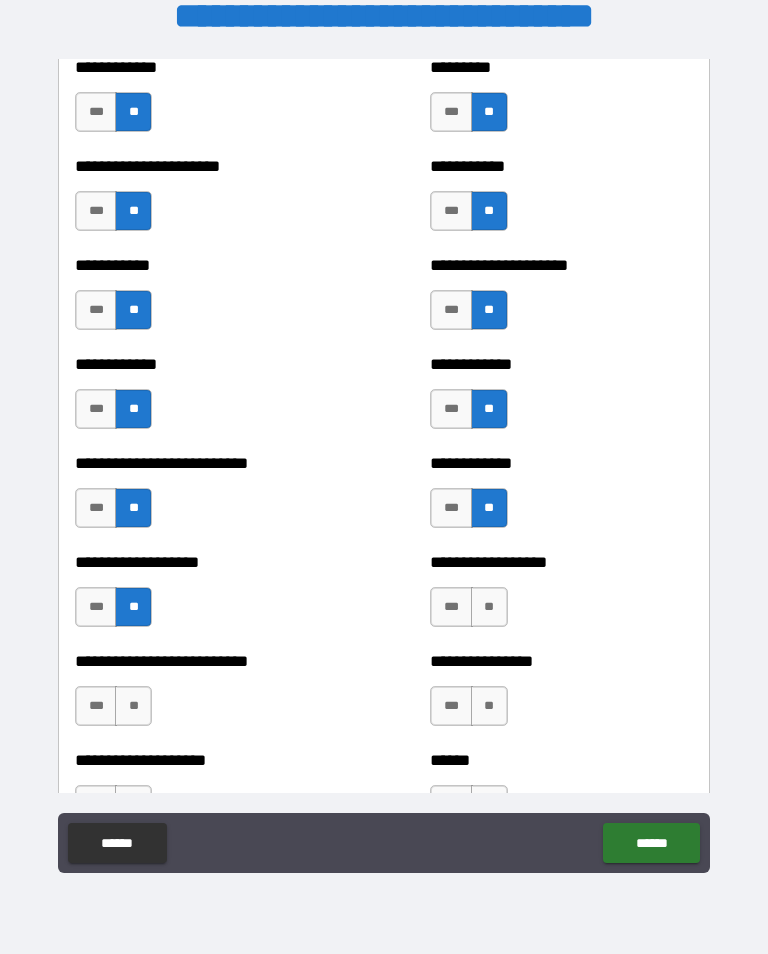 click on "**" at bounding box center (489, 607) 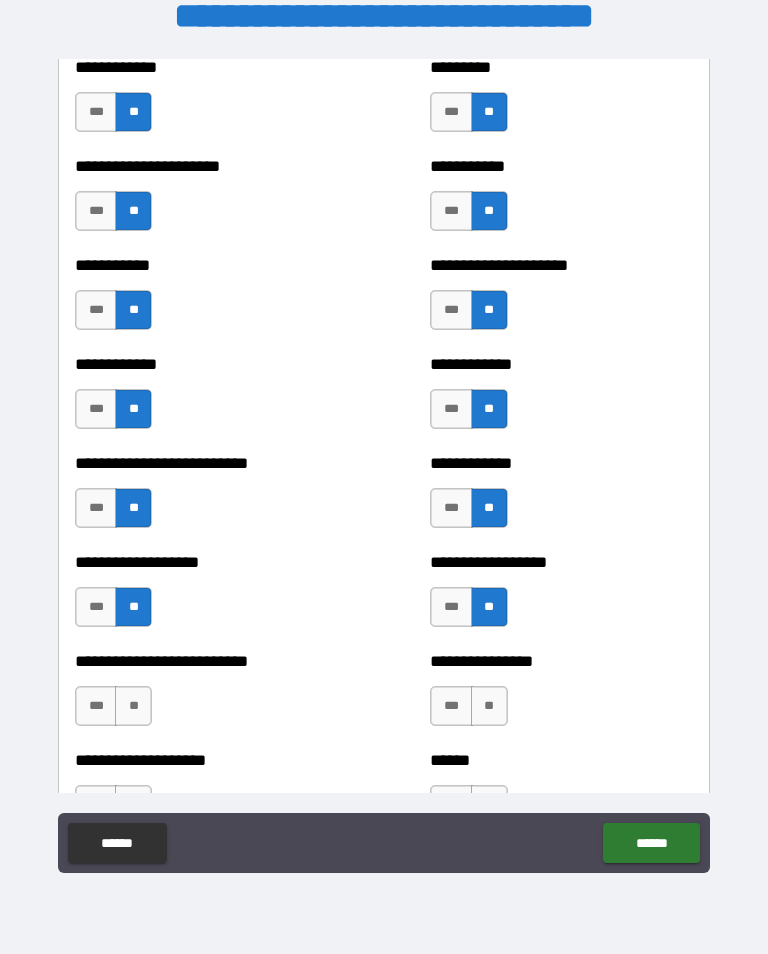 click on "**" at bounding box center [133, 706] 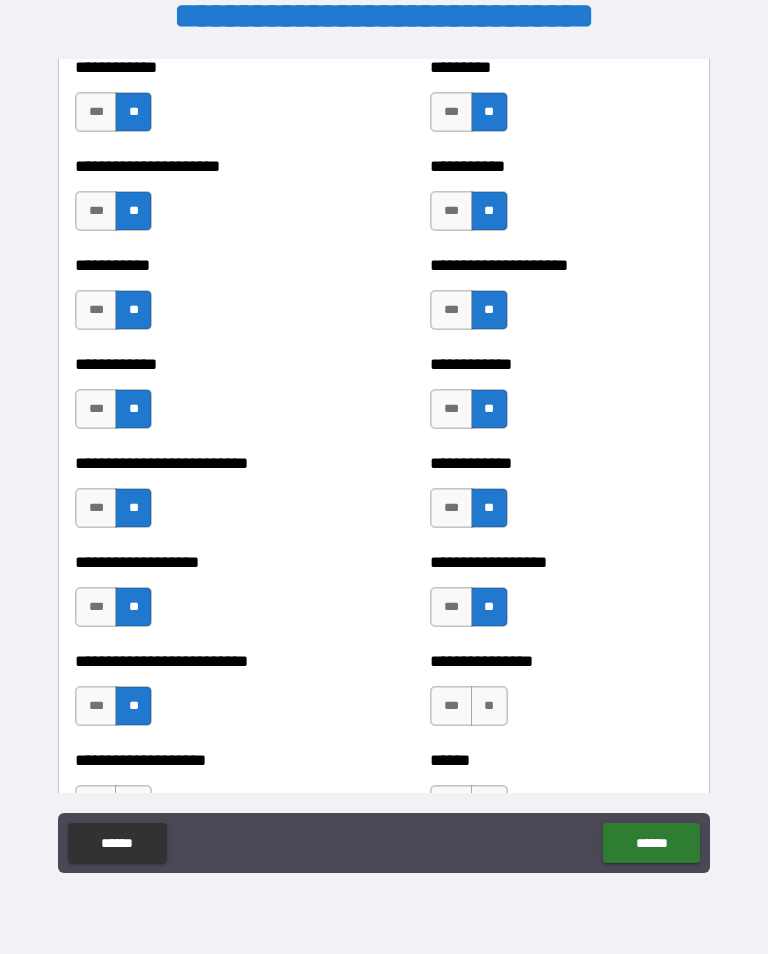 click on "**" at bounding box center (489, 706) 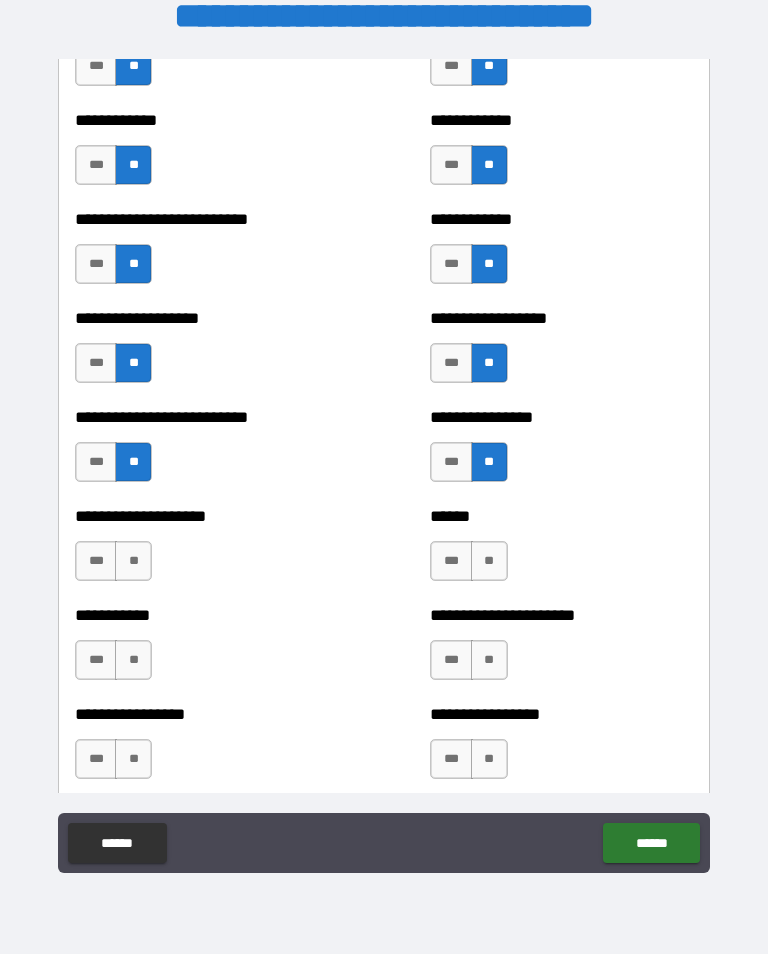 scroll, scrollTop: 5593, scrollLeft: 0, axis: vertical 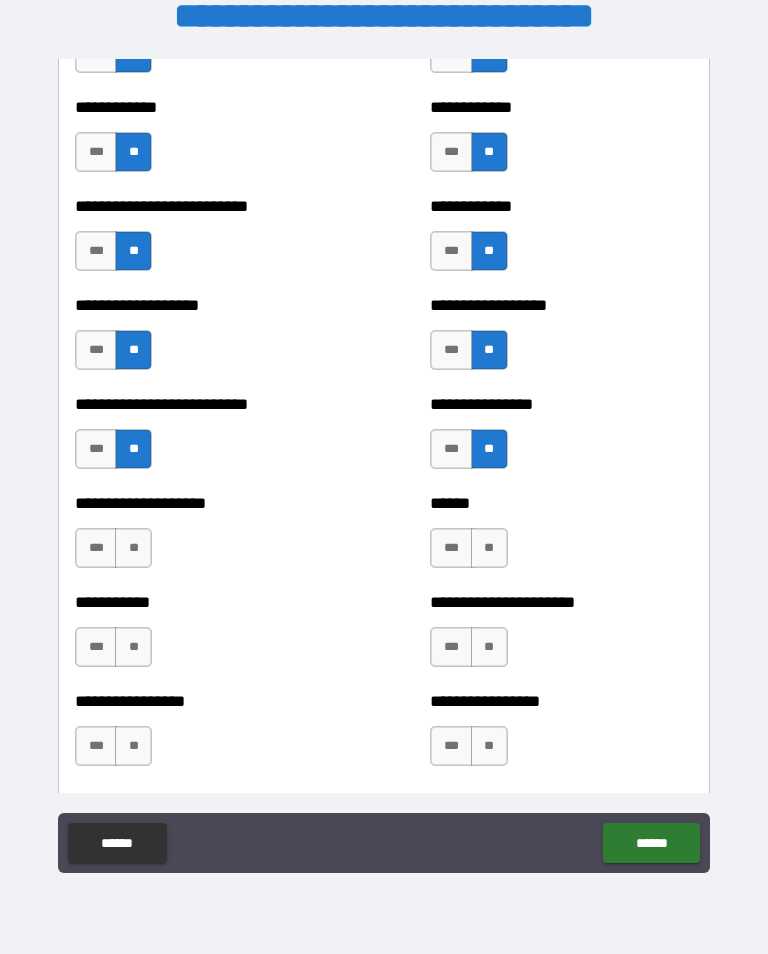 click on "**" at bounding box center (133, 548) 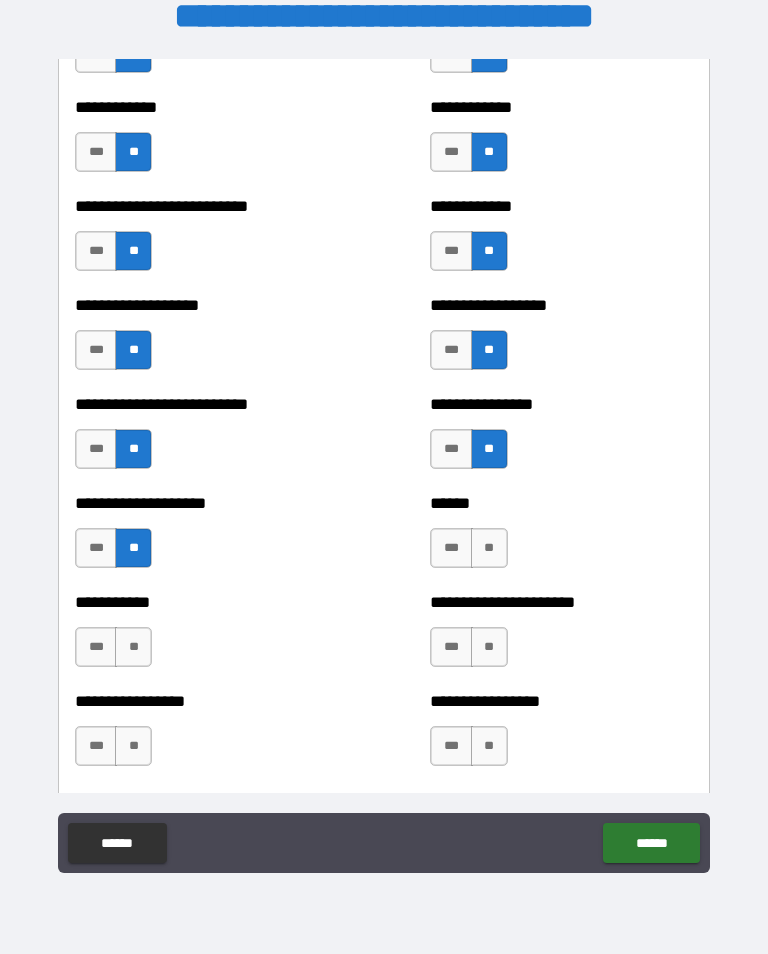click on "**" at bounding box center (489, 548) 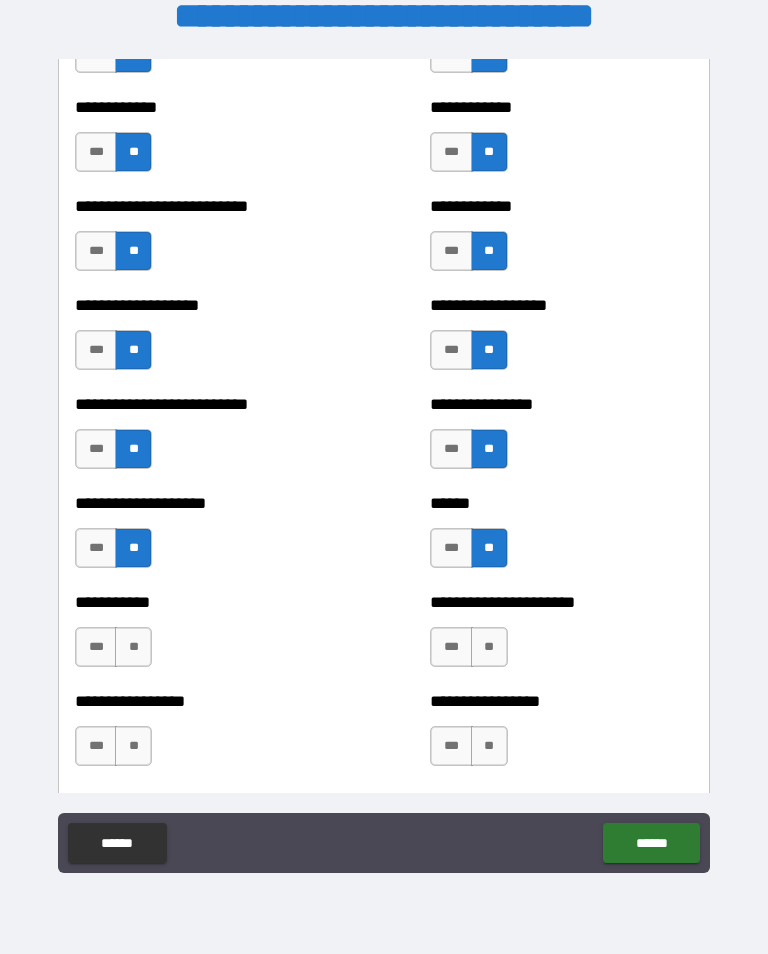 click on "**" at bounding box center (133, 647) 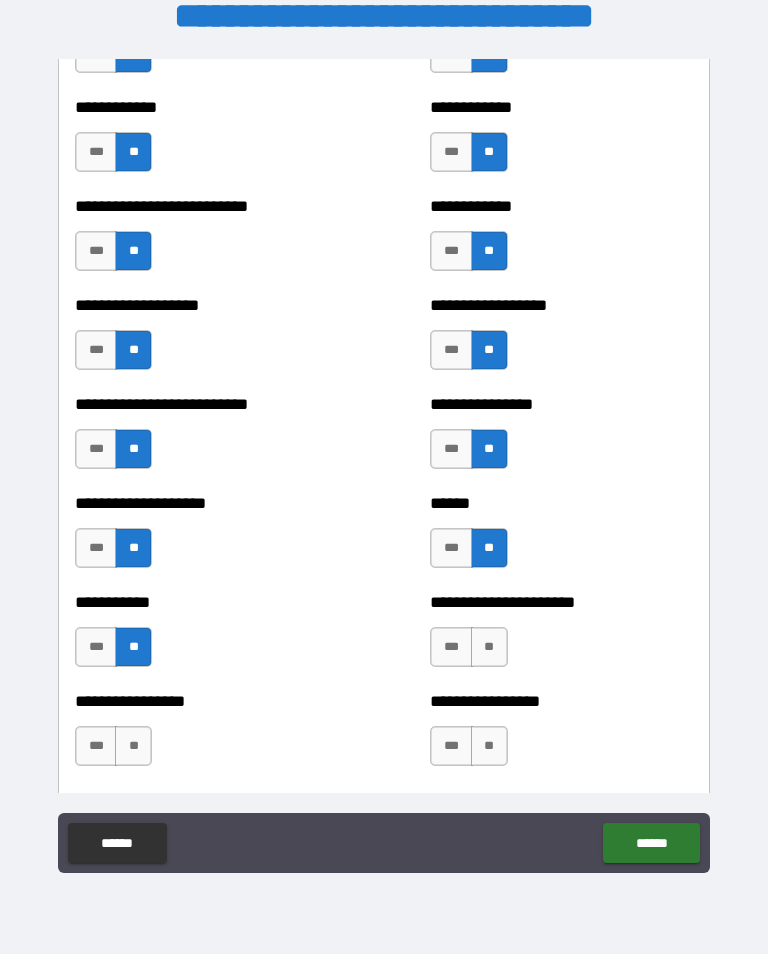 click on "**" at bounding box center [489, 647] 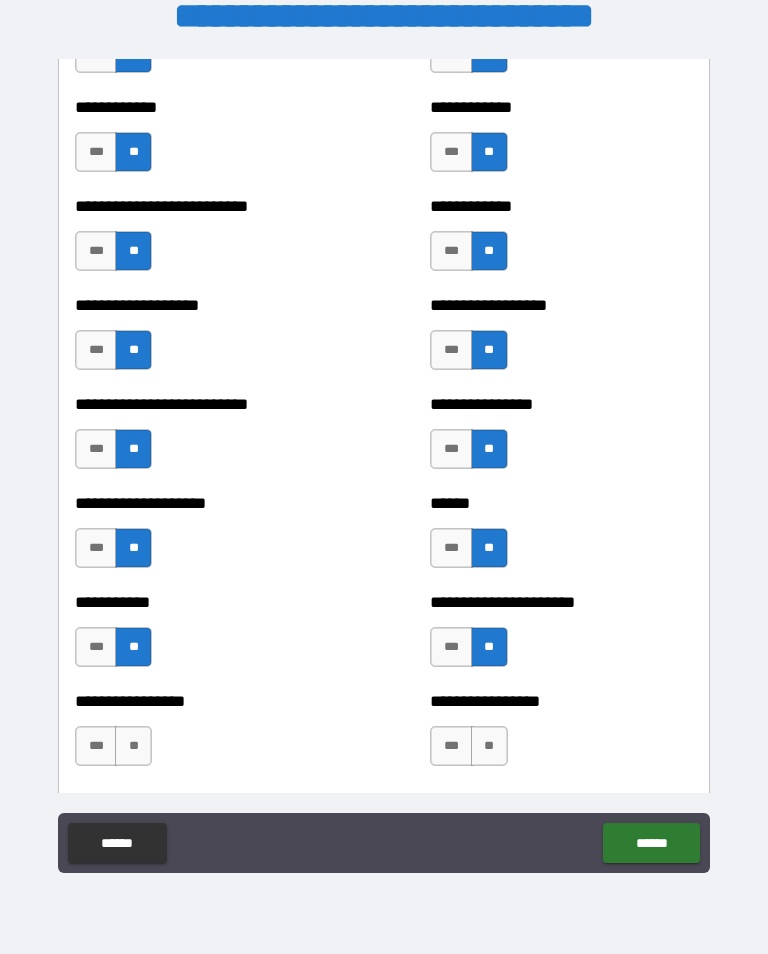 click on "**" at bounding box center [133, 746] 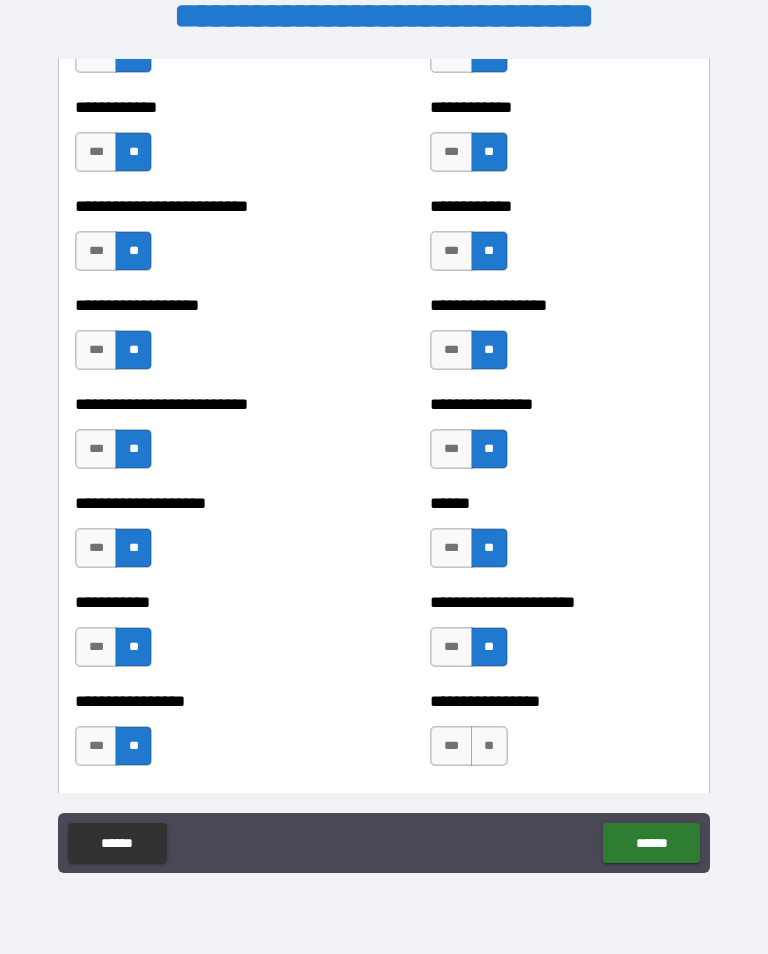 click on "**" at bounding box center (489, 746) 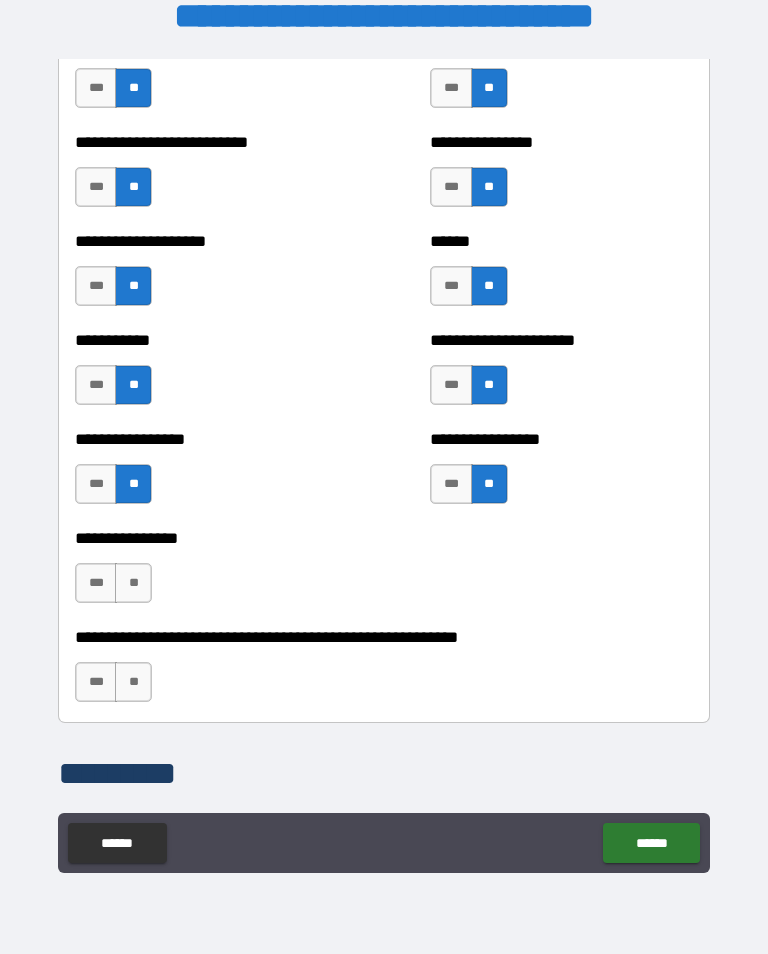 scroll, scrollTop: 5856, scrollLeft: 0, axis: vertical 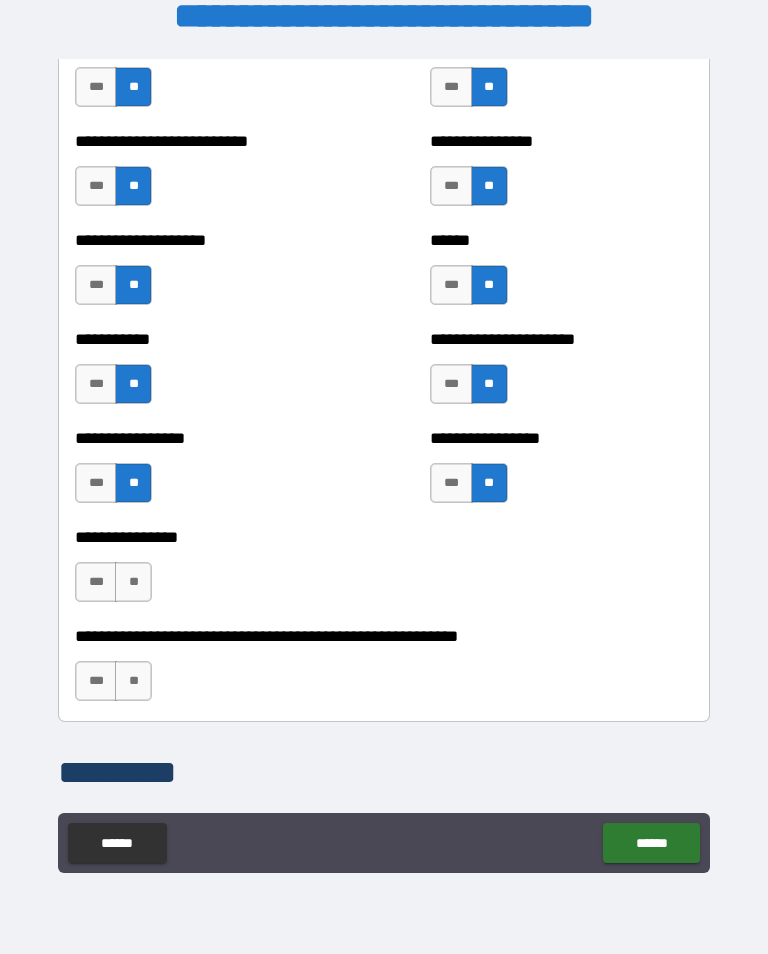 click on "**" at bounding box center (133, 582) 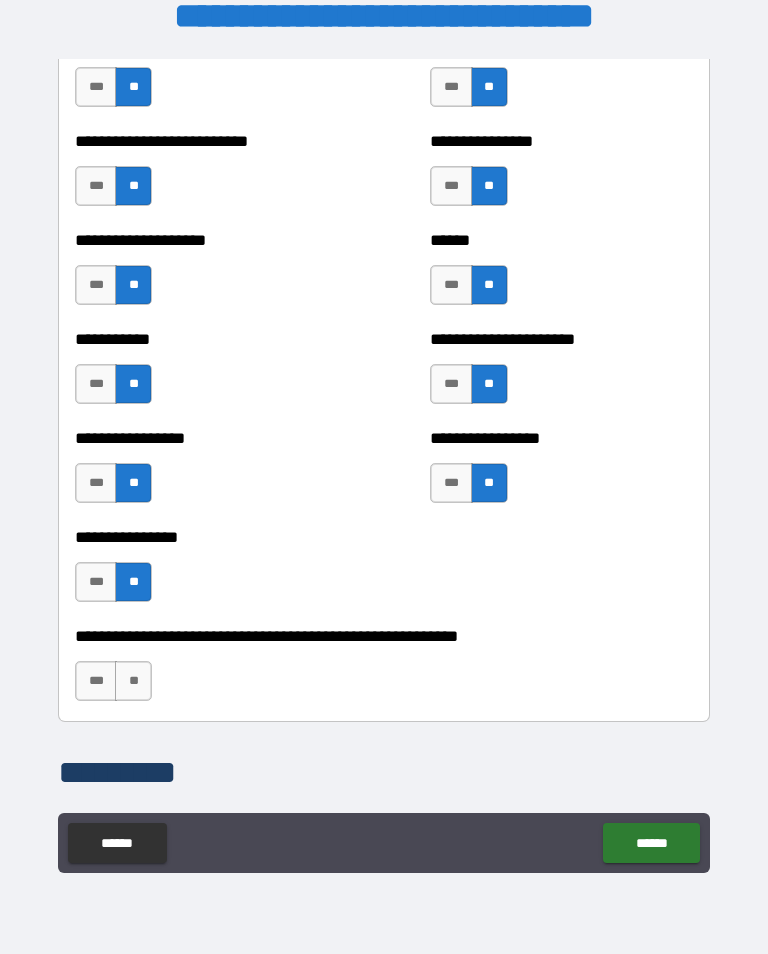 click on "**" at bounding box center (133, 681) 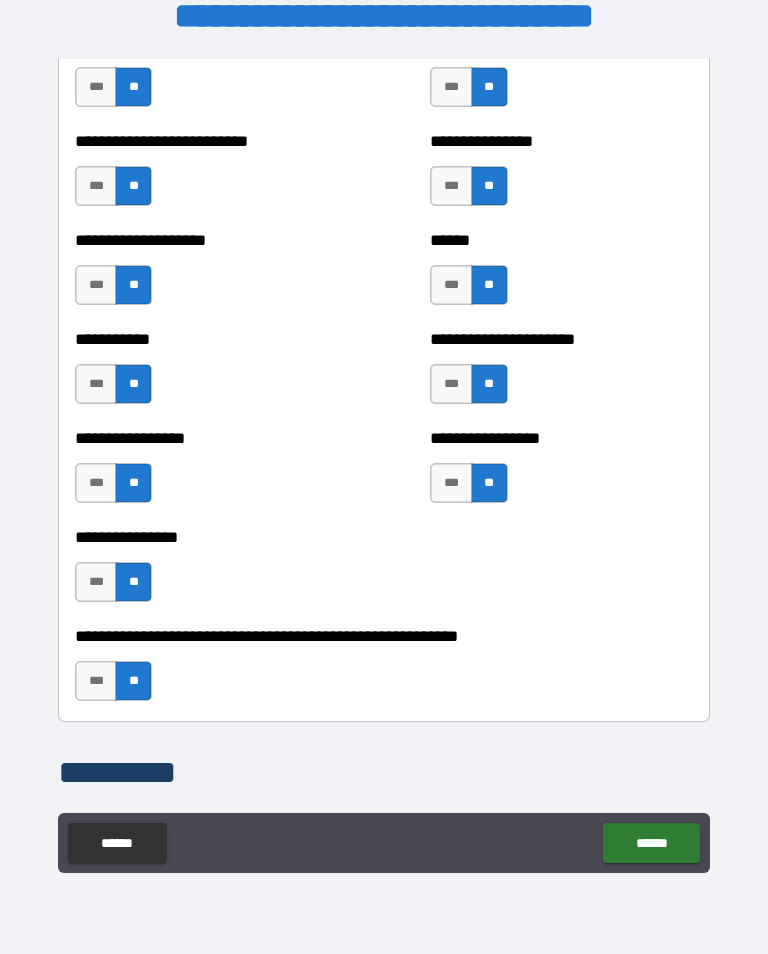 click on "******" at bounding box center [651, 843] 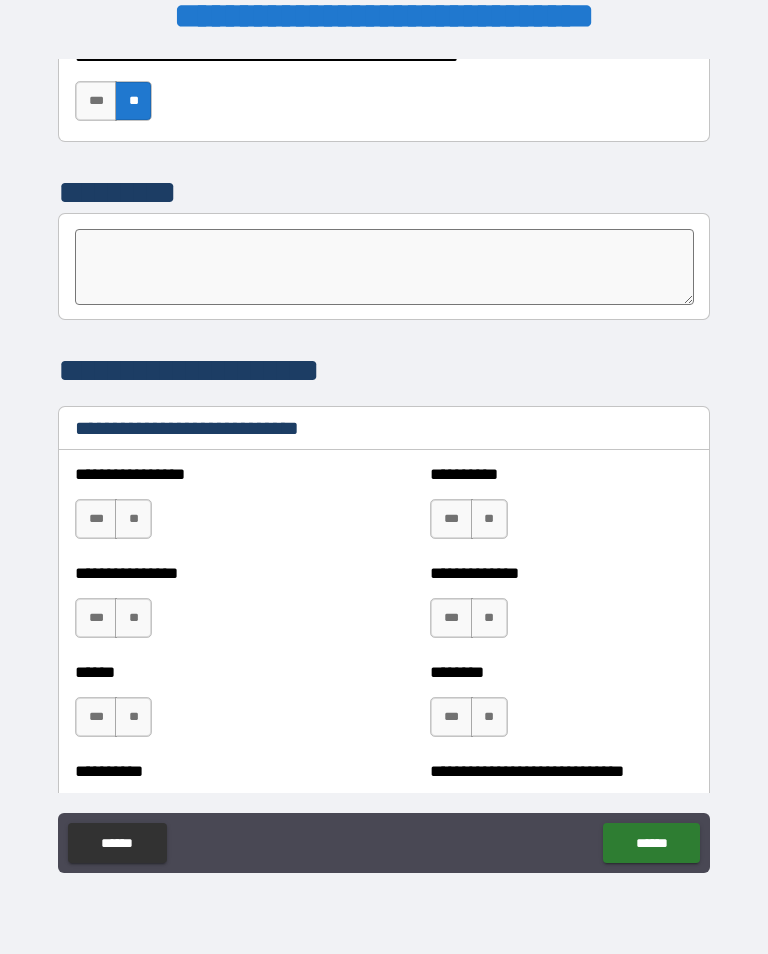 scroll, scrollTop: 6440, scrollLeft: 0, axis: vertical 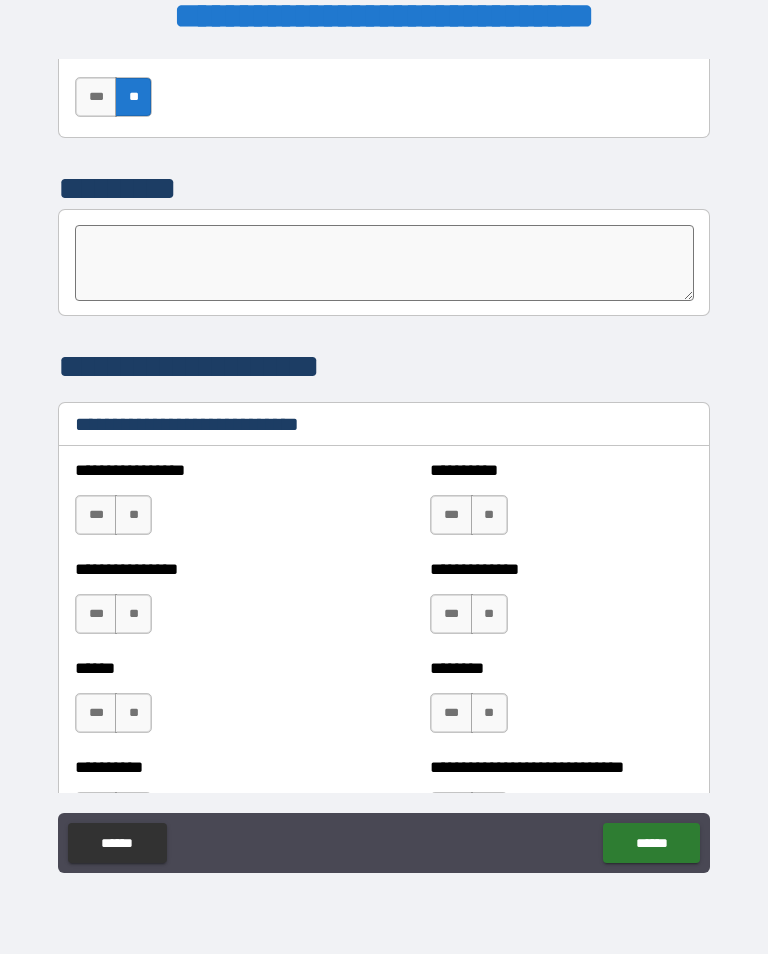 click on "**" at bounding box center [489, 515] 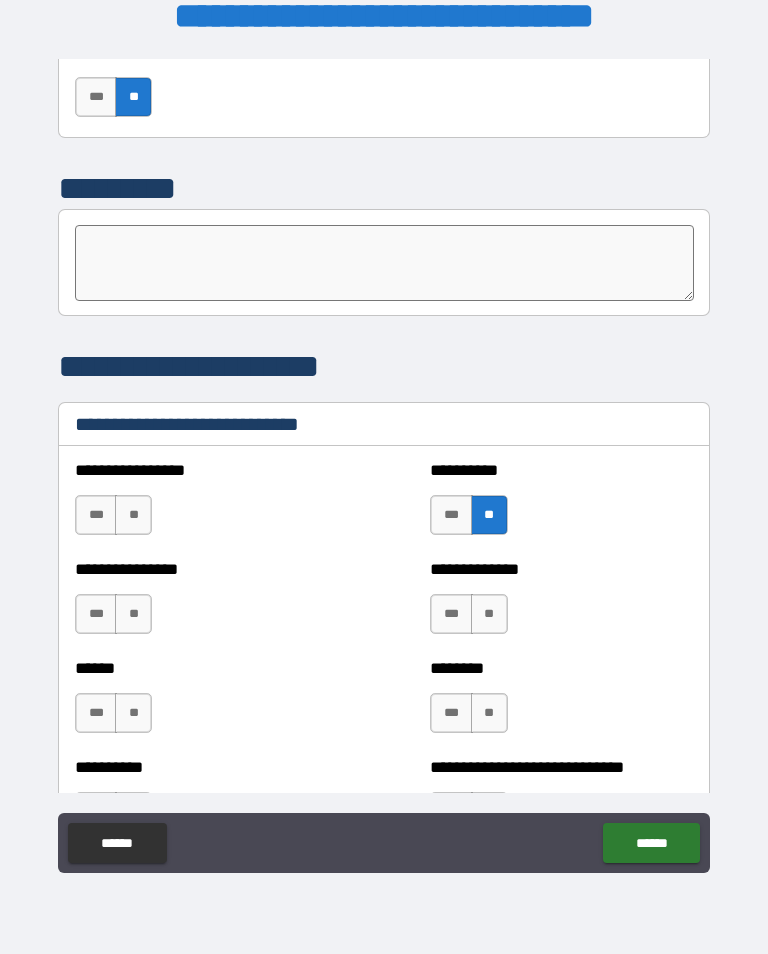 click on "**" at bounding box center [133, 614] 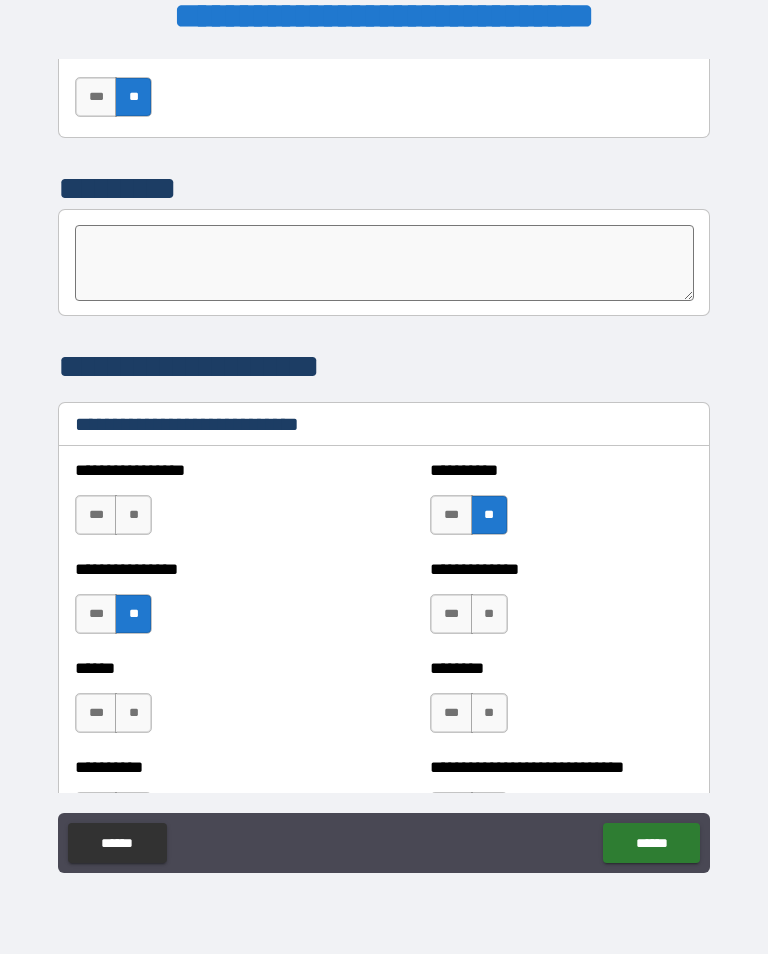 click on "**********" at bounding box center (561, 604) 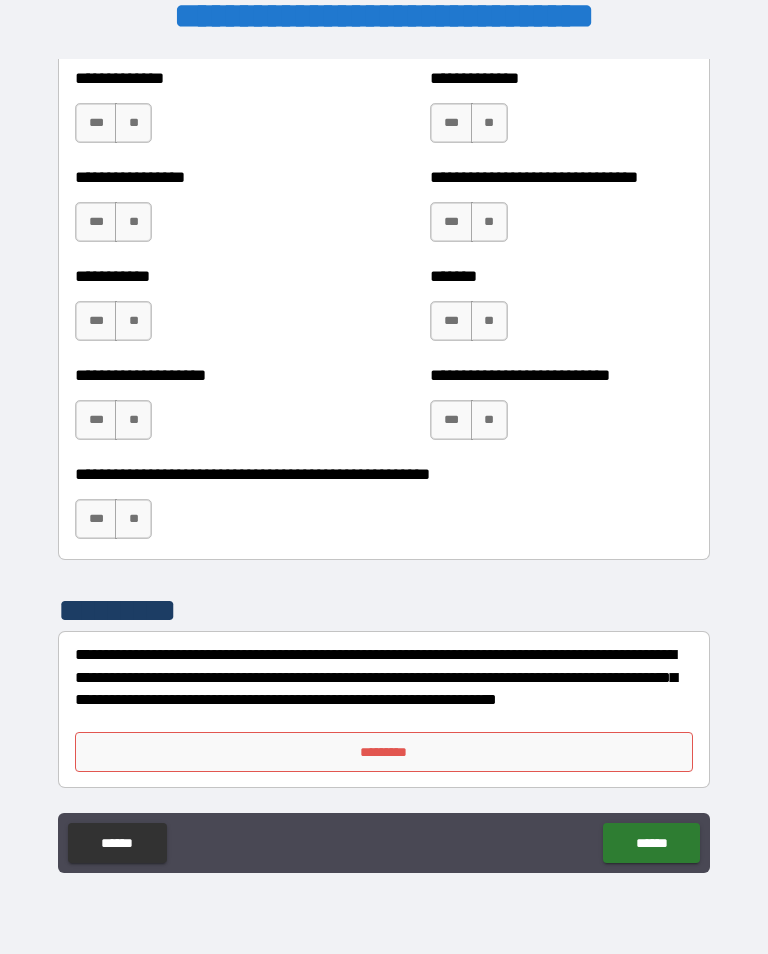 scroll, scrollTop: 7921, scrollLeft: 0, axis: vertical 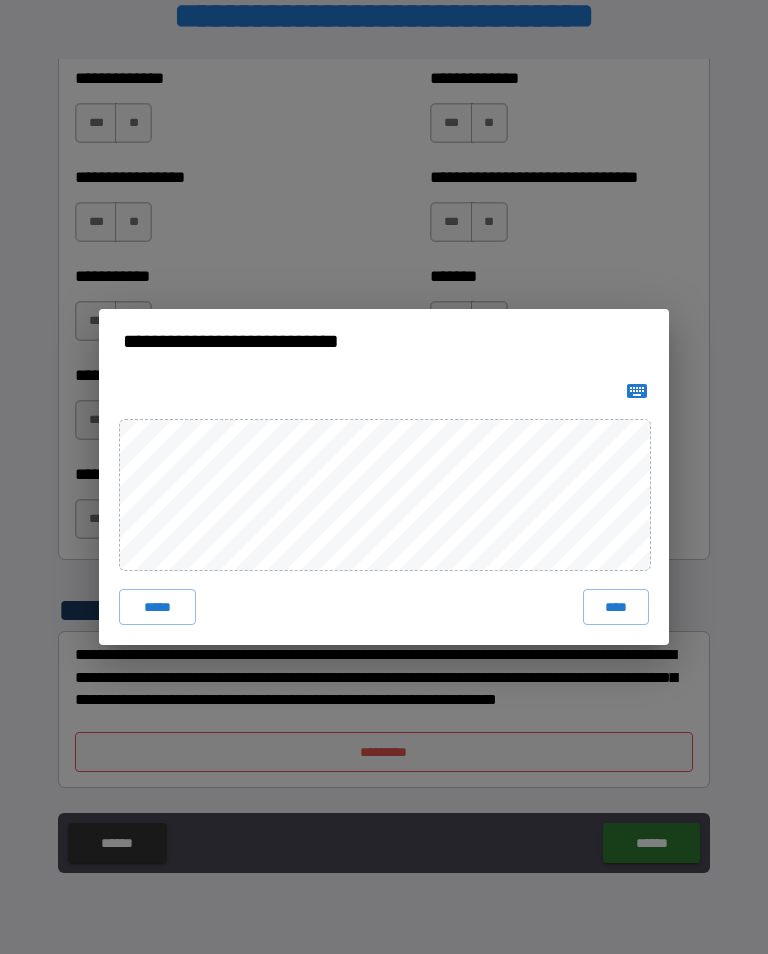 click on "****" at bounding box center [616, 607] 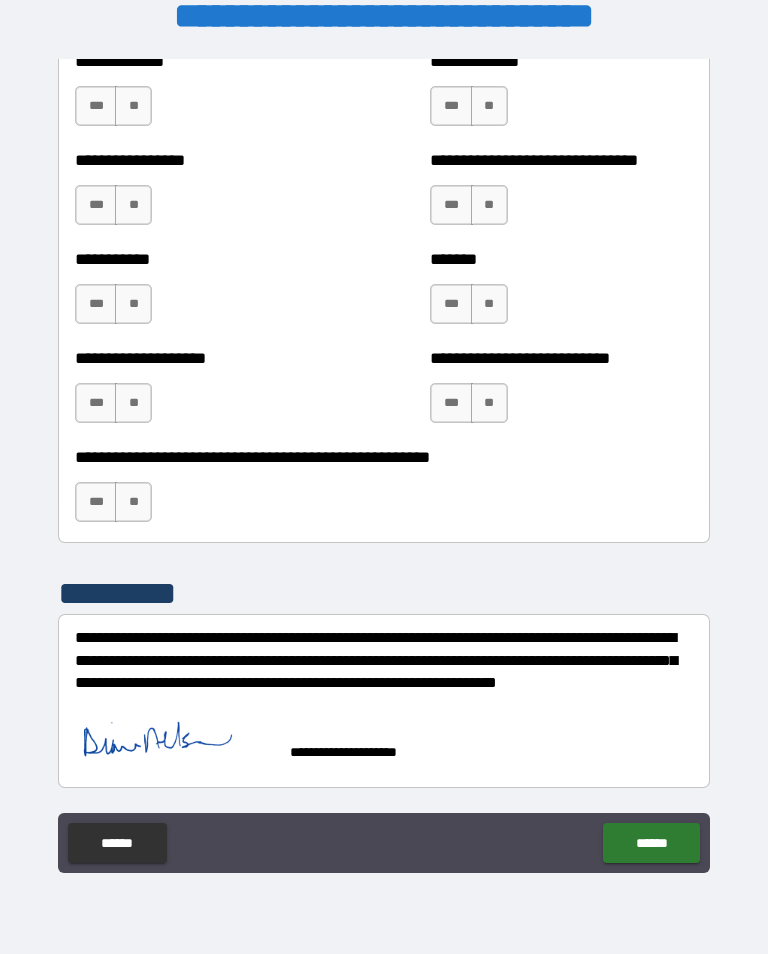 scroll, scrollTop: 7938, scrollLeft: 0, axis: vertical 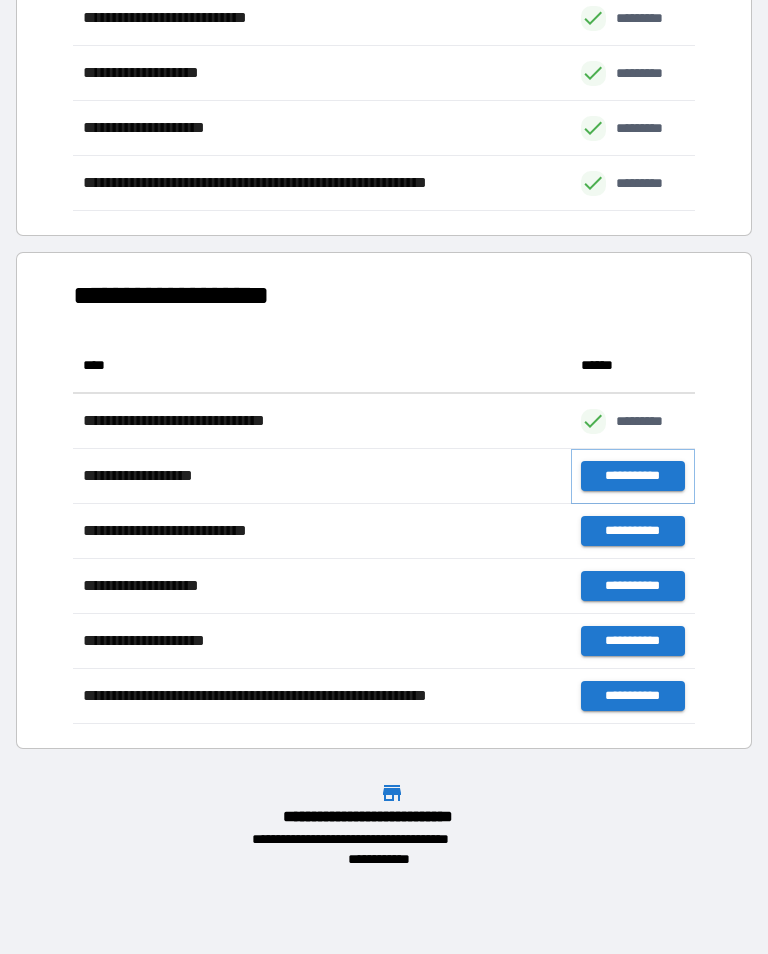 click on "**********" at bounding box center (633, 476) 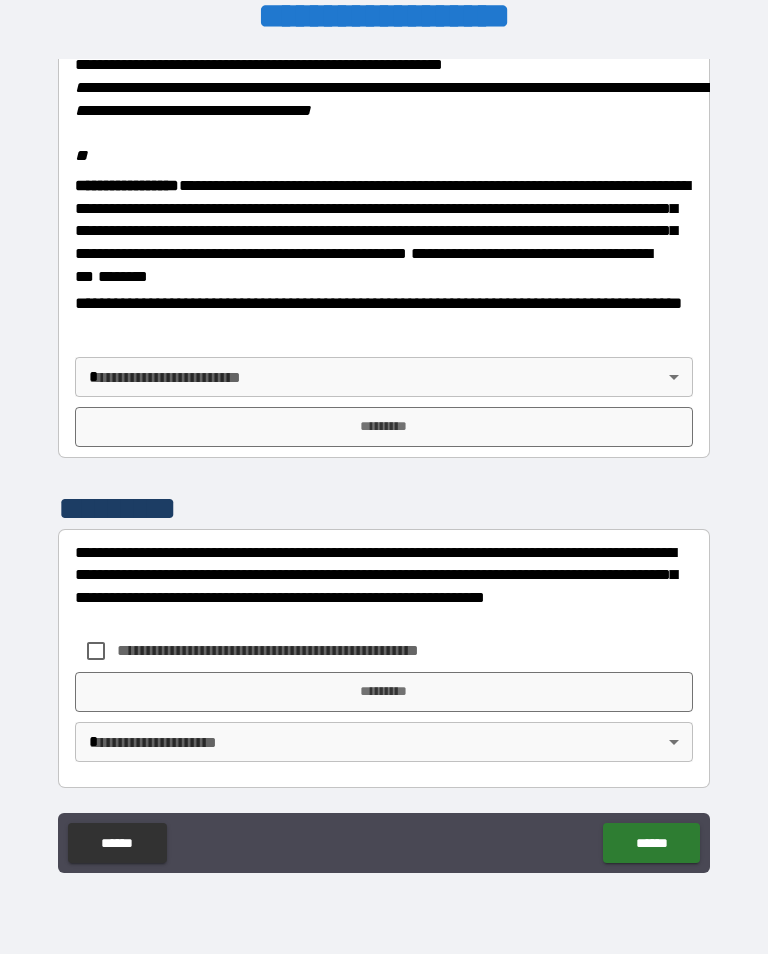 scroll, scrollTop: 2404, scrollLeft: 0, axis: vertical 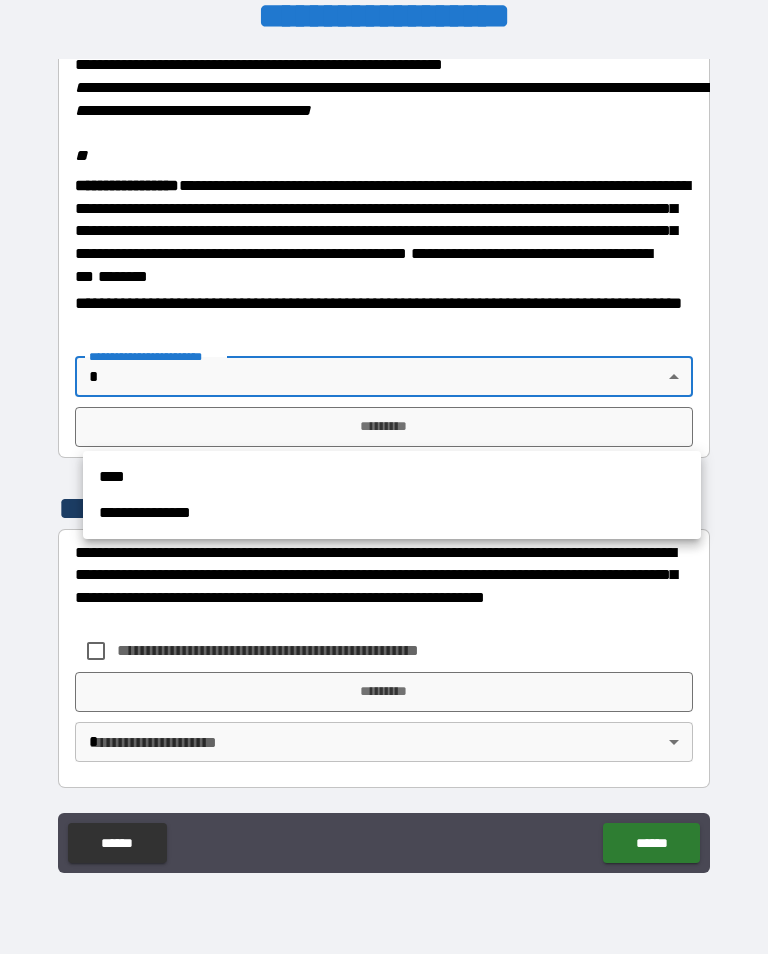 click on "**********" at bounding box center [392, 513] 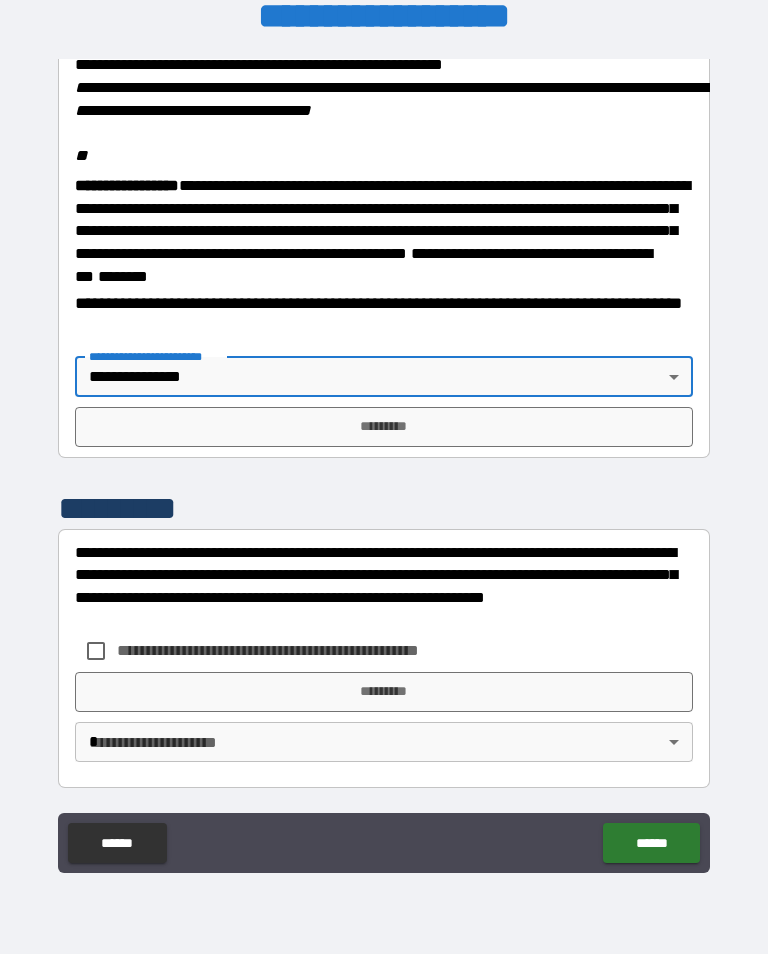 click on "*********" at bounding box center (384, 427) 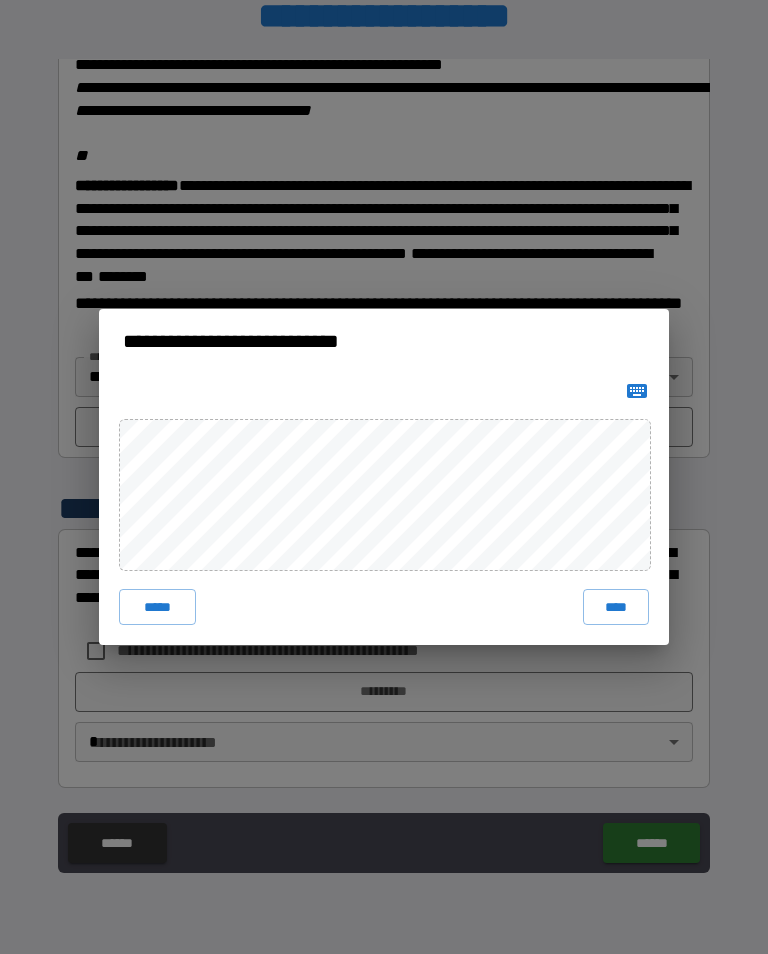 click on "****" at bounding box center (616, 607) 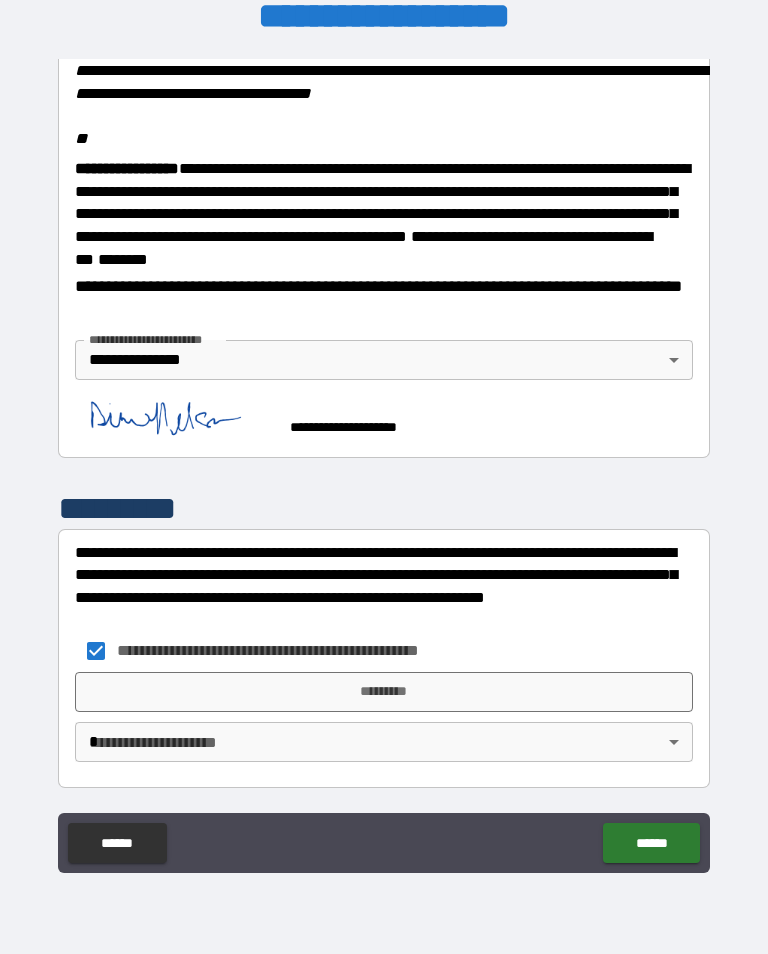 click on "*********" at bounding box center [384, 692] 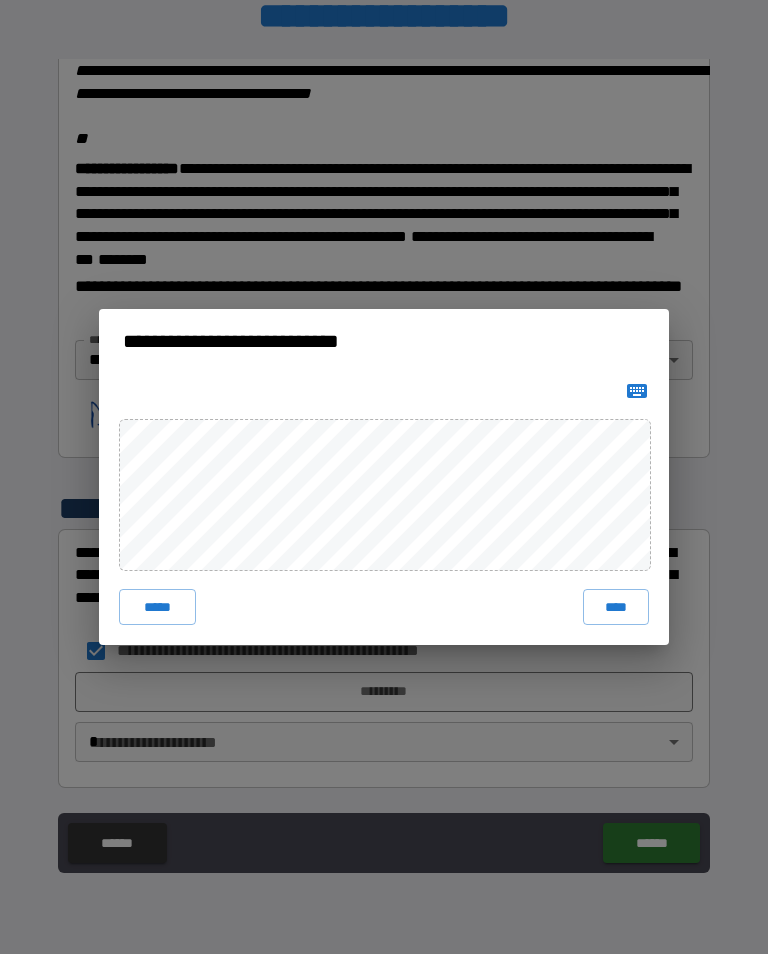 click on "****" at bounding box center [616, 607] 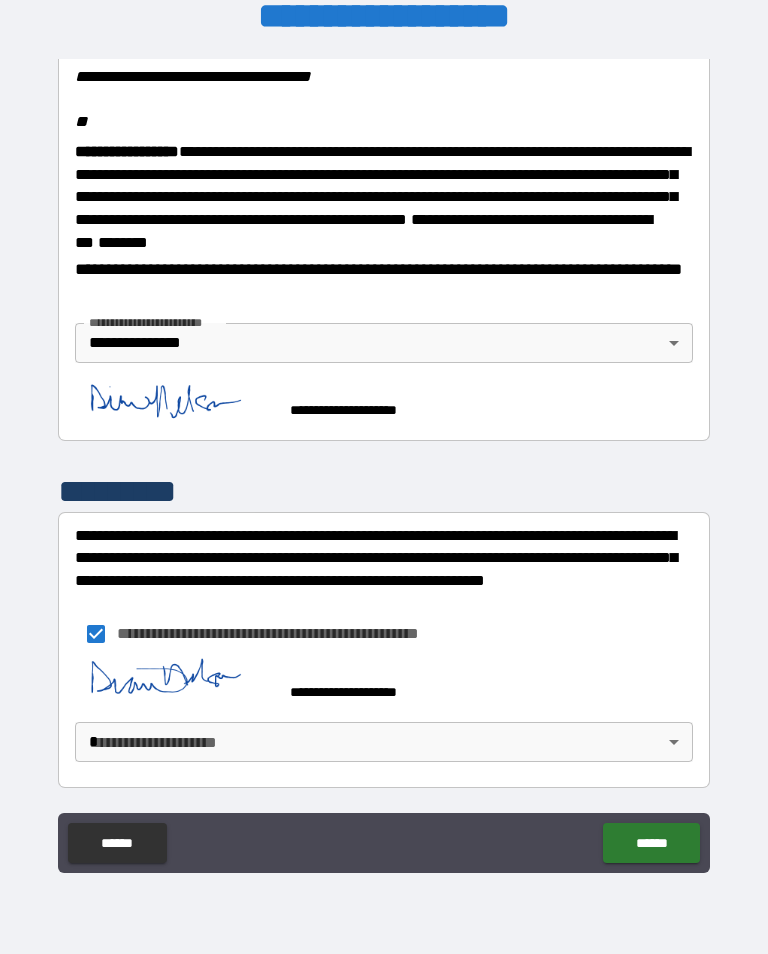 scroll, scrollTop: 2482, scrollLeft: 0, axis: vertical 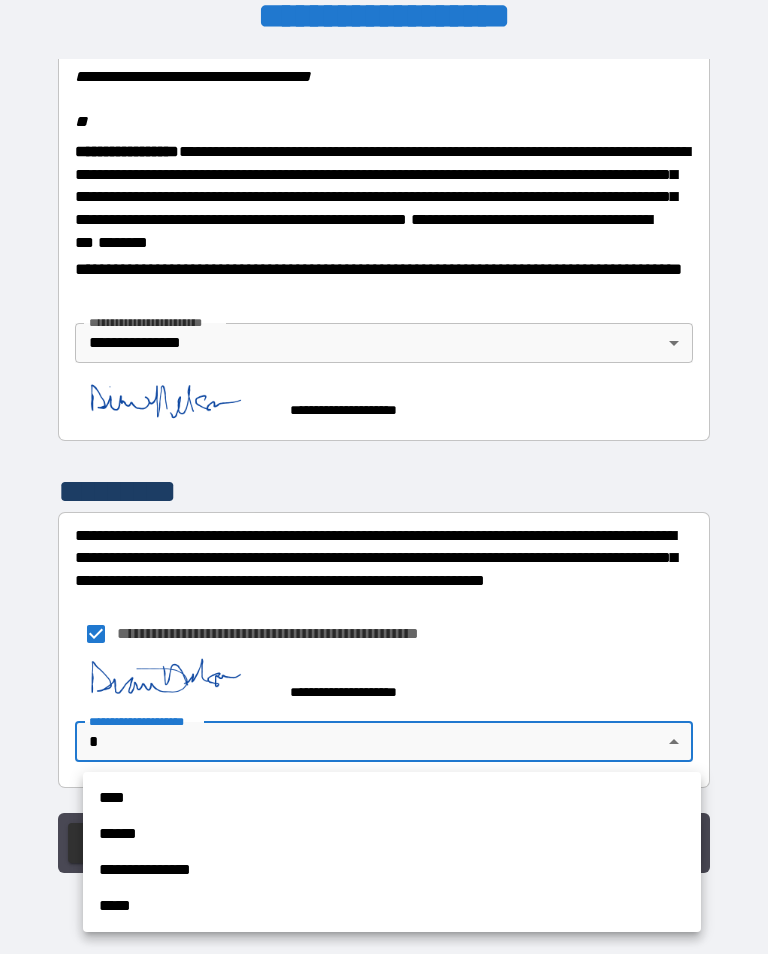 click on "**********" at bounding box center [392, 870] 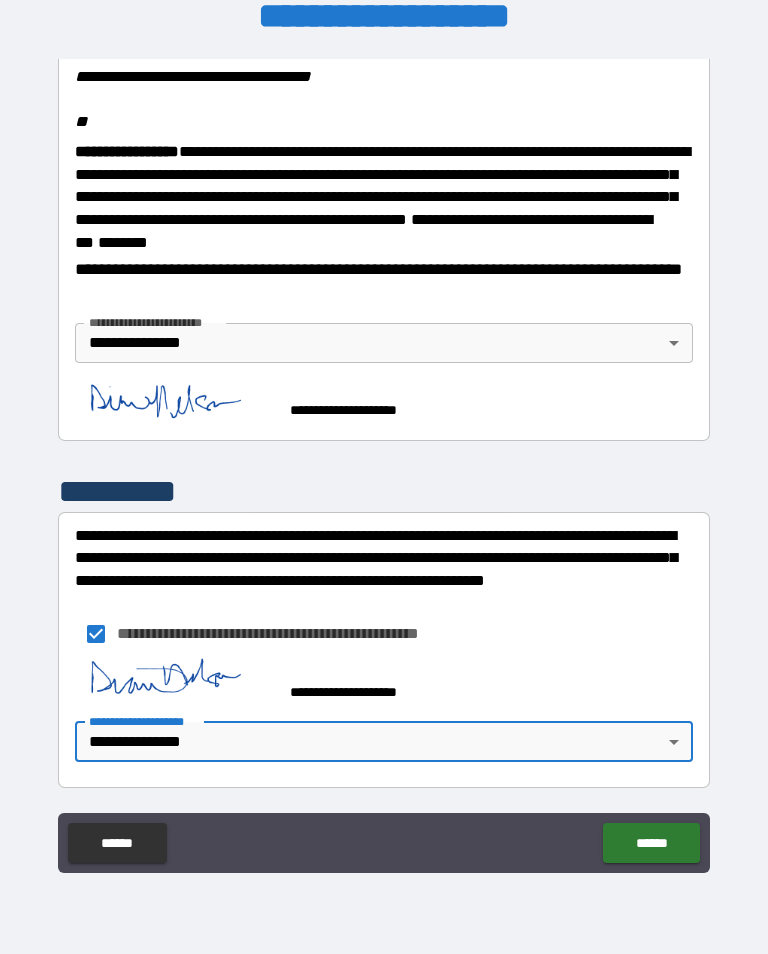 click on "******" at bounding box center [651, 843] 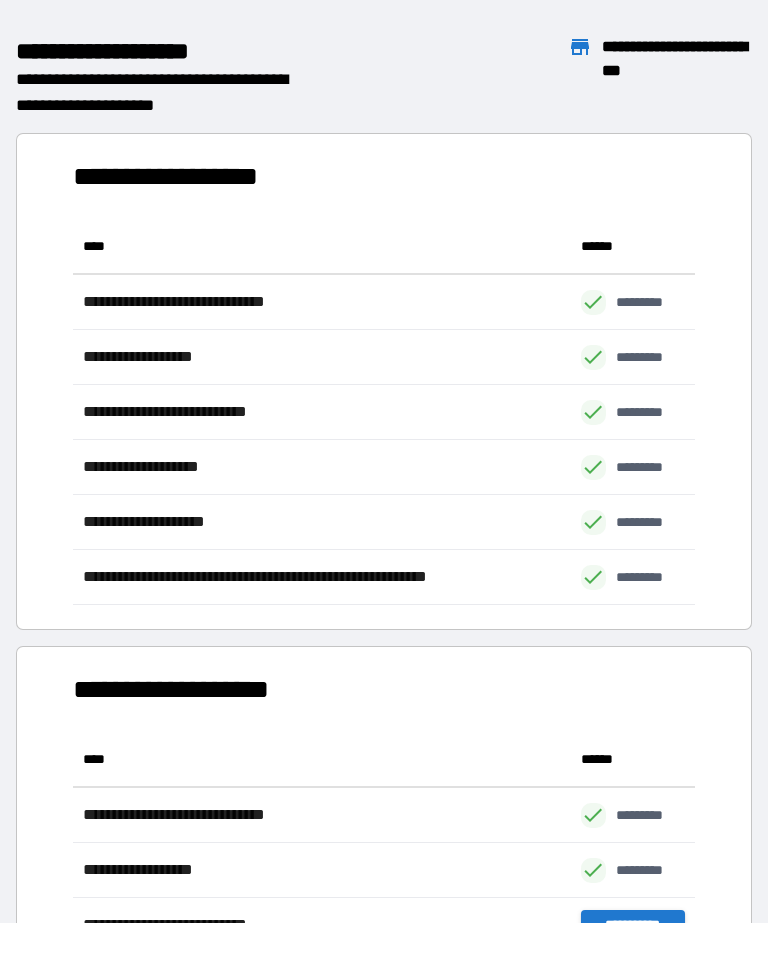 scroll, scrollTop: 386, scrollLeft: 622, axis: both 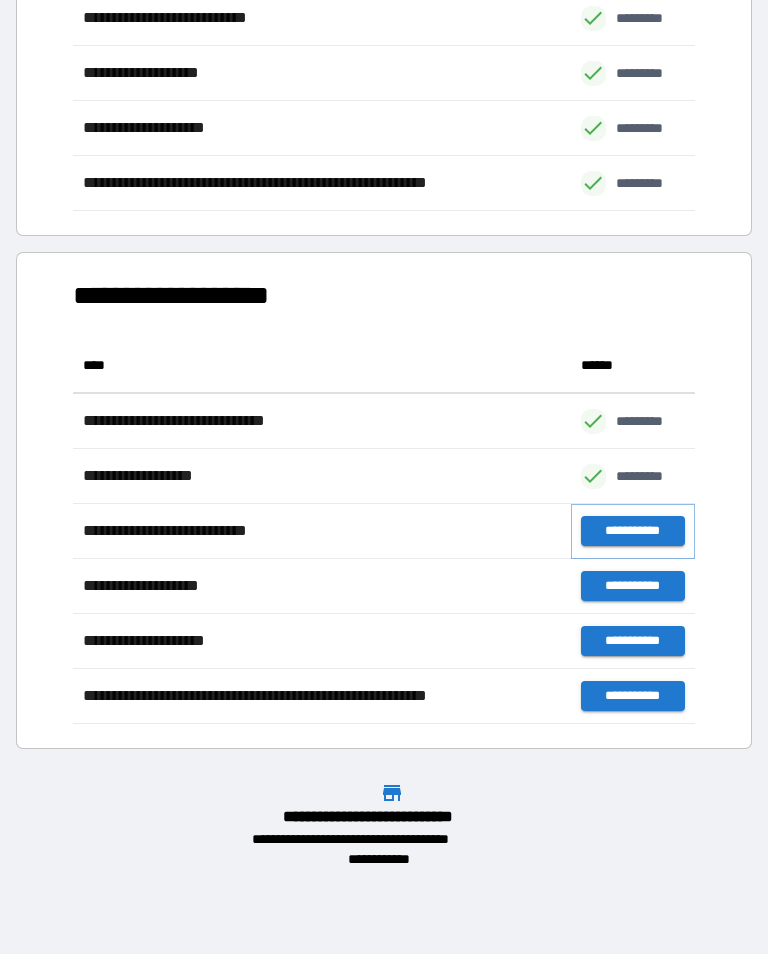 click on "**********" at bounding box center [633, 531] 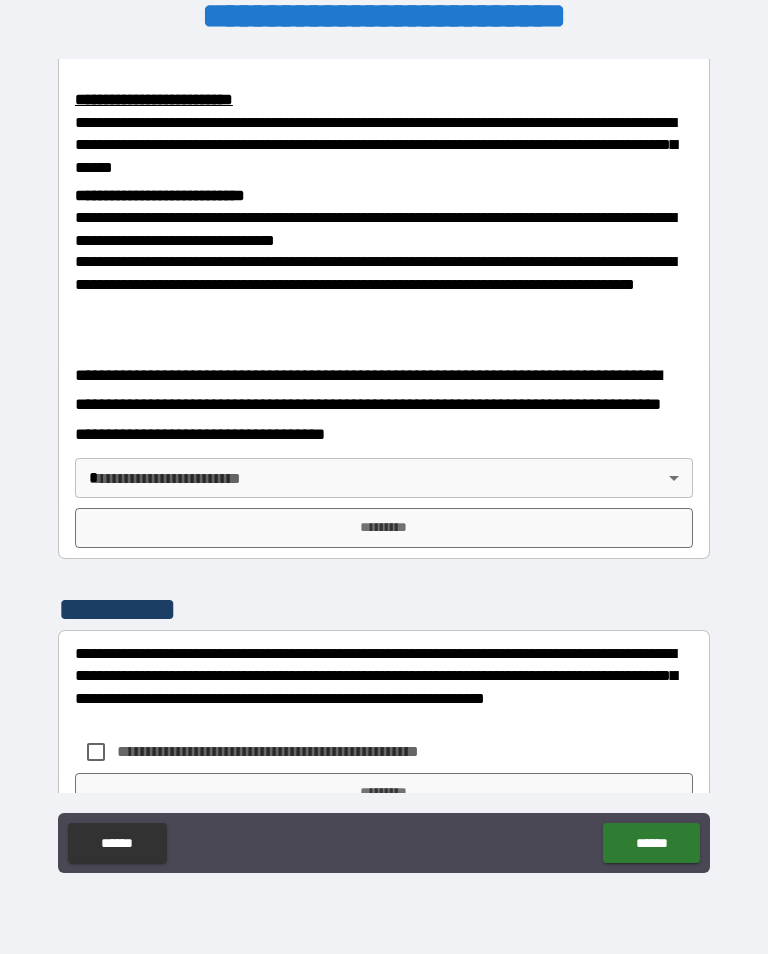 scroll, scrollTop: 713, scrollLeft: 0, axis: vertical 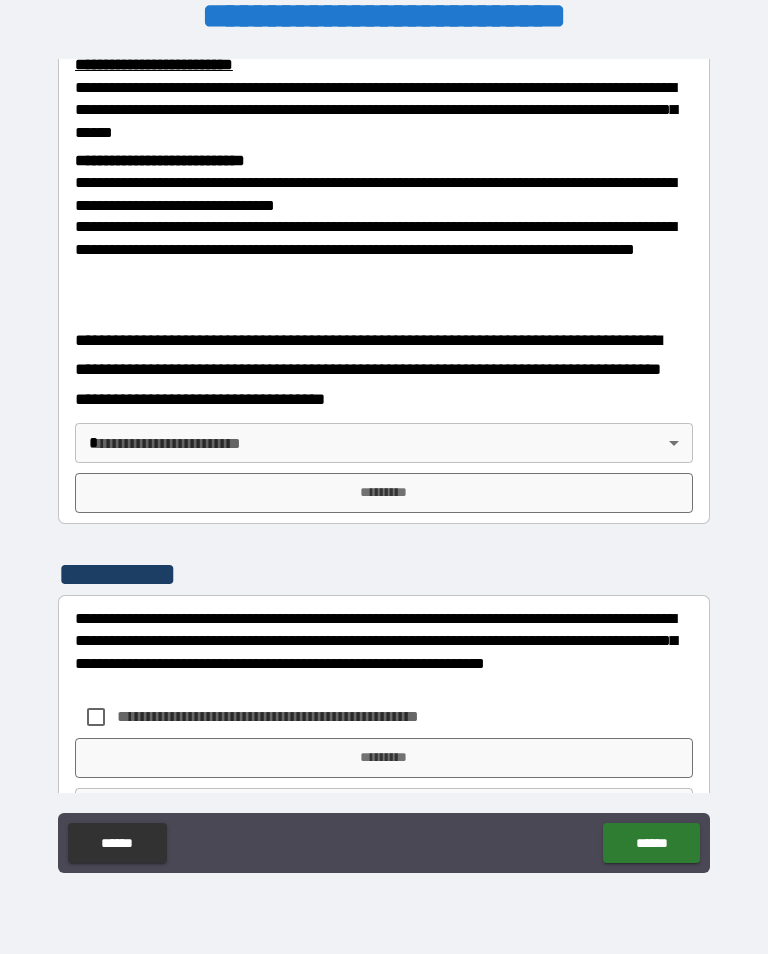 click on "**********" at bounding box center (384, 461) 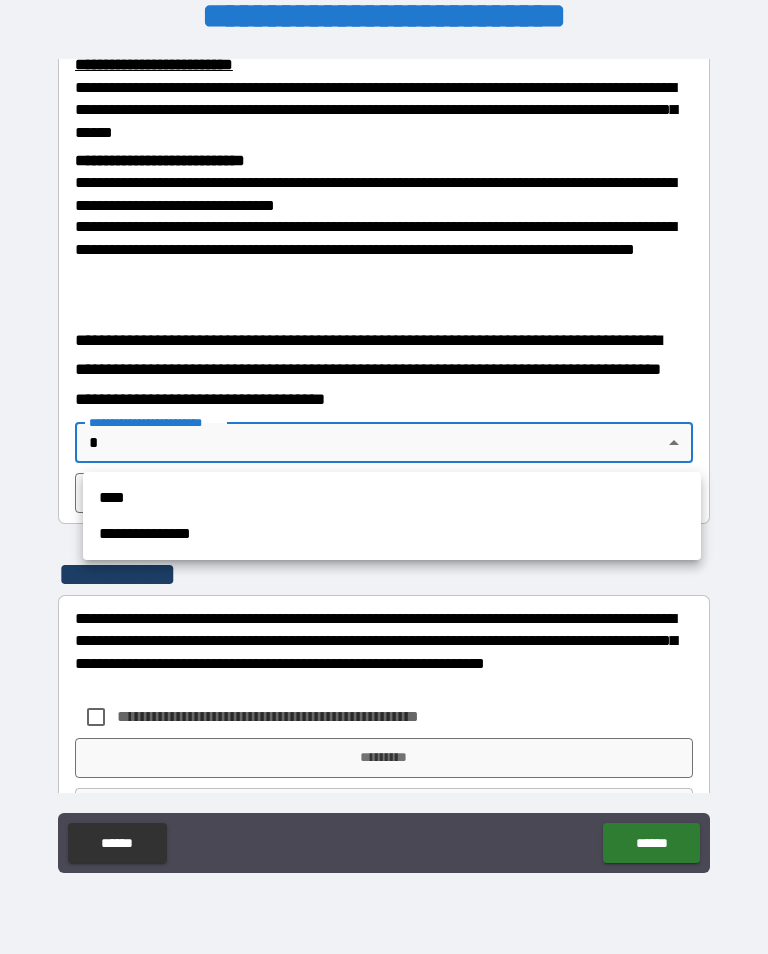 click on "**********" at bounding box center [392, 534] 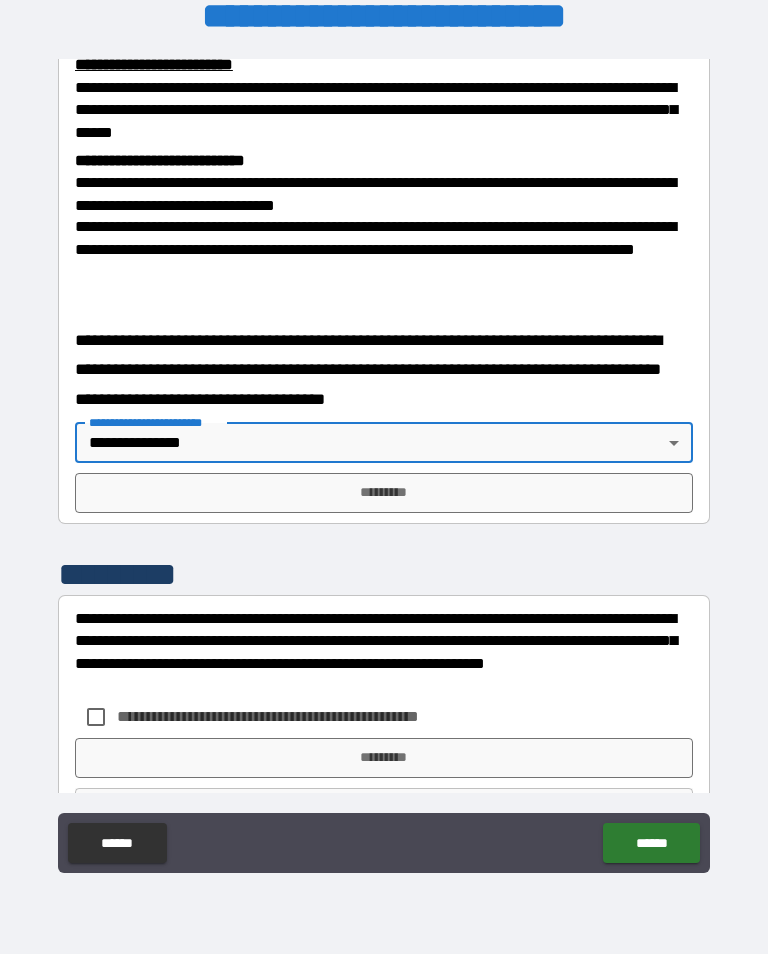 click on "*********" at bounding box center (384, 493) 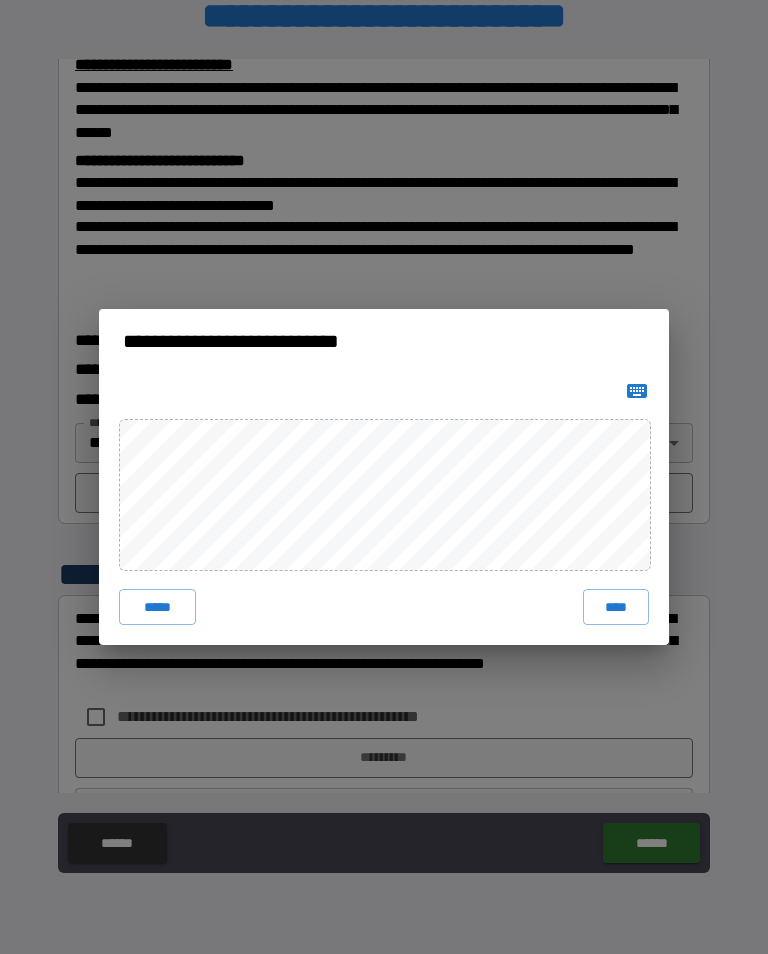 click on "*****" at bounding box center (157, 607) 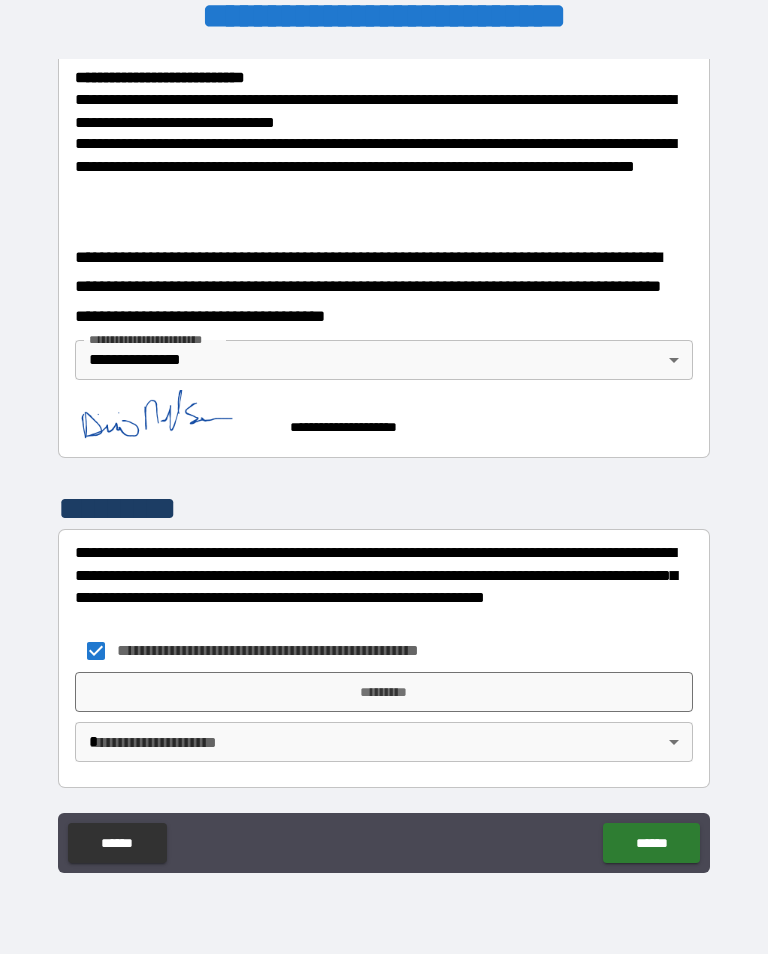 scroll, scrollTop: 795, scrollLeft: 0, axis: vertical 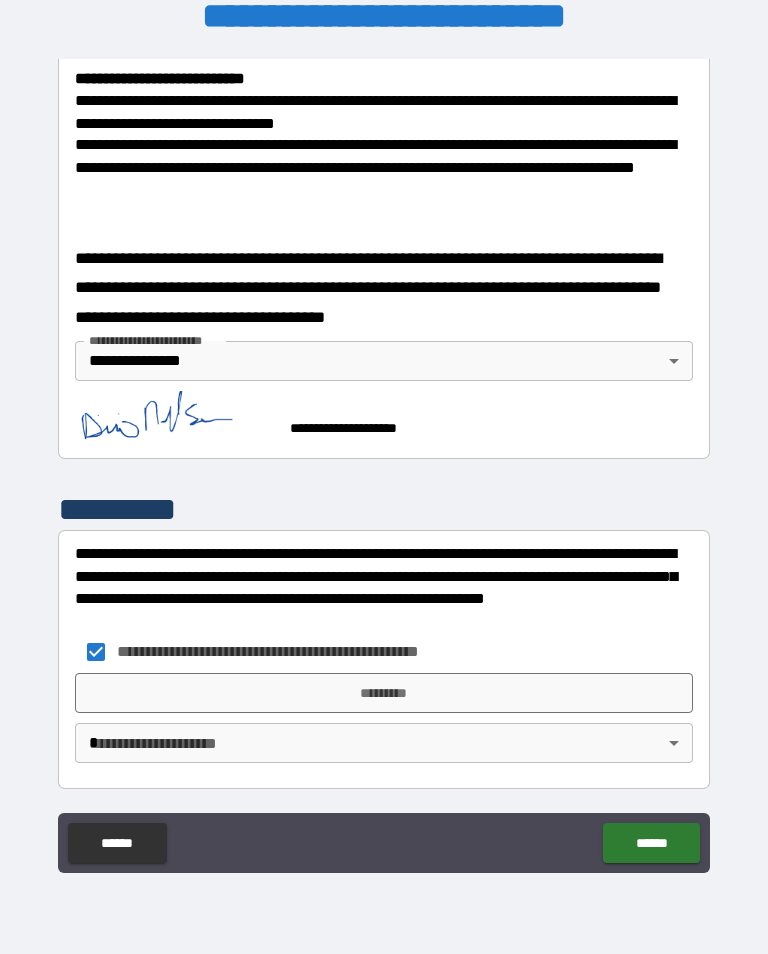click on "*********" at bounding box center [384, 693] 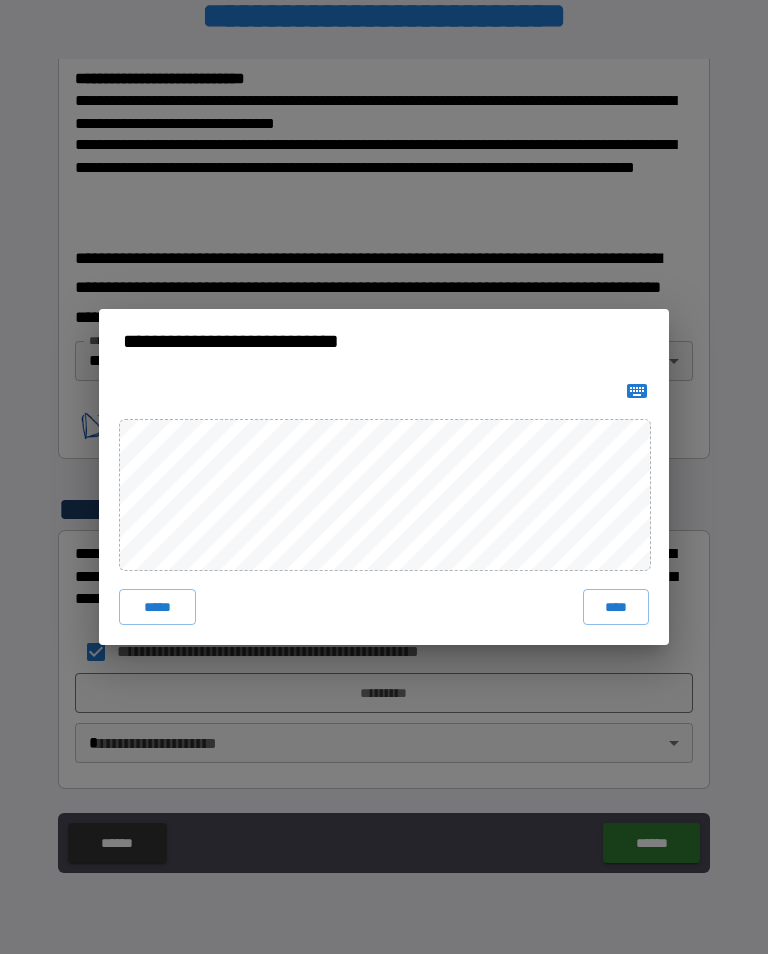 click on "****" at bounding box center (616, 607) 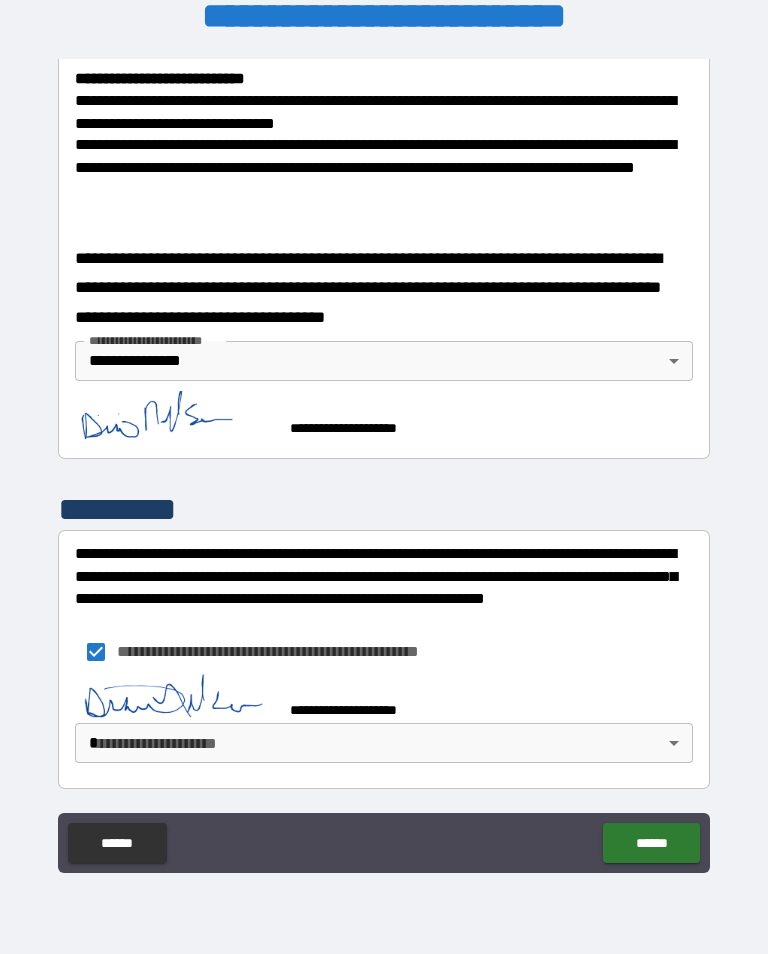 scroll, scrollTop: 785, scrollLeft: 0, axis: vertical 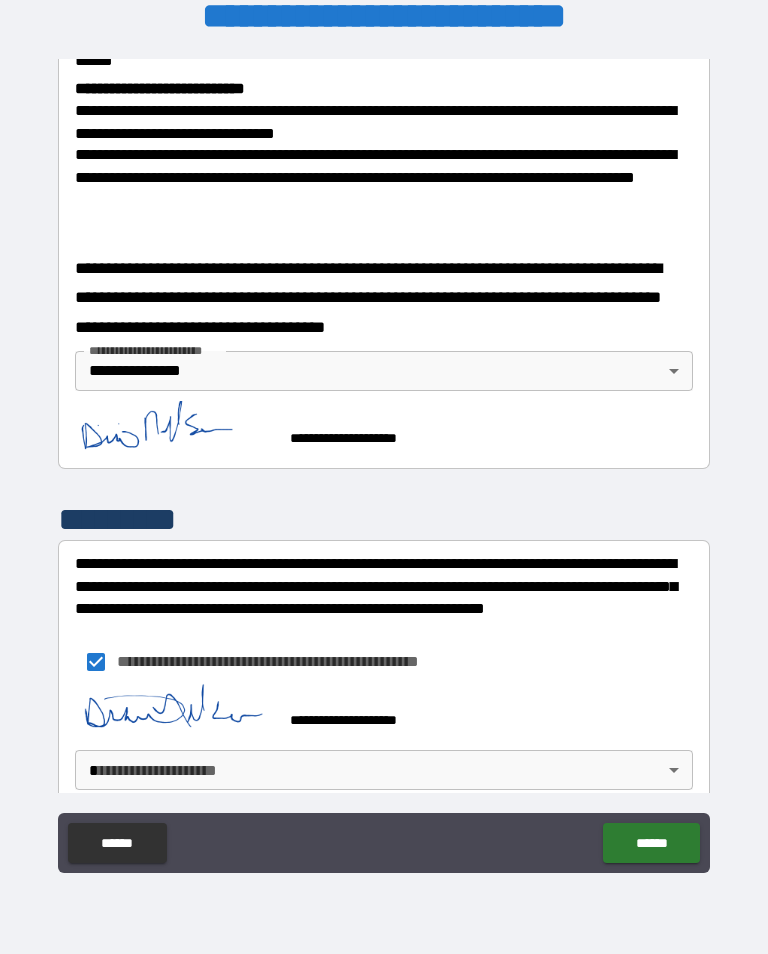 click on "**********" at bounding box center [384, 461] 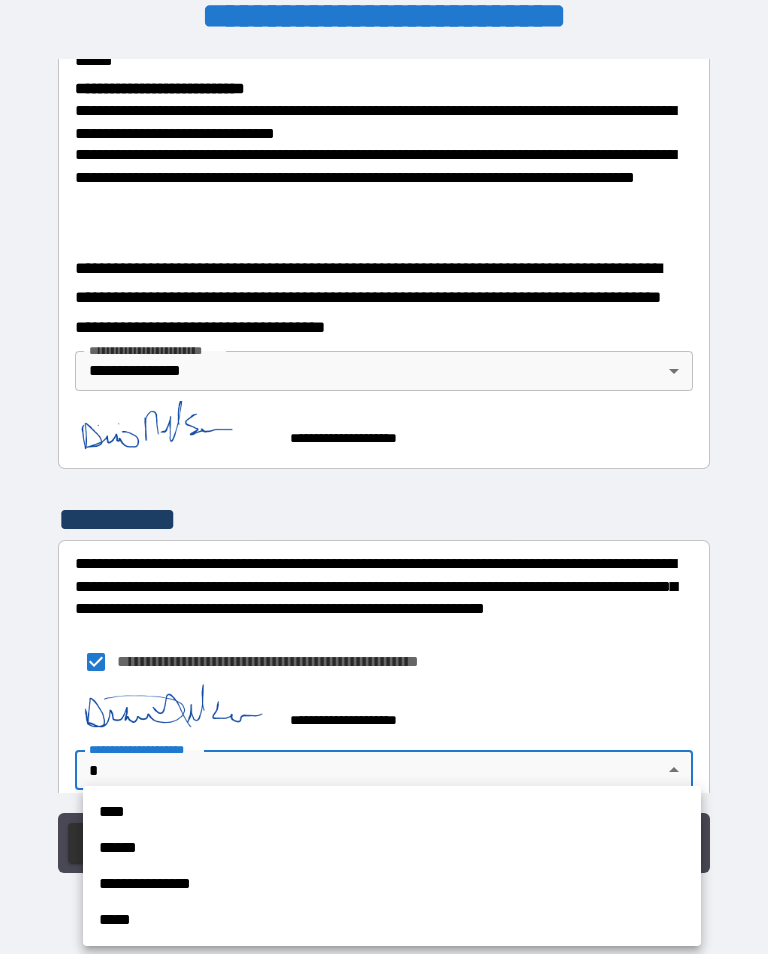 click on "**********" at bounding box center (392, 884) 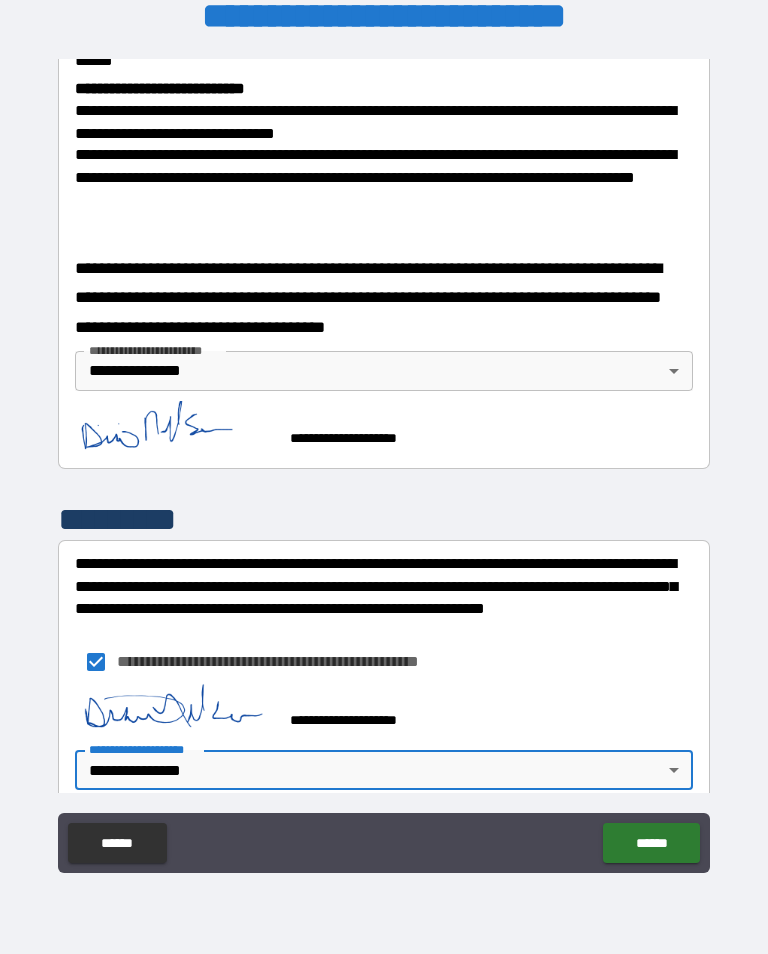 click on "**********" at bounding box center (384, 461) 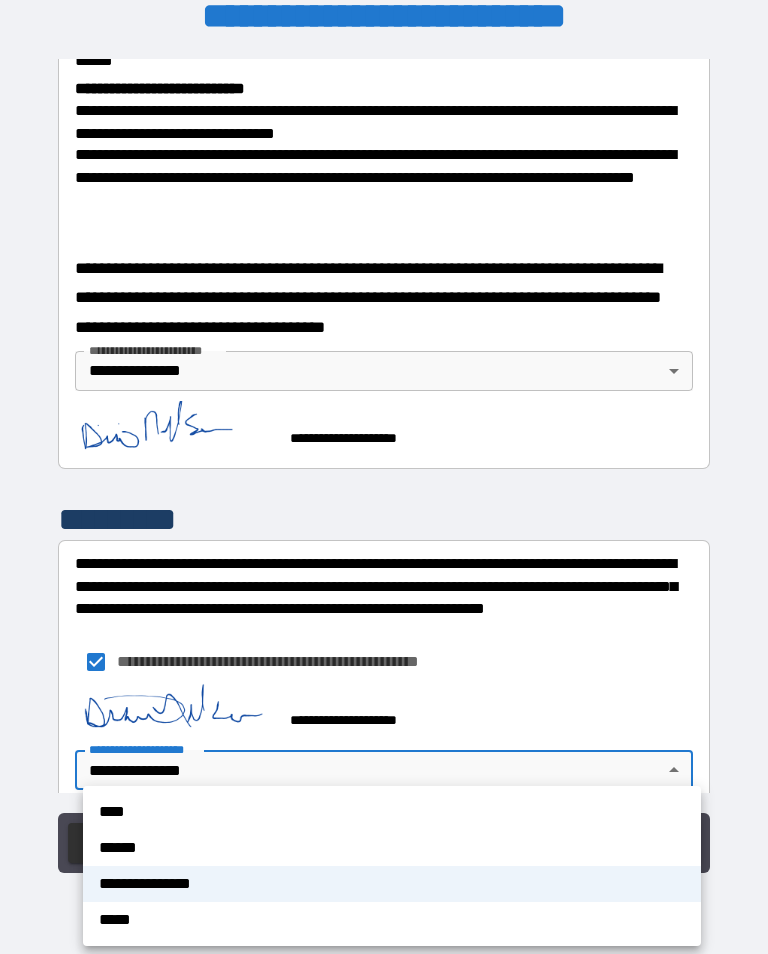 click on "**********" at bounding box center (392, 884) 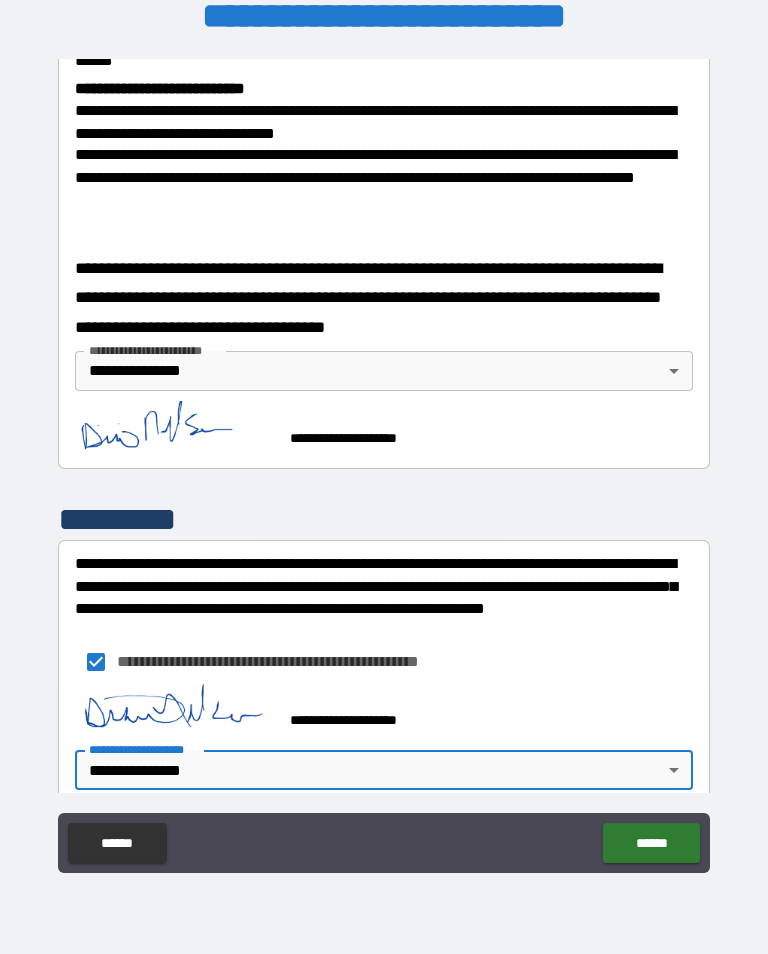 click on "******" at bounding box center [651, 843] 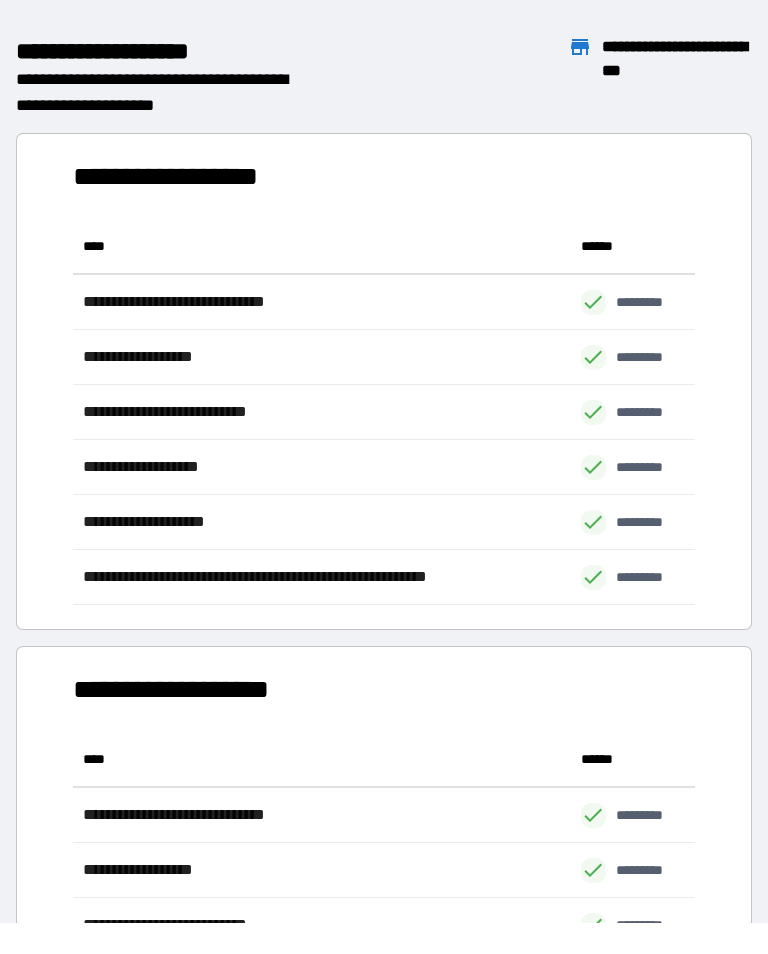 scroll, scrollTop: 1, scrollLeft: 1, axis: both 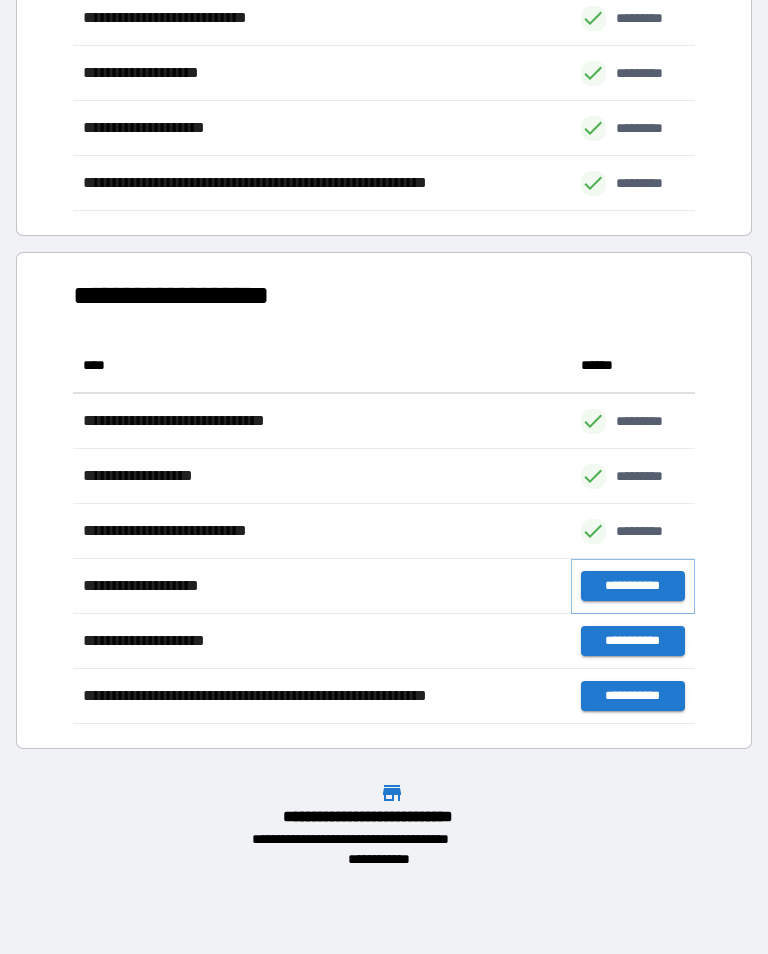 click on "**********" at bounding box center (633, 586) 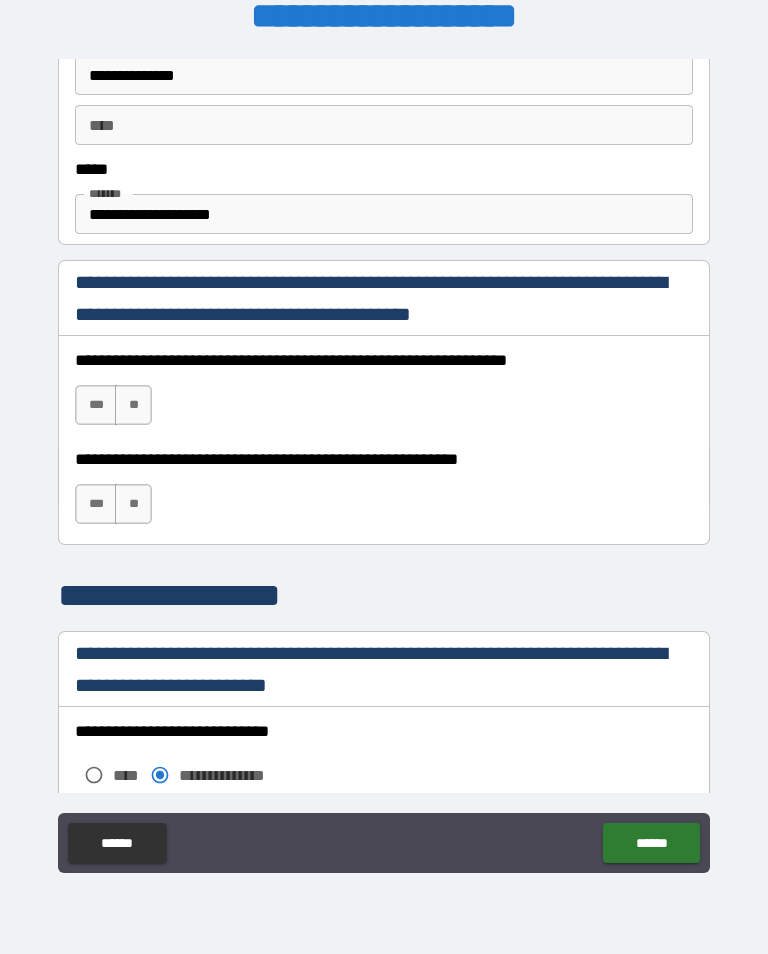 scroll, scrollTop: 1157, scrollLeft: 0, axis: vertical 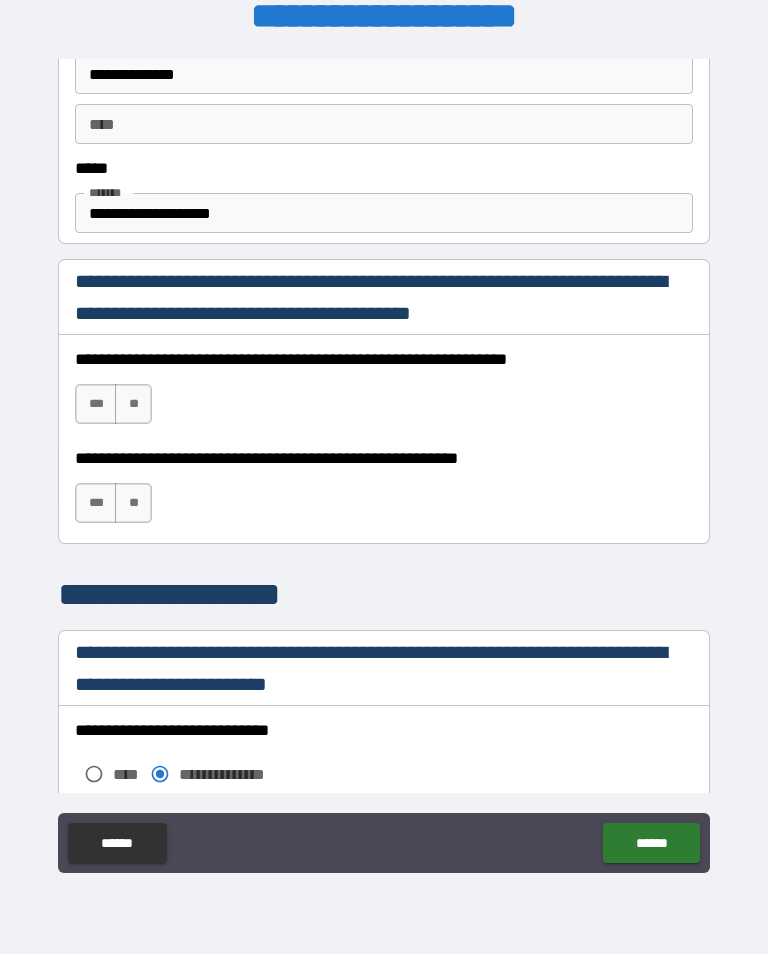 click on "***" at bounding box center (96, 404) 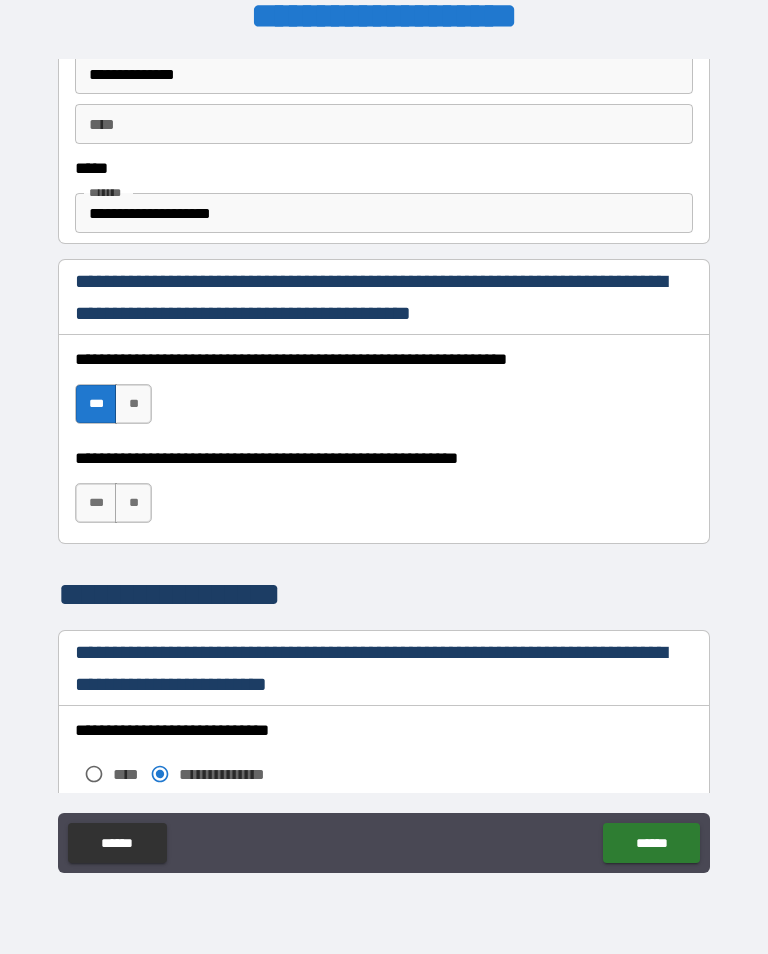click on "***" at bounding box center [96, 503] 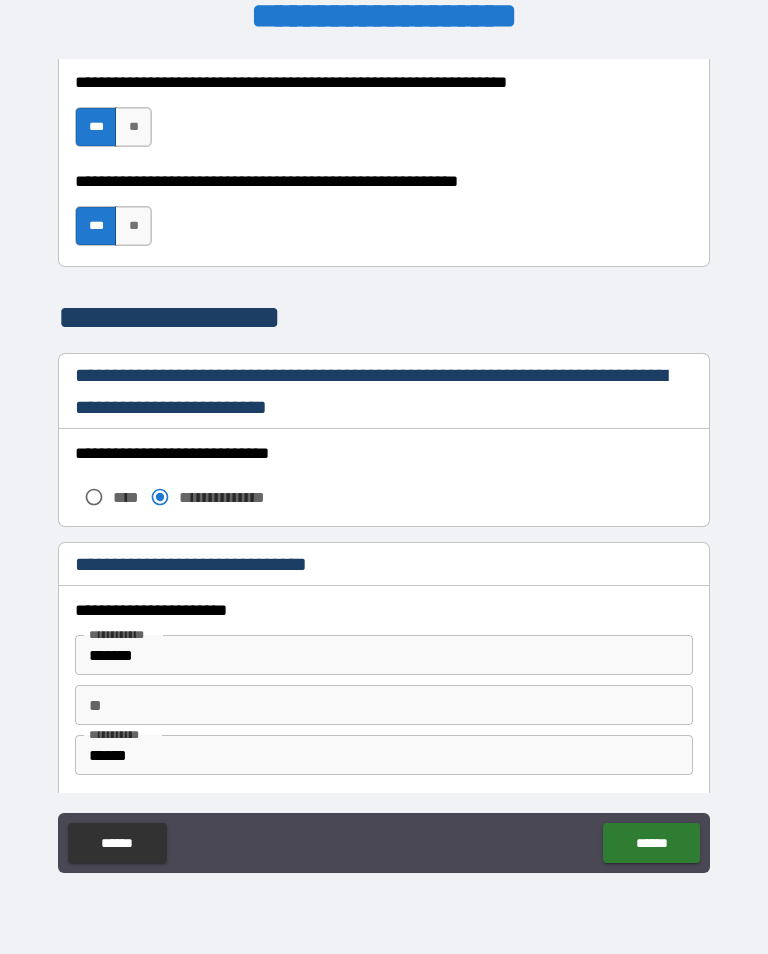 scroll, scrollTop: 1434, scrollLeft: 0, axis: vertical 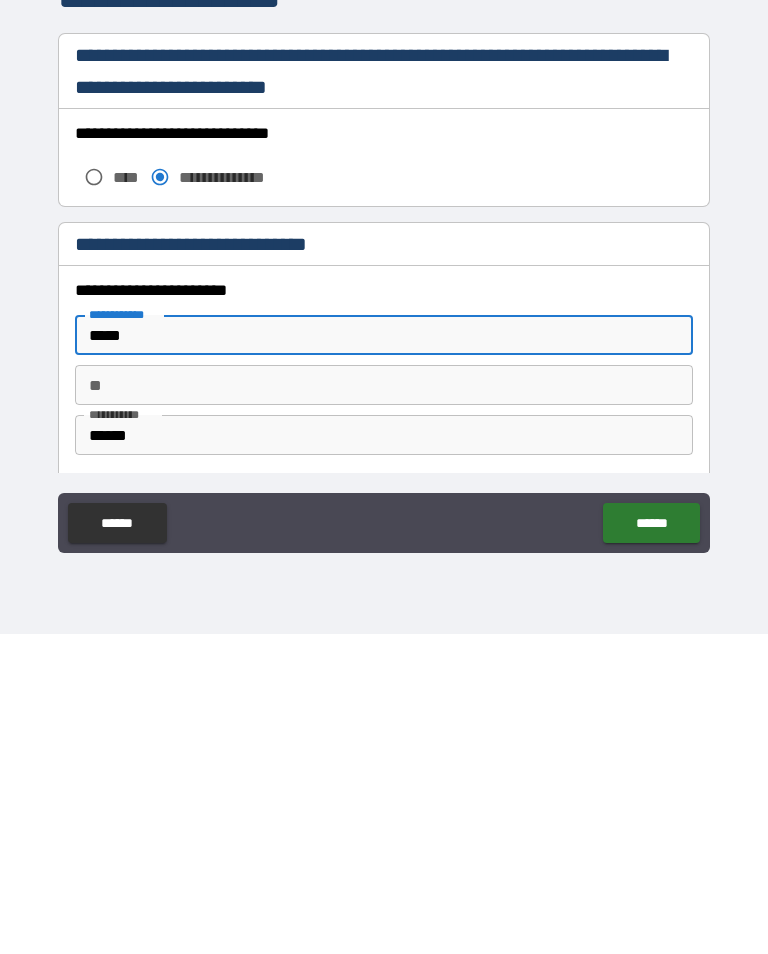 click on "**" at bounding box center (384, 705) 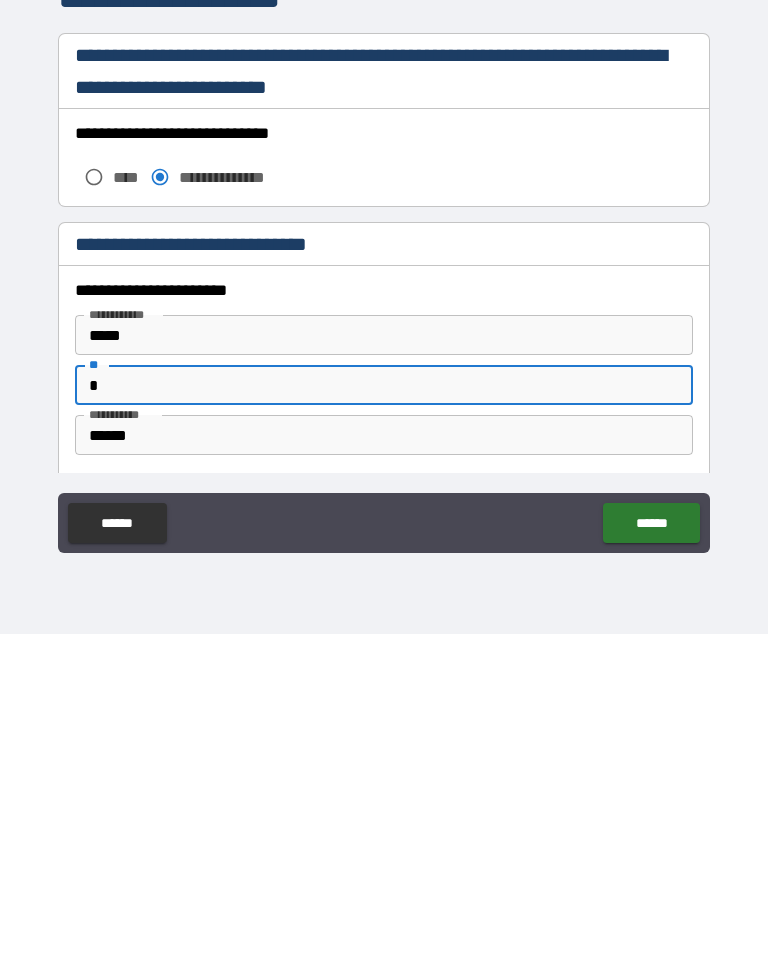 click on "******" at bounding box center (384, 755) 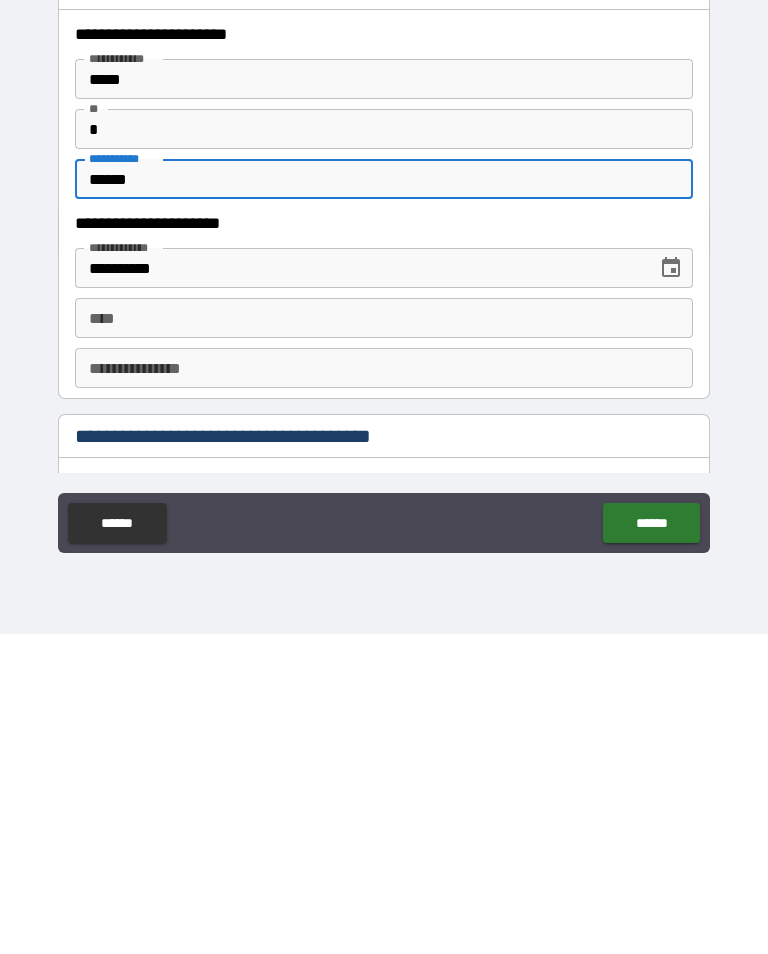 scroll, scrollTop: 1695, scrollLeft: 0, axis: vertical 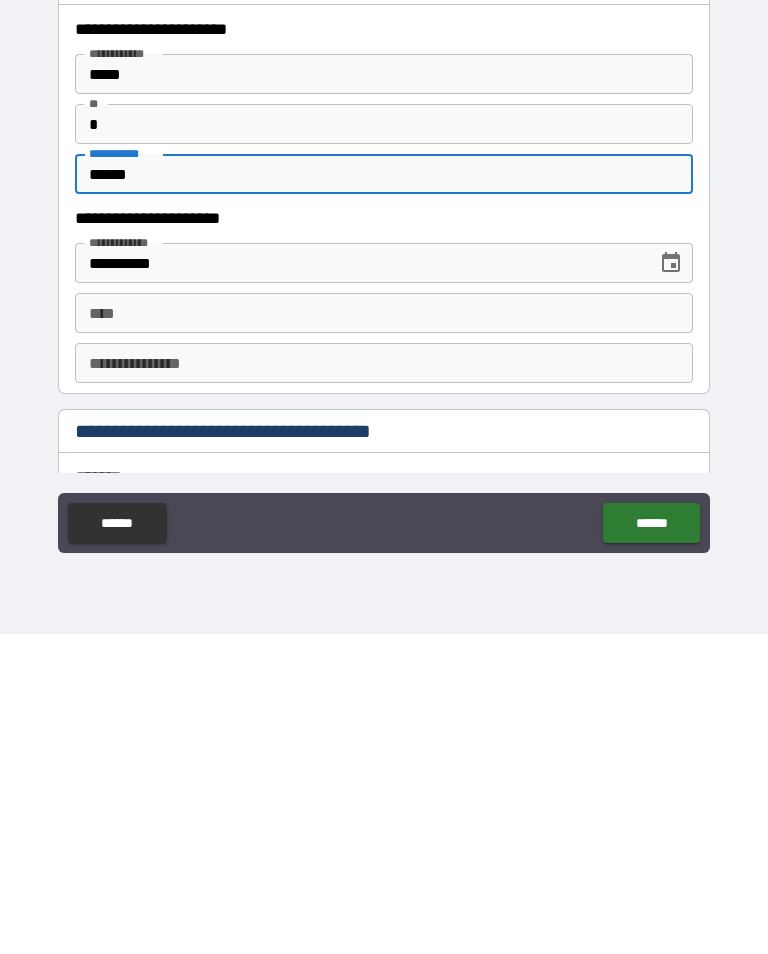 click on "**********" at bounding box center (359, 583) 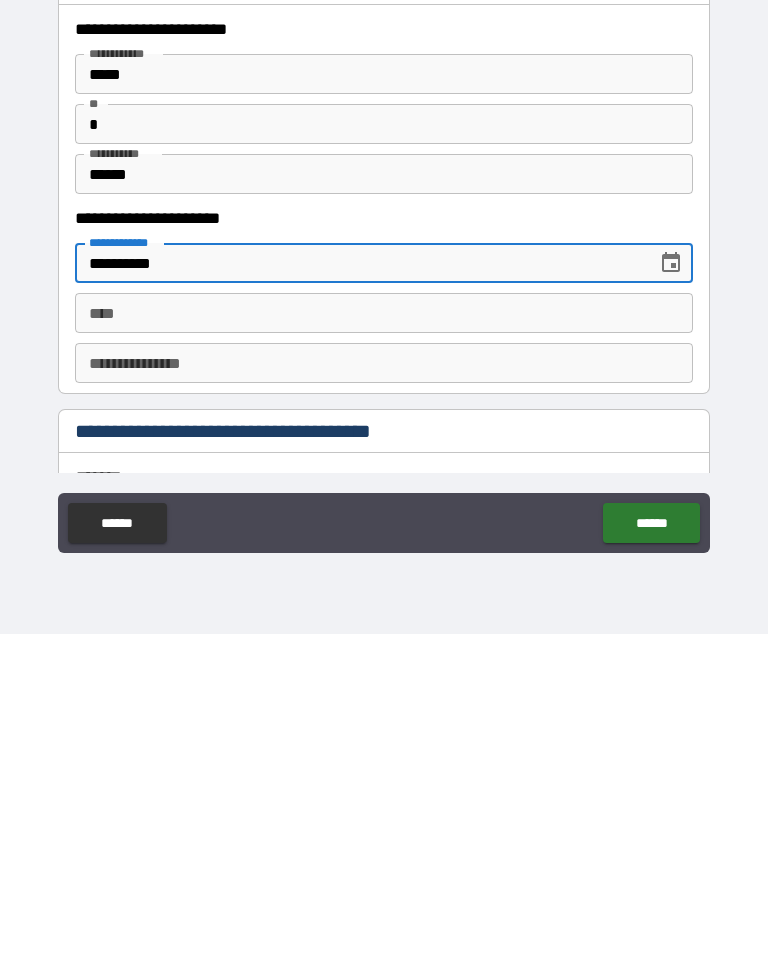 click on "**** ****" at bounding box center (384, 633) 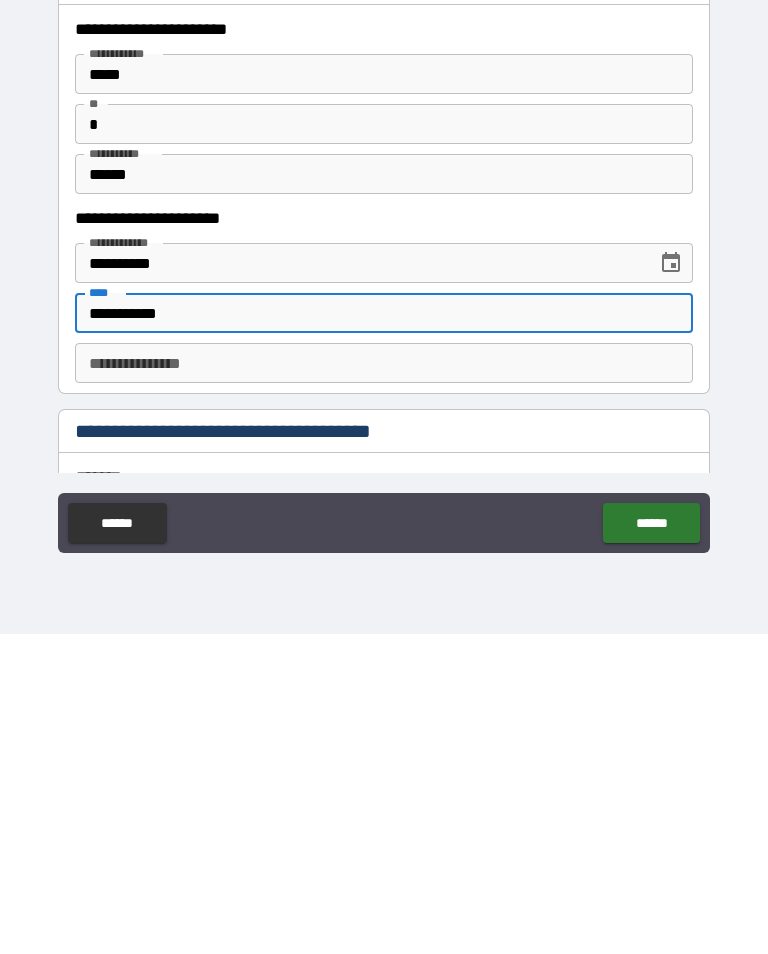 click on "**********" at bounding box center (384, 683) 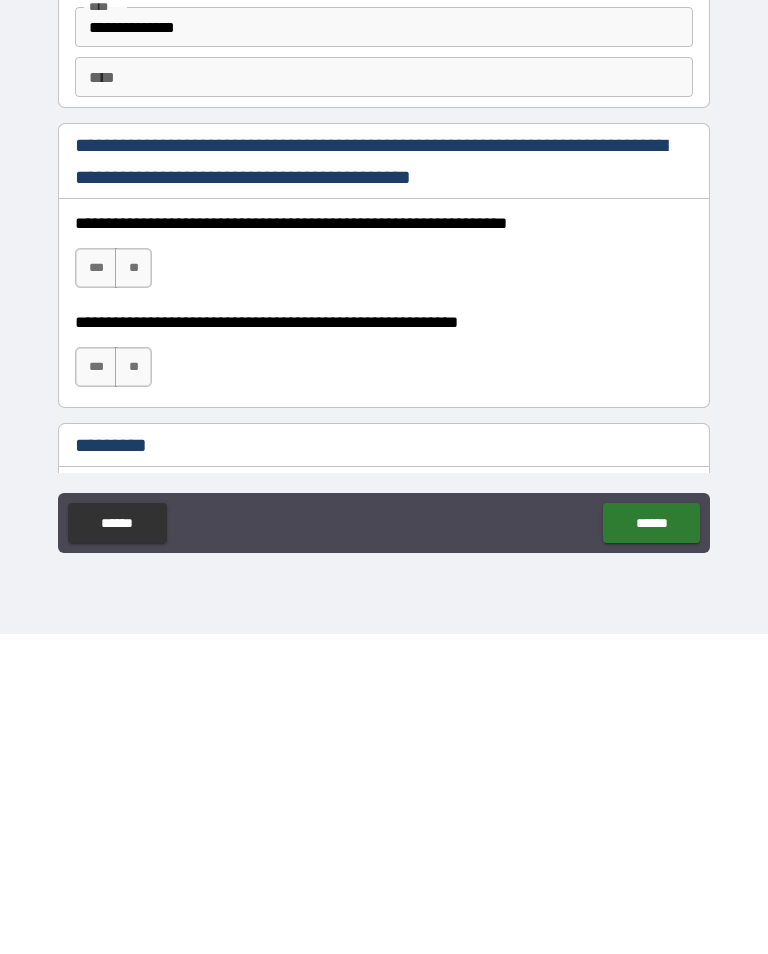 scroll, scrollTop: 2630, scrollLeft: 0, axis: vertical 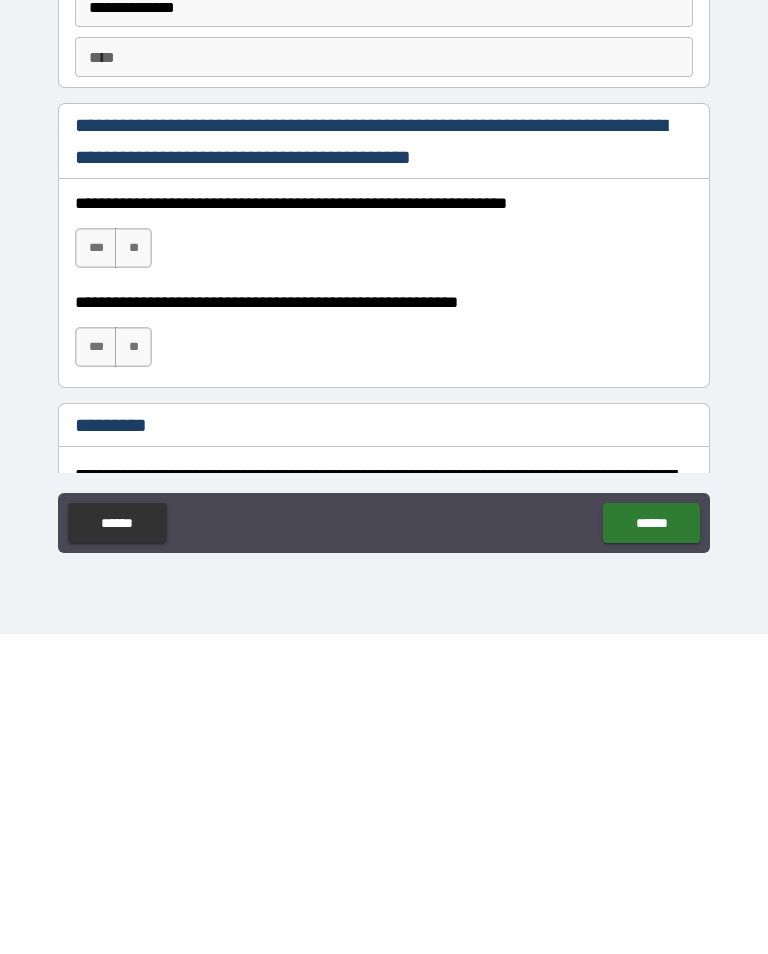click on "***" at bounding box center [96, 568] 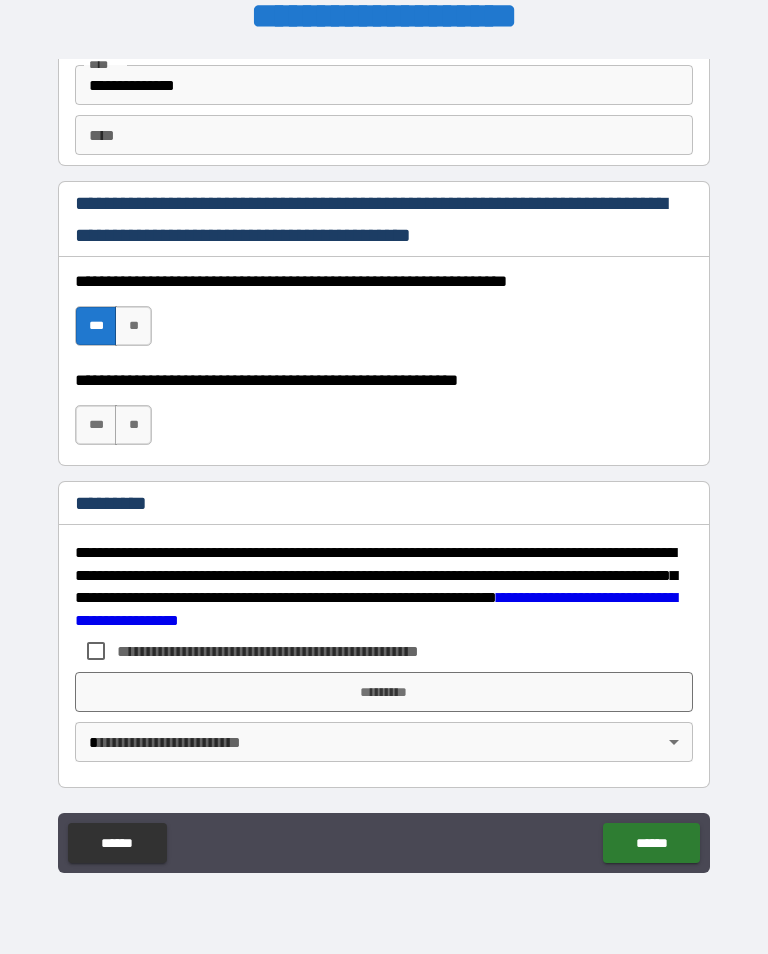 scroll, scrollTop: 2872, scrollLeft: 0, axis: vertical 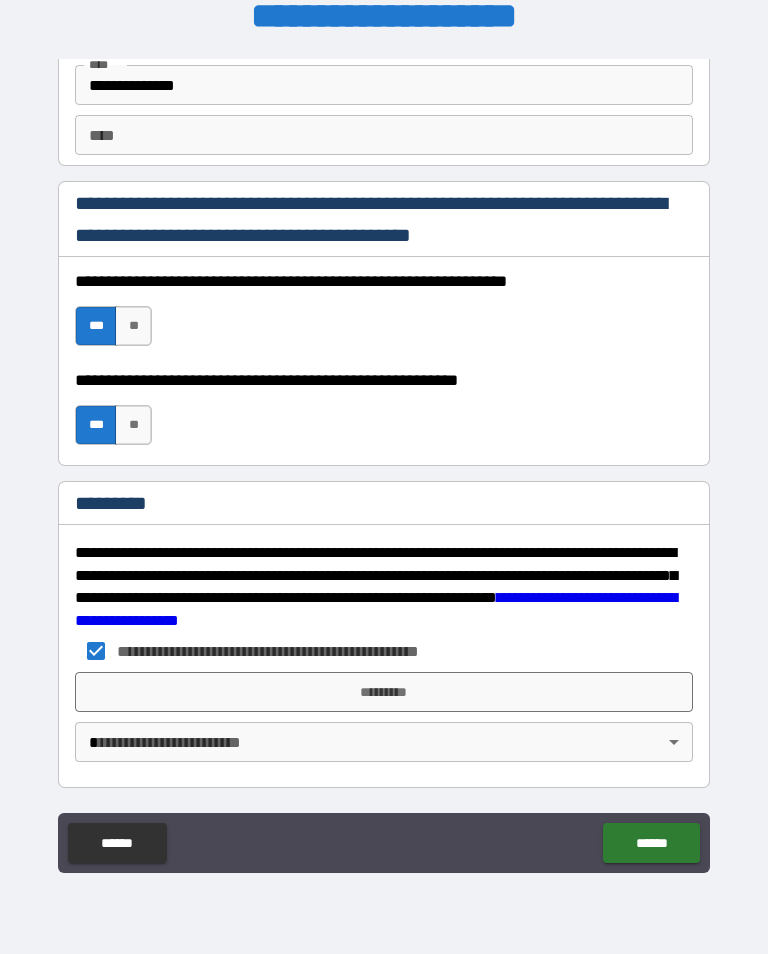 click on "*********" at bounding box center (384, 692) 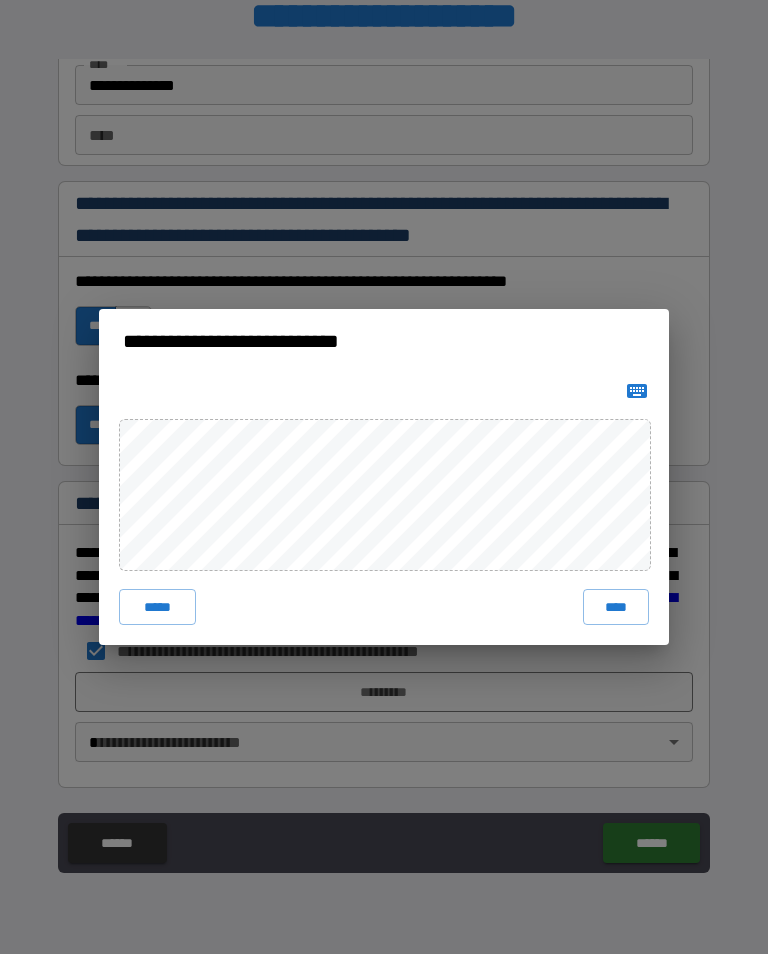 click on "****" at bounding box center [616, 607] 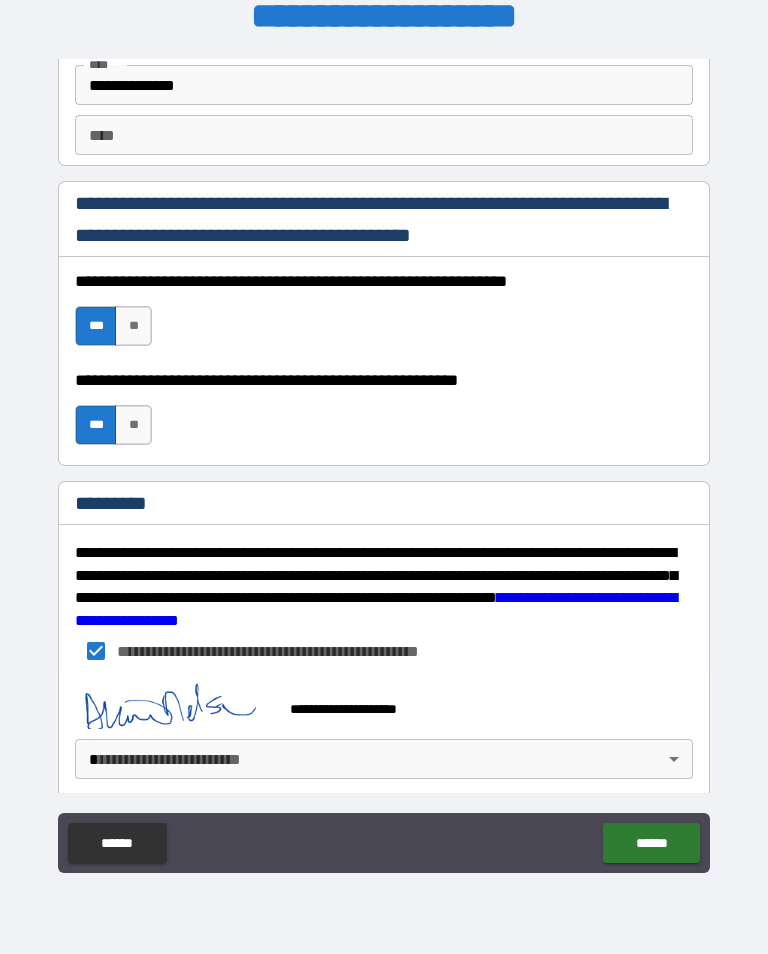 click on "**********" at bounding box center [384, 461] 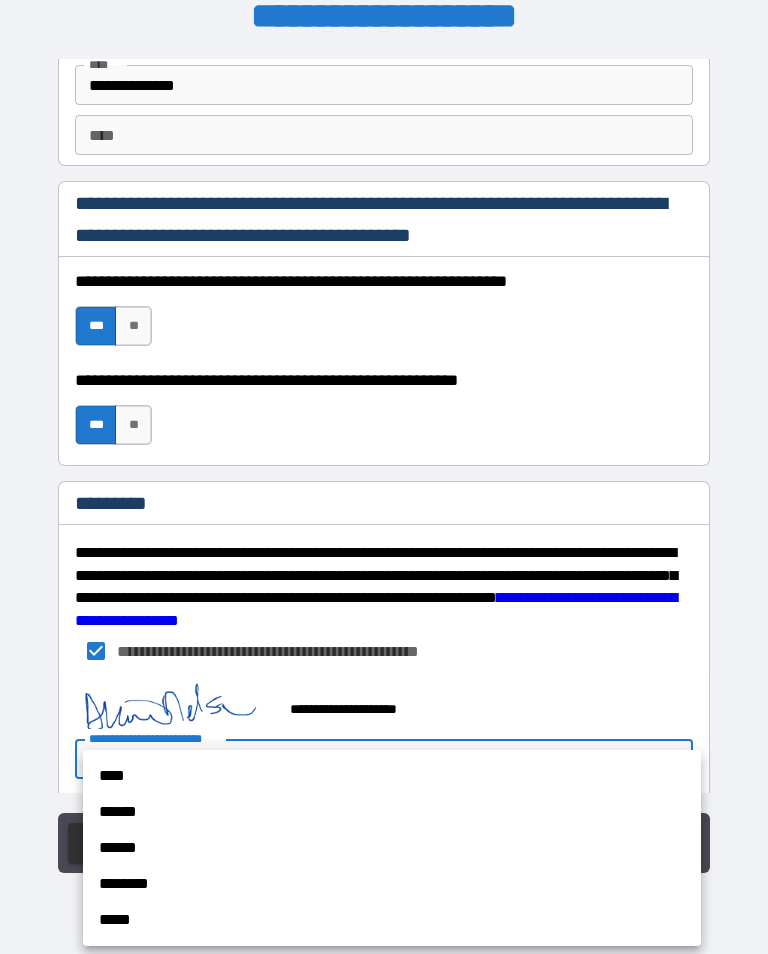 click on "******" at bounding box center (392, 812) 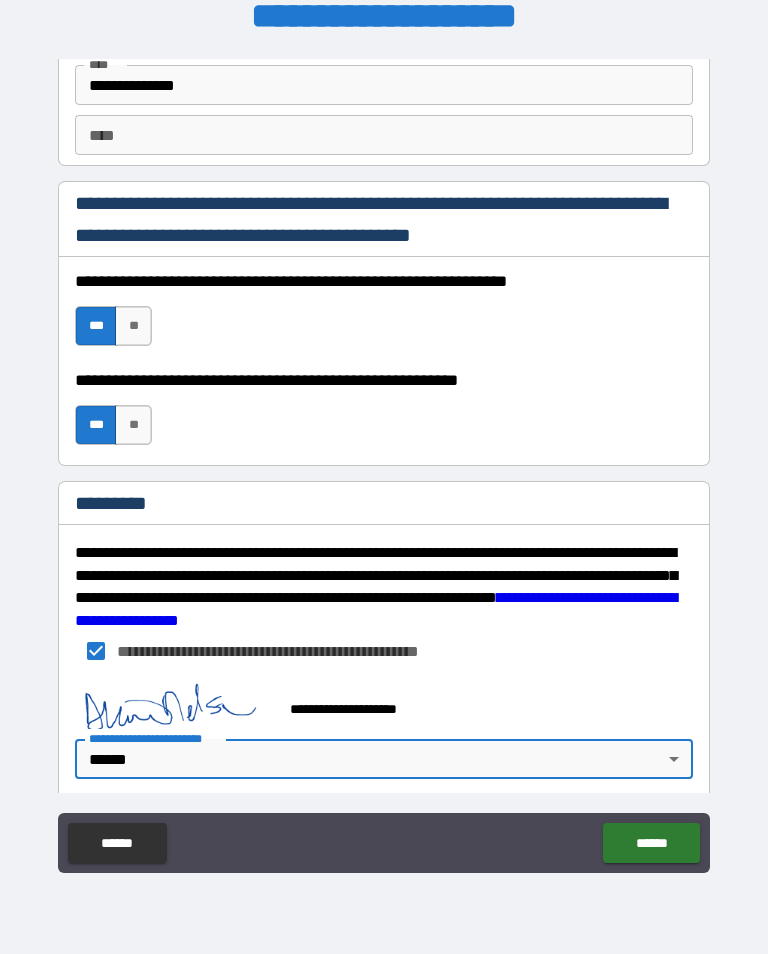 click on "******" at bounding box center [651, 843] 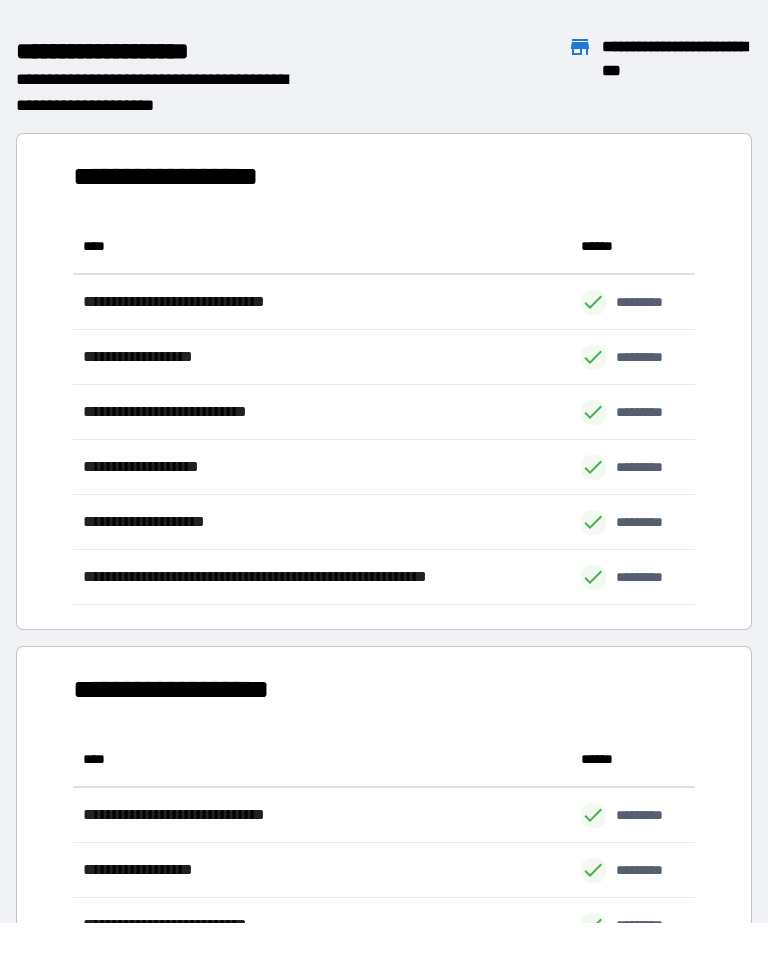 scroll, scrollTop: 1, scrollLeft: 1, axis: both 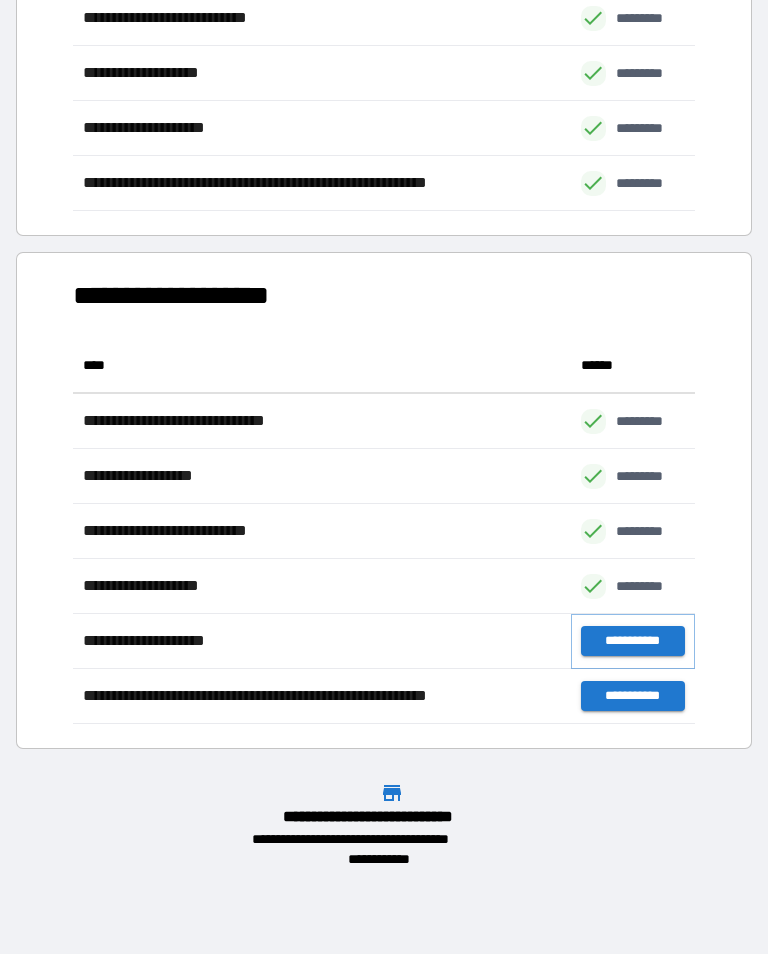 click on "**********" at bounding box center (633, 641) 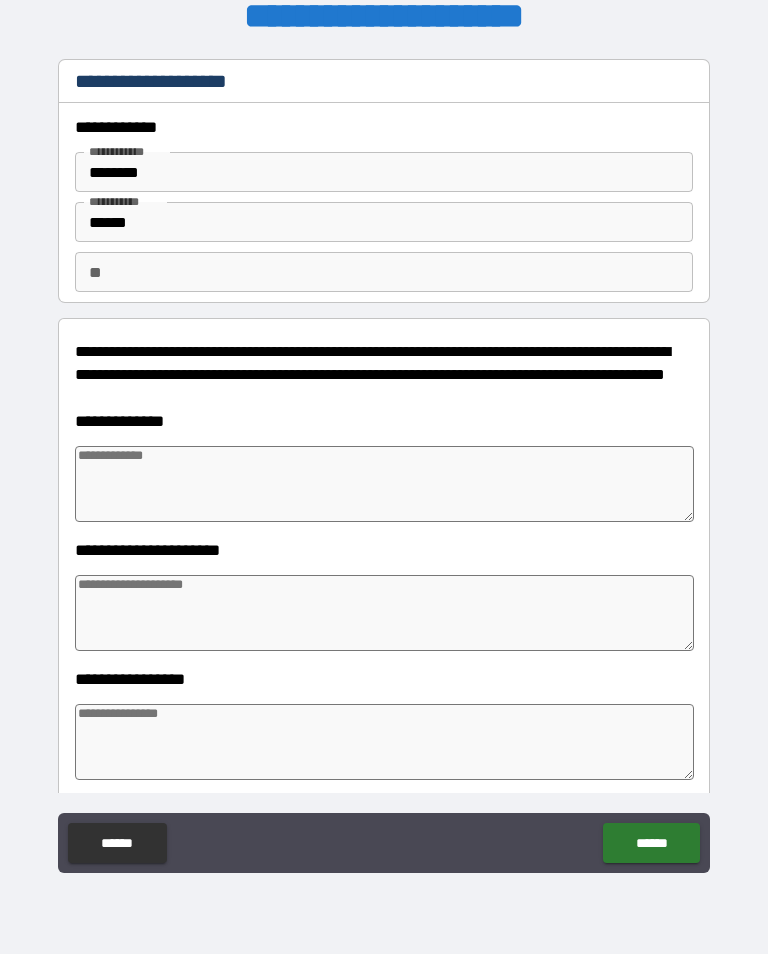 click at bounding box center (384, 484) 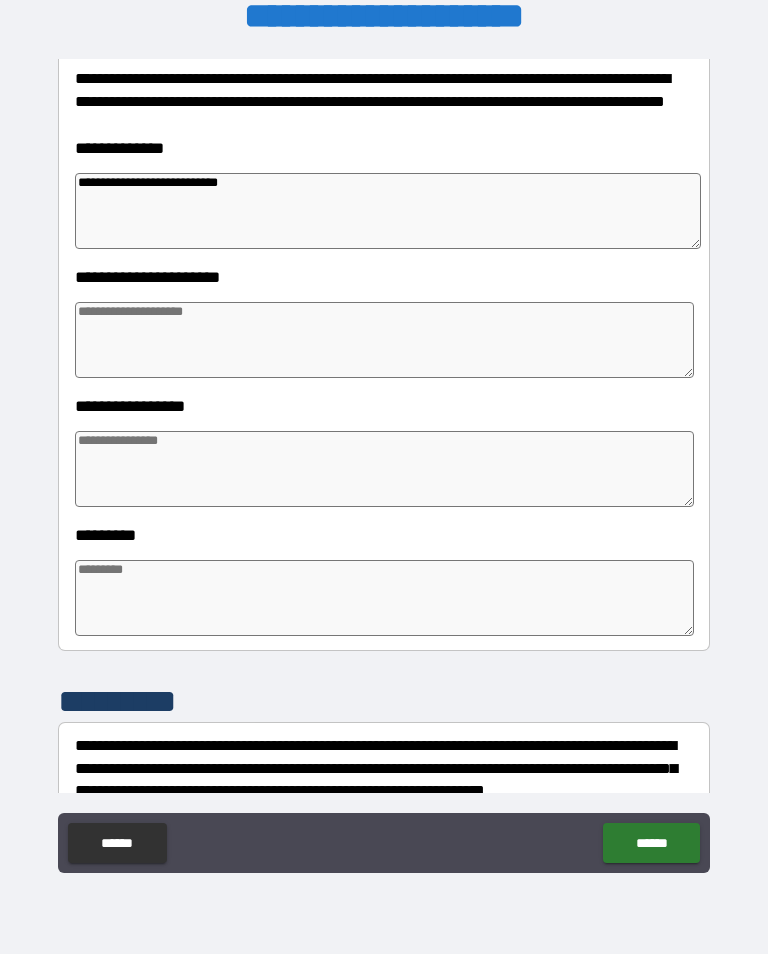 scroll, scrollTop: 284, scrollLeft: 0, axis: vertical 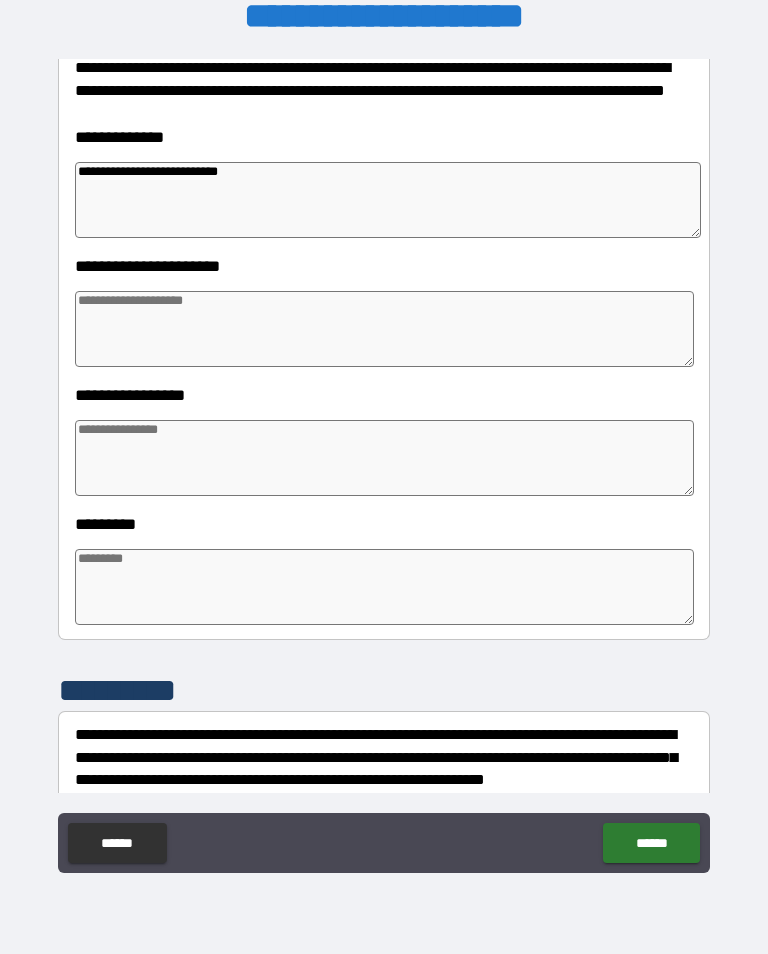 click at bounding box center [384, 329] 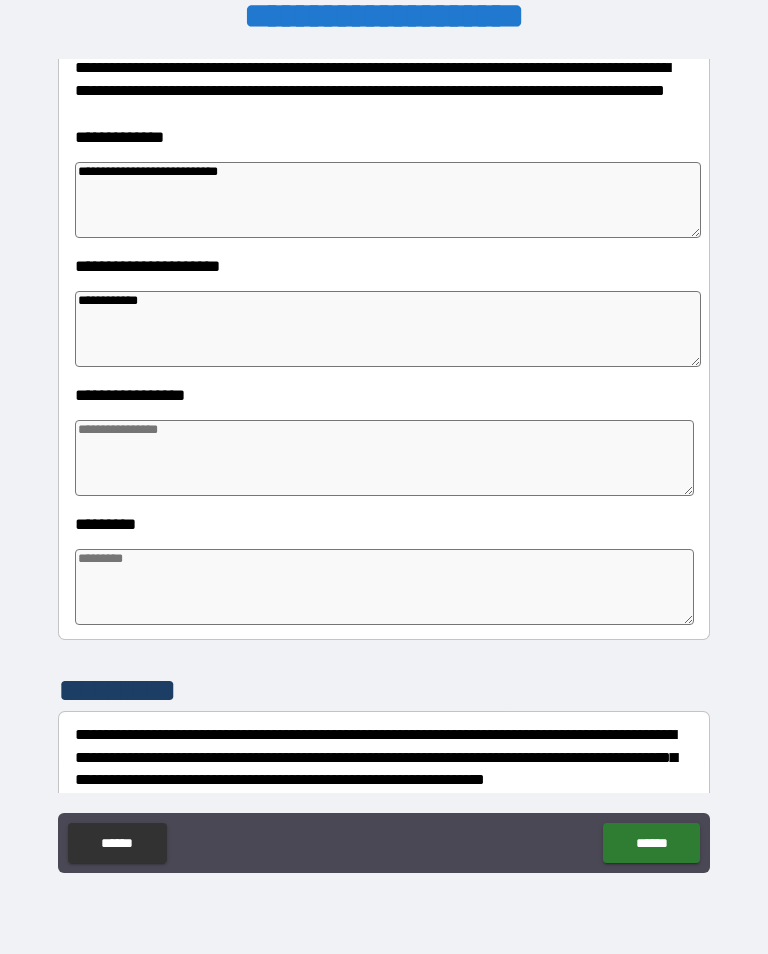 click at bounding box center (384, 458) 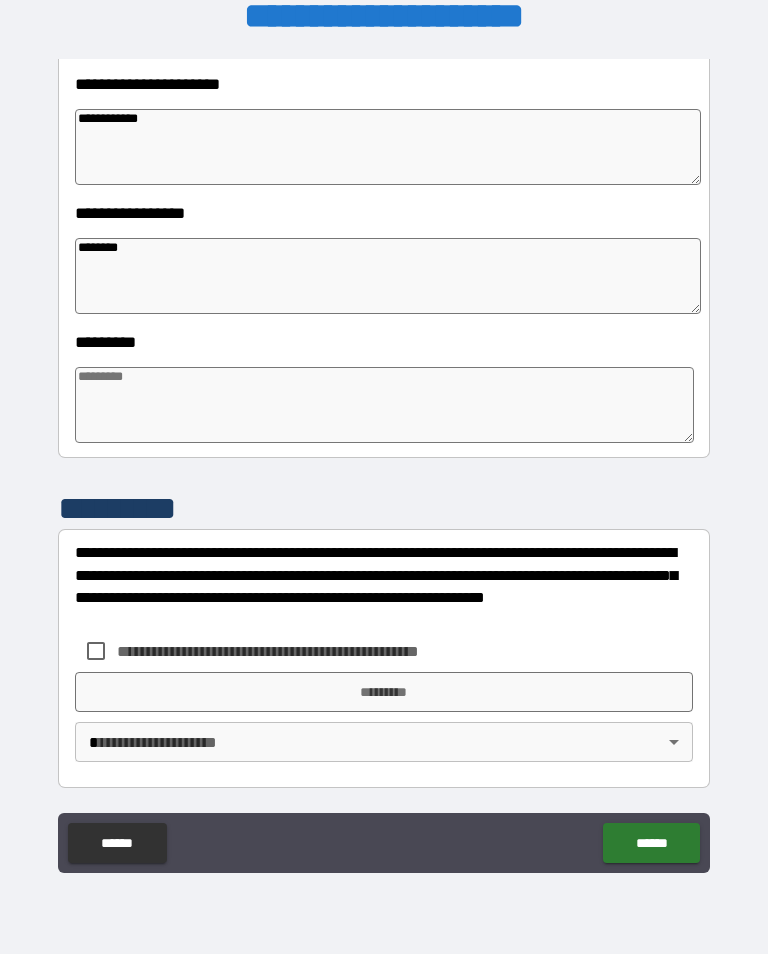 scroll, scrollTop: 466, scrollLeft: 0, axis: vertical 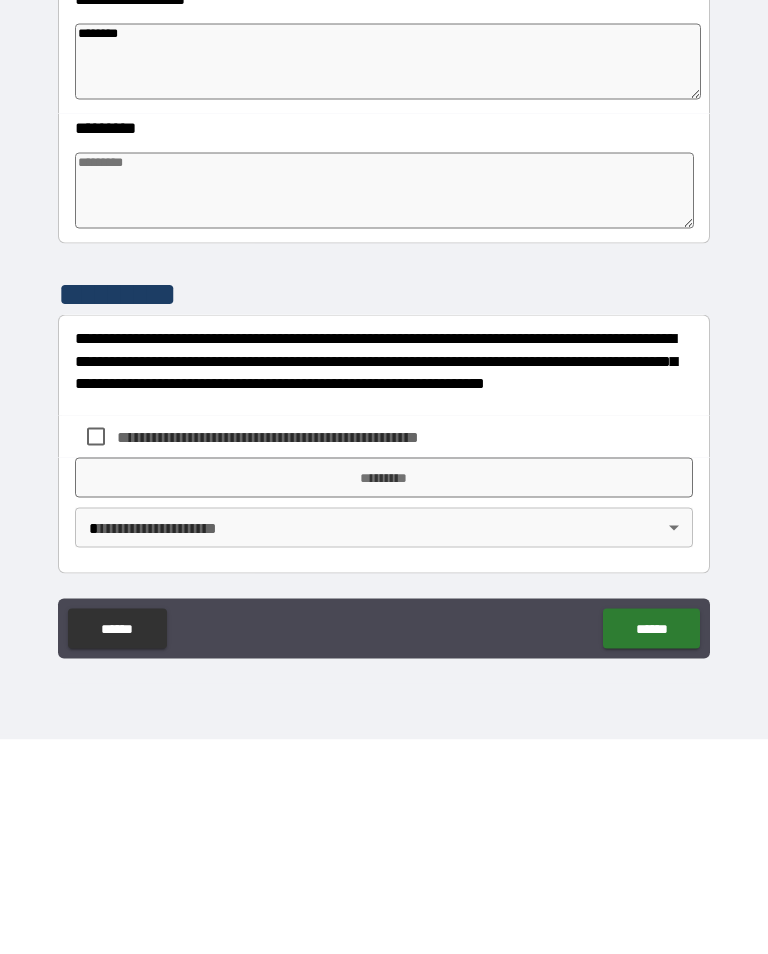 click at bounding box center (384, 405) 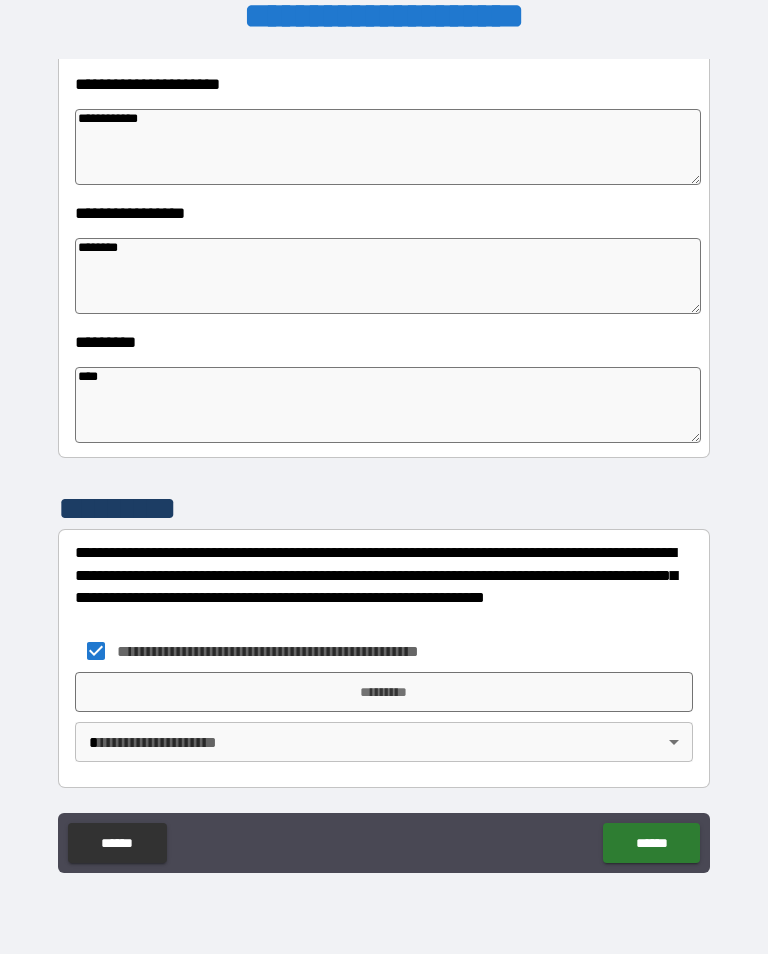 click on "*********" at bounding box center (384, 692) 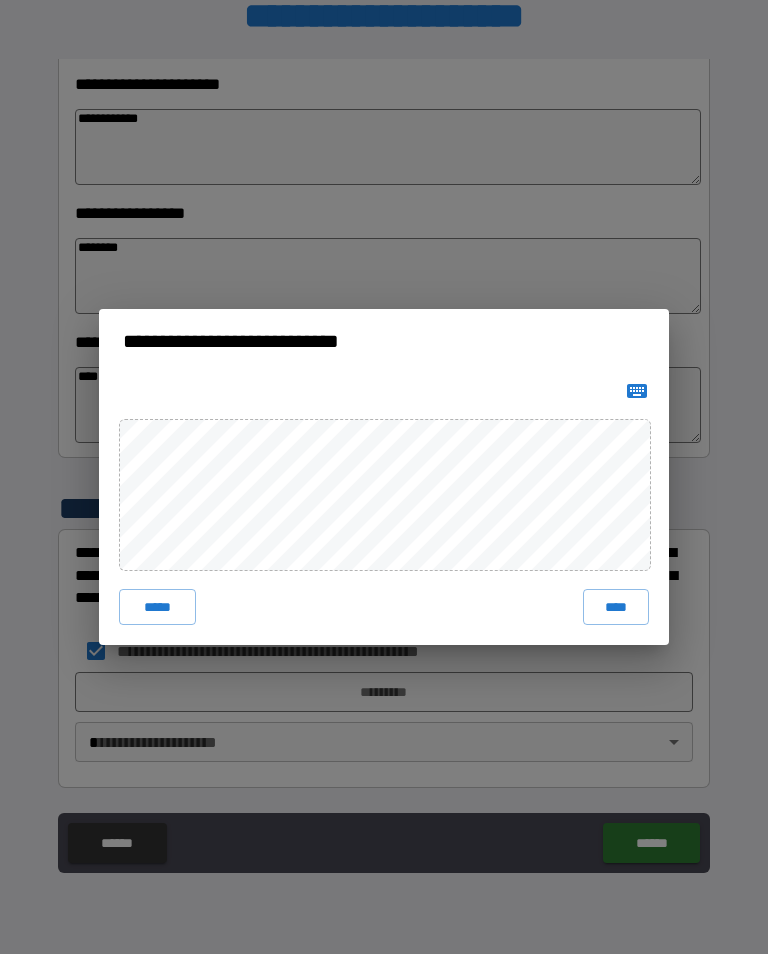 click on "****" at bounding box center [616, 607] 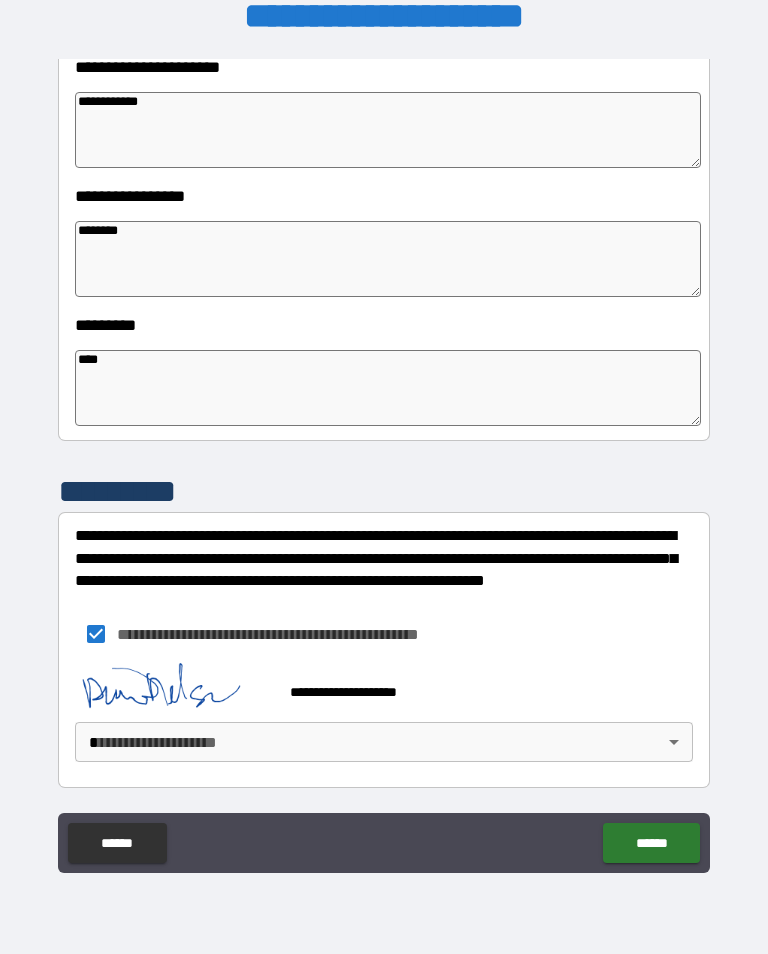 scroll, scrollTop: 483, scrollLeft: 0, axis: vertical 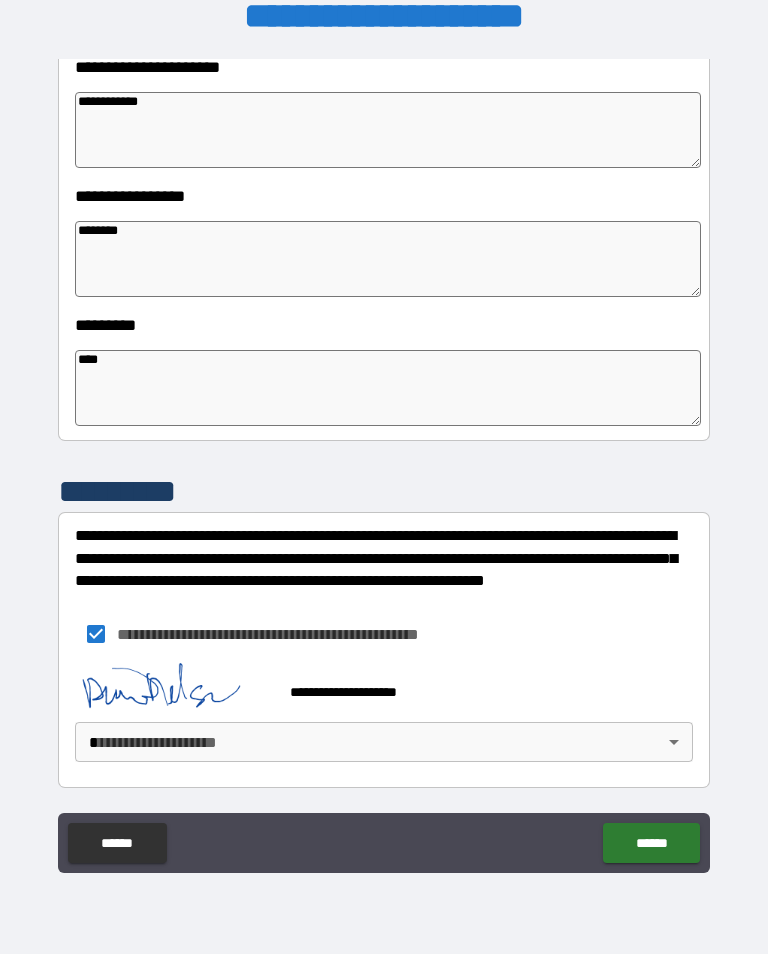 click on "**********" at bounding box center [384, 461] 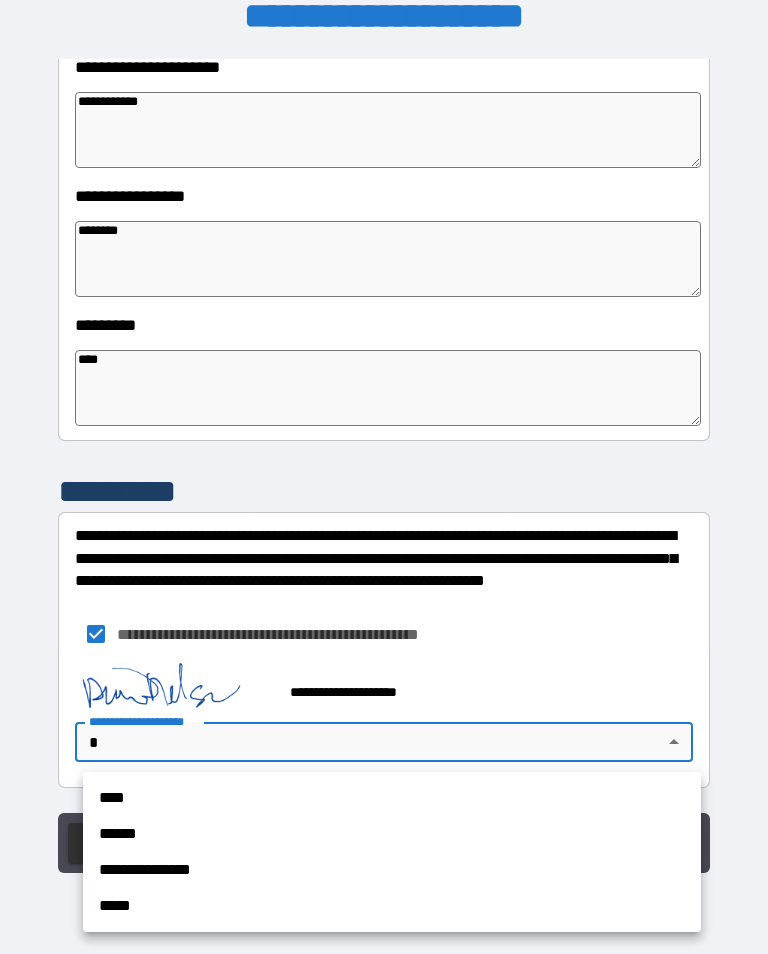 click on "**********" at bounding box center (392, 870) 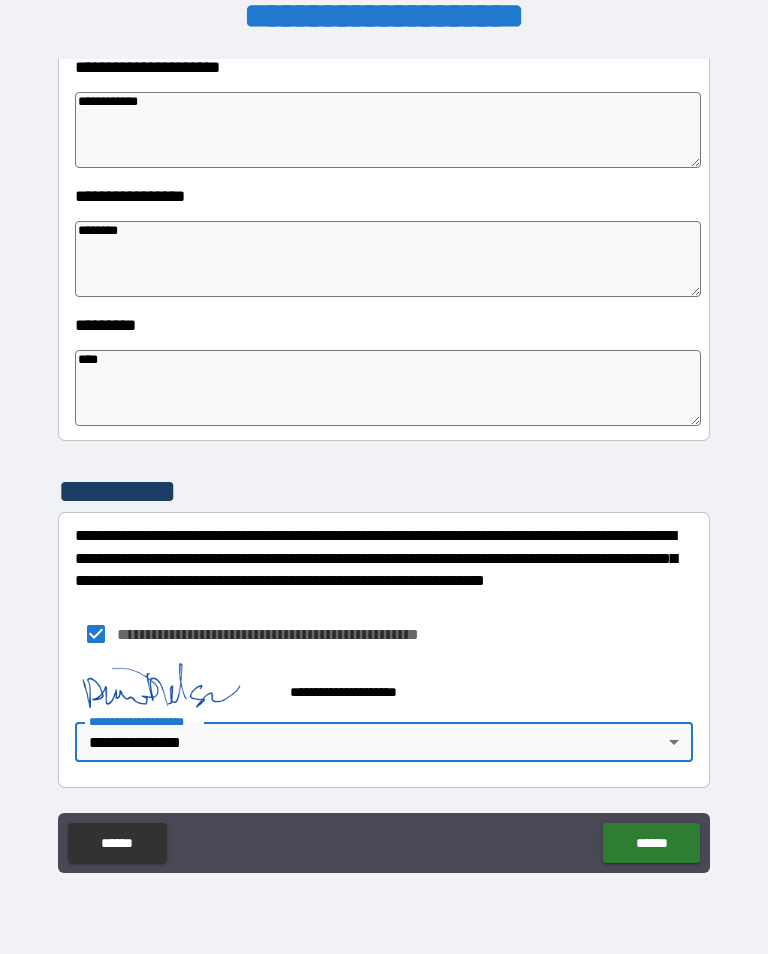 click on "******" at bounding box center [651, 843] 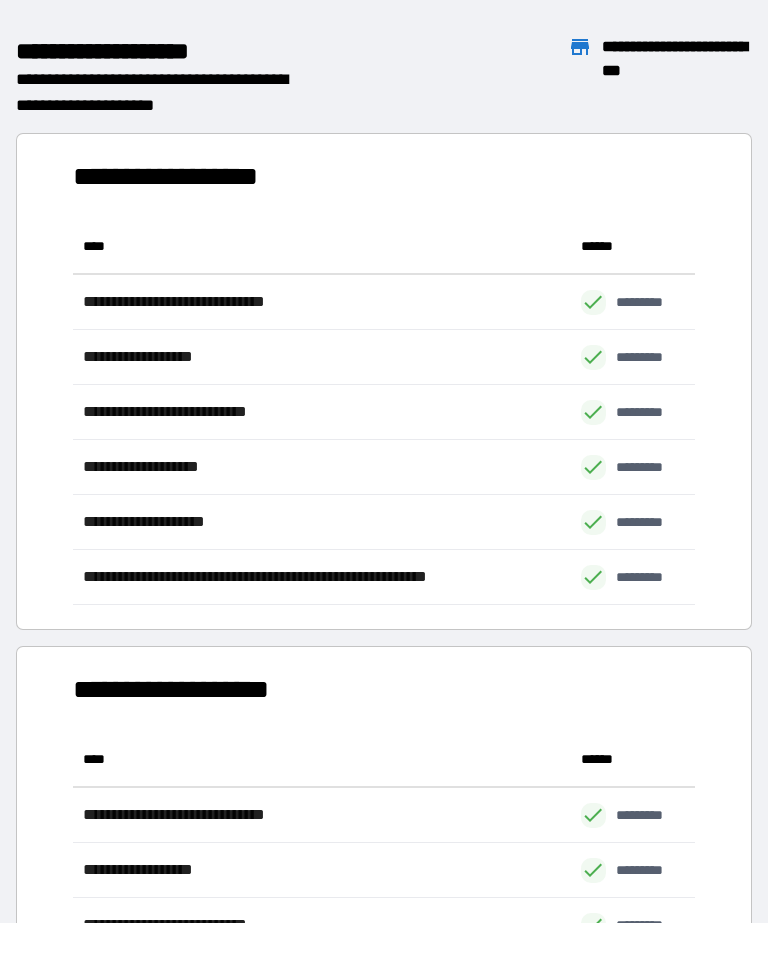 scroll, scrollTop: 1, scrollLeft: 1, axis: both 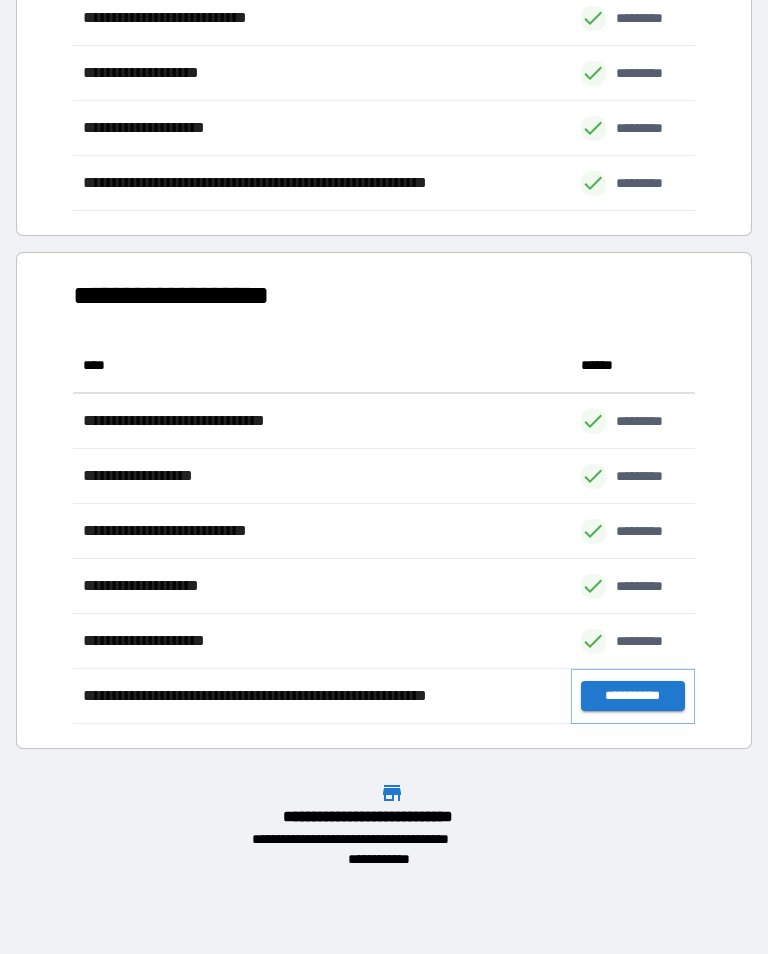 click on "**********" at bounding box center (633, 696) 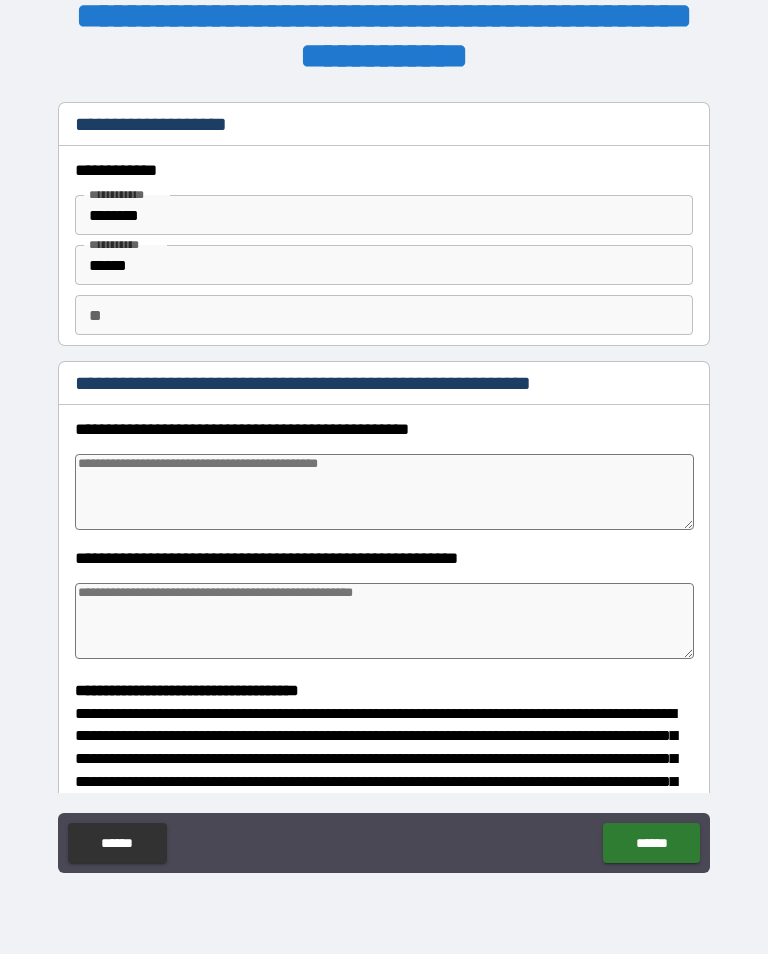 click at bounding box center (384, 492) 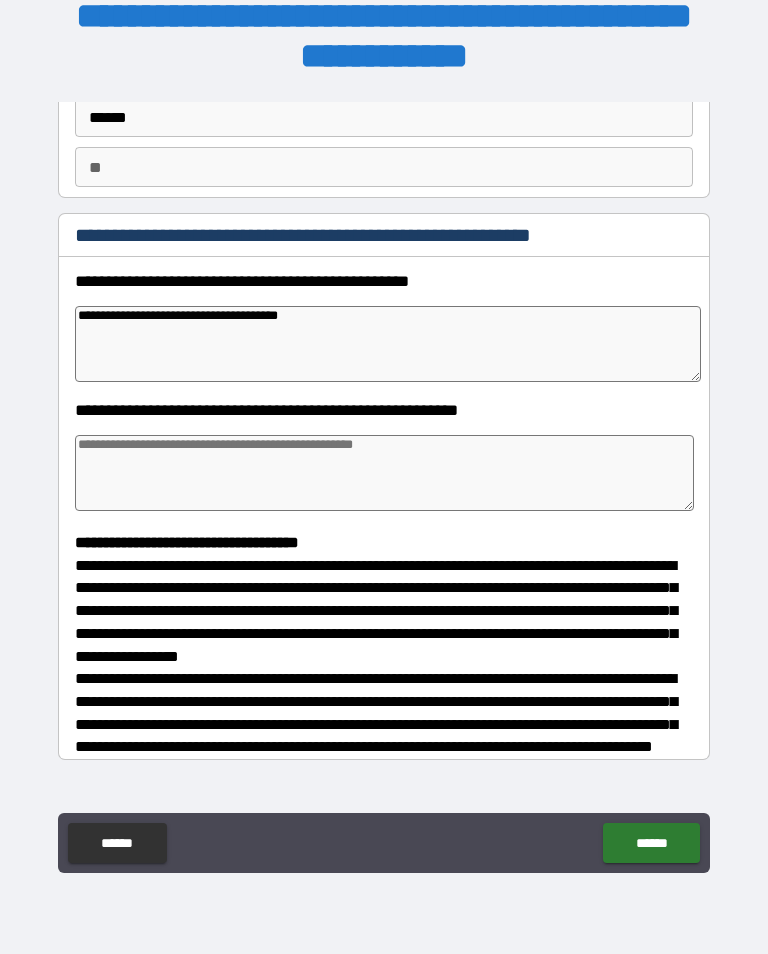 scroll, scrollTop: 154, scrollLeft: 0, axis: vertical 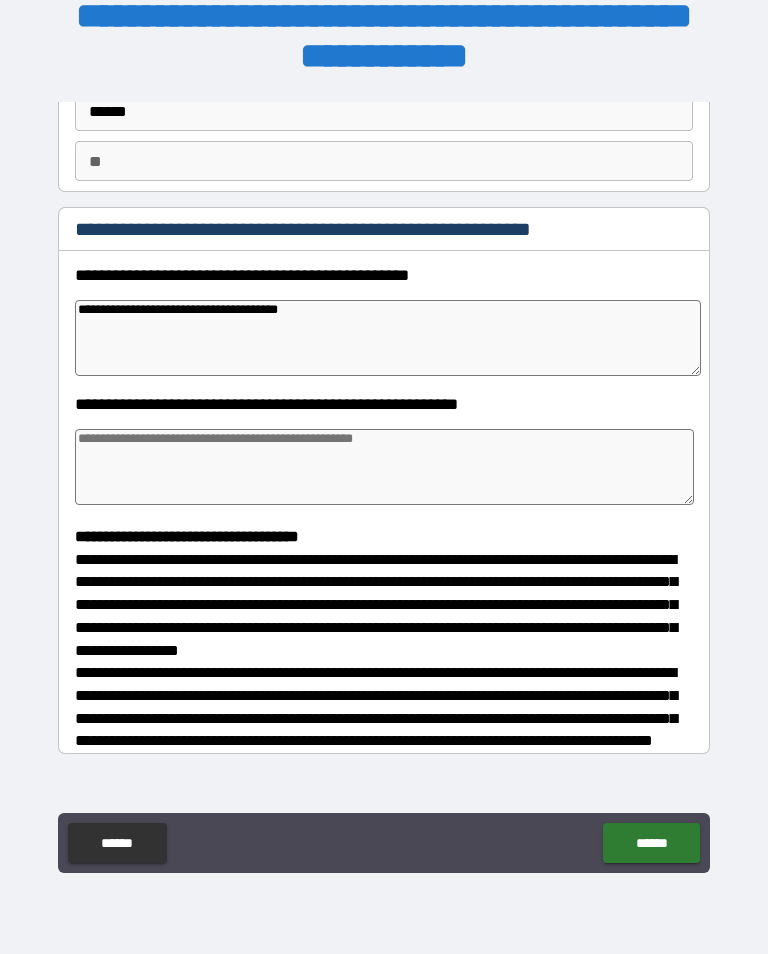 click at bounding box center [384, 467] 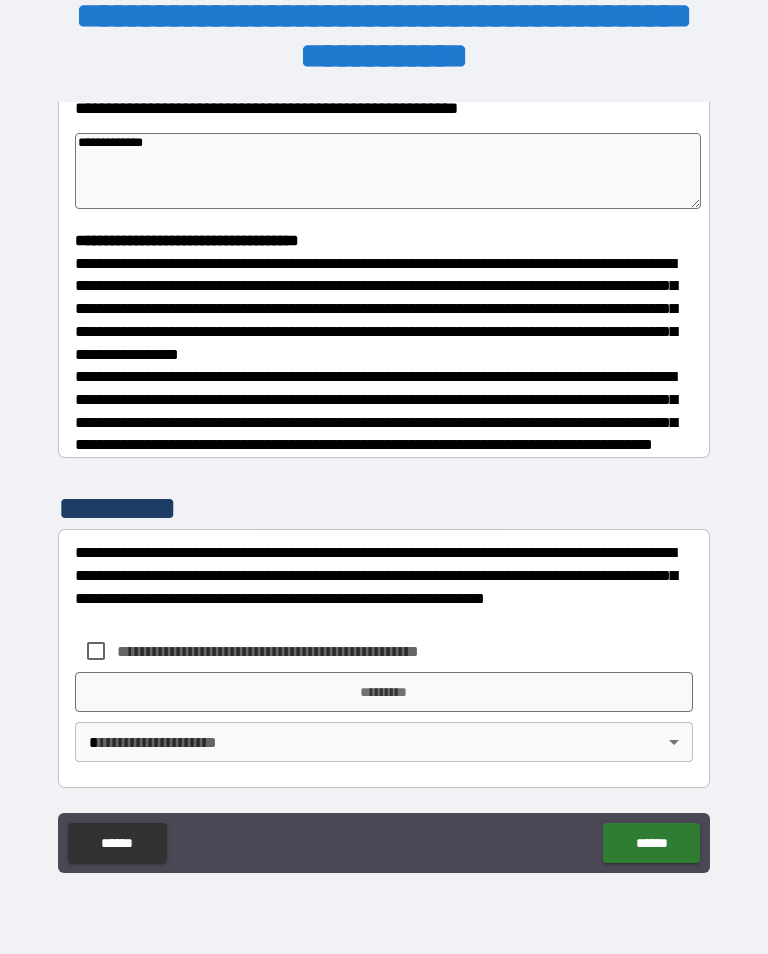 scroll, scrollTop: 465, scrollLeft: 0, axis: vertical 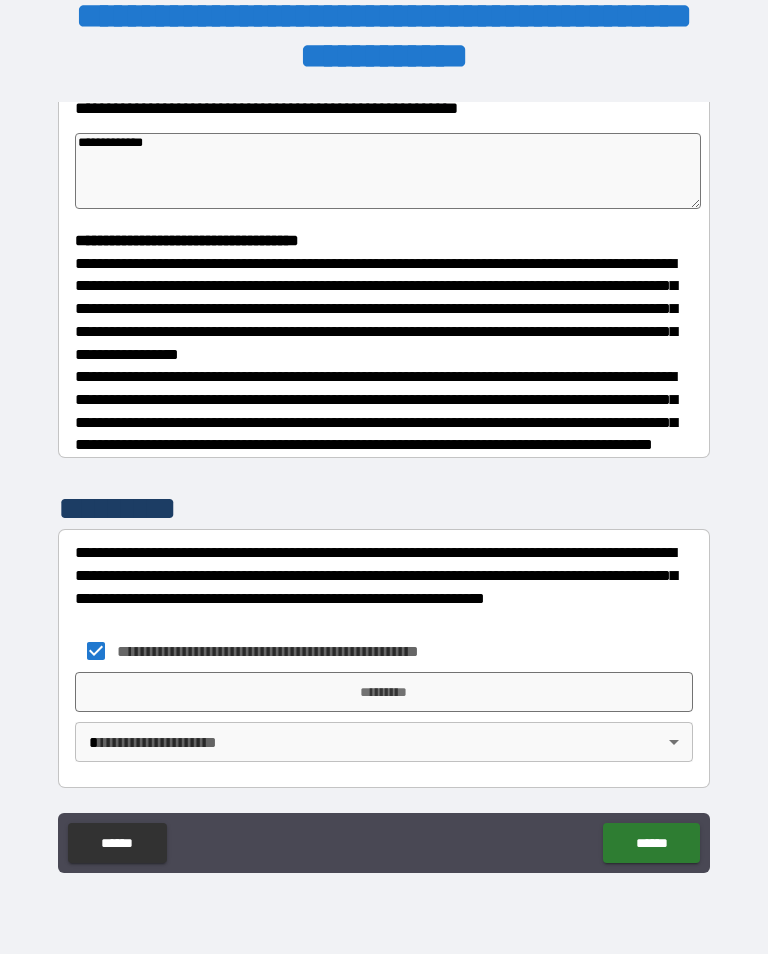 click on "*********" at bounding box center [384, 692] 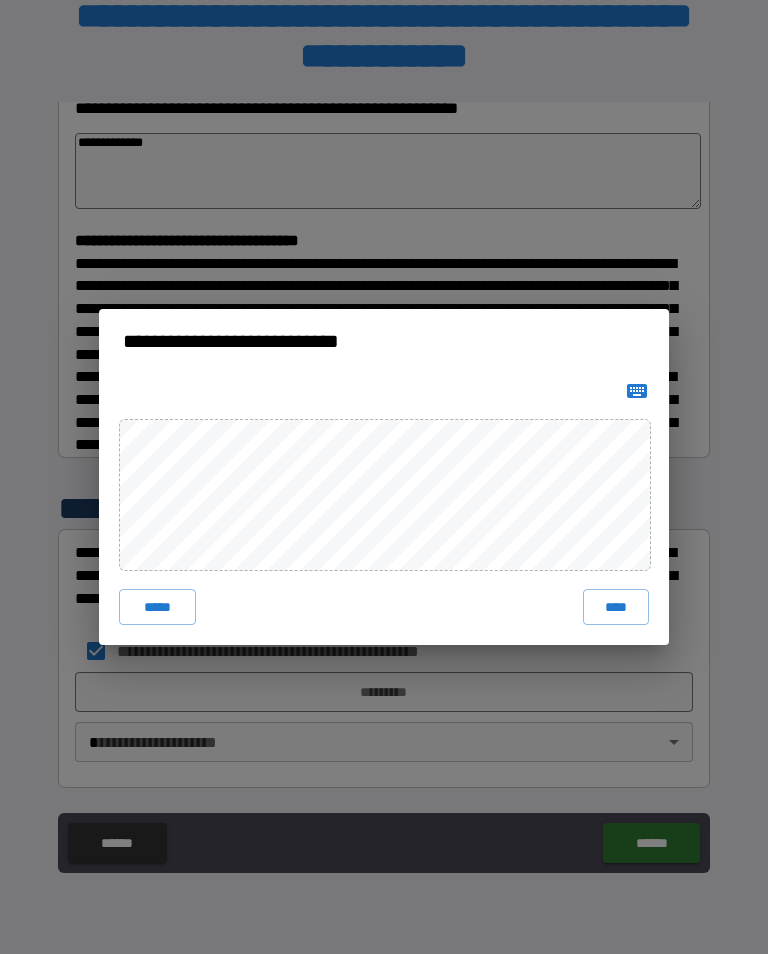 click on "****" at bounding box center [616, 607] 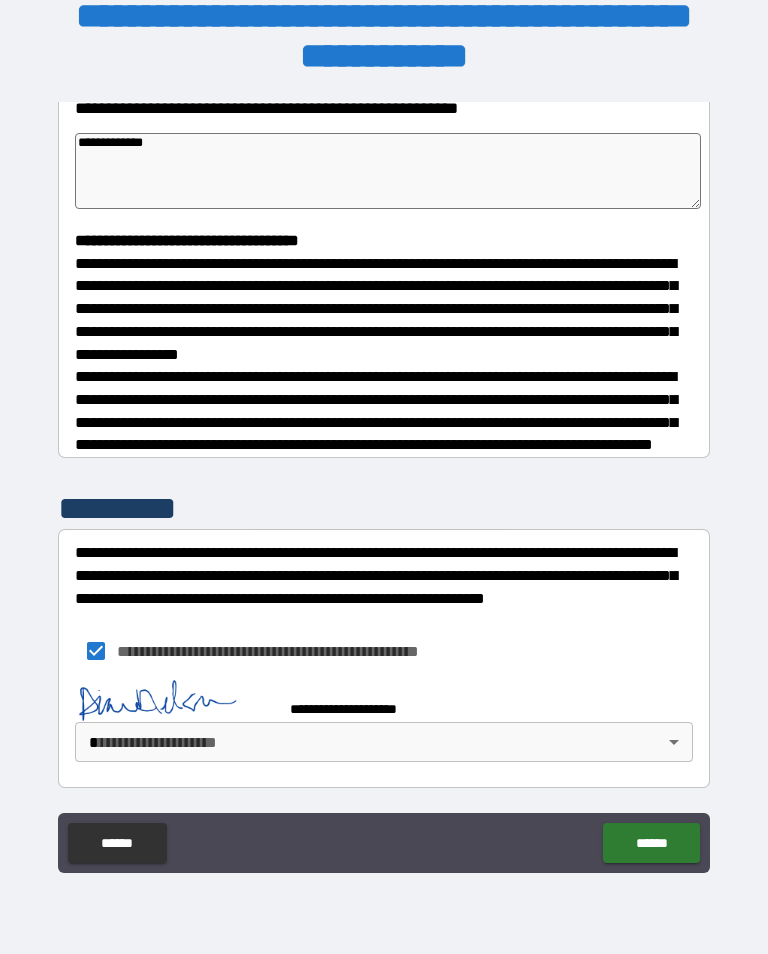 scroll, scrollTop: 455, scrollLeft: 0, axis: vertical 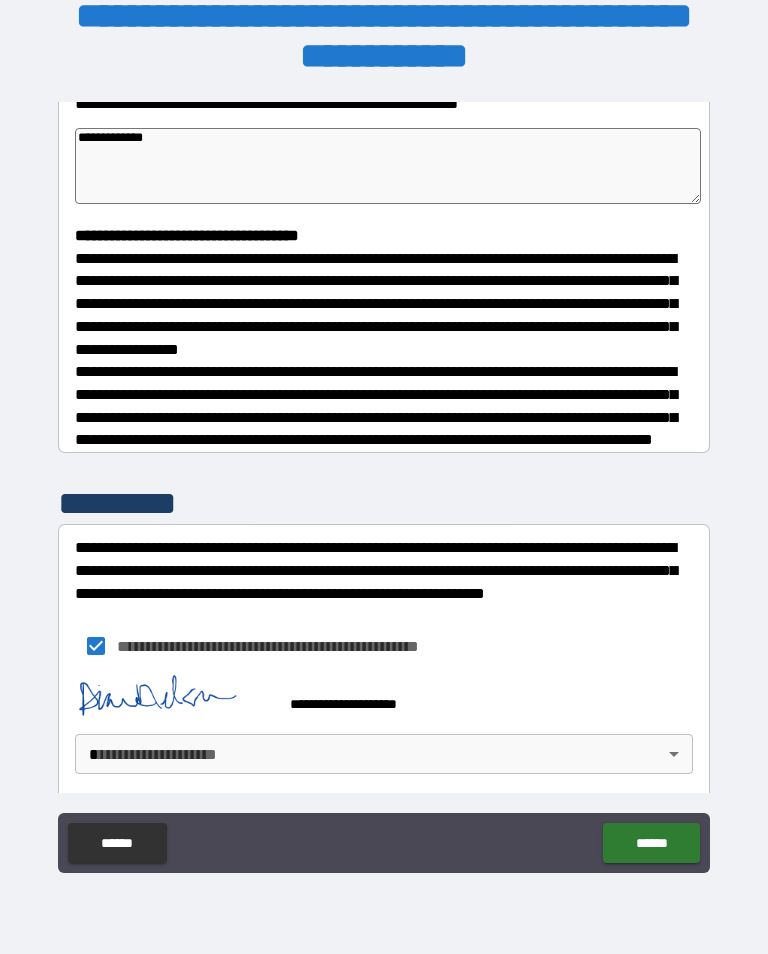 click on "**********" at bounding box center (384, 461) 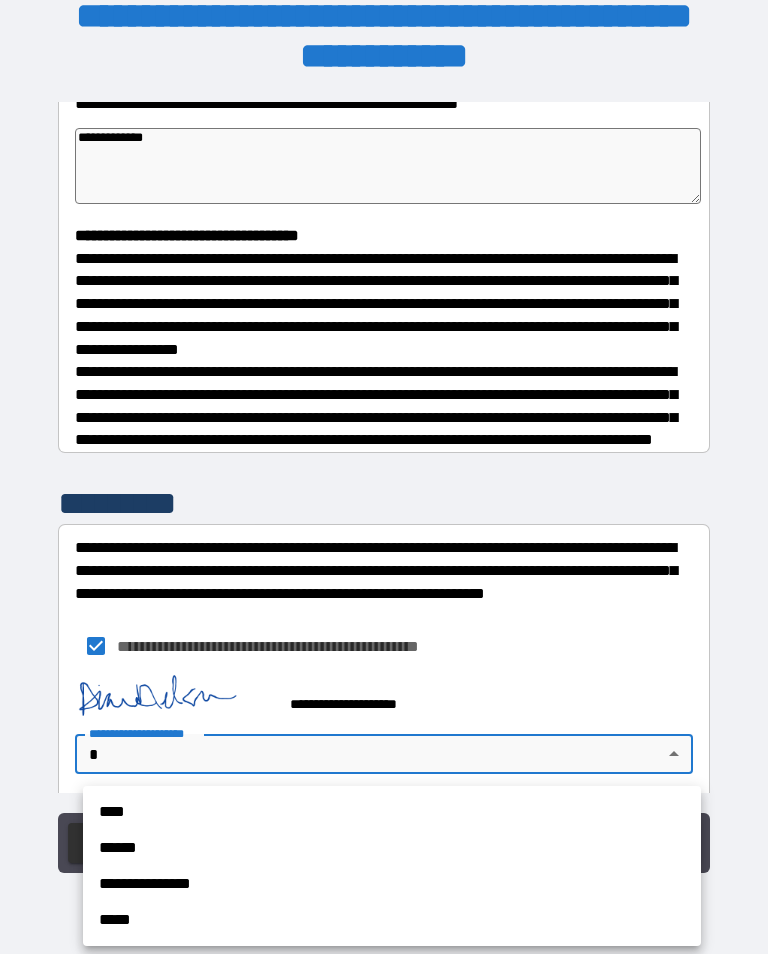 click on "**********" at bounding box center [392, 884] 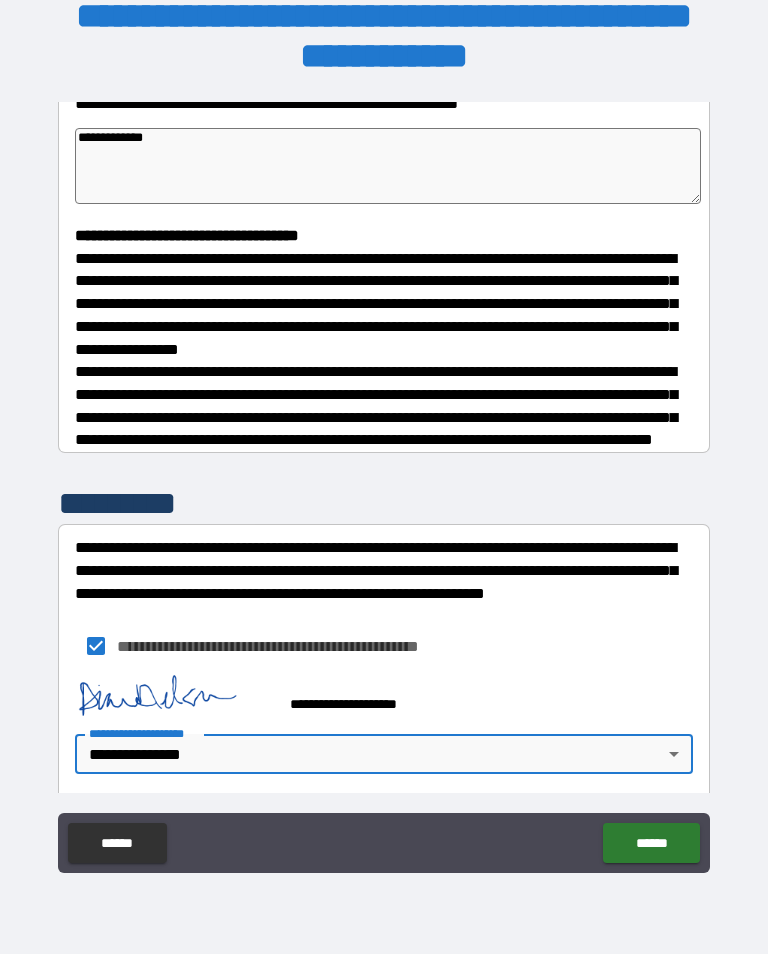 click on "******" at bounding box center [651, 843] 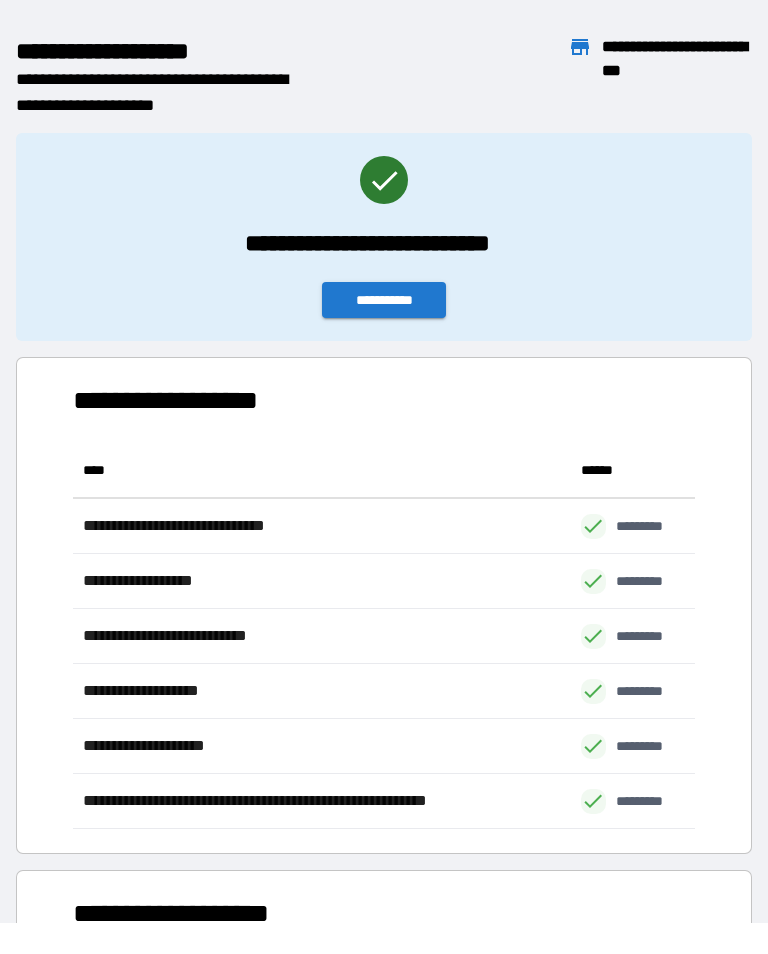 scroll, scrollTop: 386, scrollLeft: 622, axis: both 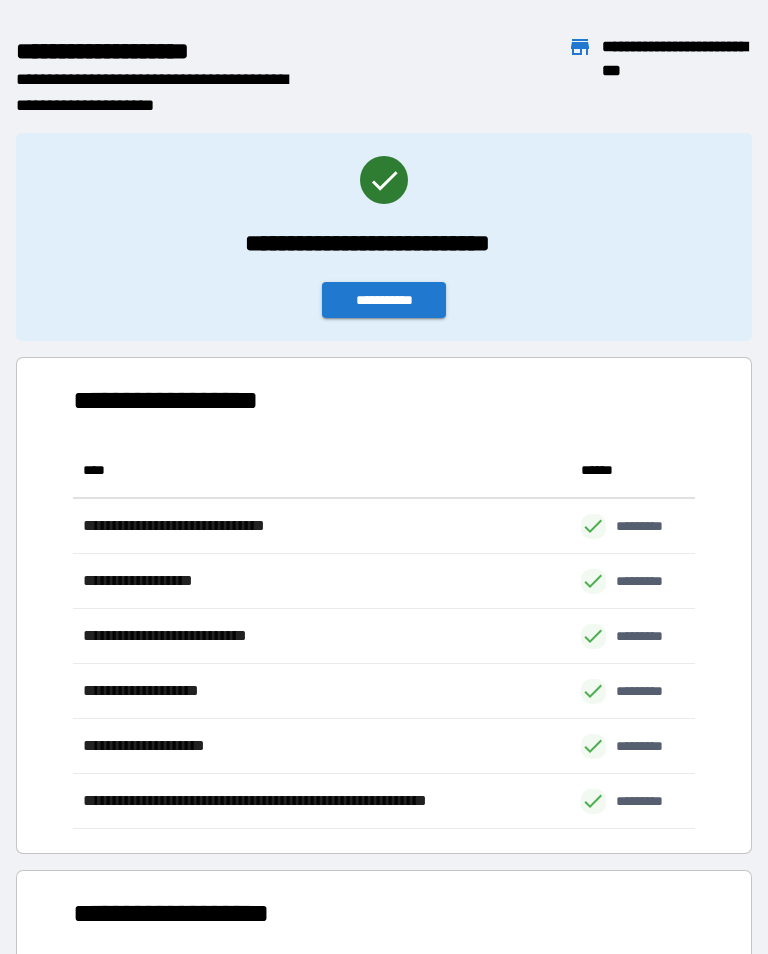 click on "**********" at bounding box center [384, 300] 